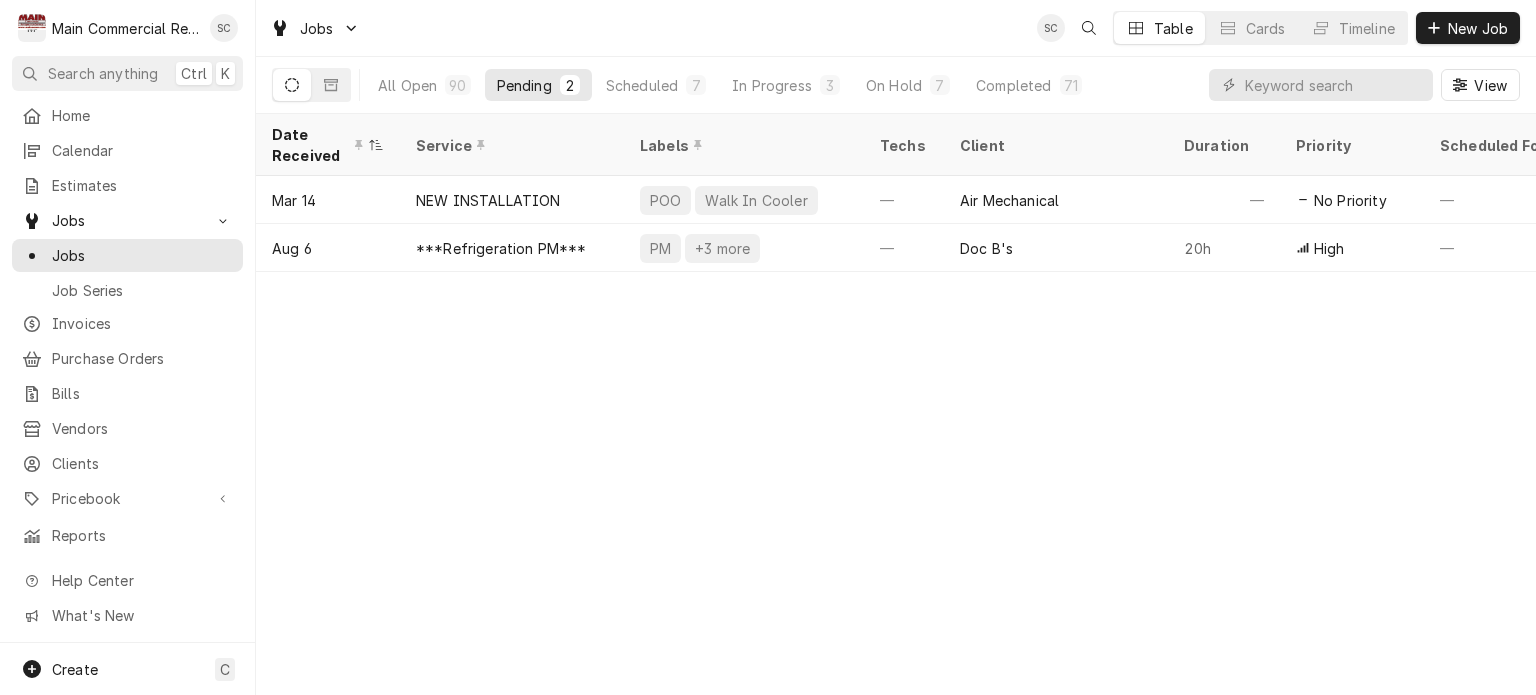 scroll, scrollTop: 0, scrollLeft: 0, axis: both 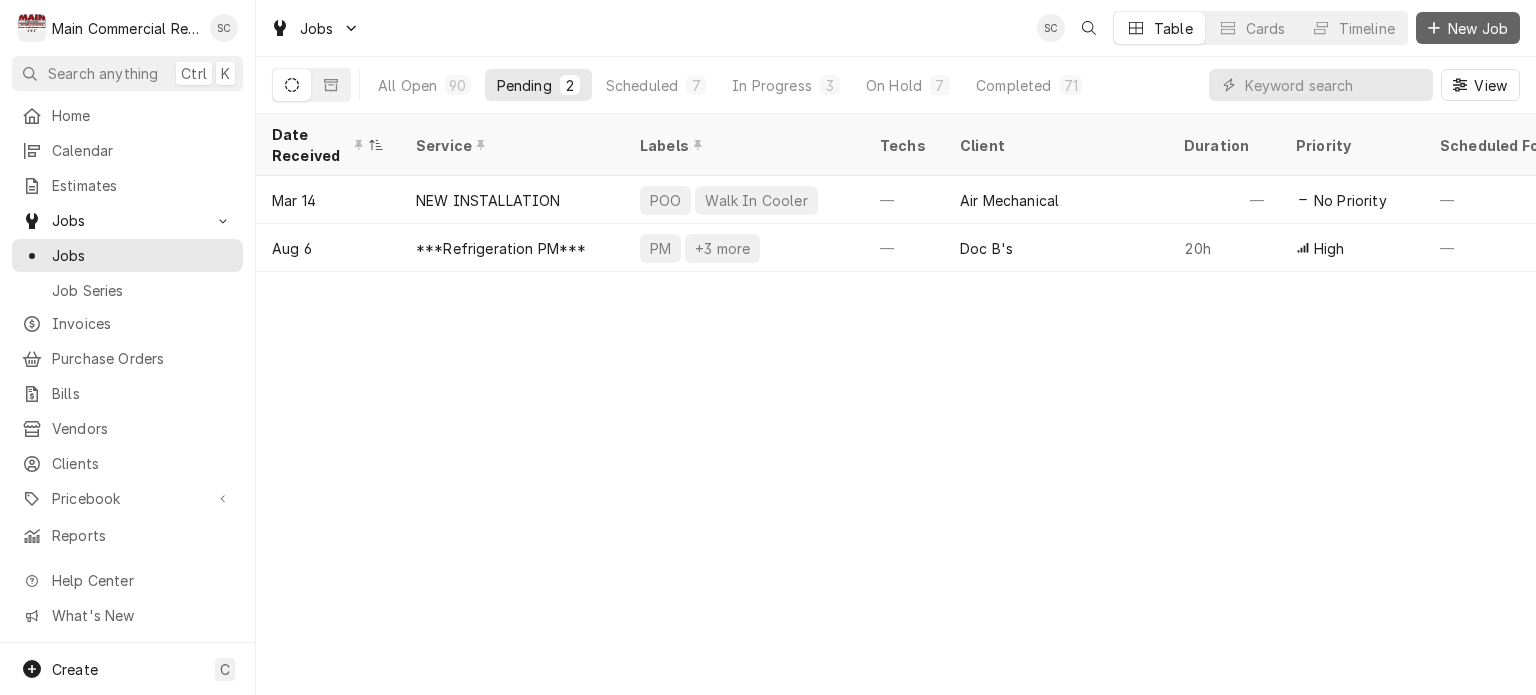 click on "New Job" at bounding box center [1478, 28] 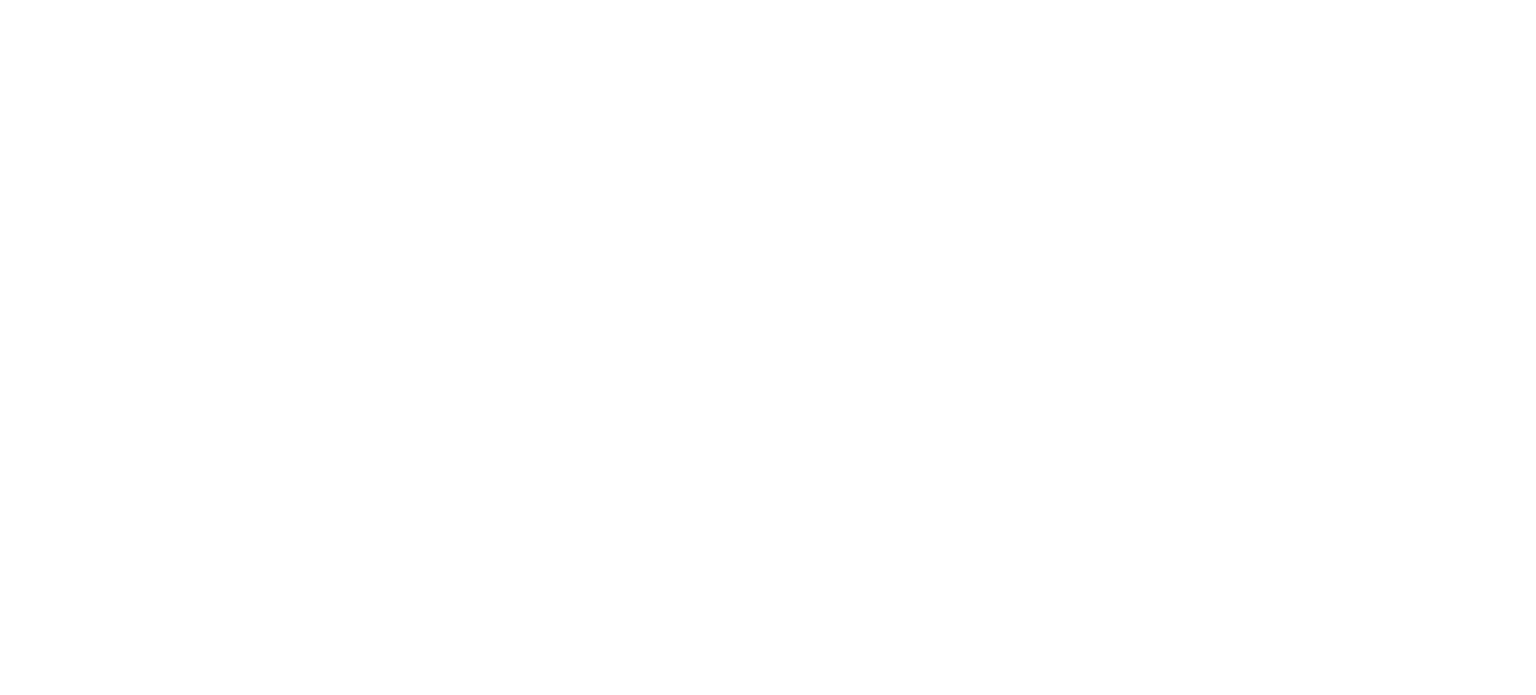 scroll, scrollTop: 0, scrollLeft: 0, axis: both 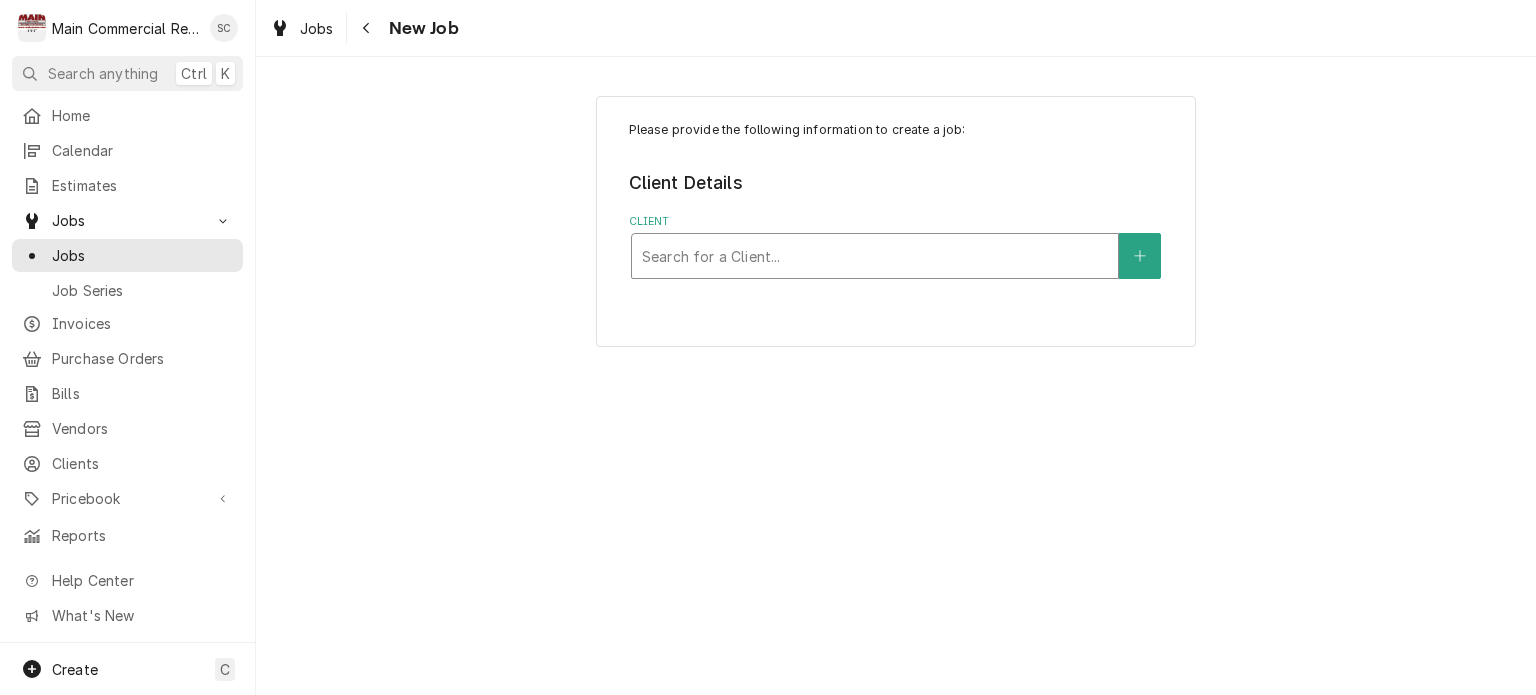 click at bounding box center (875, 256) 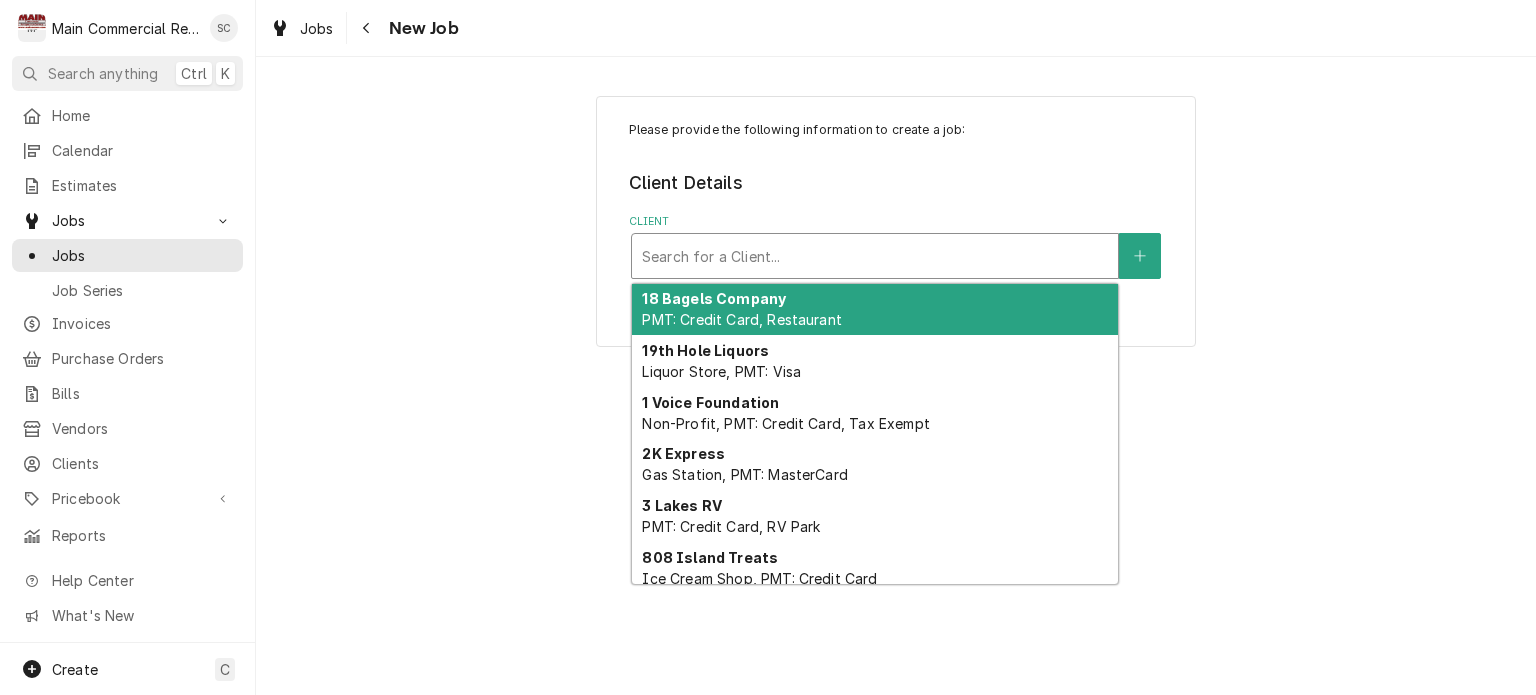click at bounding box center [875, 256] 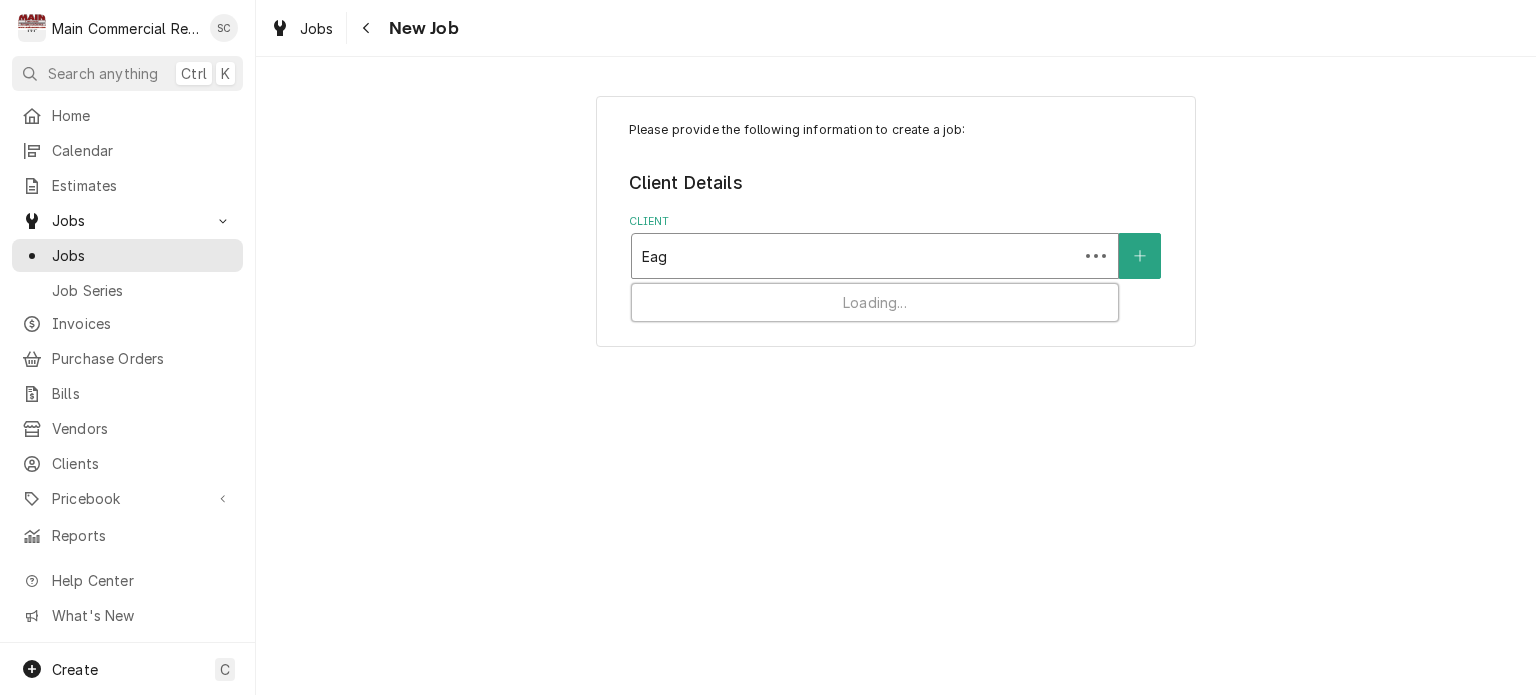 type on "Eag" 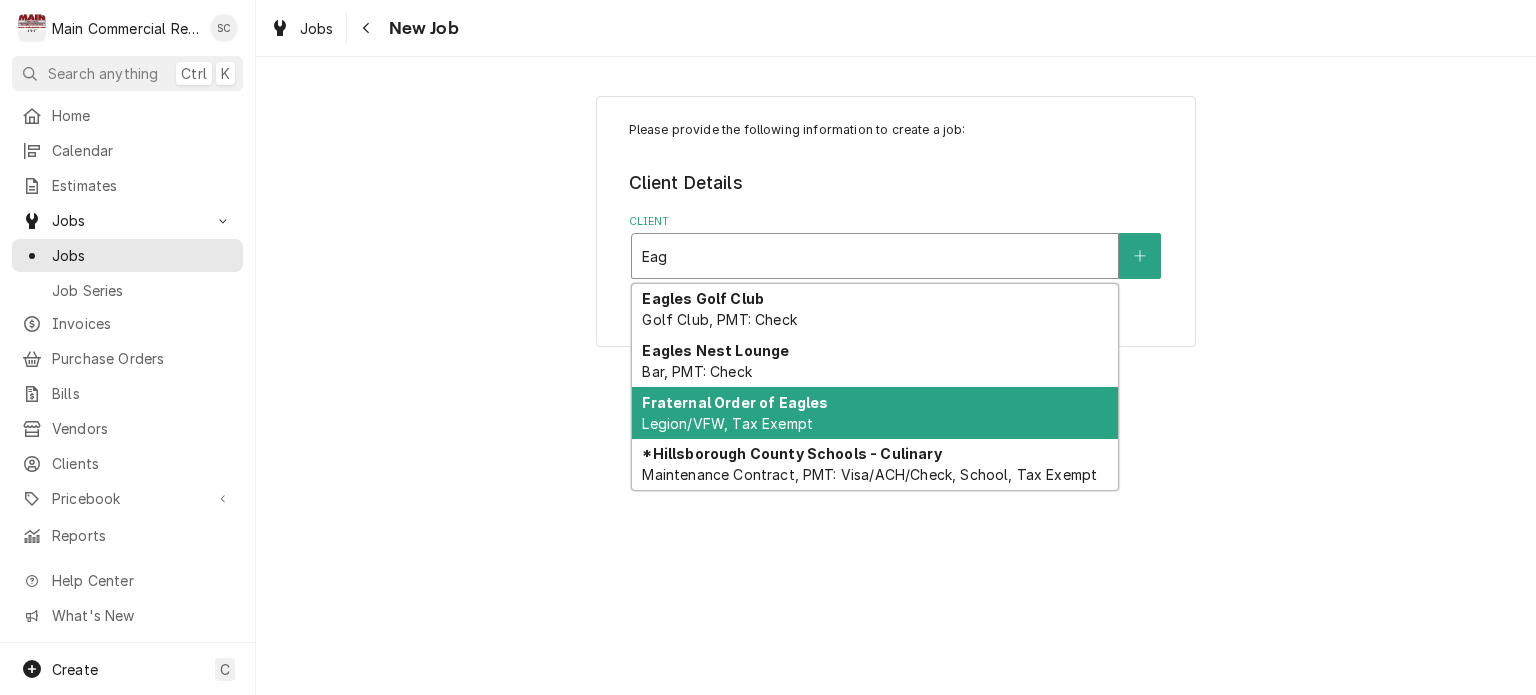 click on "Legion/VFW, Tax Exempt" at bounding box center (727, 423) 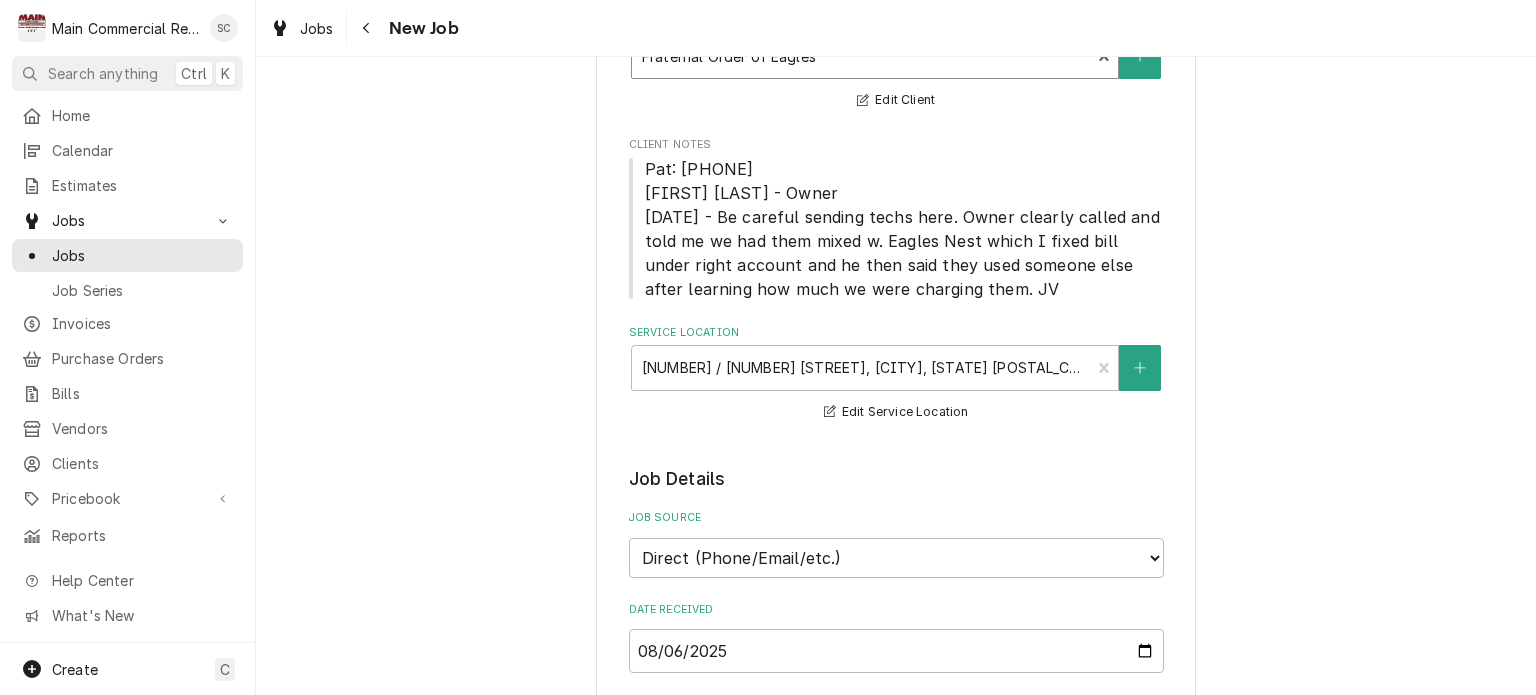 scroll, scrollTop: 0, scrollLeft: 0, axis: both 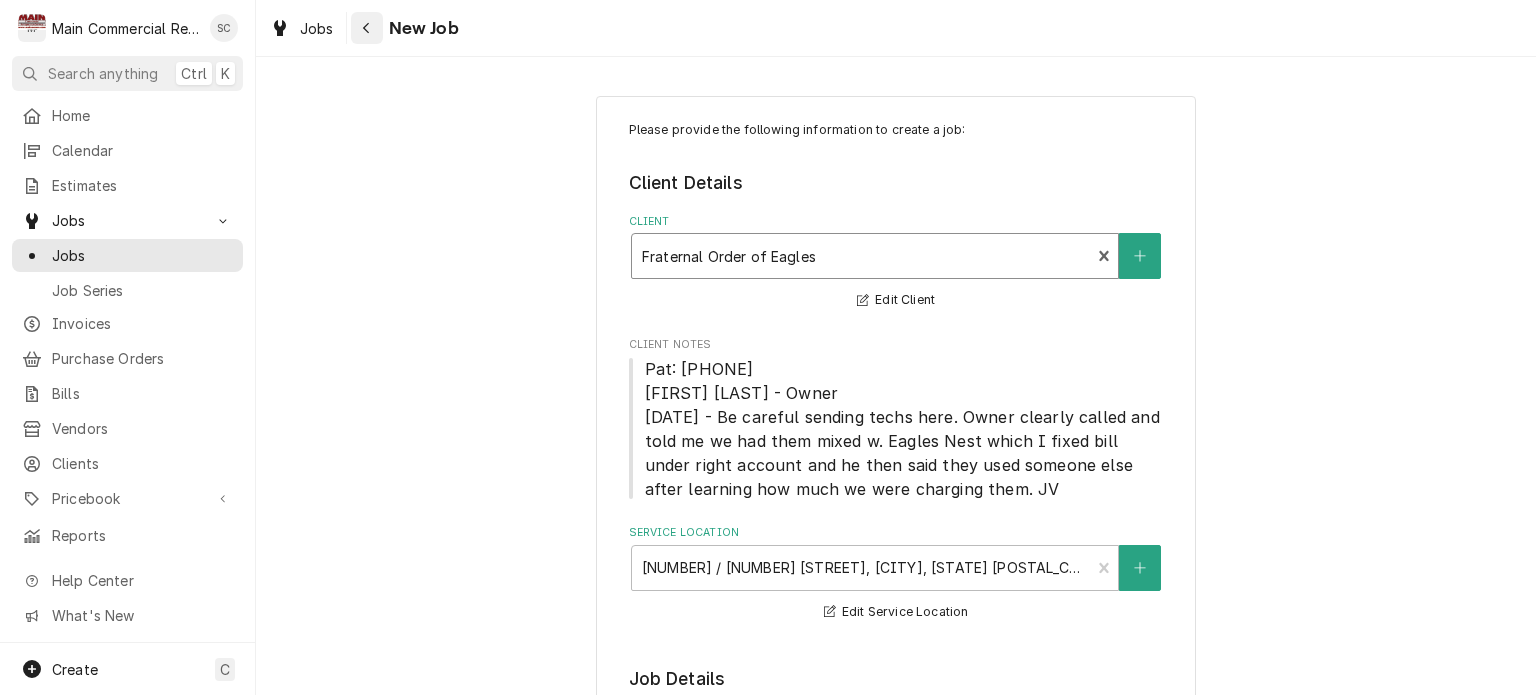 click 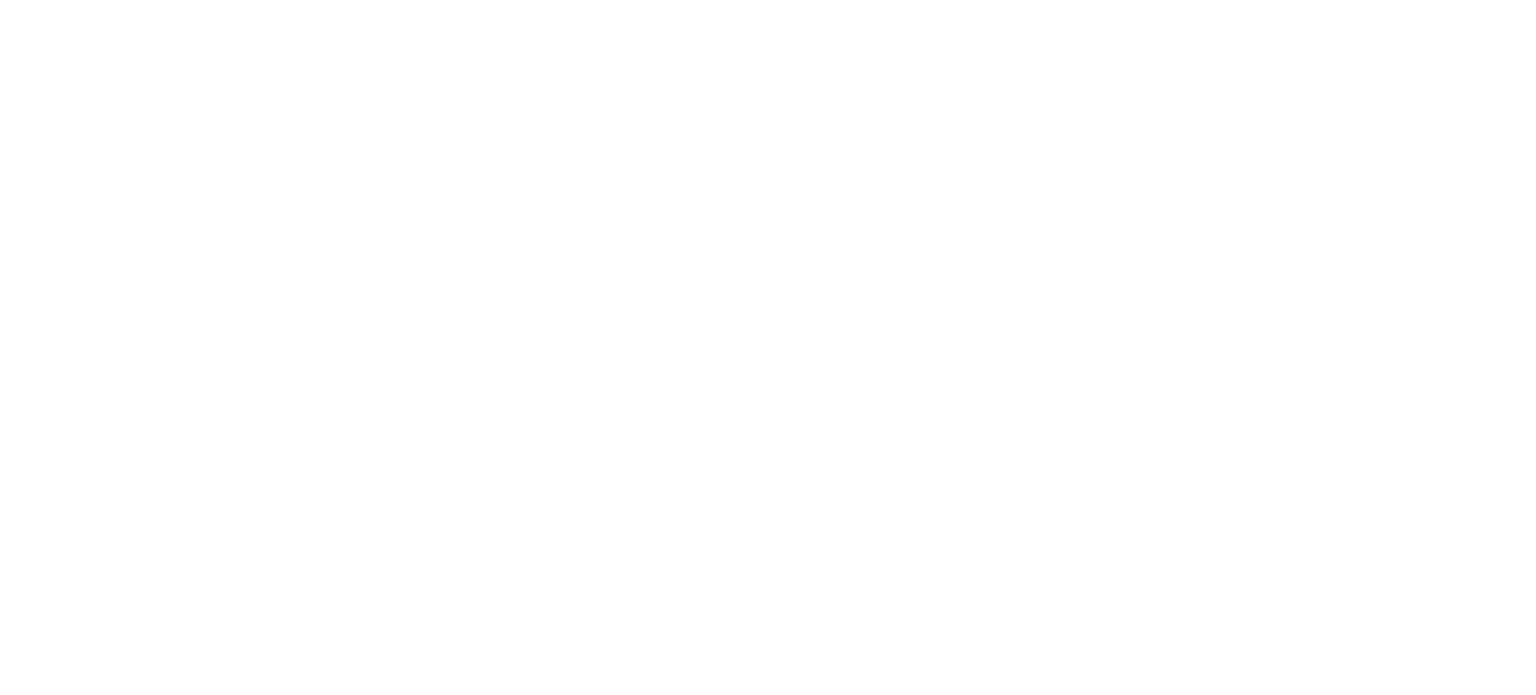 scroll, scrollTop: 0, scrollLeft: 0, axis: both 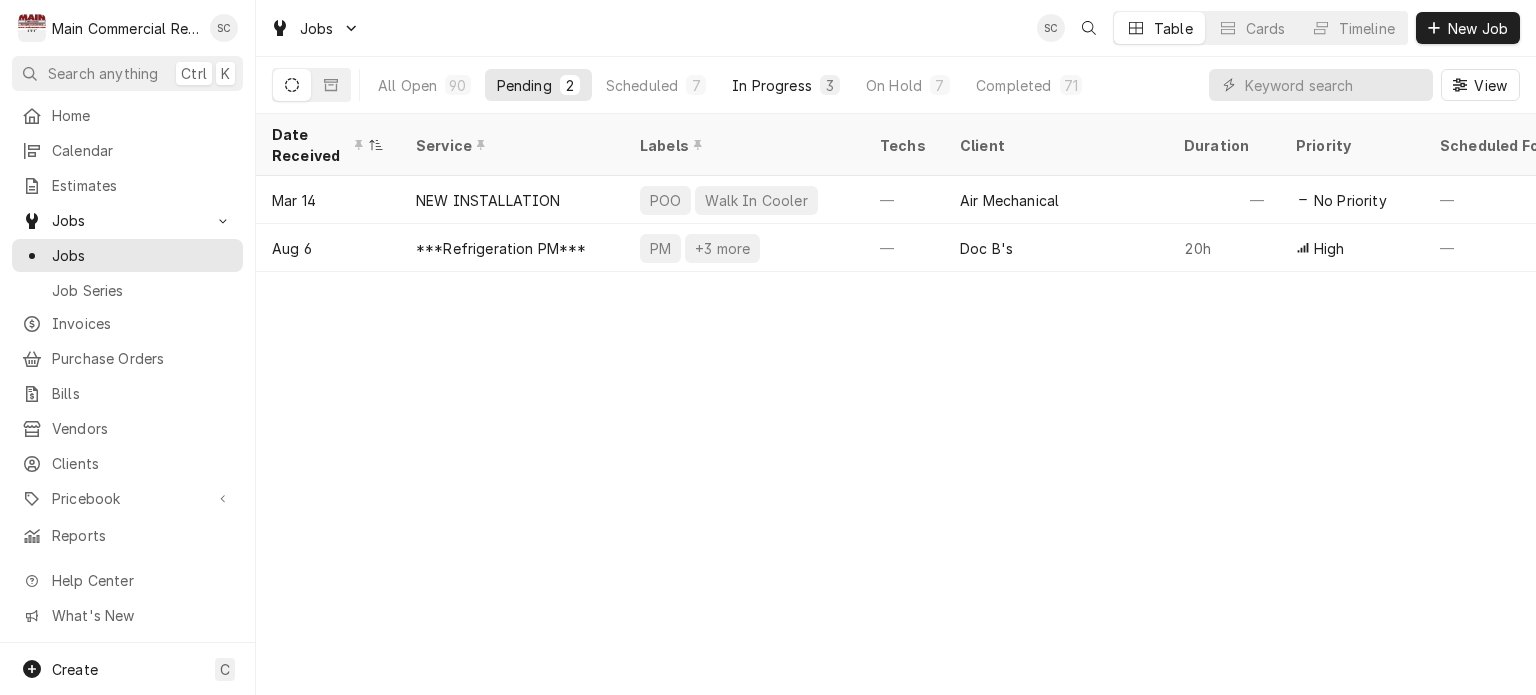 click on "In Progress" at bounding box center (772, 85) 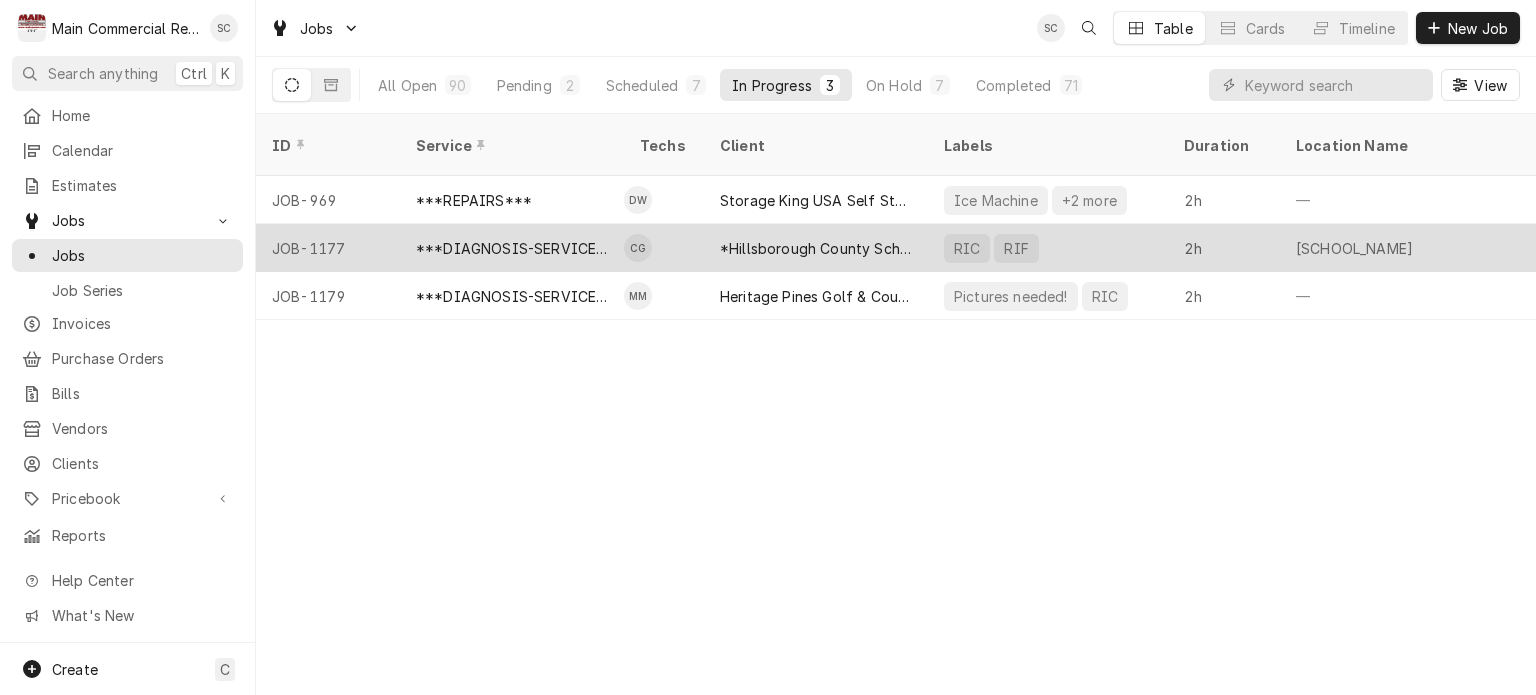 click on "*Hillsborough County Schools - Culinary" at bounding box center (816, 248) 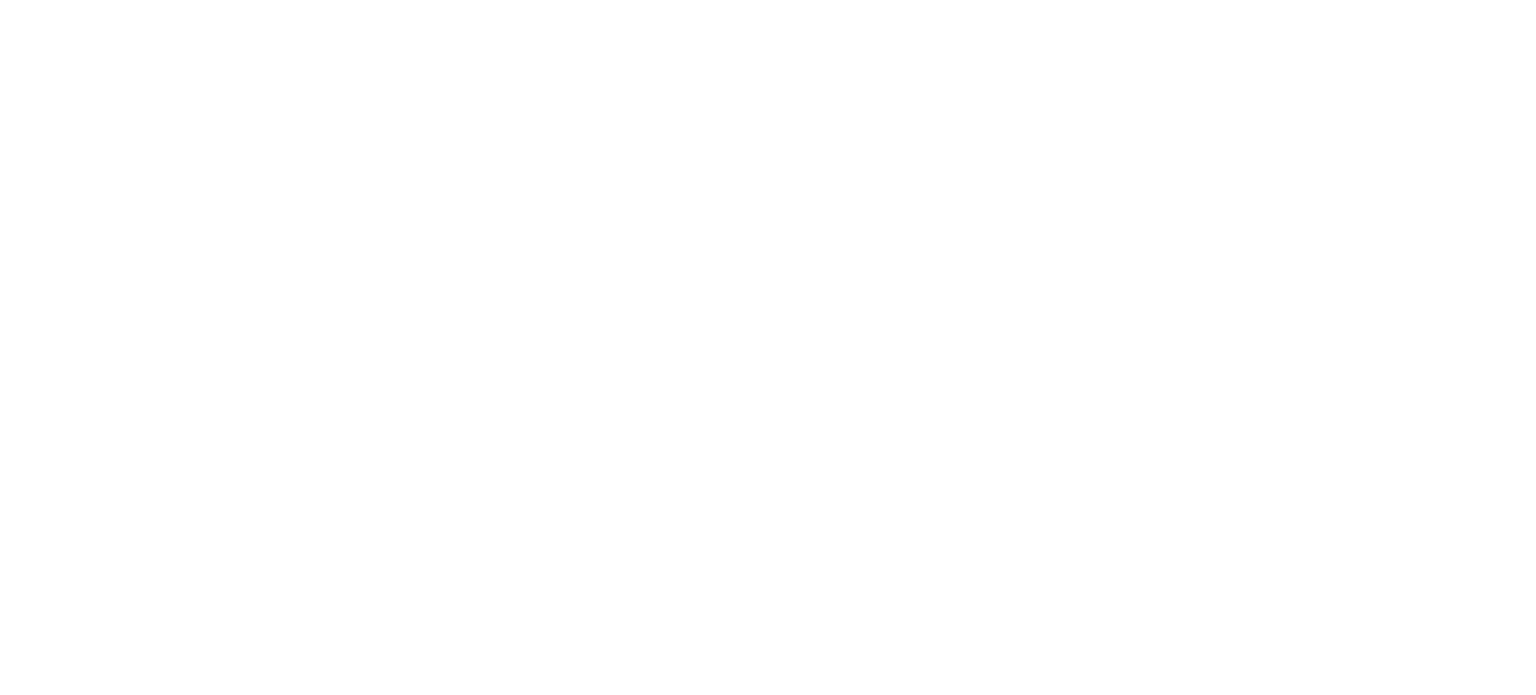 scroll, scrollTop: 0, scrollLeft: 0, axis: both 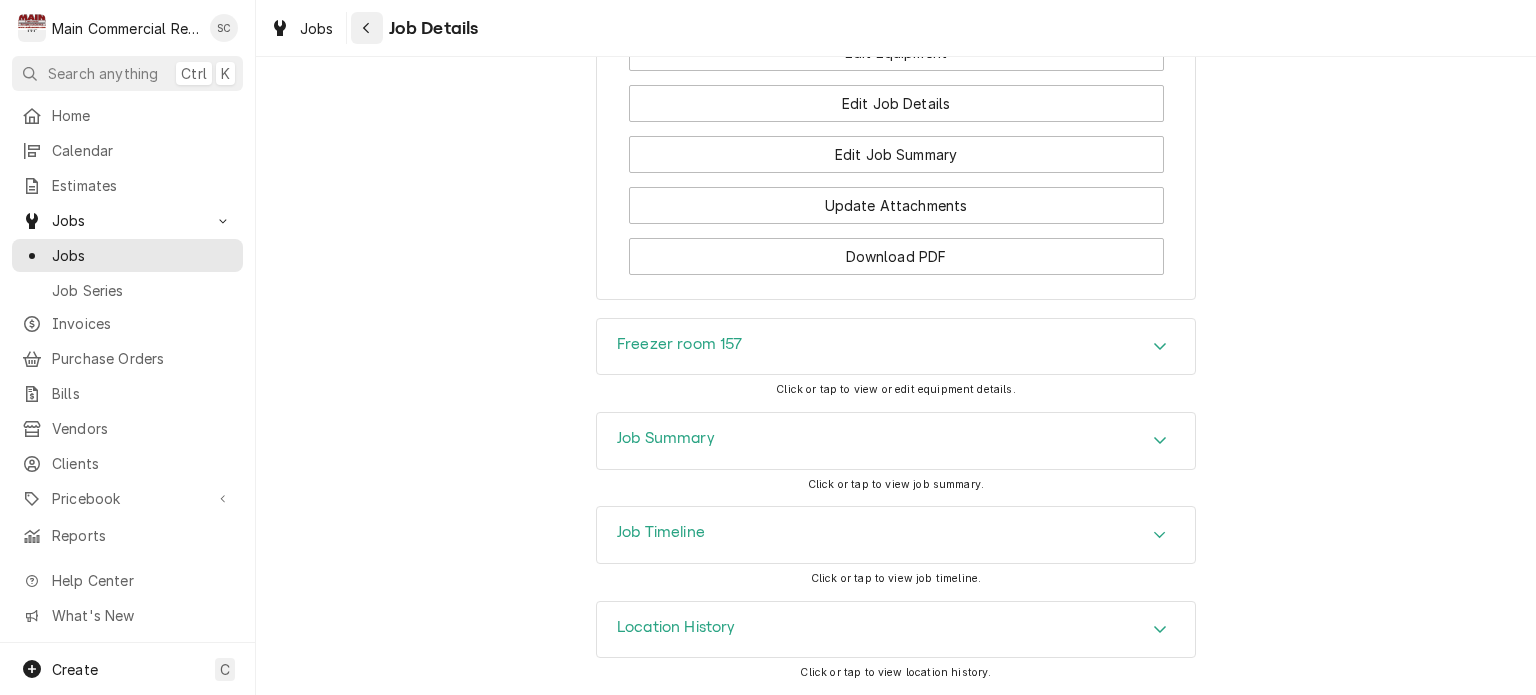 click at bounding box center [367, 28] 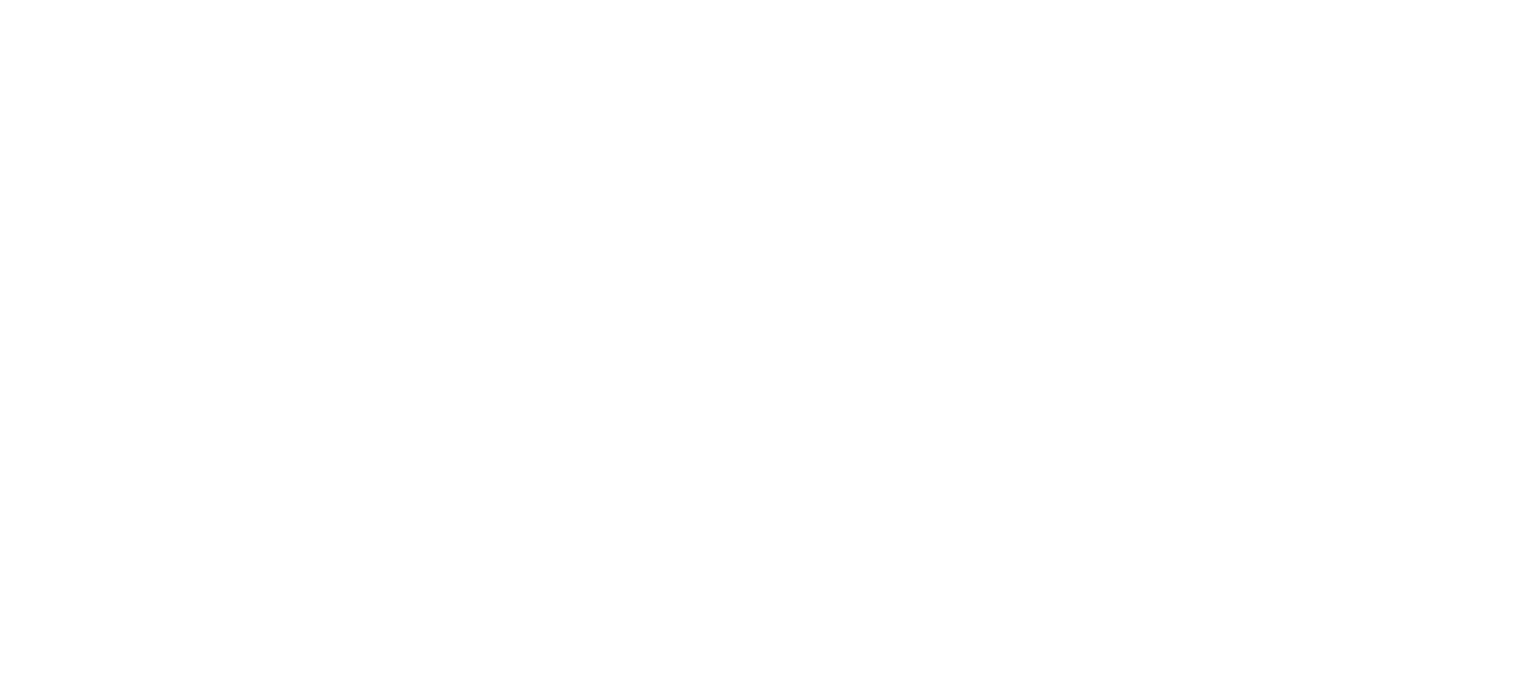 scroll, scrollTop: 0, scrollLeft: 0, axis: both 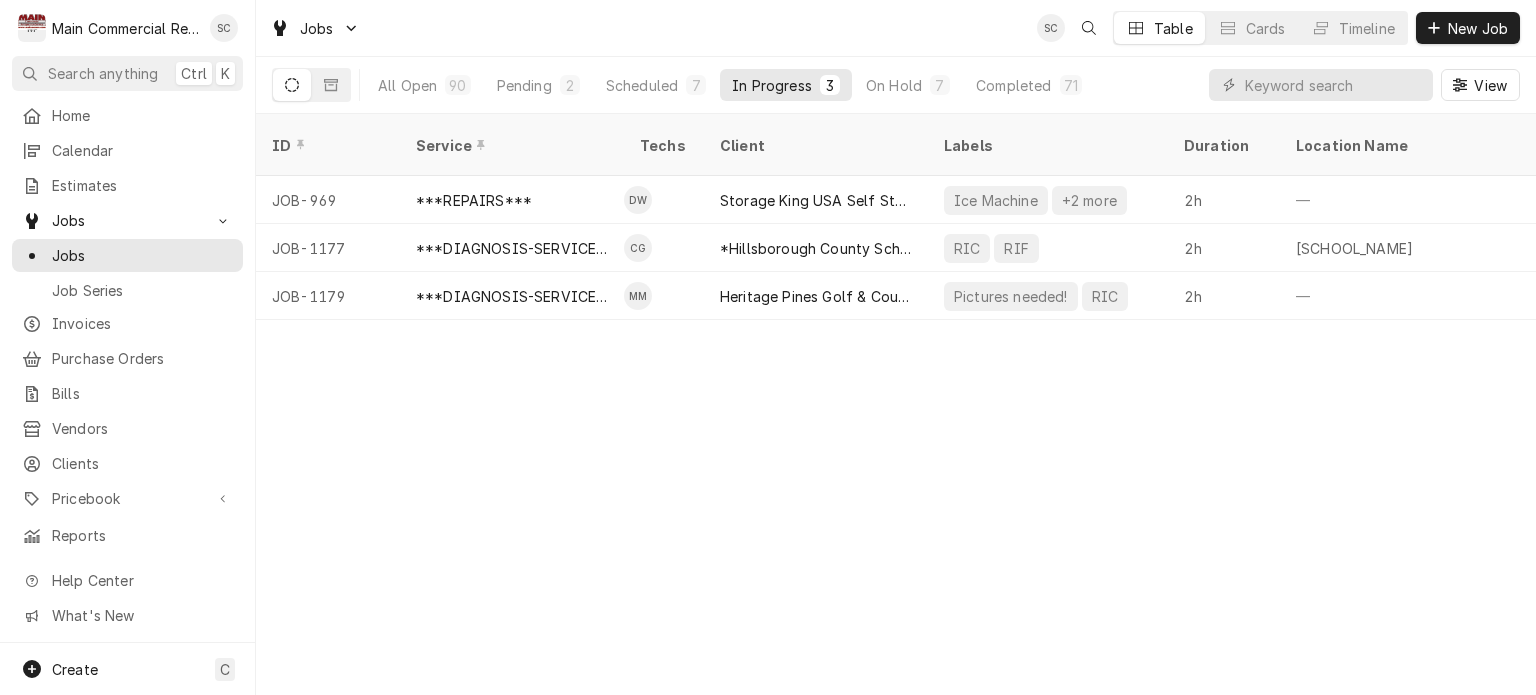 click on "ID Service Techs Client Labels Duration Location Name Date Received Status Priority Location Address Scheduled For Status Changed Last Modified Job Type JOB-969 ***REPAIRS*** DW Storage King USA Self Storage Ice Machine +2 more 2h — Aug 2   Active Medium [NUMBER] [STREET], [CITY], [STATE] [POSTAL_CODE] Aug 6   • 9:45 AM Aug 6   Aug 6   Service JOB-1177 ***DIAGNOSIS-SERVICE CALL*** CG *[ORGANIZATION] - Culinary RIC RIF 2h [SCHOOL_NAME] Aug 5   Active High [NUMBER] [STREET], [CITY], [STATE] Aug 6   • 8:00 AM Aug 6   Aug 6   Service JOB-1179 ***DIAGNOSIS-SERVICE CALL*** MM [ORGANIZATION] Pictures needed! RIC 2h — Aug 6   Active Urgent [NUMBER] [STREET], [CITY], [STATE] Aug 6   • 8:45 AM Aug 6   Aug 6   Service Date — Time — Duration — Labels No labels Reason For Call Not mentioned" at bounding box center (896, 404) 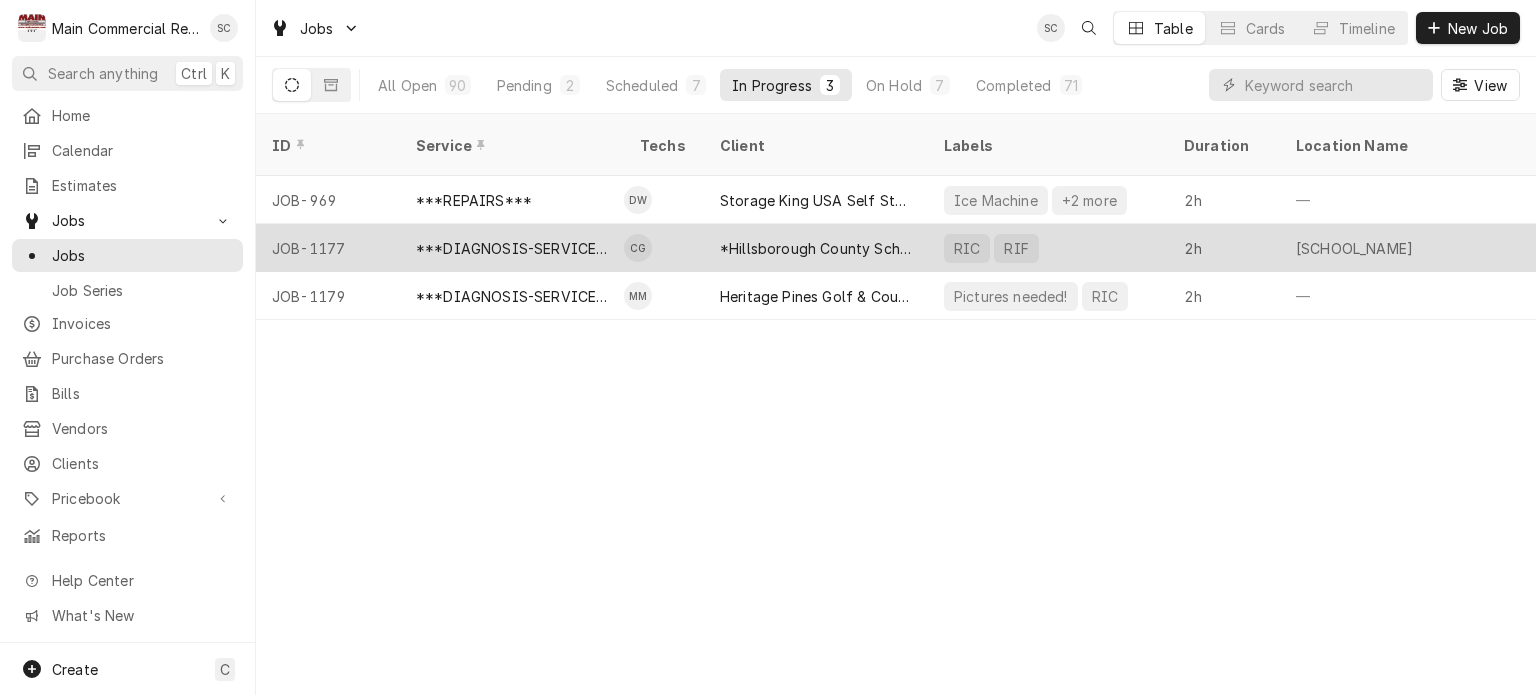 click on "***DIAGNOSIS-SERVICE CALL***" at bounding box center (512, 248) 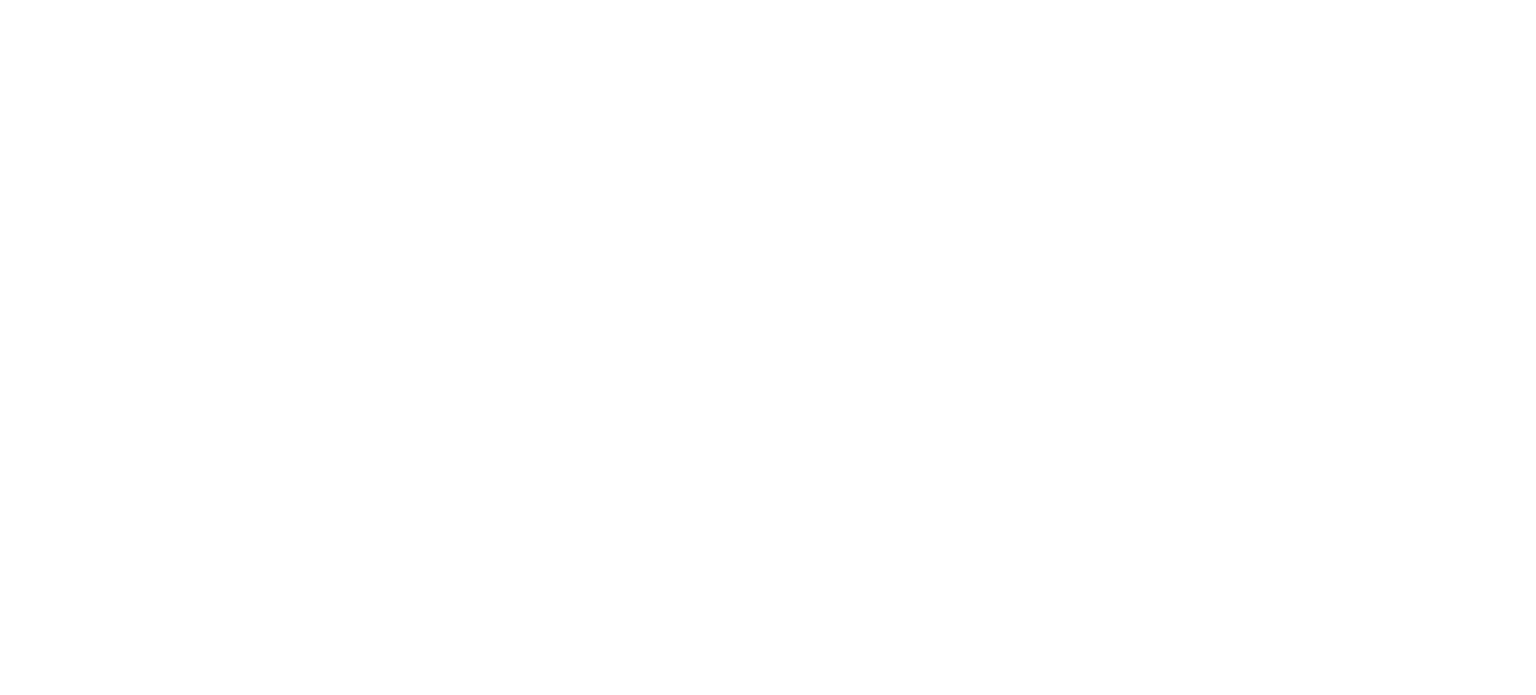 scroll, scrollTop: 0, scrollLeft: 0, axis: both 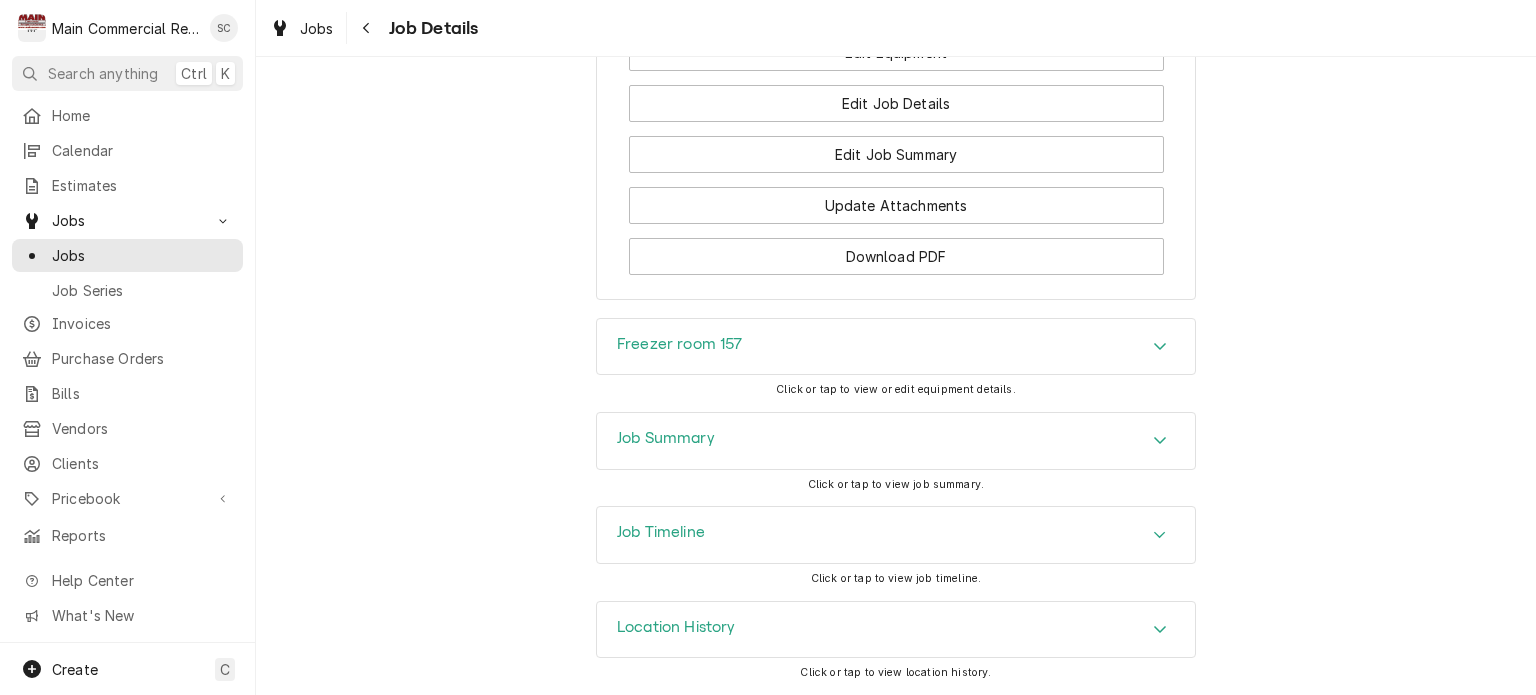 click on "Freezer room 157" at bounding box center (896, 347) 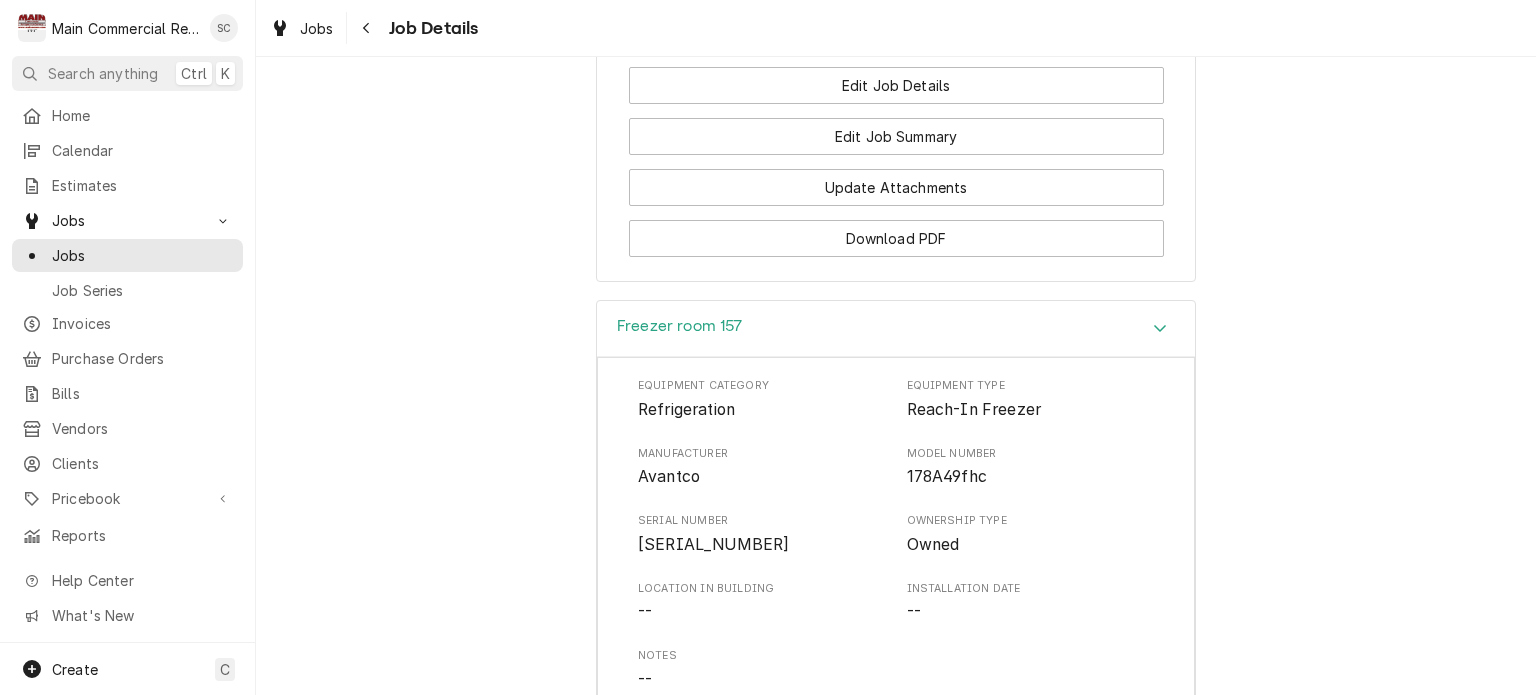 drag, startPoint x: 800, startPoint y: 559, endPoint x: 897, endPoint y: 423, distance: 167.0479 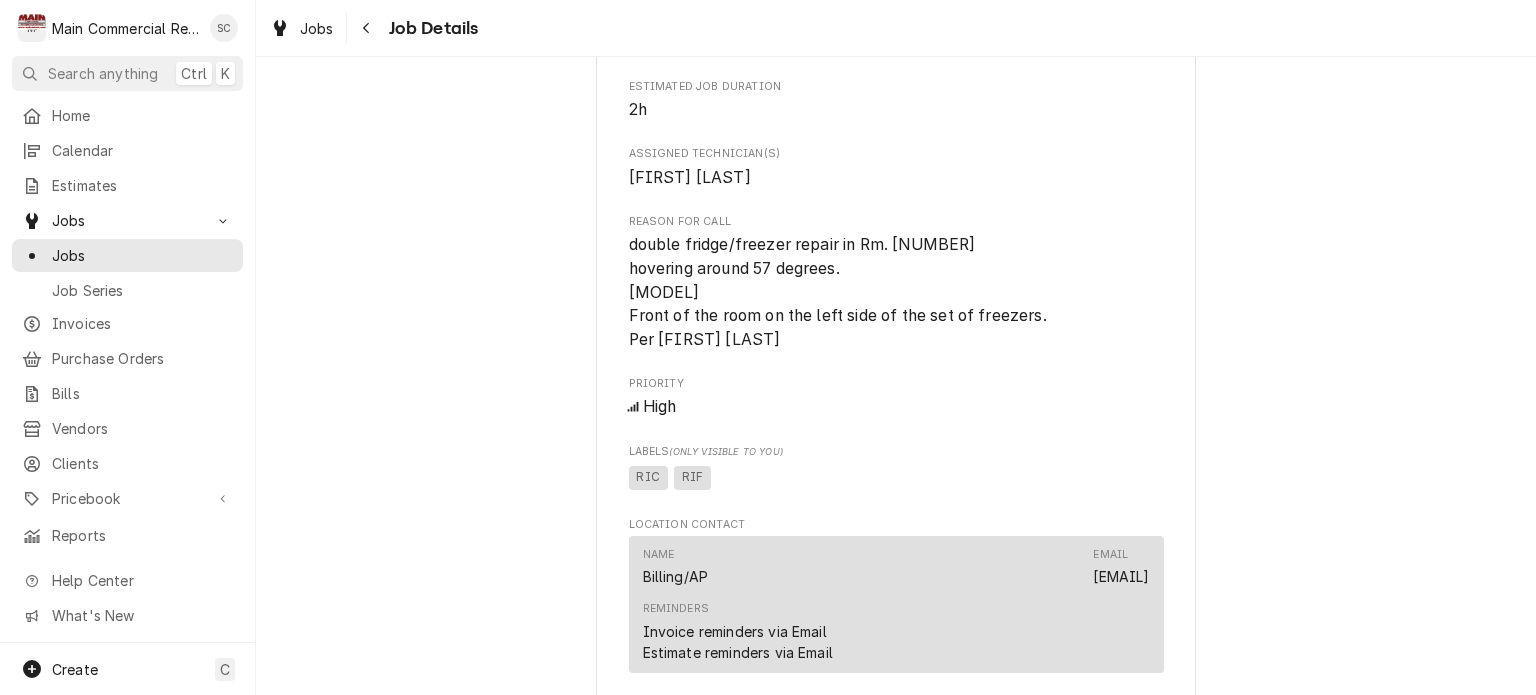 scroll, scrollTop: 1055, scrollLeft: 0, axis: vertical 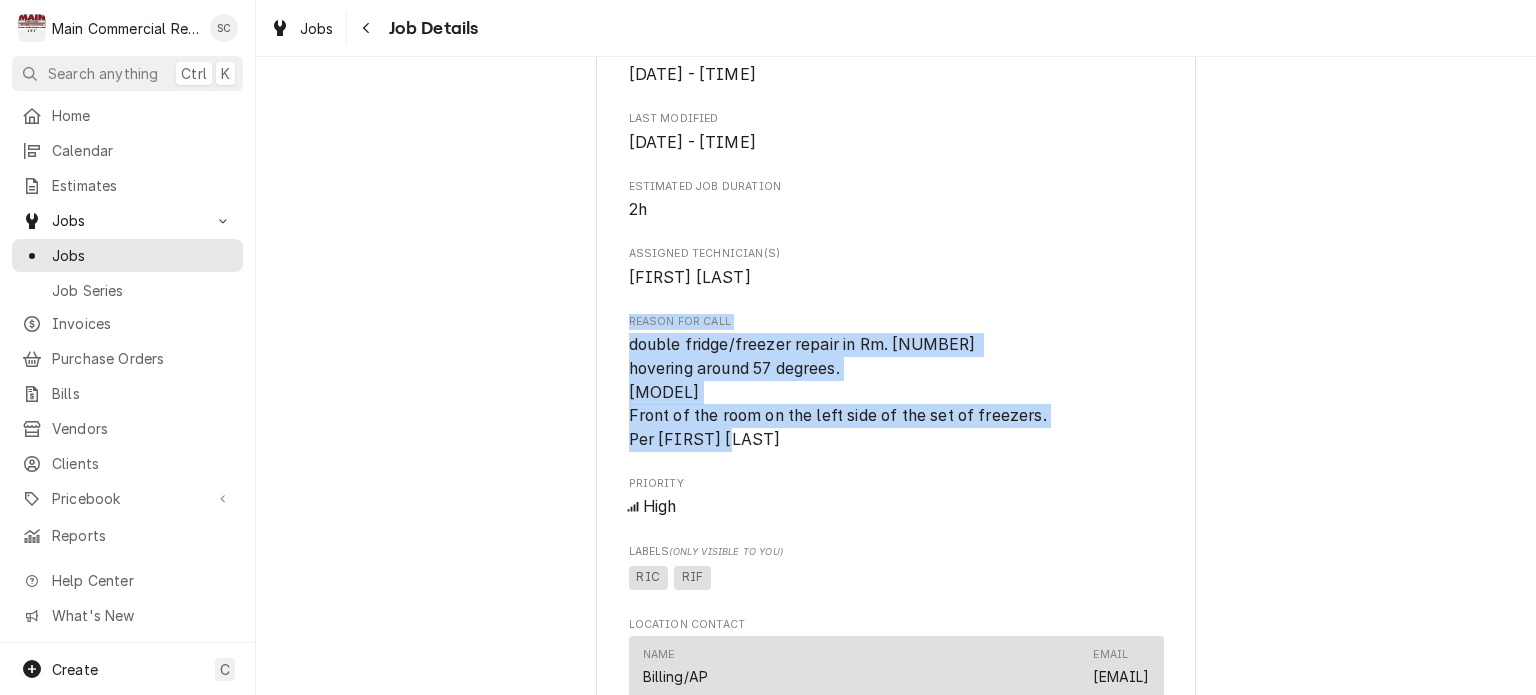 drag, startPoint x: 765, startPoint y: 463, endPoint x: 639, endPoint y: 361, distance: 162.11107 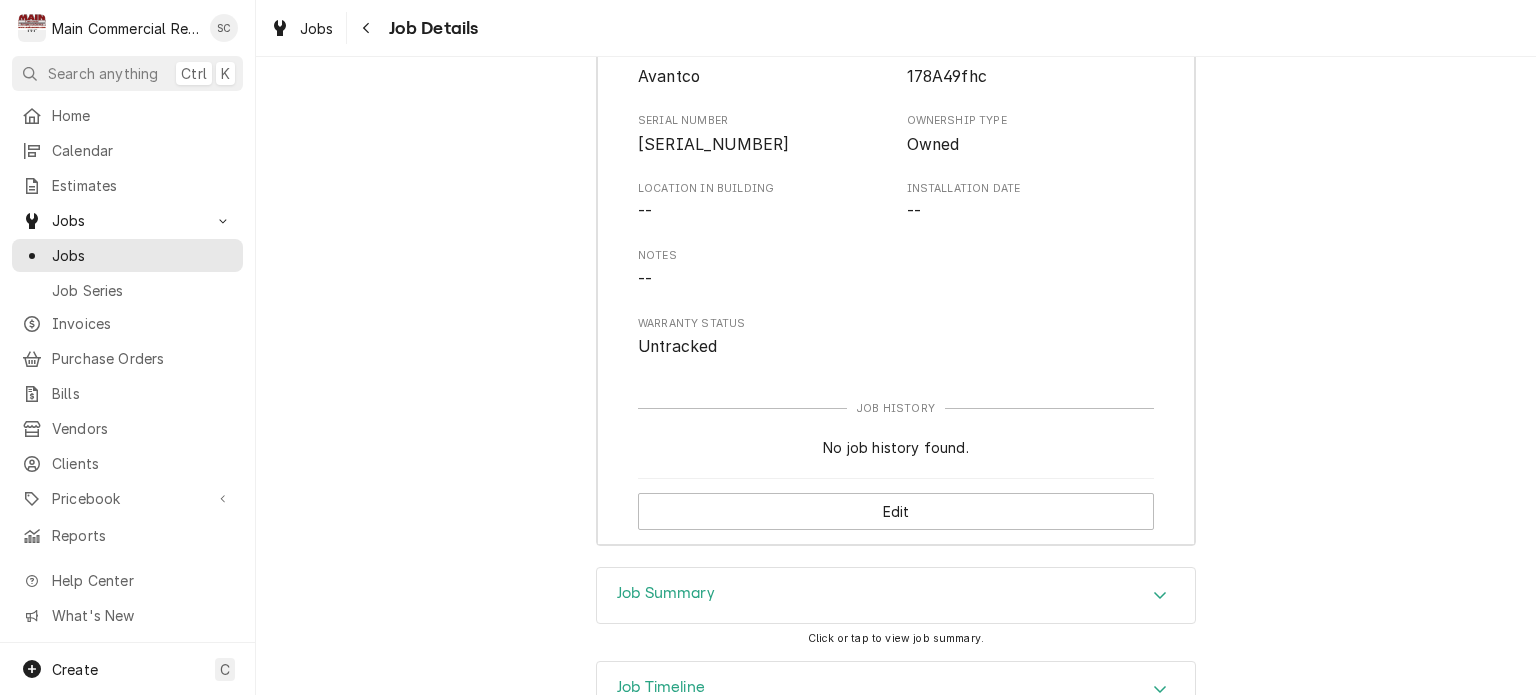 scroll, scrollTop: 2726, scrollLeft: 0, axis: vertical 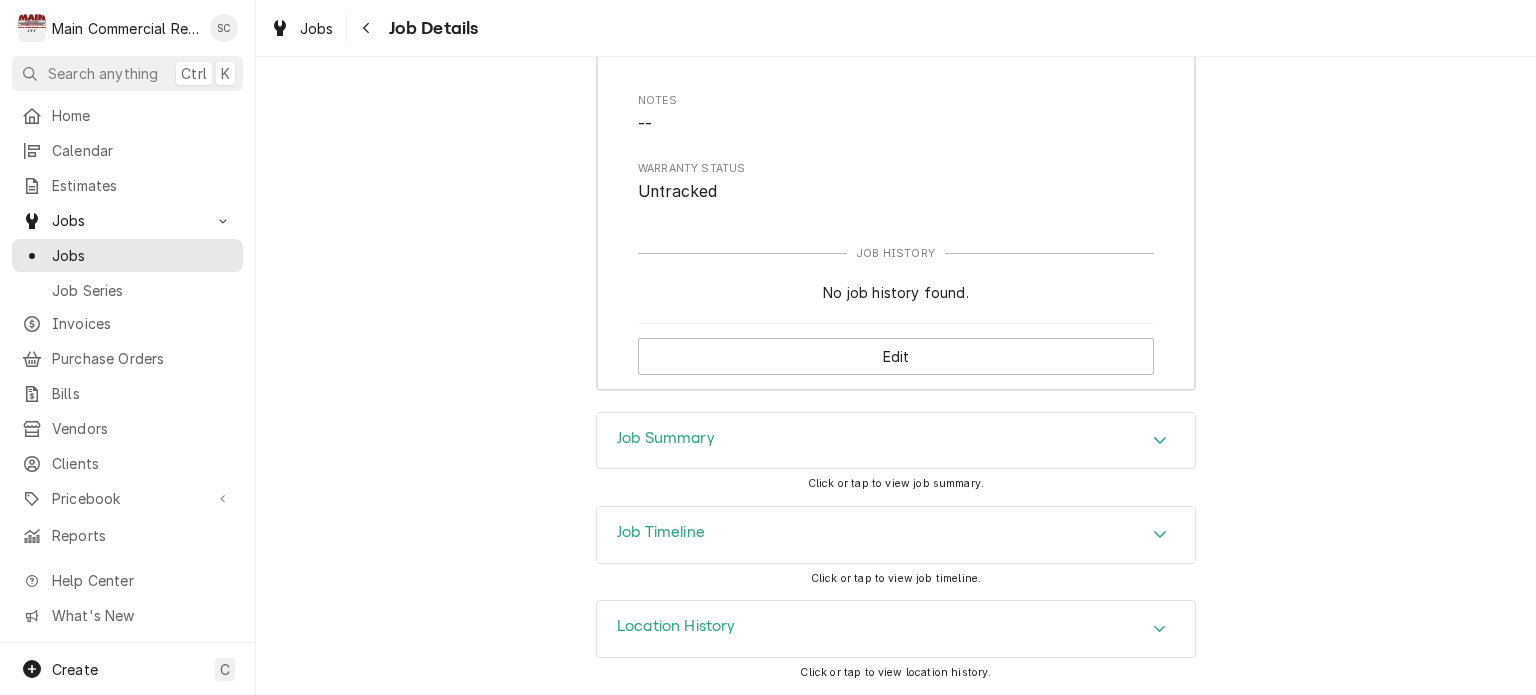 click 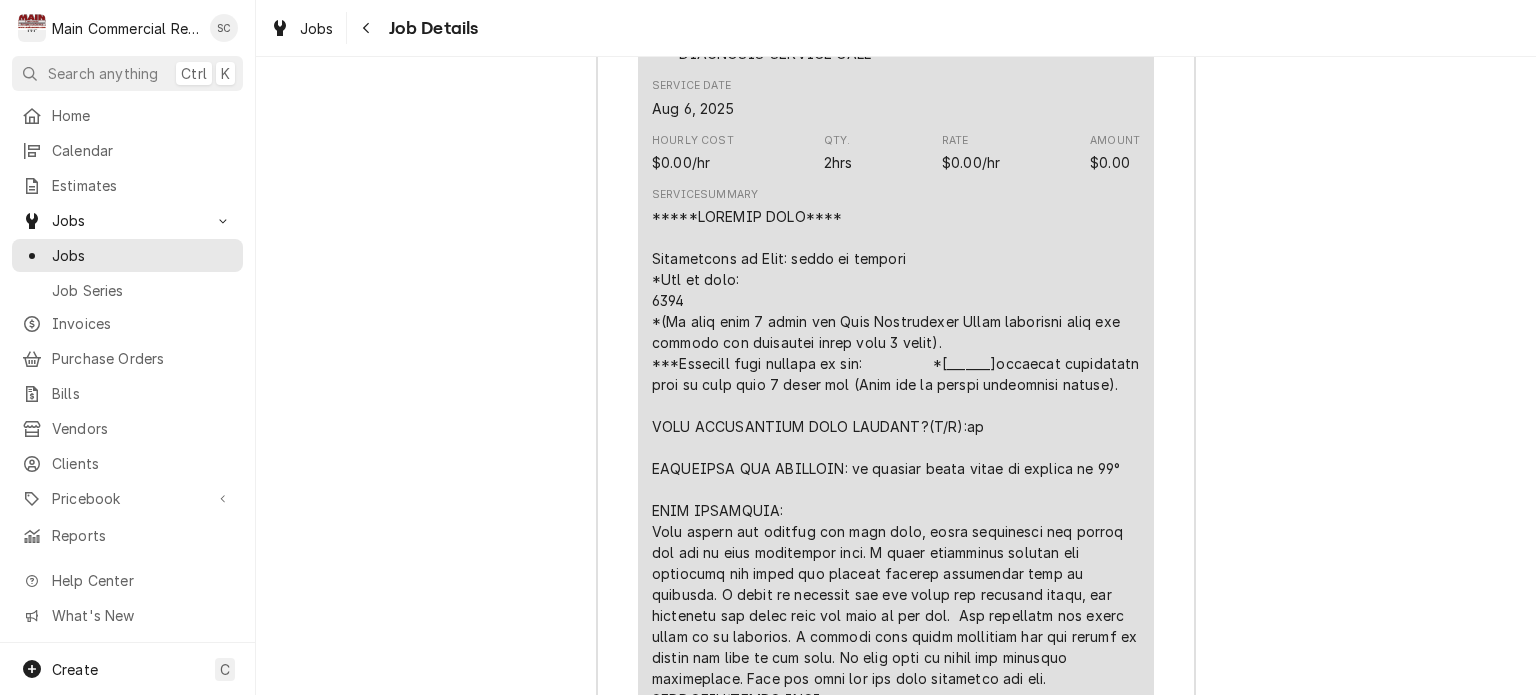 scroll, scrollTop: 3782, scrollLeft: 0, axis: vertical 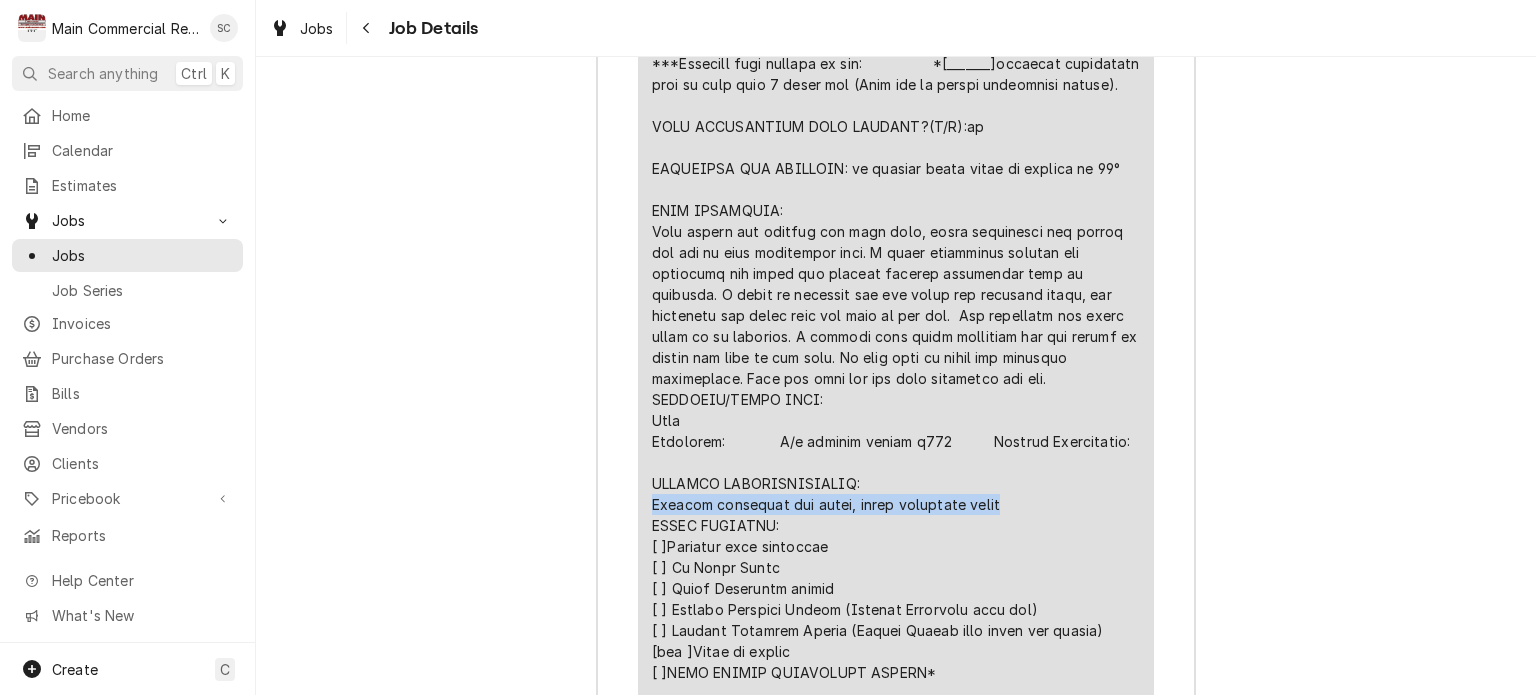 drag, startPoint x: 1004, startPoint y: 543, endPoint x: 640, endPoint y: 541, distance: 364.0055 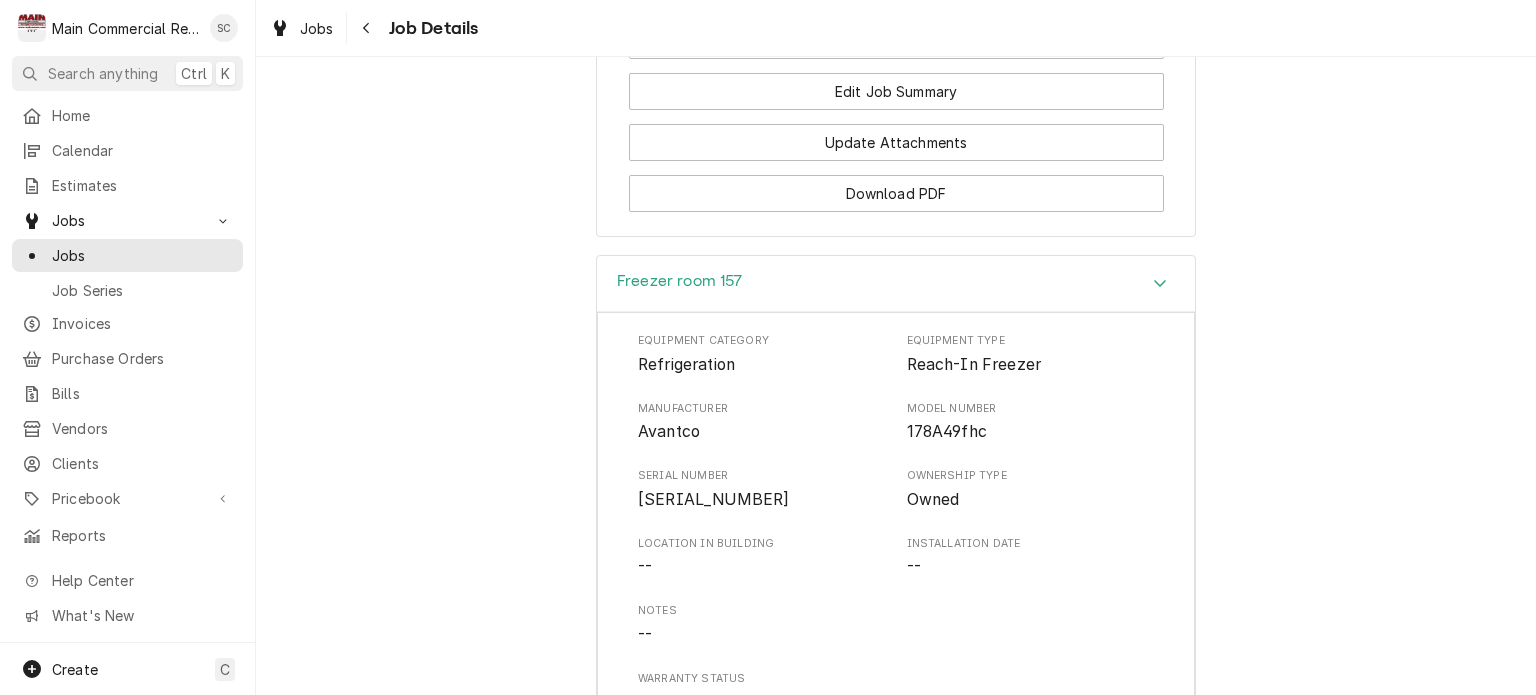 scroll, scrollTop: 1900, scrollLeft: 0, axis: vertical 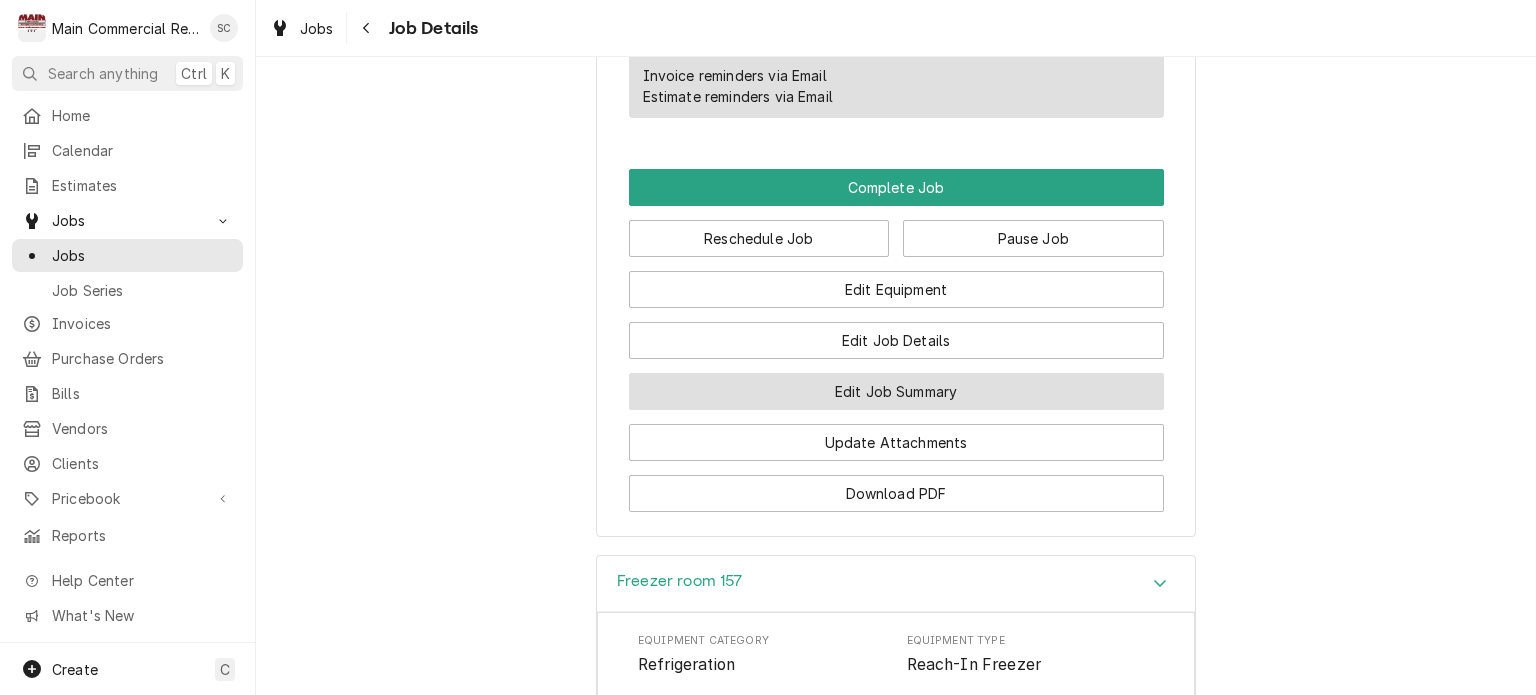 click on "Edit Job Summary" at bounding box center (896, 391) 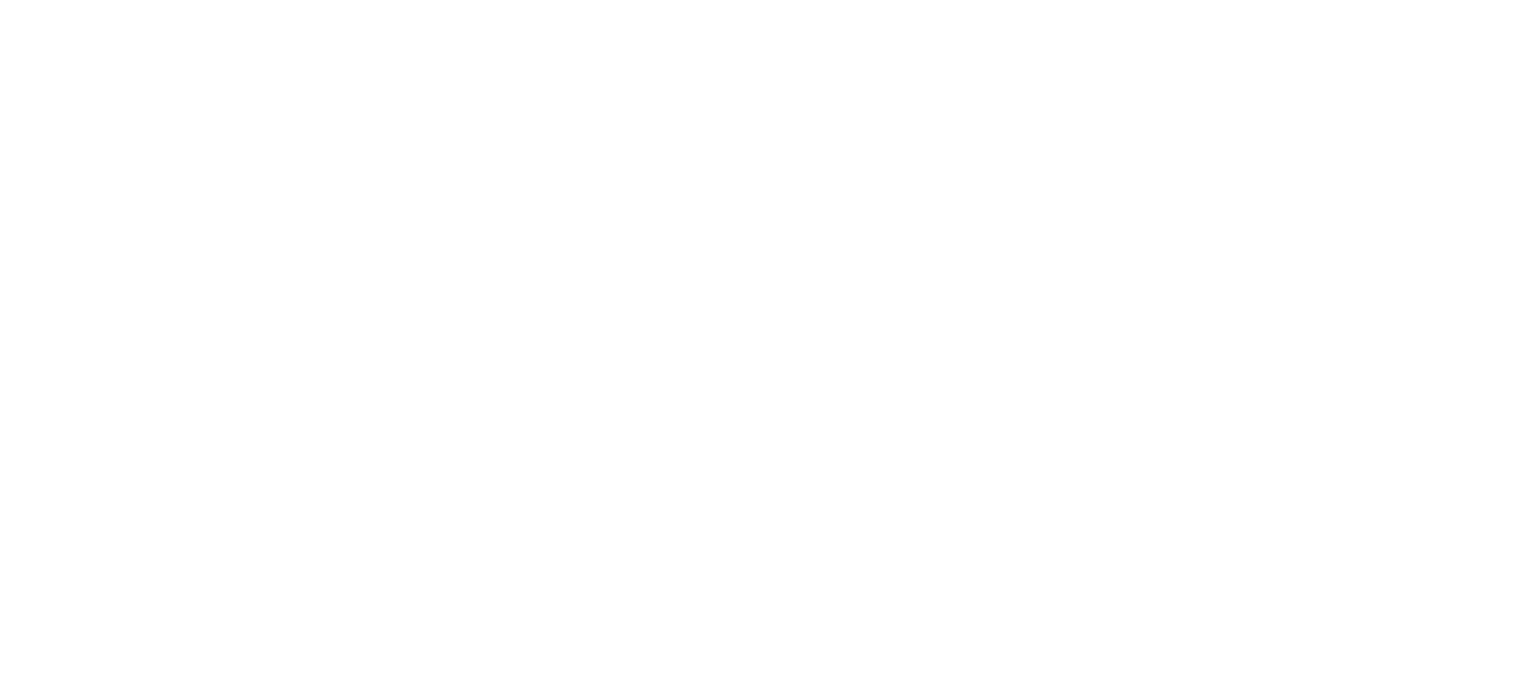 scroll, scrollTop: 0, scrollLeft: 0, axis: both 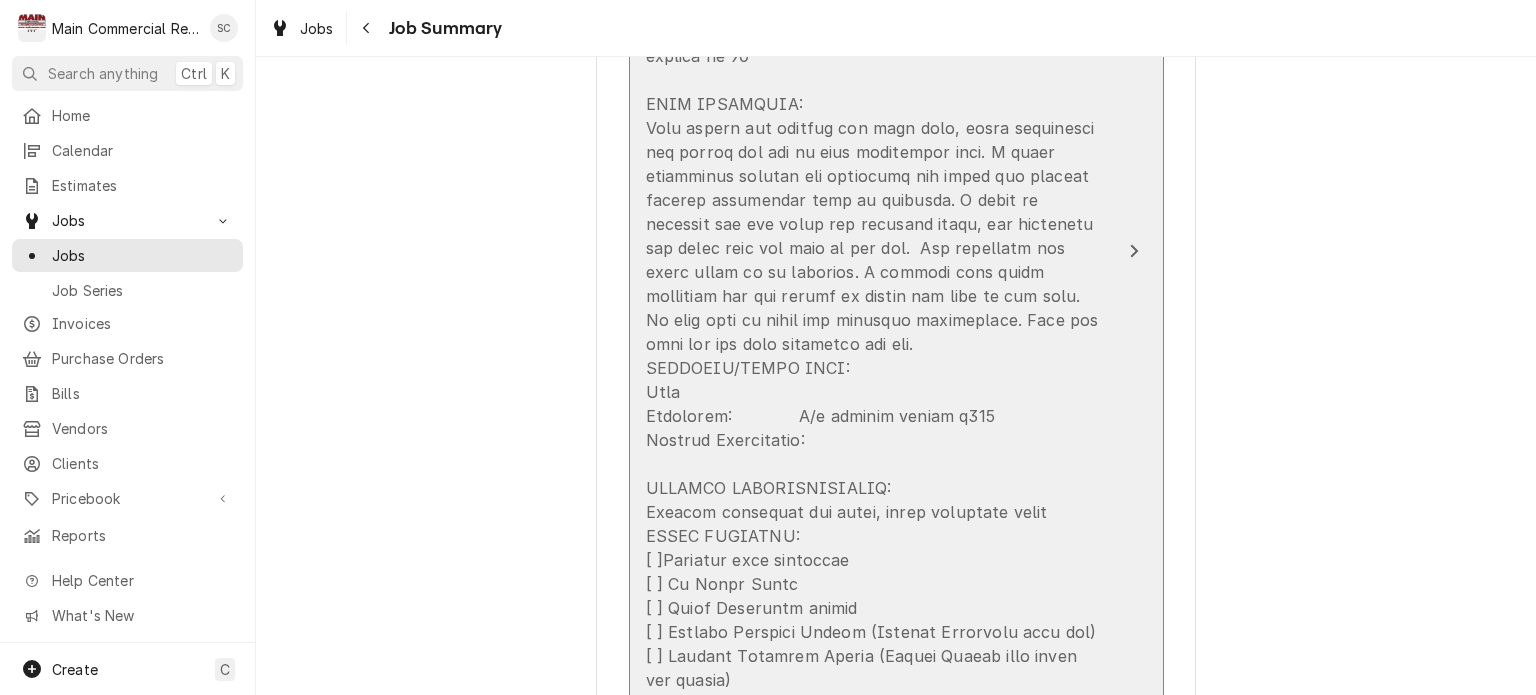 click at bounding box center (875, 356) 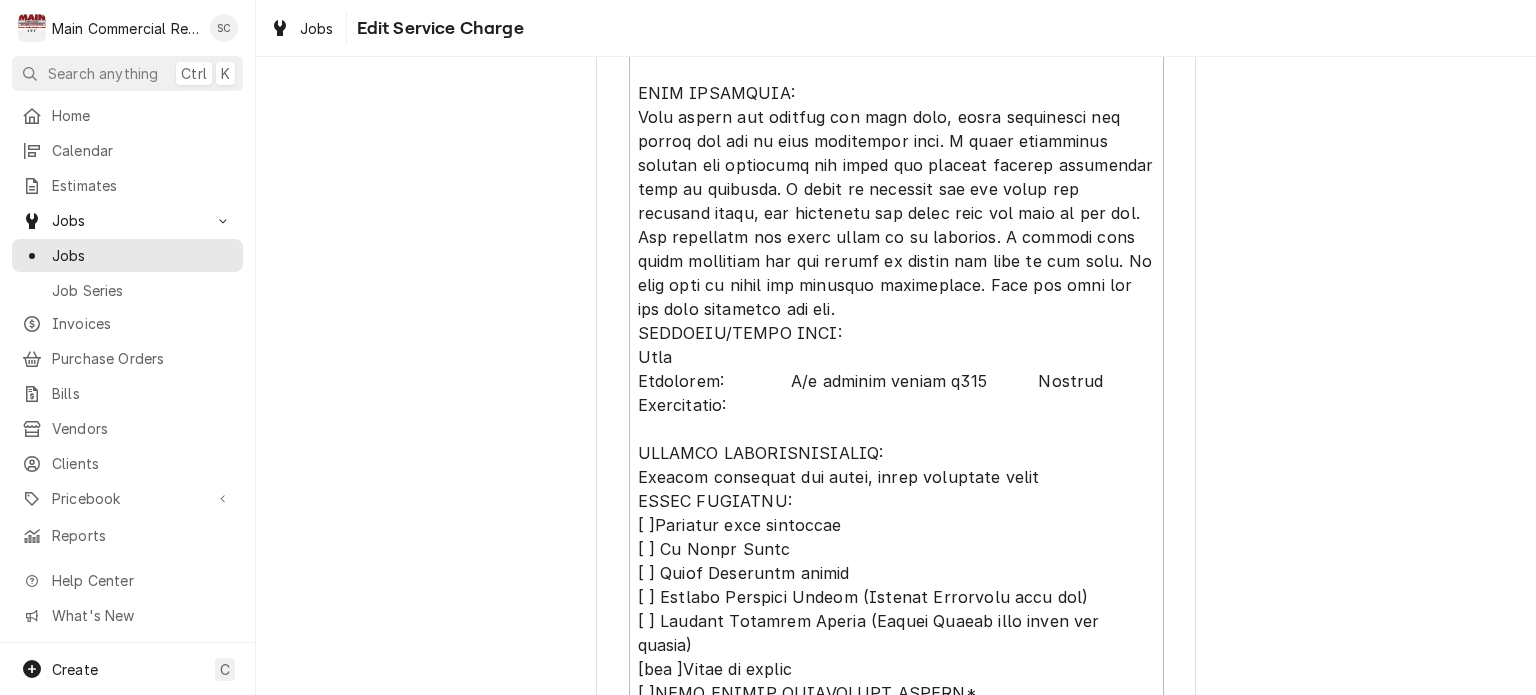 scroll, scrollTop: 1200, scrollLeft: 0, axis: vertical 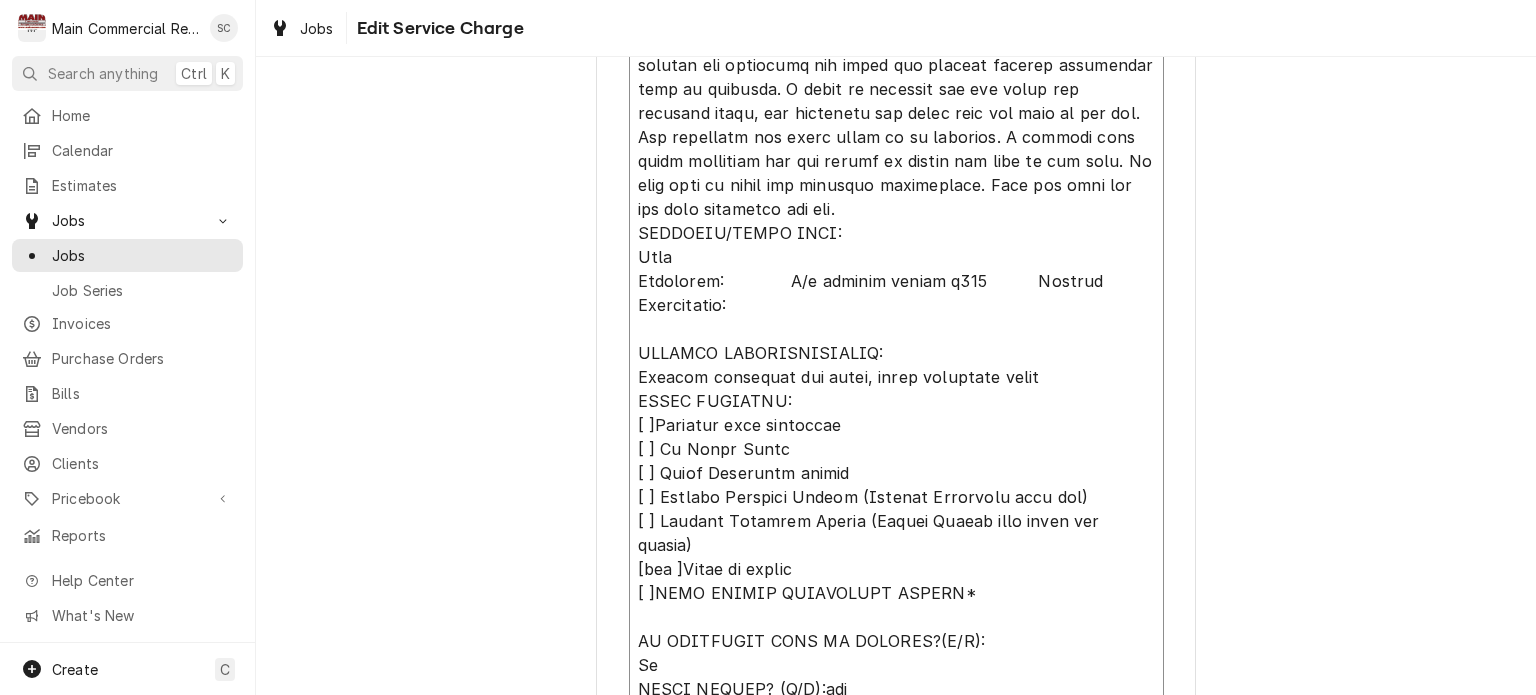 click on "Service Summary" at bounding box center [896, 233] 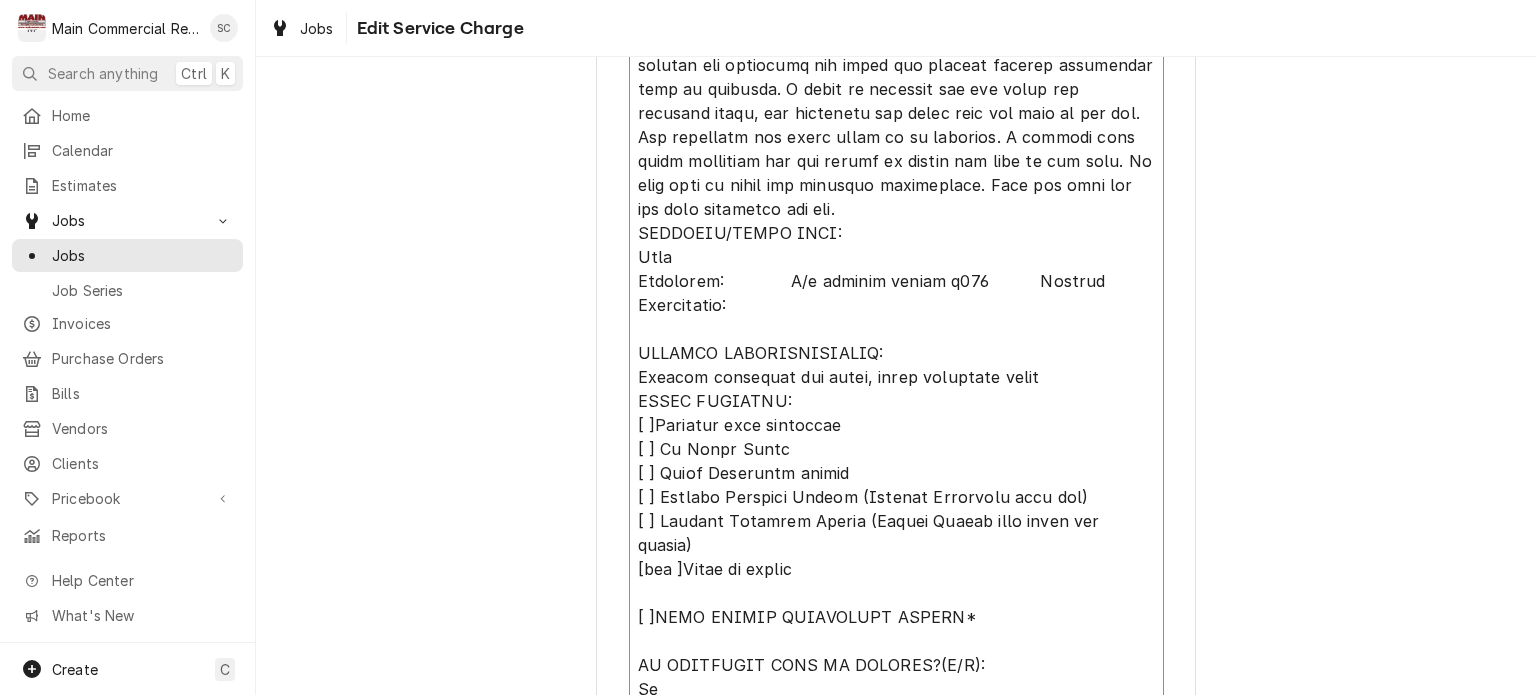 type on "x" 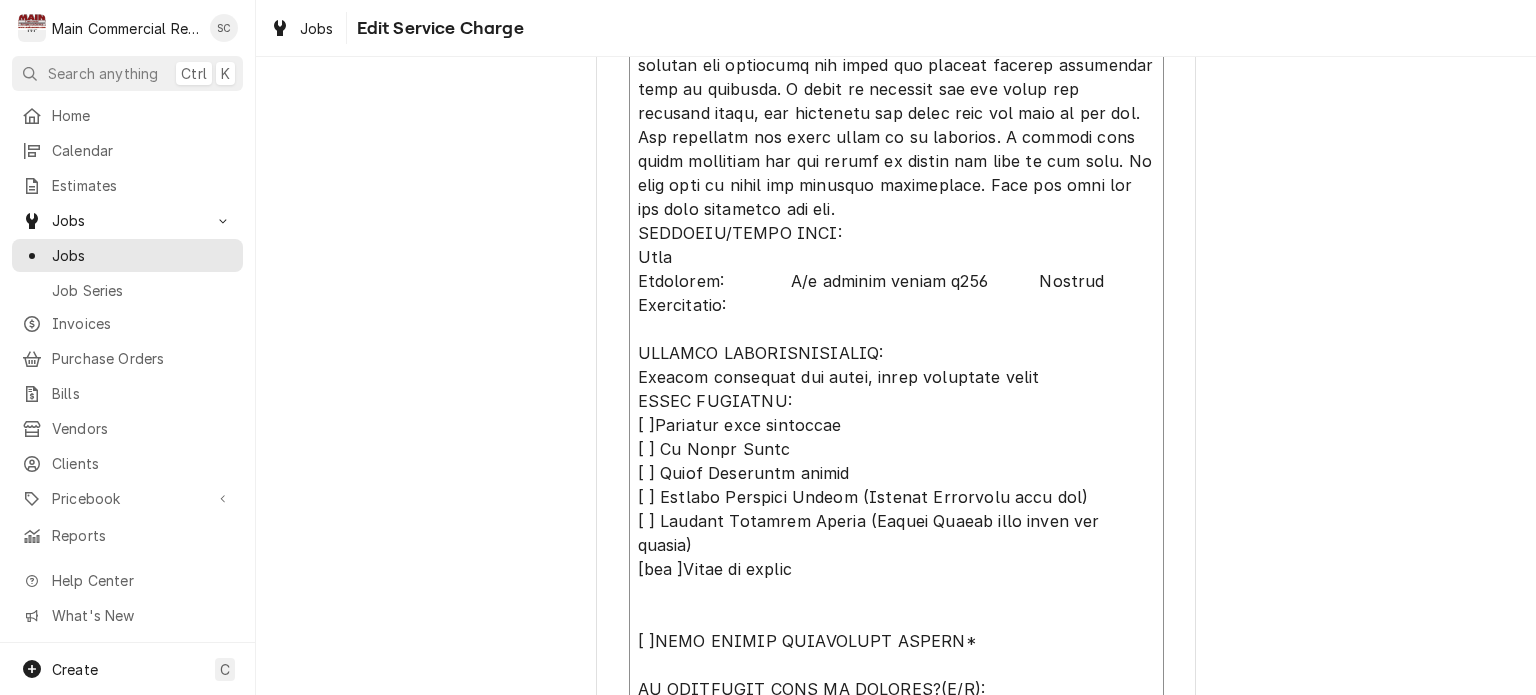 type on "x" 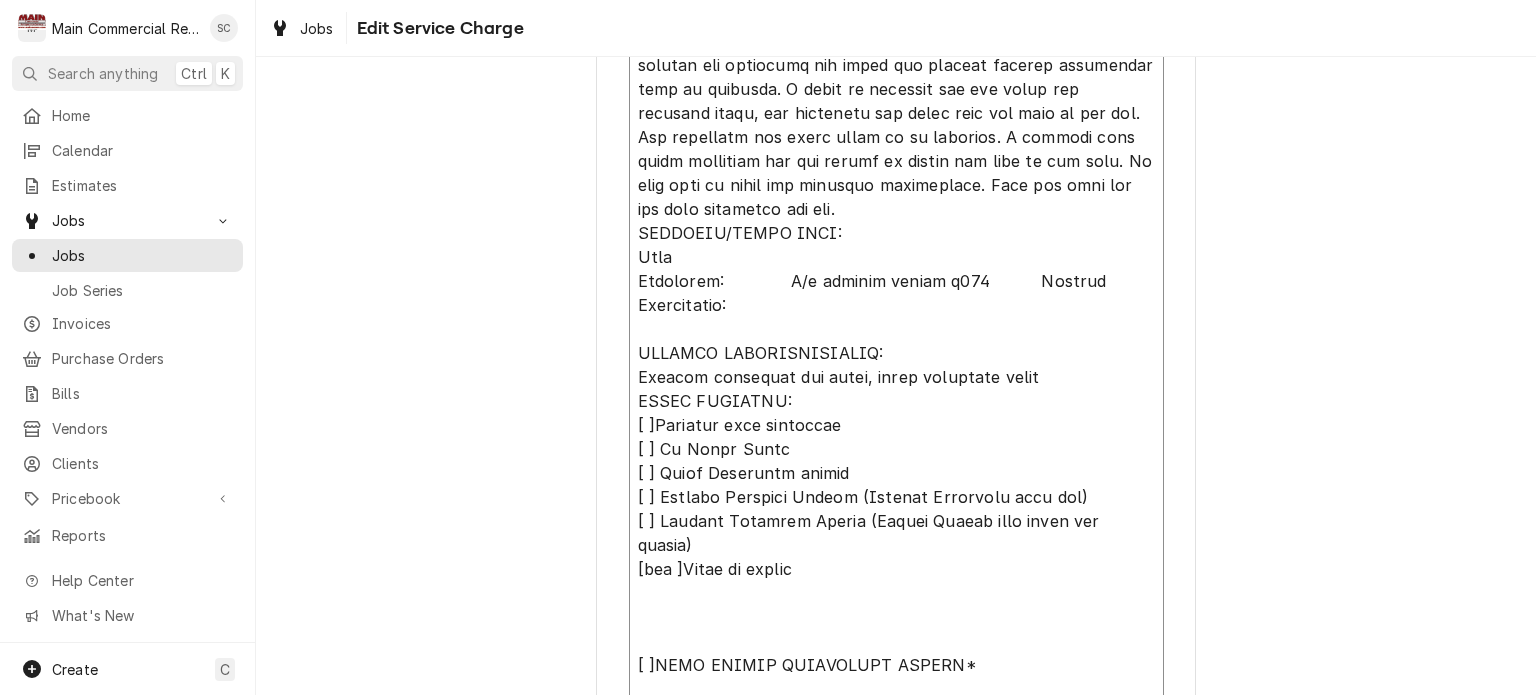 type on "x" 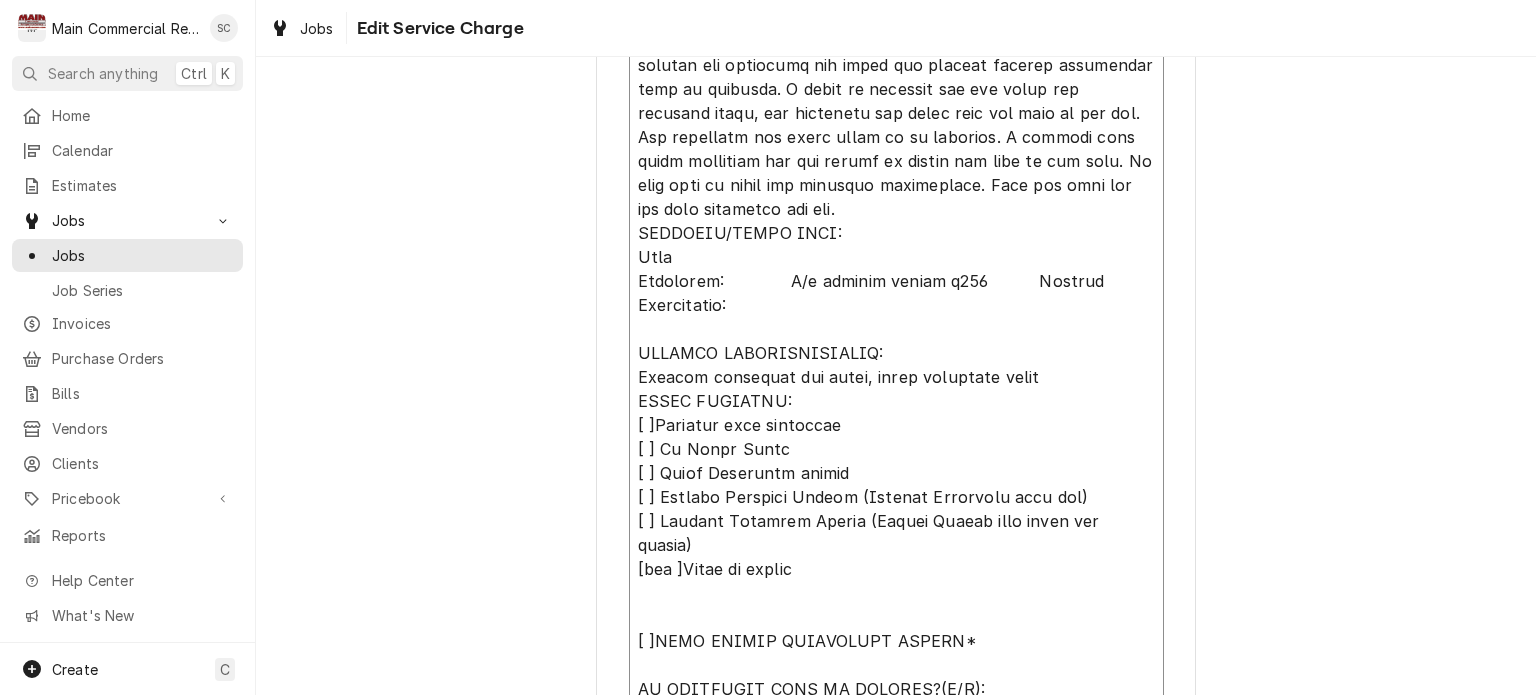 type on "x" 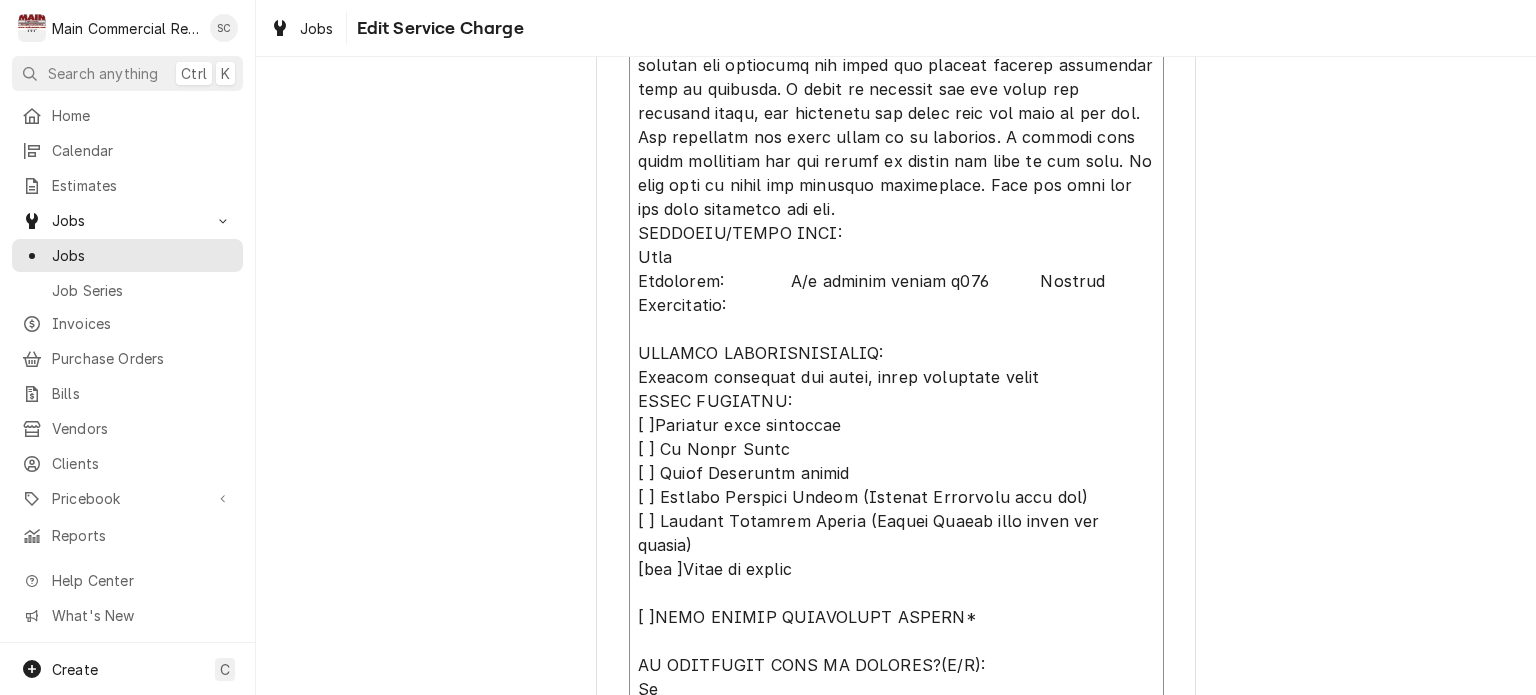 type on "x" 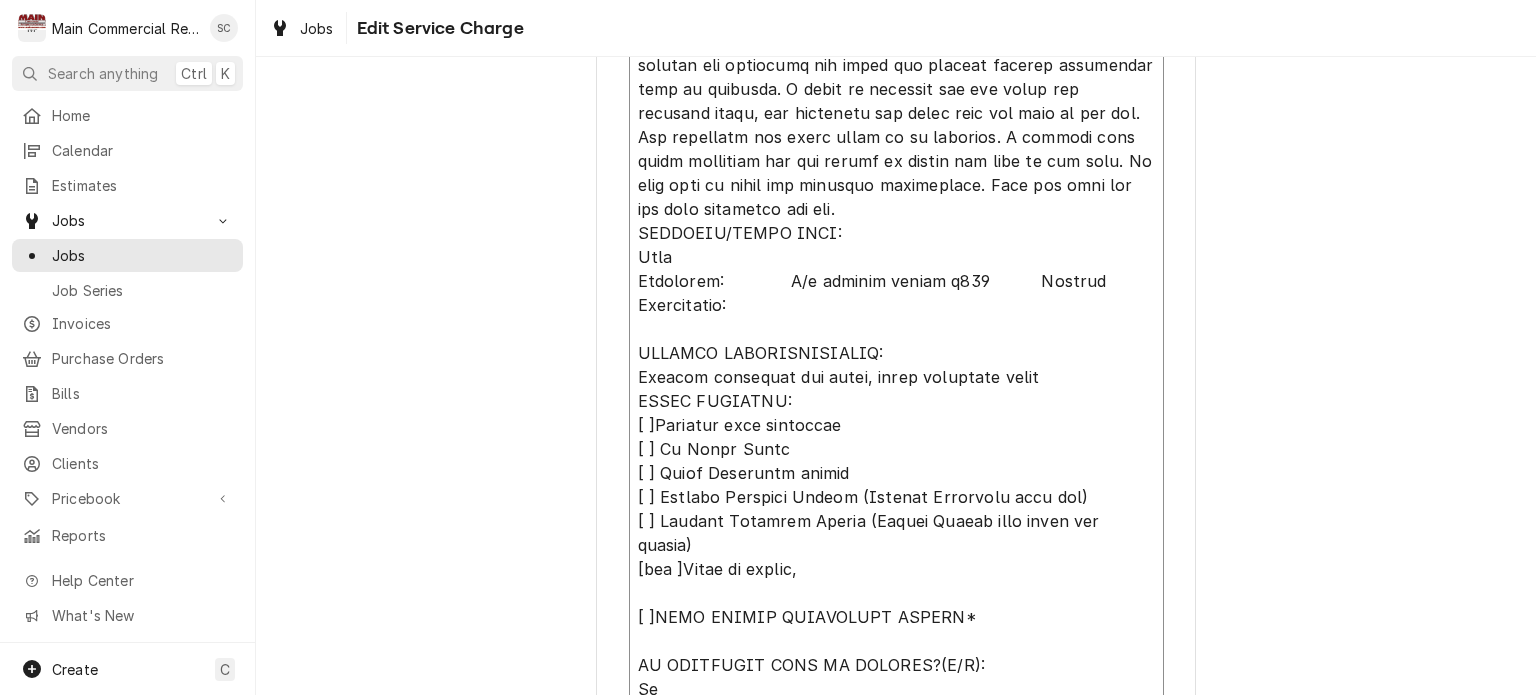 type on "x" 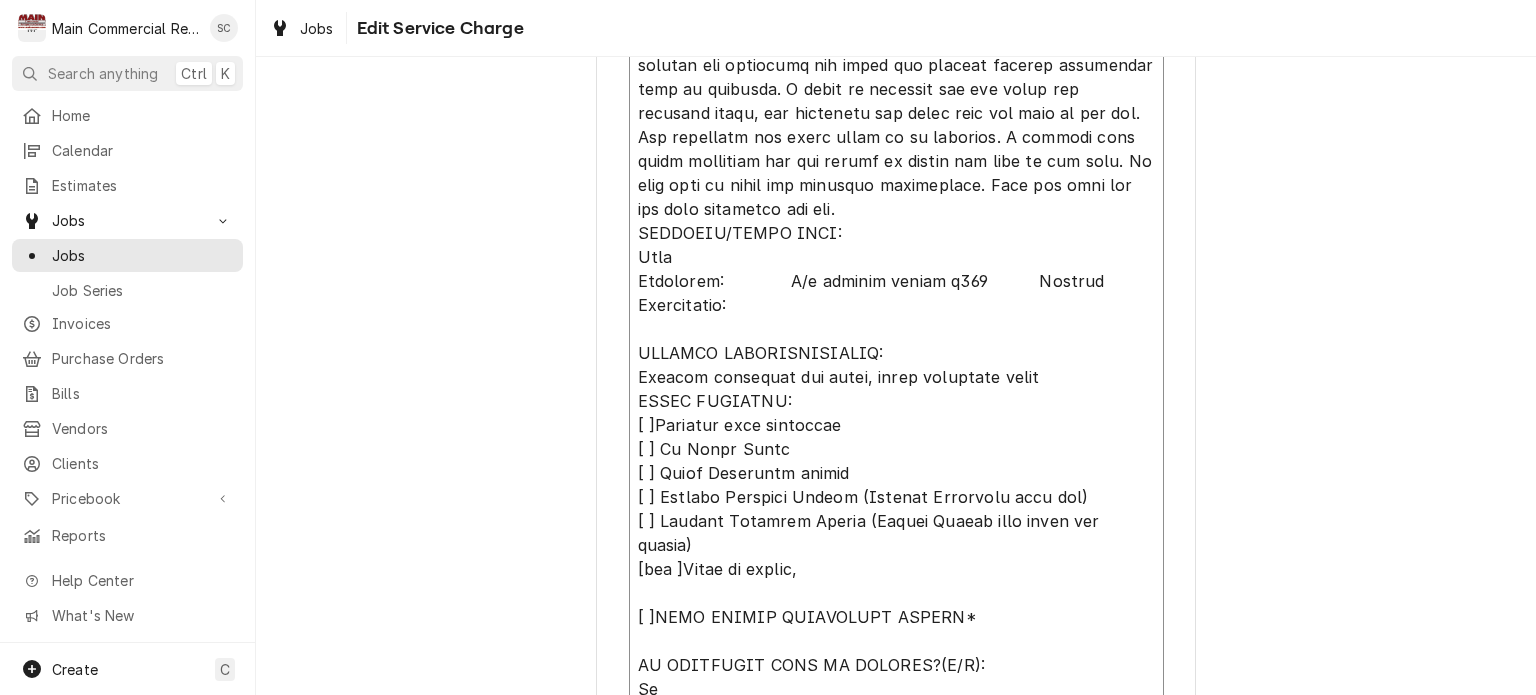 type on "x" 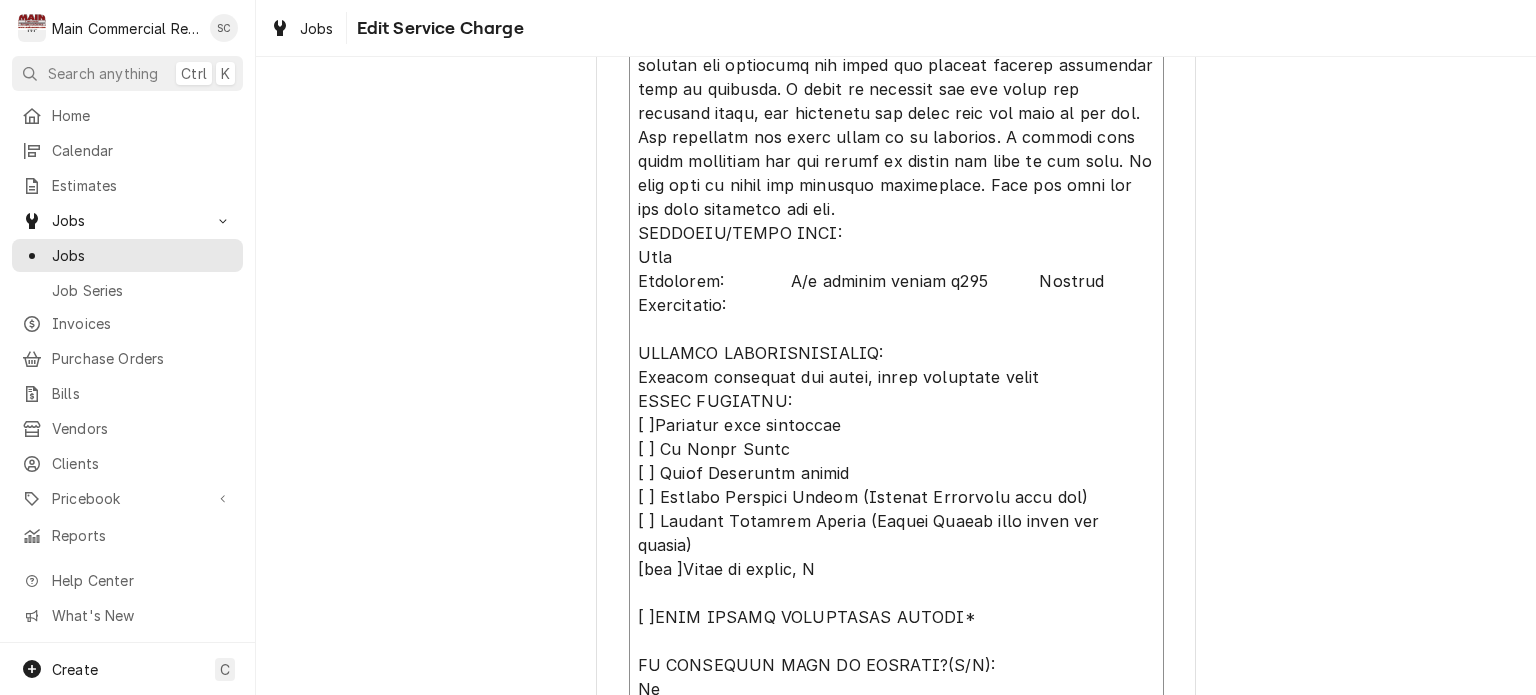 type on "x" 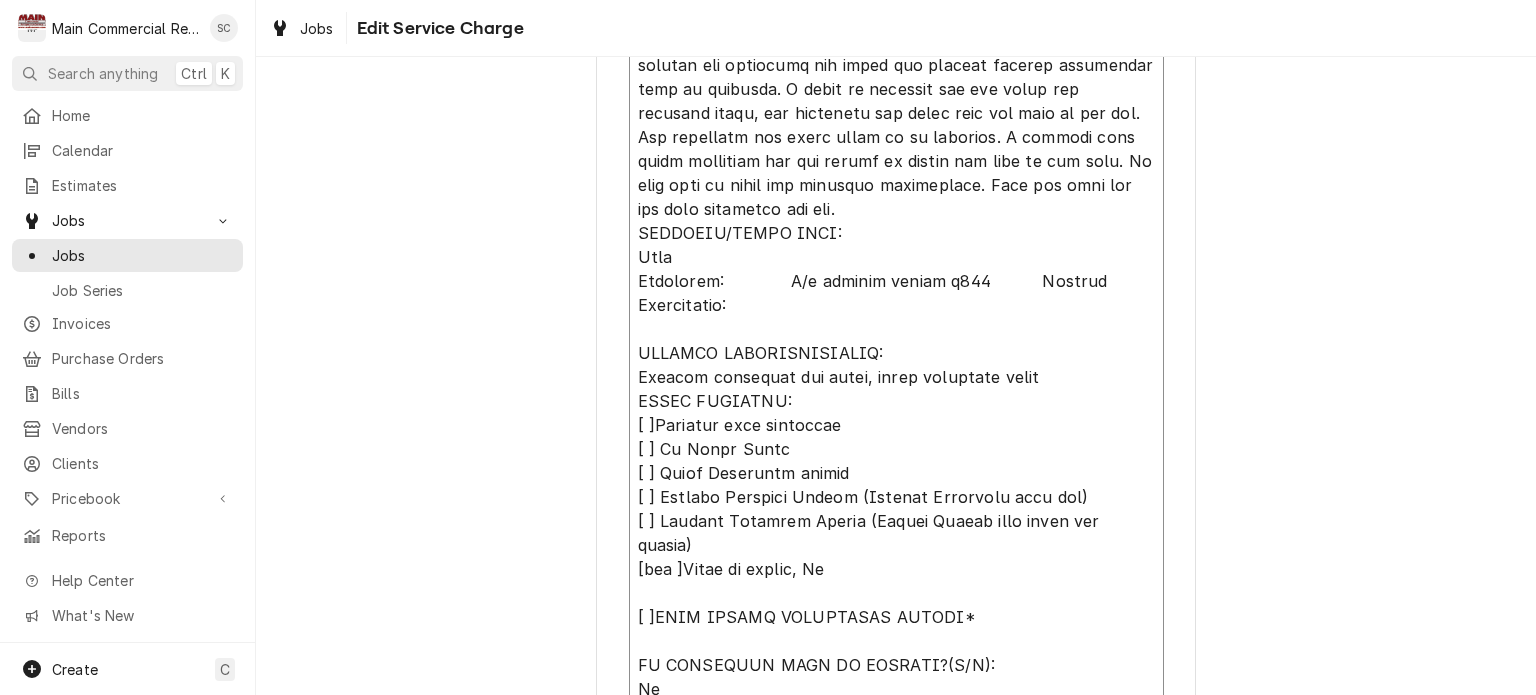 type on "x" 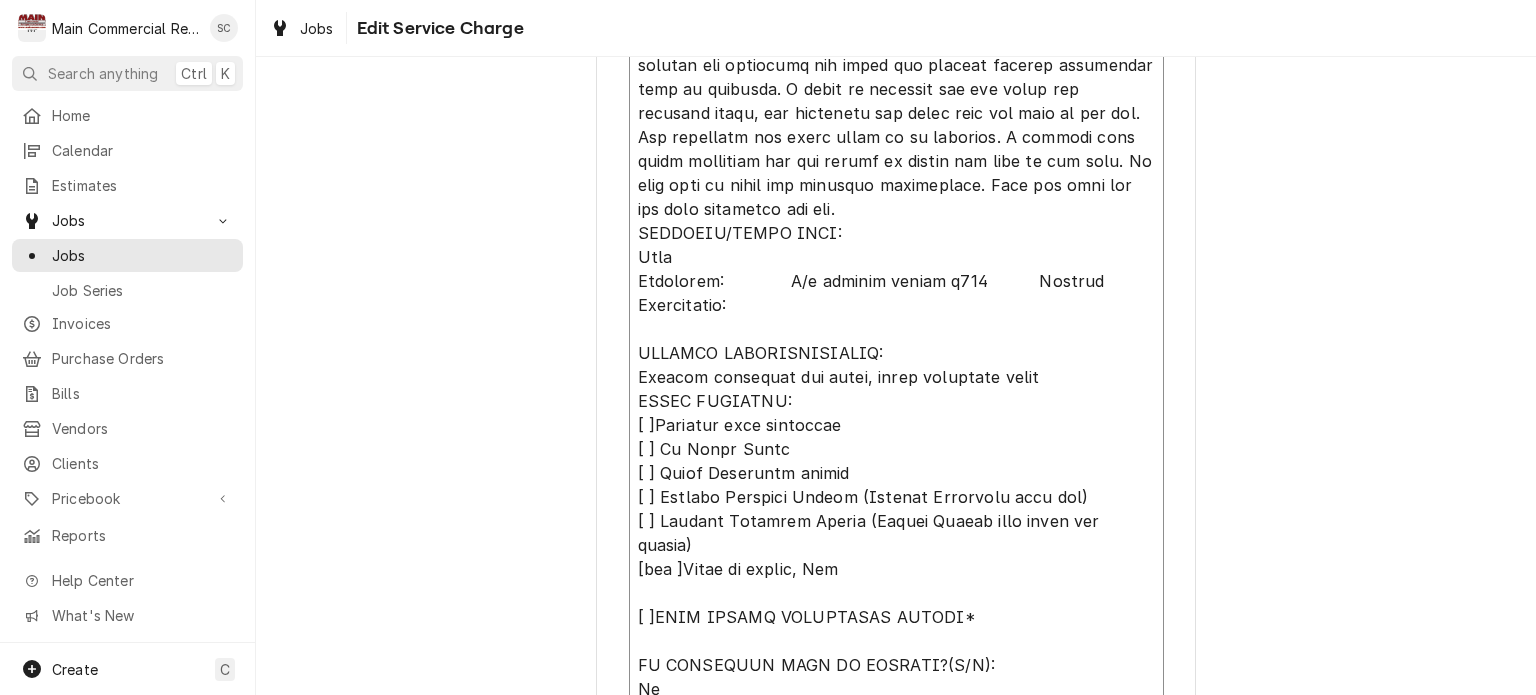 type on "x" 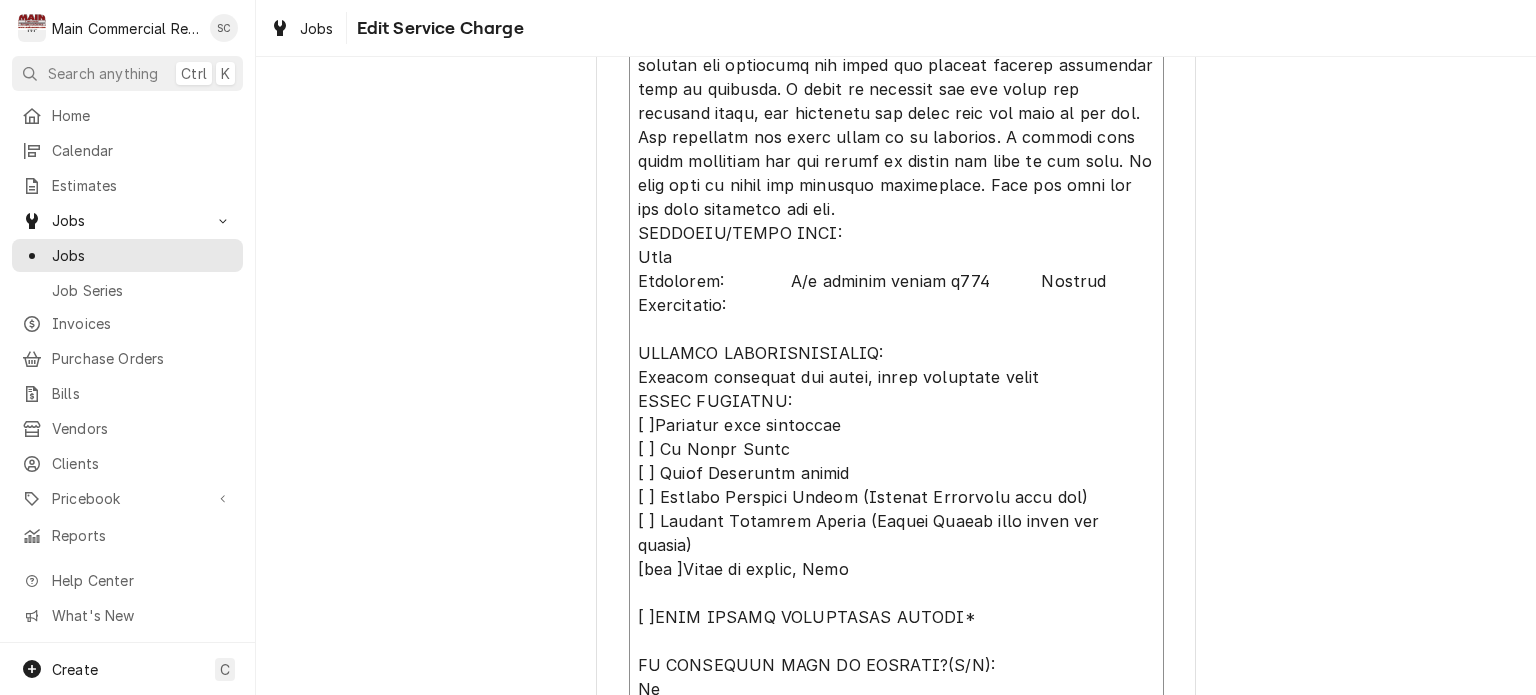 type on "x" 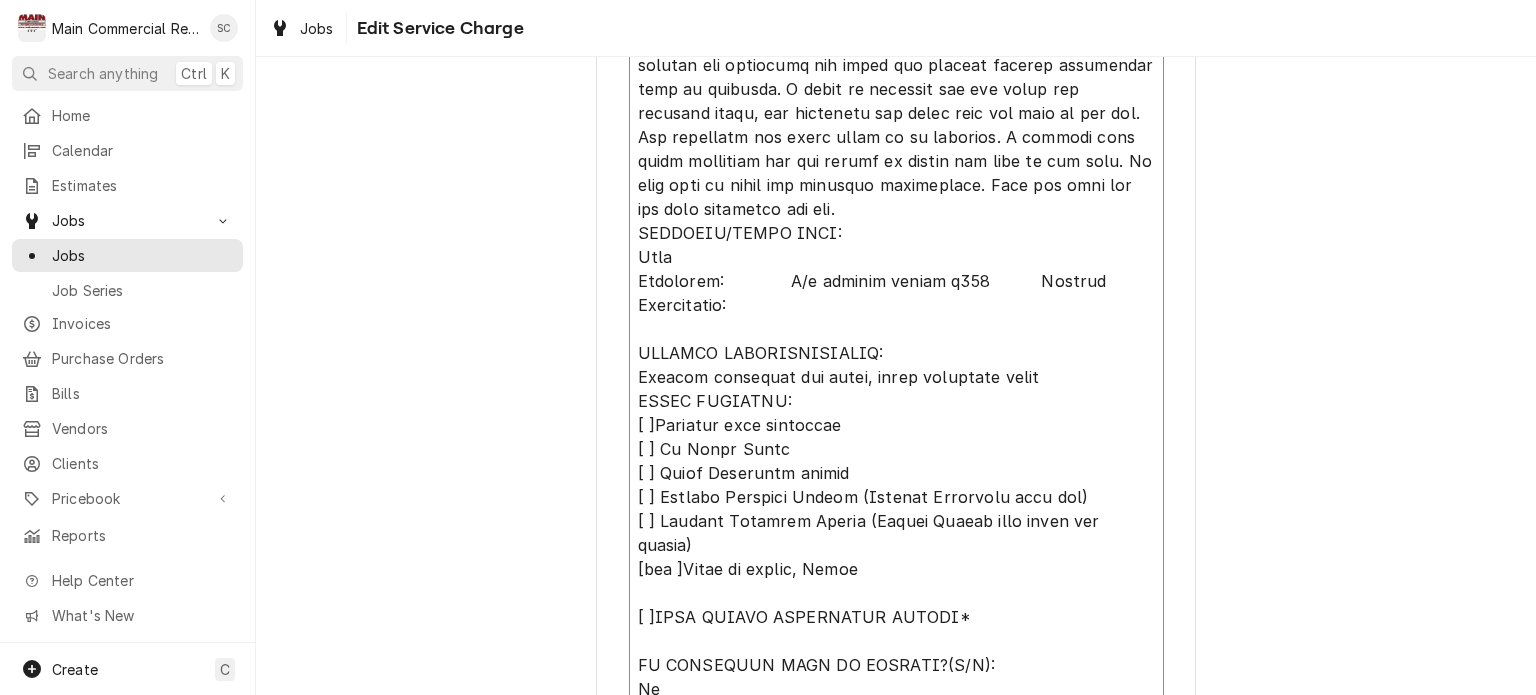 type on "x" 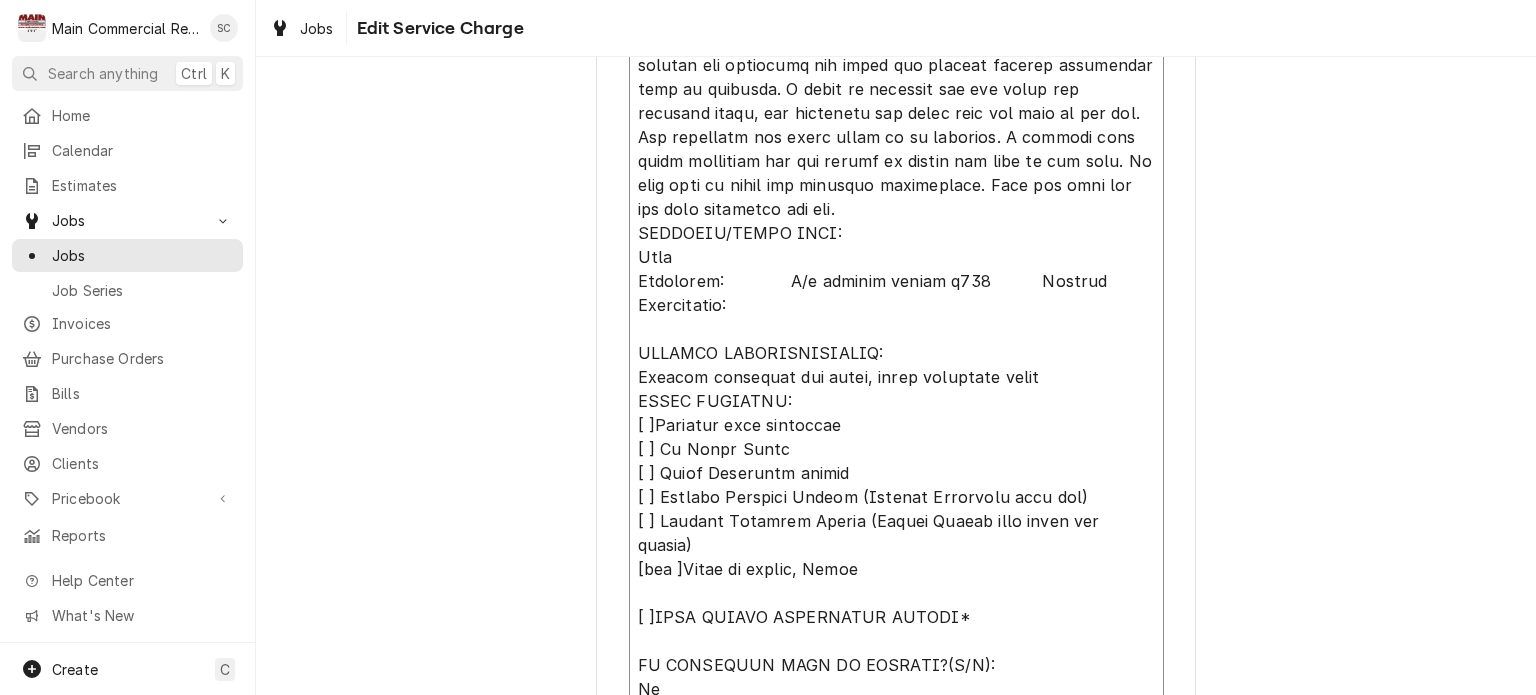 type on "x" 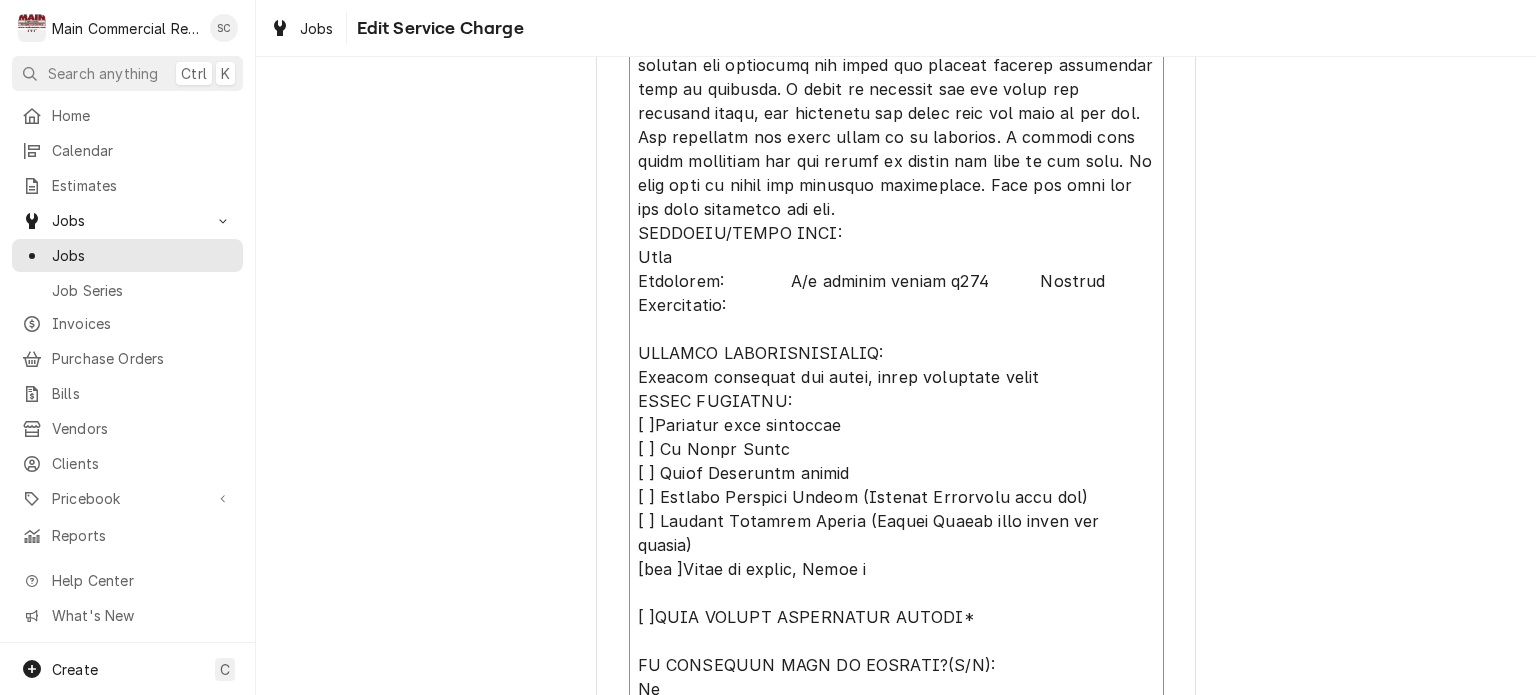 type on "x" 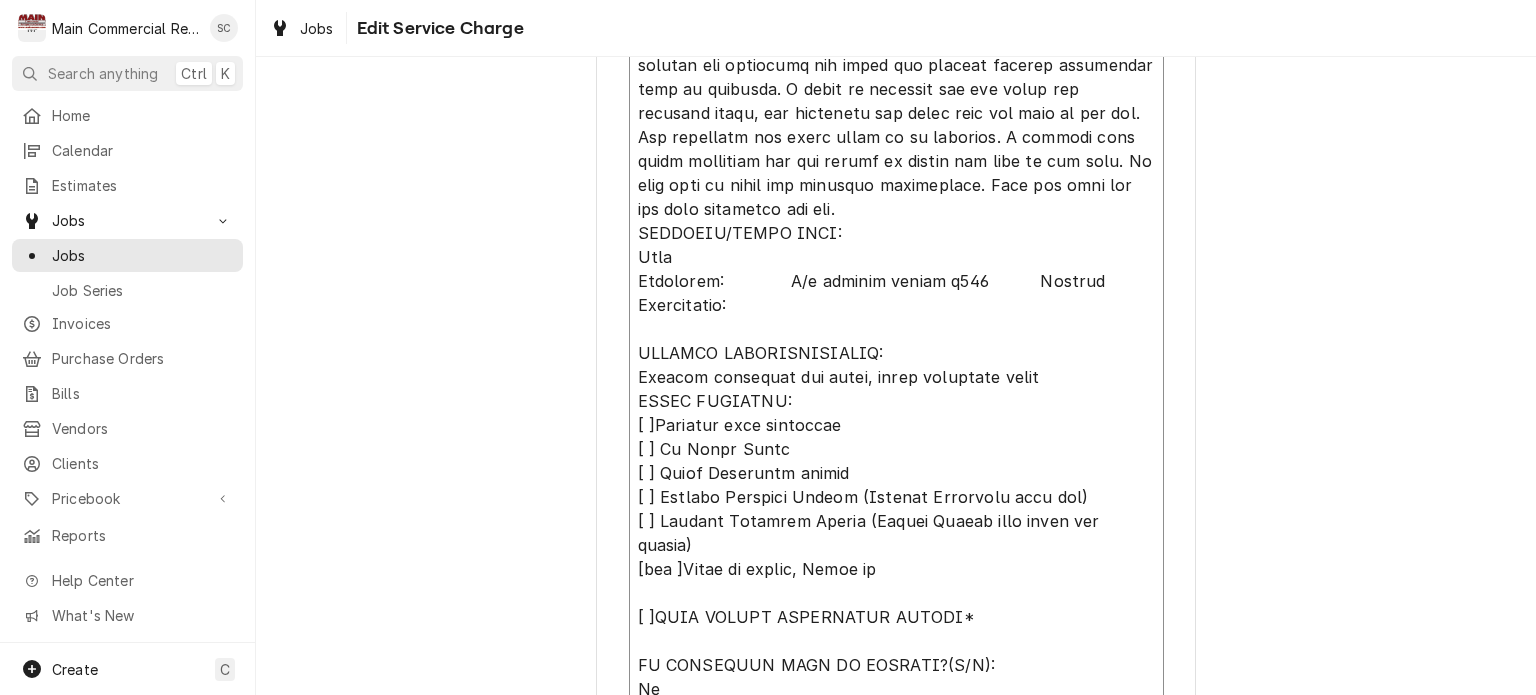 type on "x" 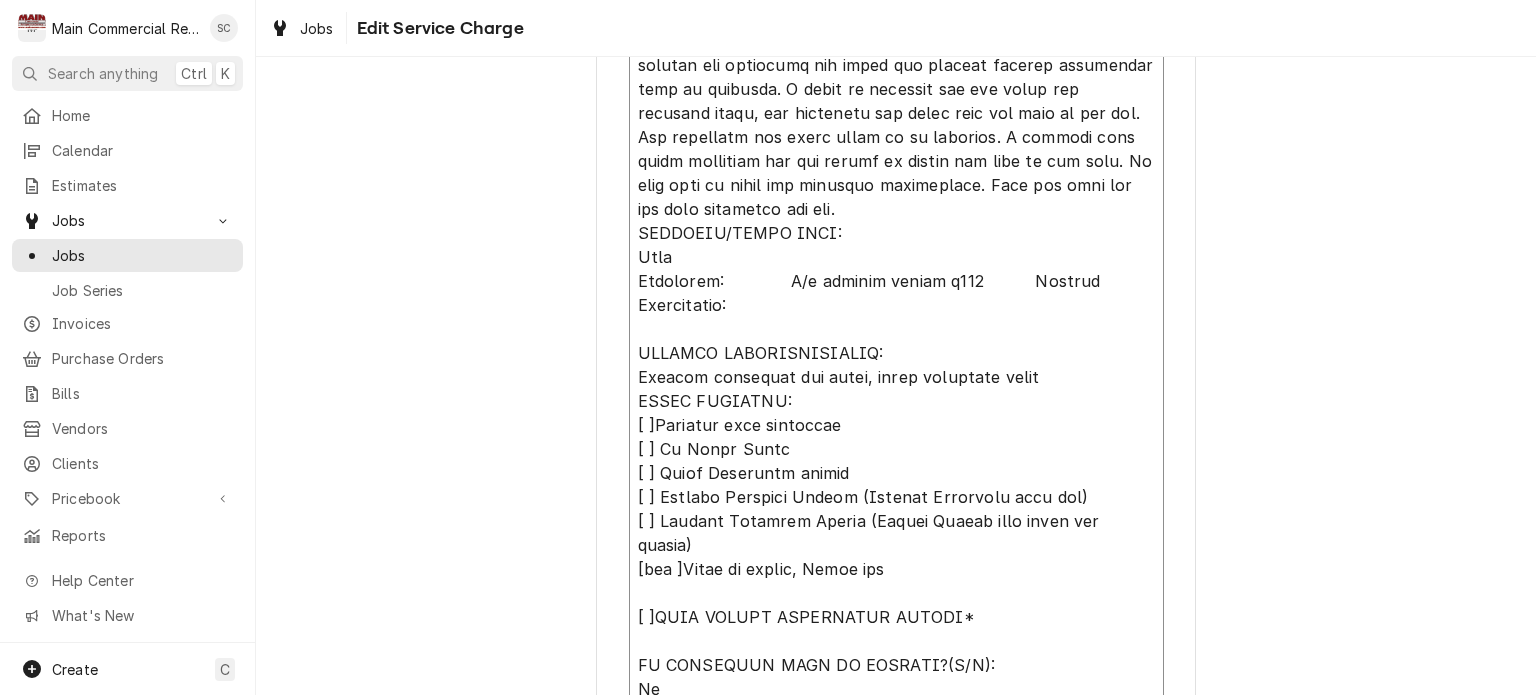 type on "x" 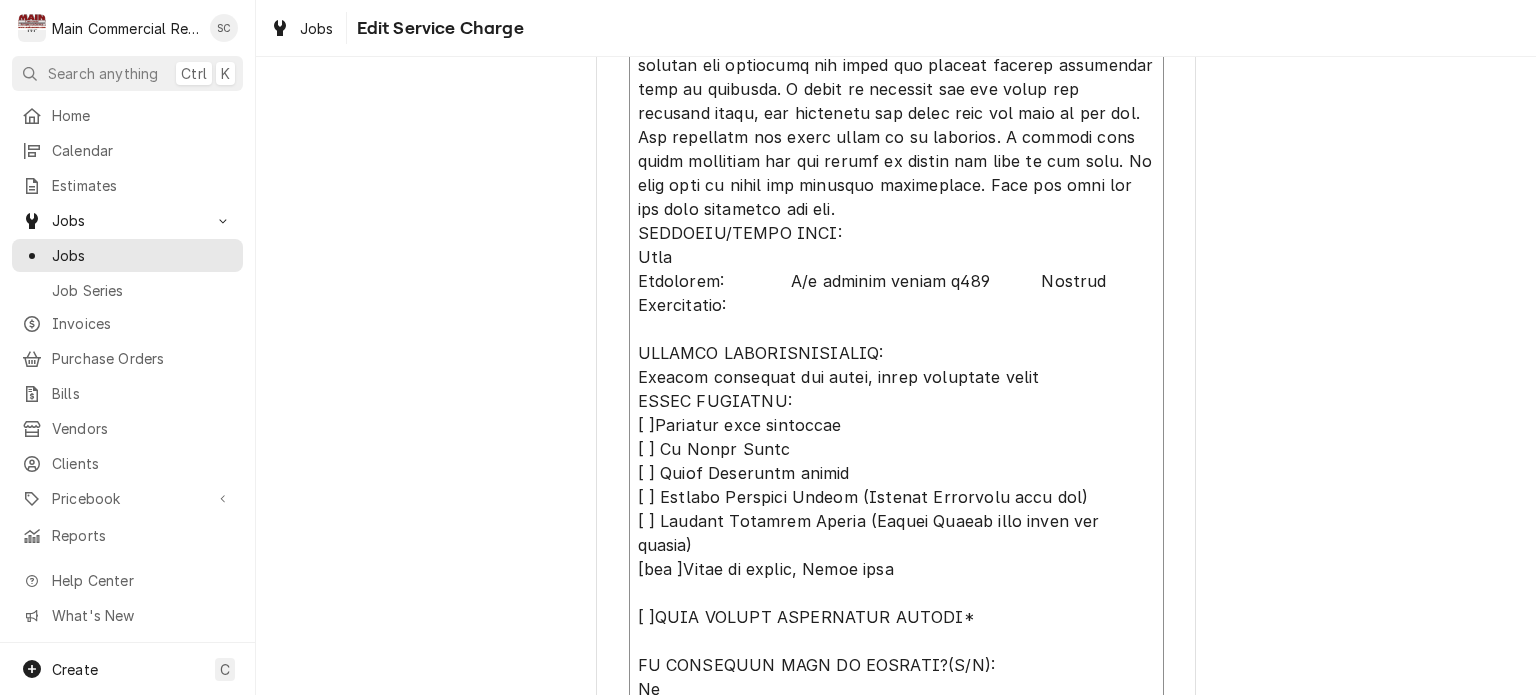 type on "x" 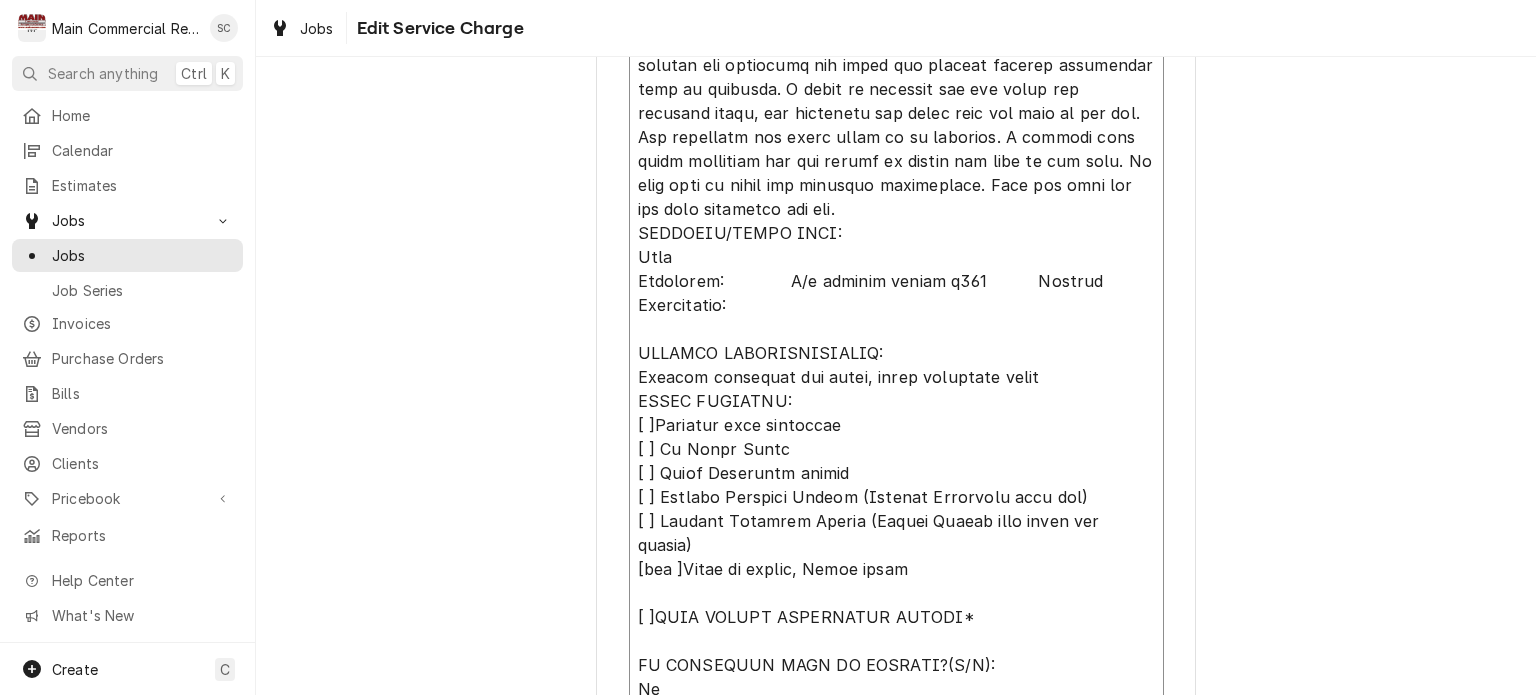 type on "x" 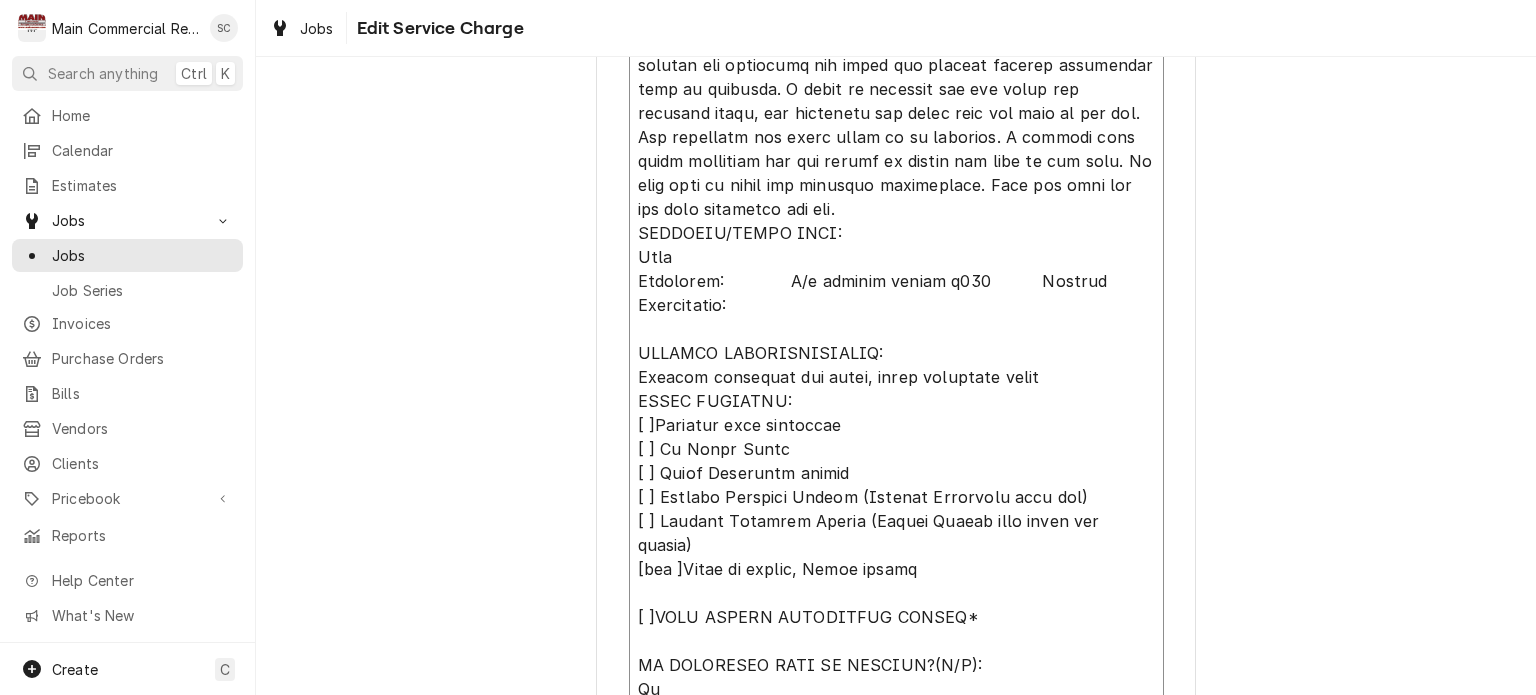 type on "x" 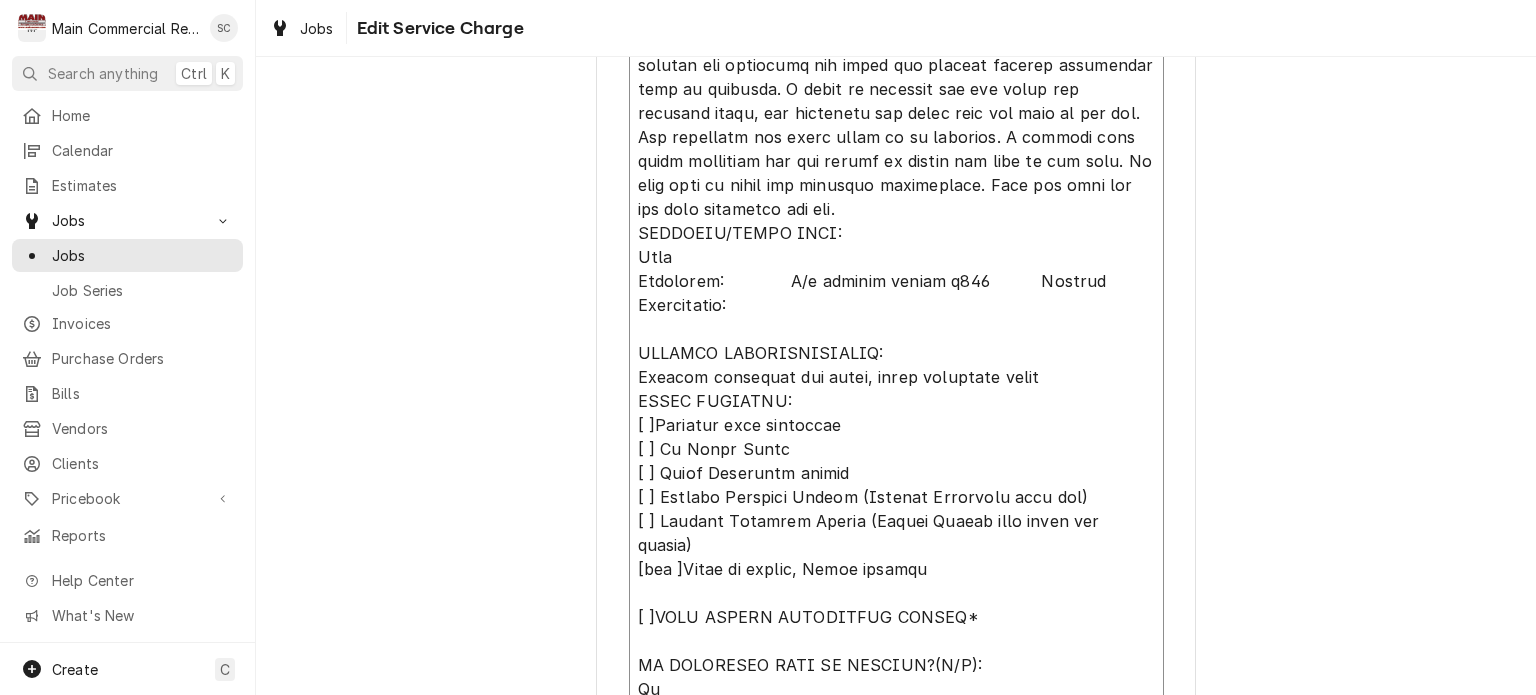 type on "x" 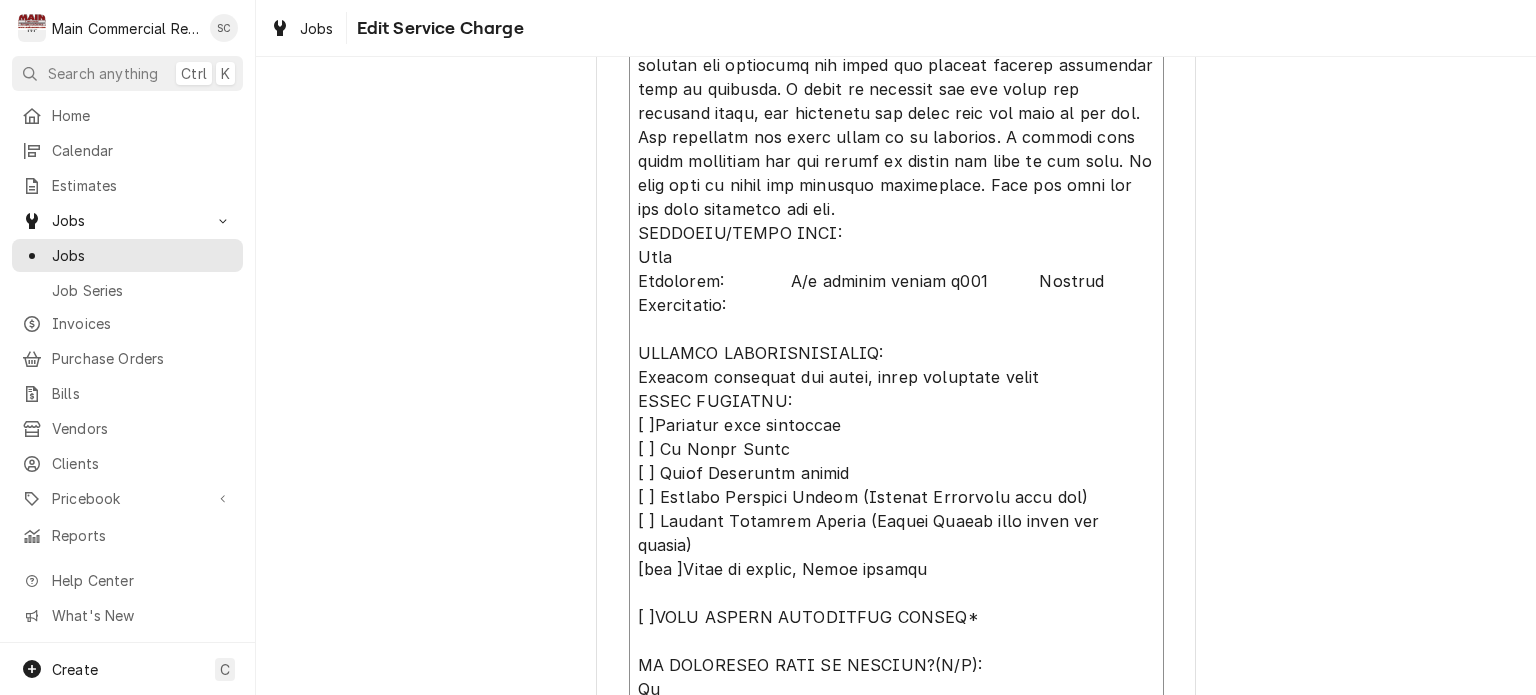 type on "x" 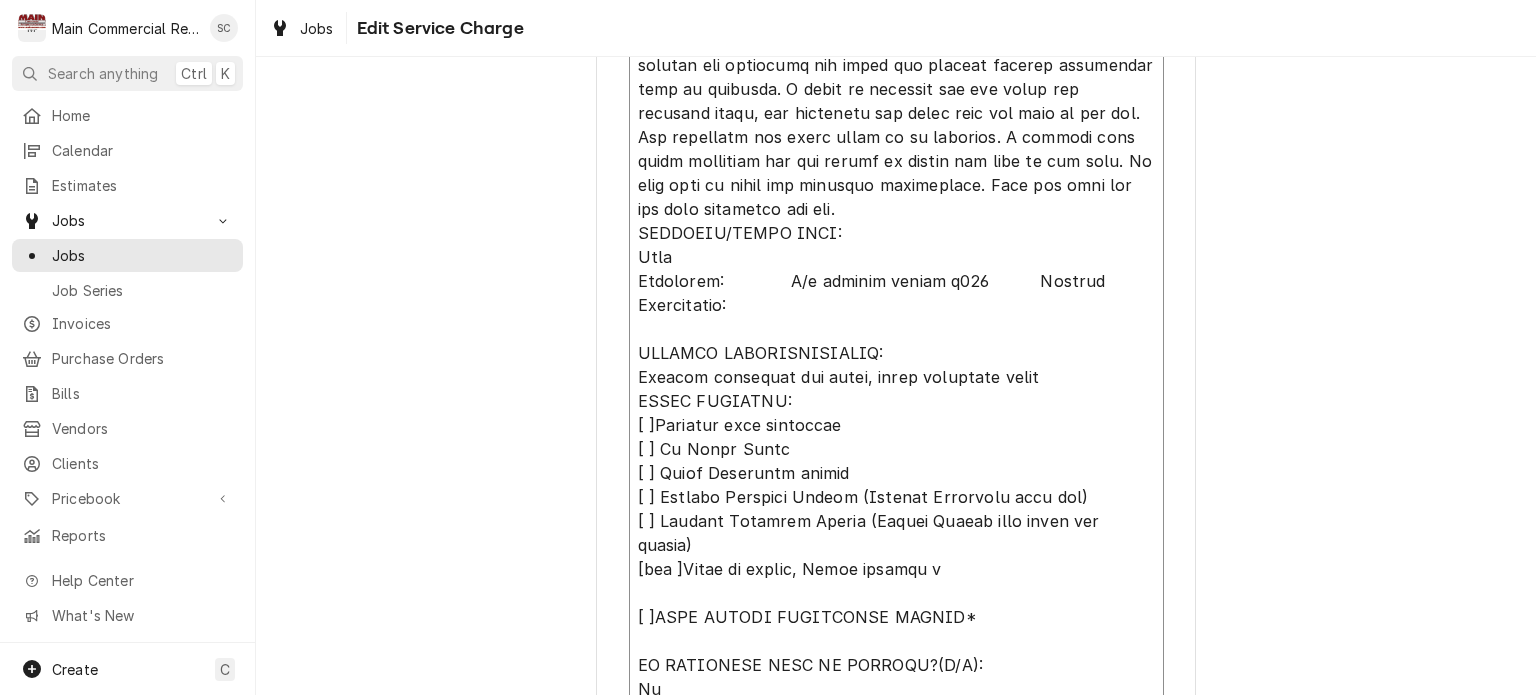 type on "x" 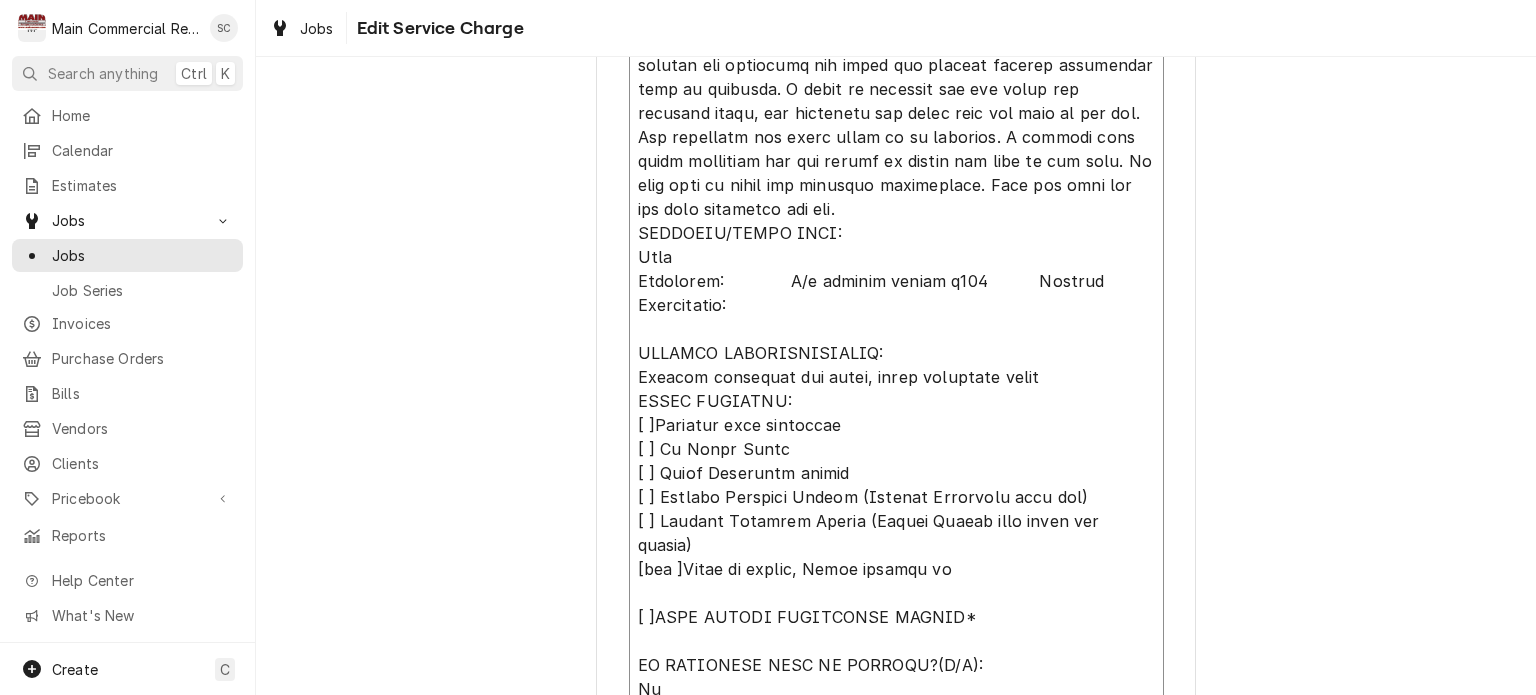 type on "x" 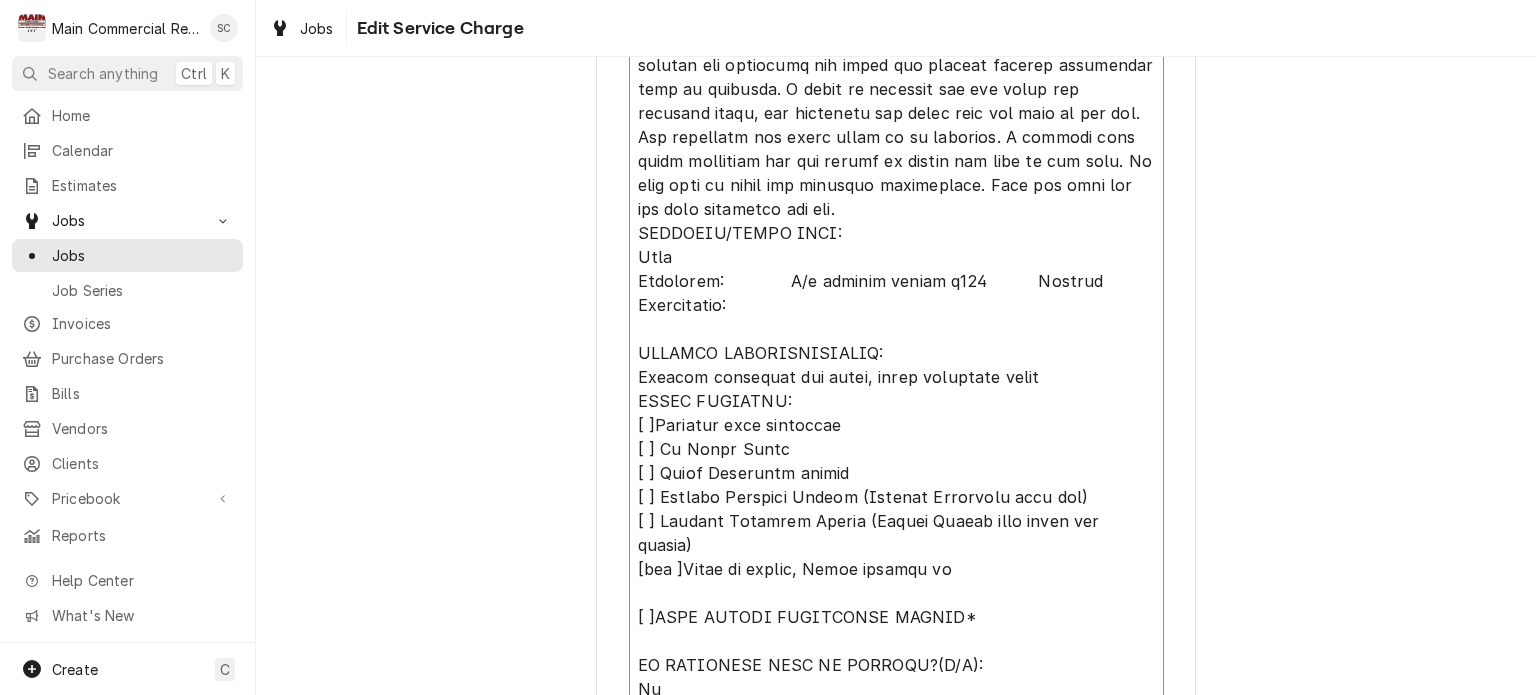 type on "x" 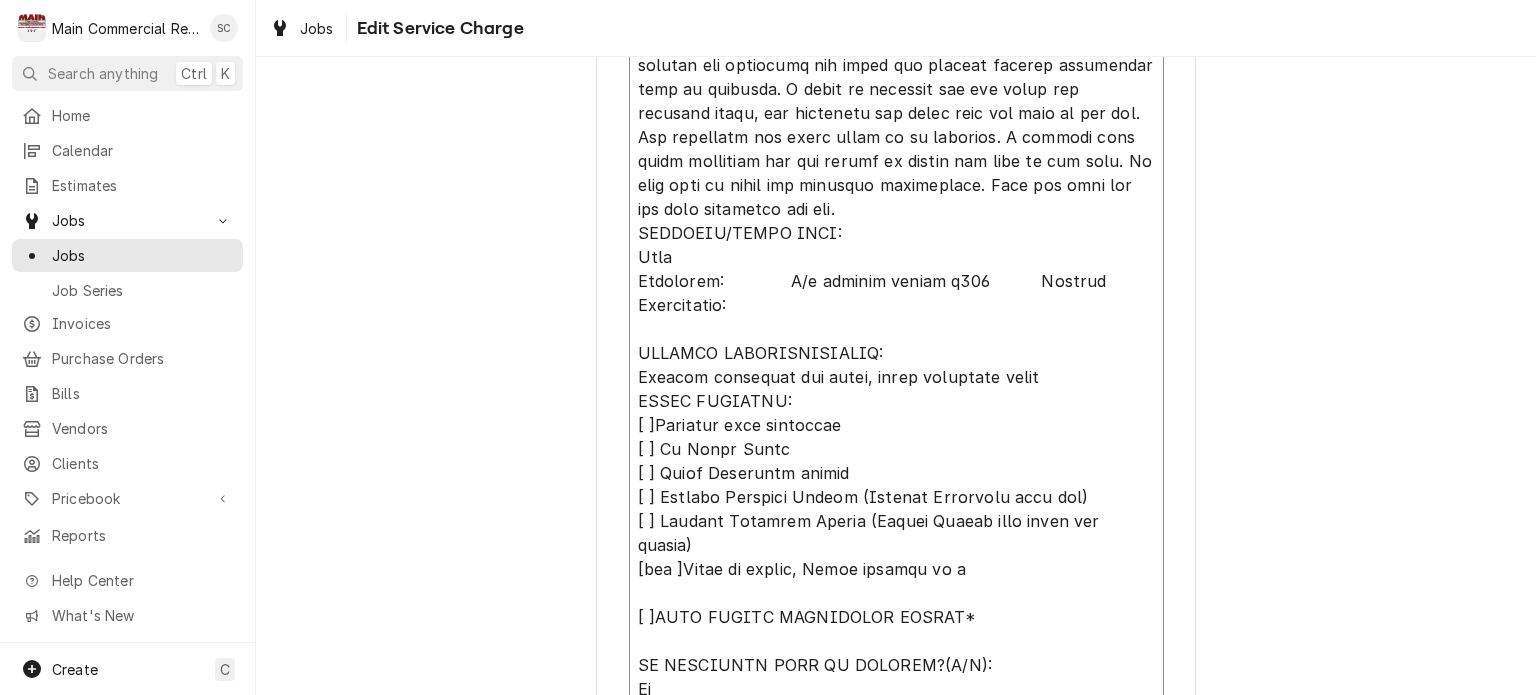 type on "x" 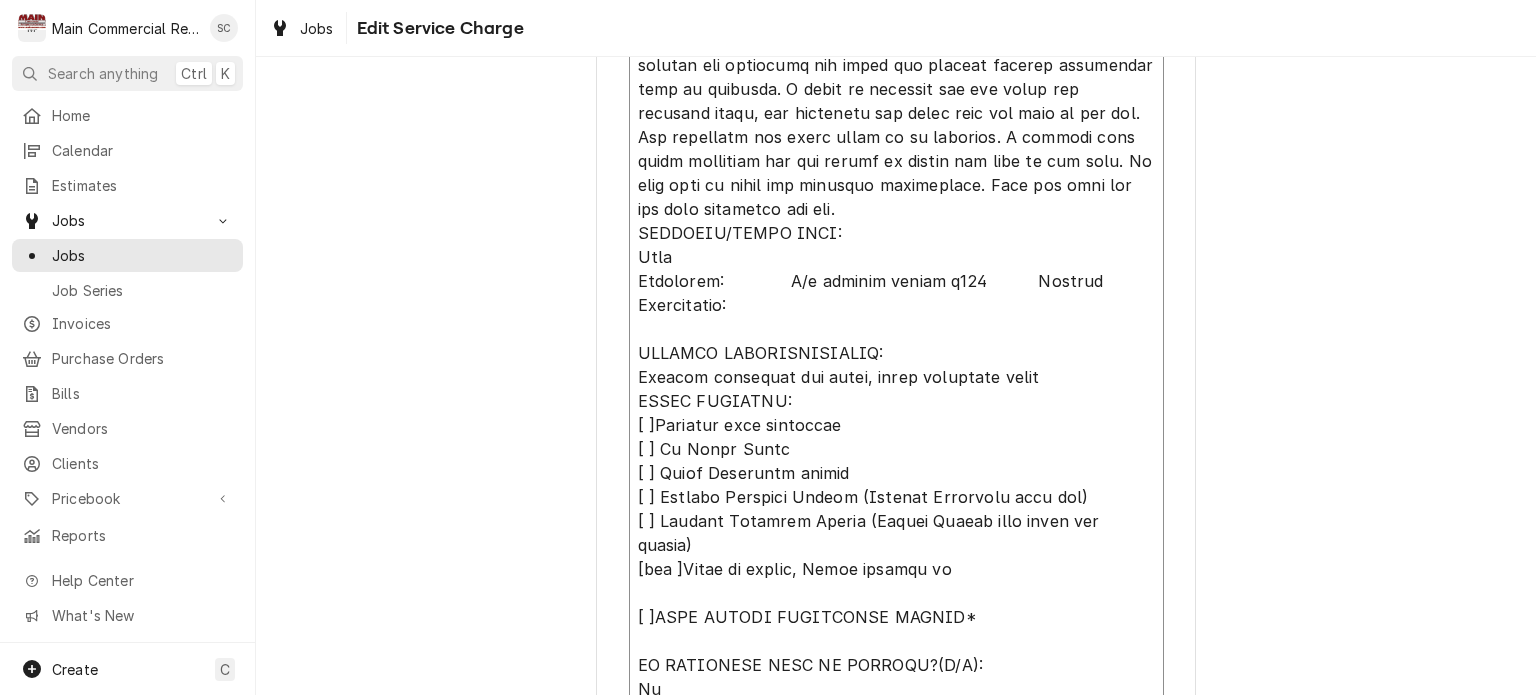 type on "x" 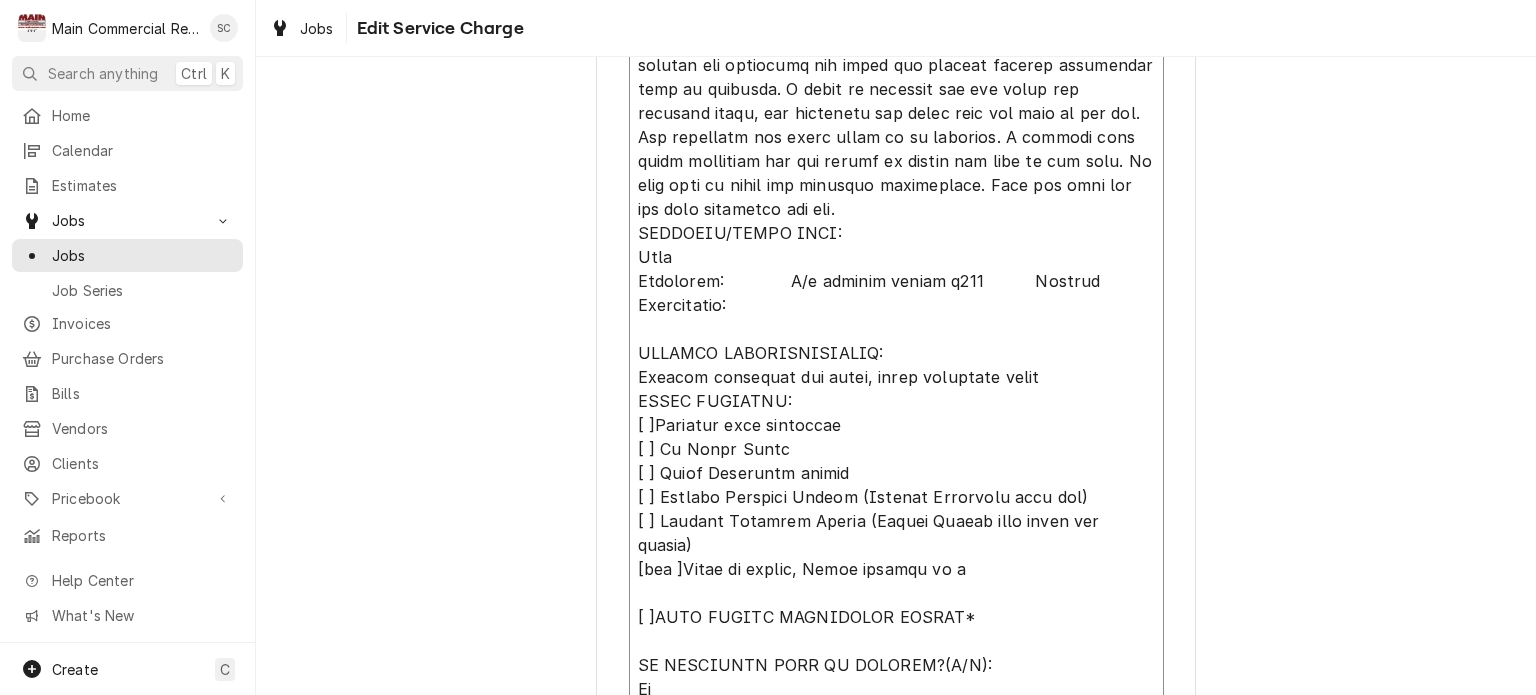 type on "x" 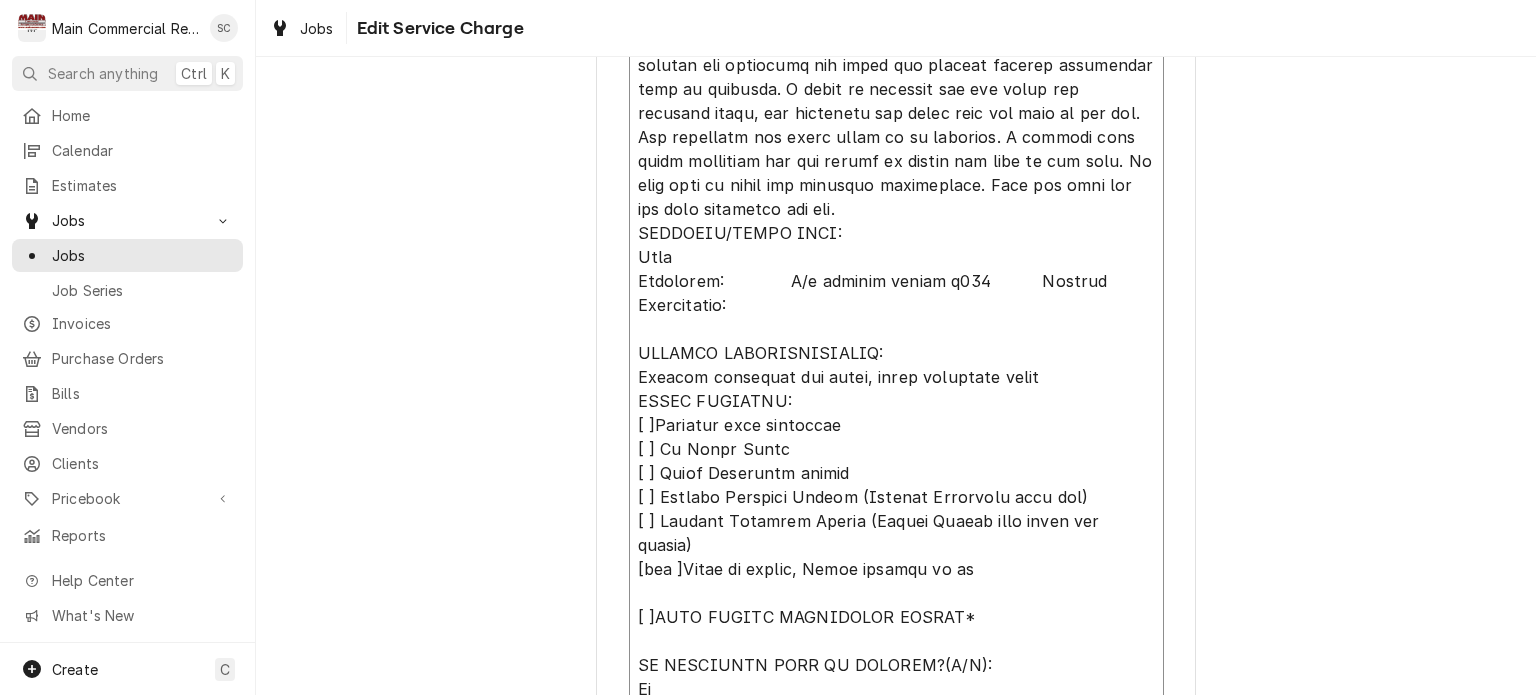 type on "x" 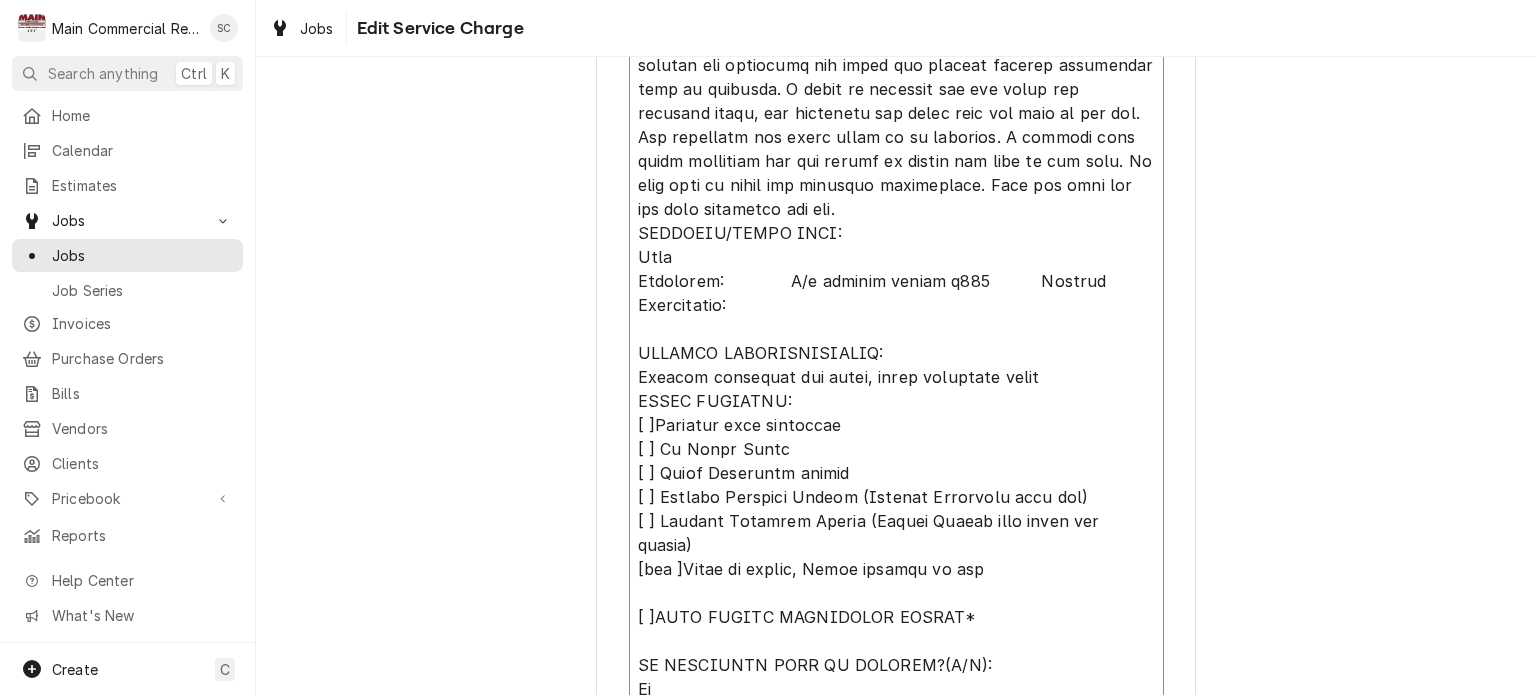 type on "x" 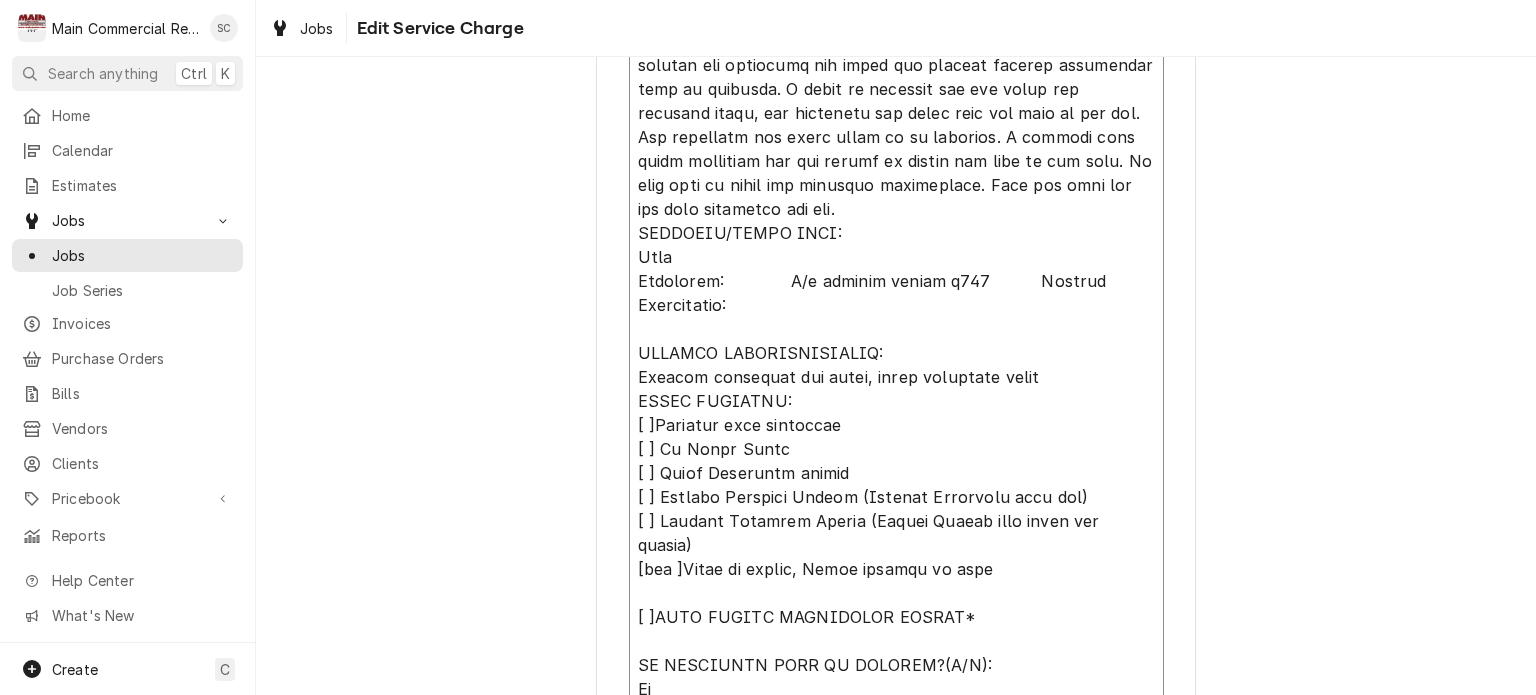 type on "x" 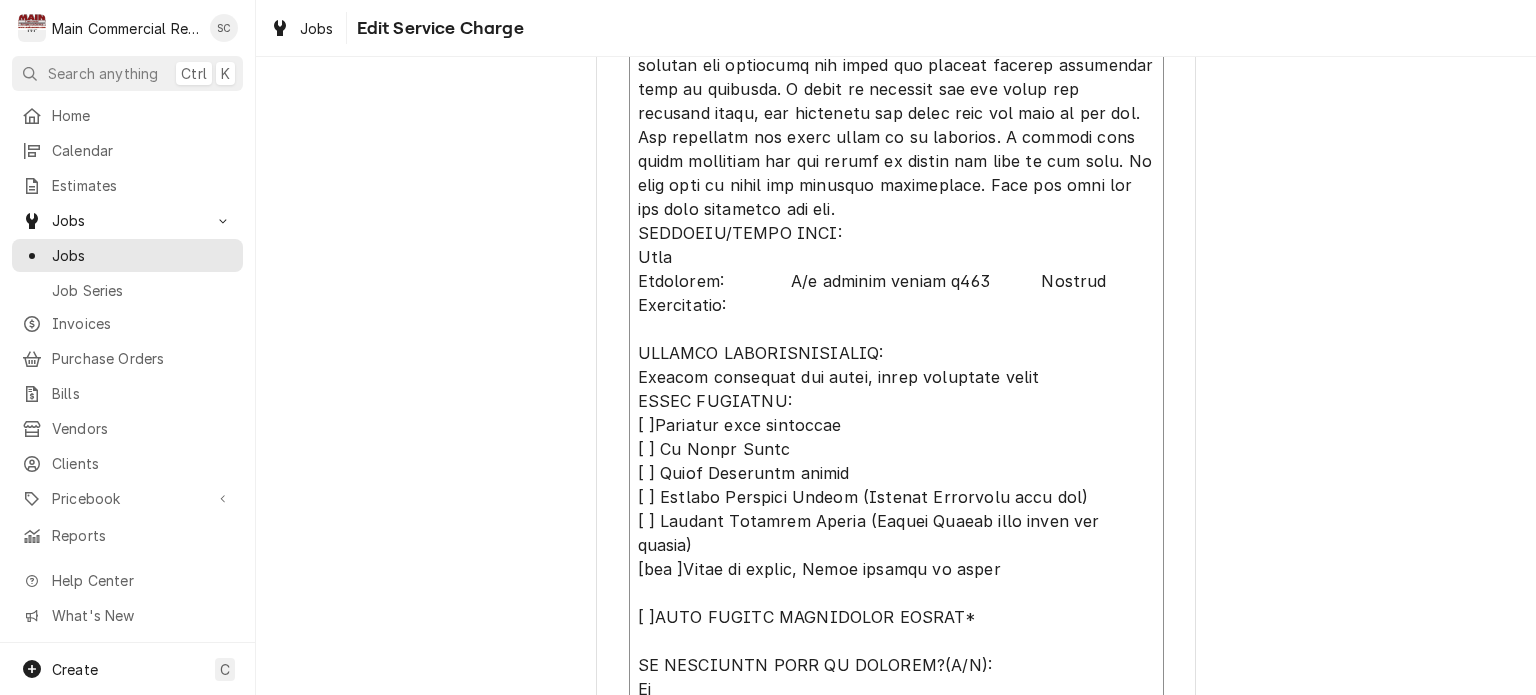 type on "x" 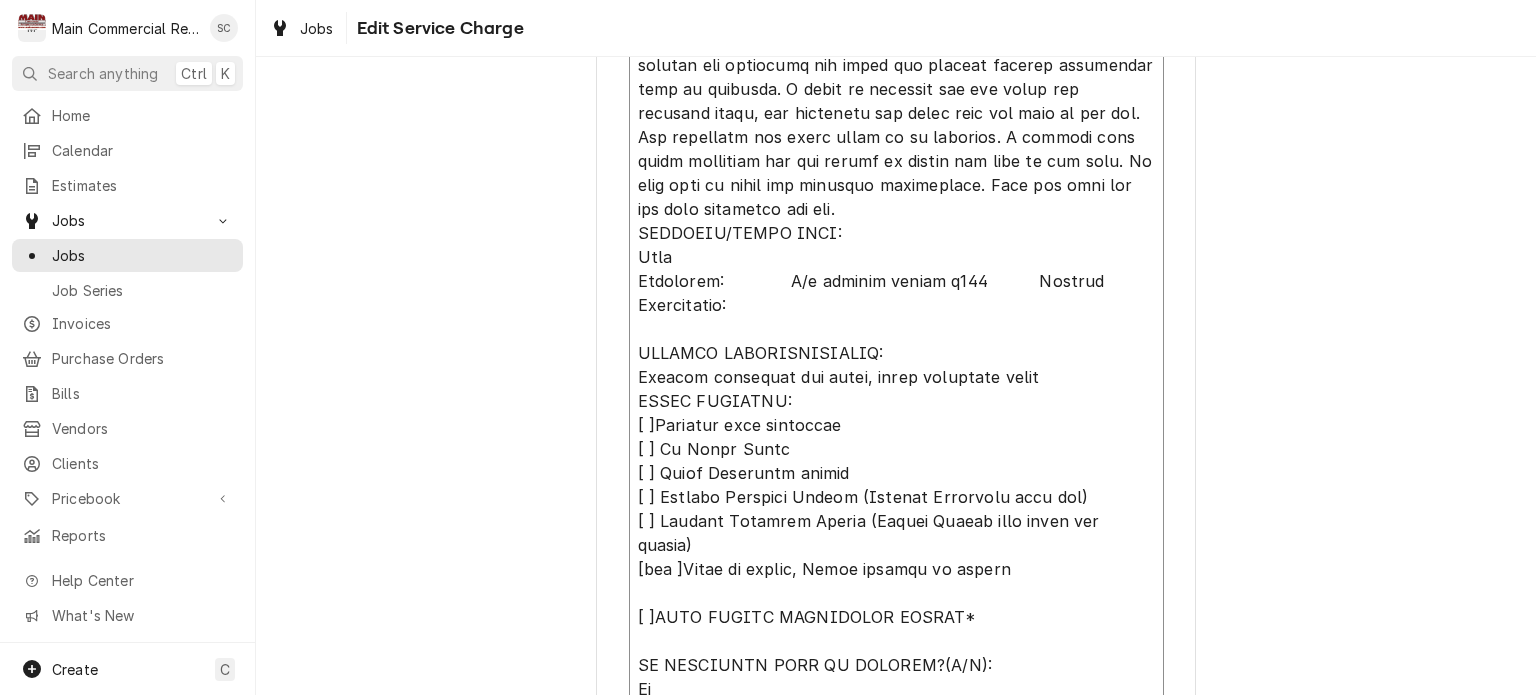type on "x" 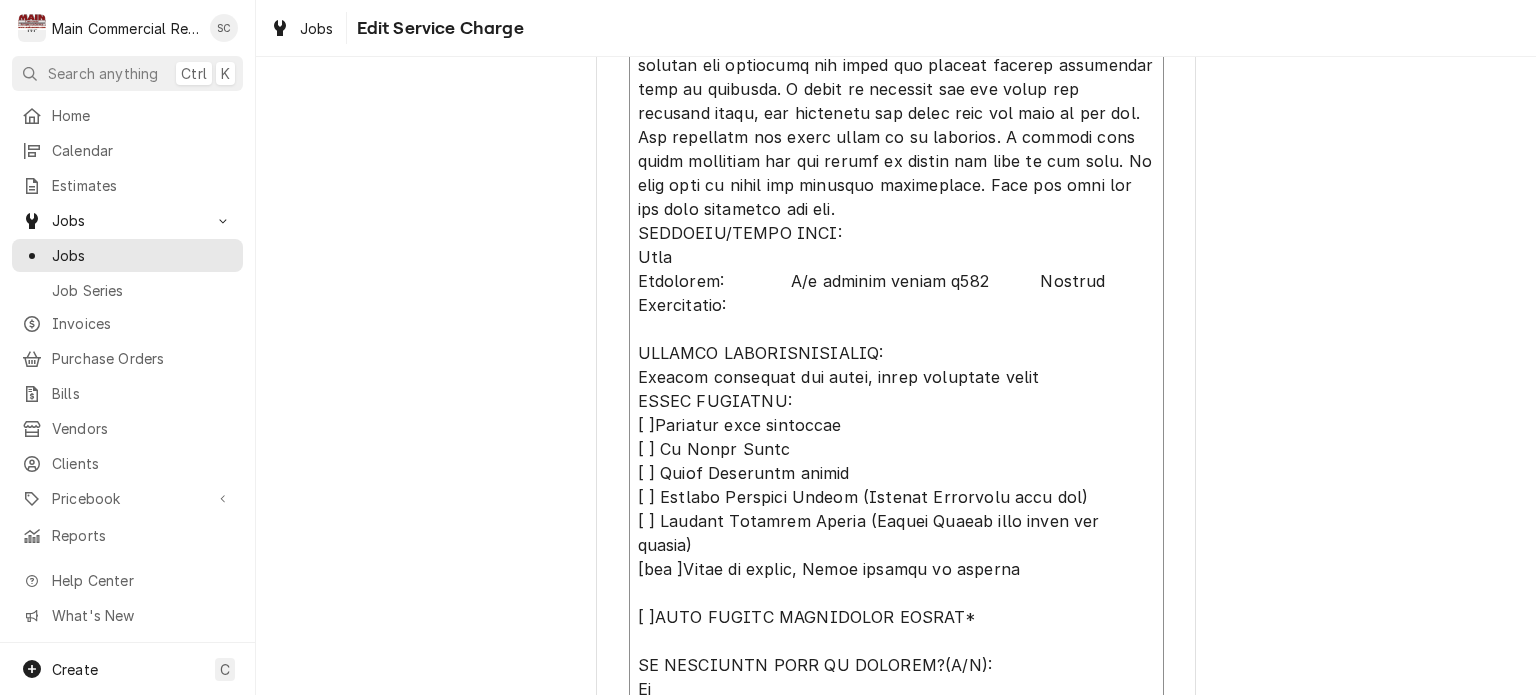 type on "x" 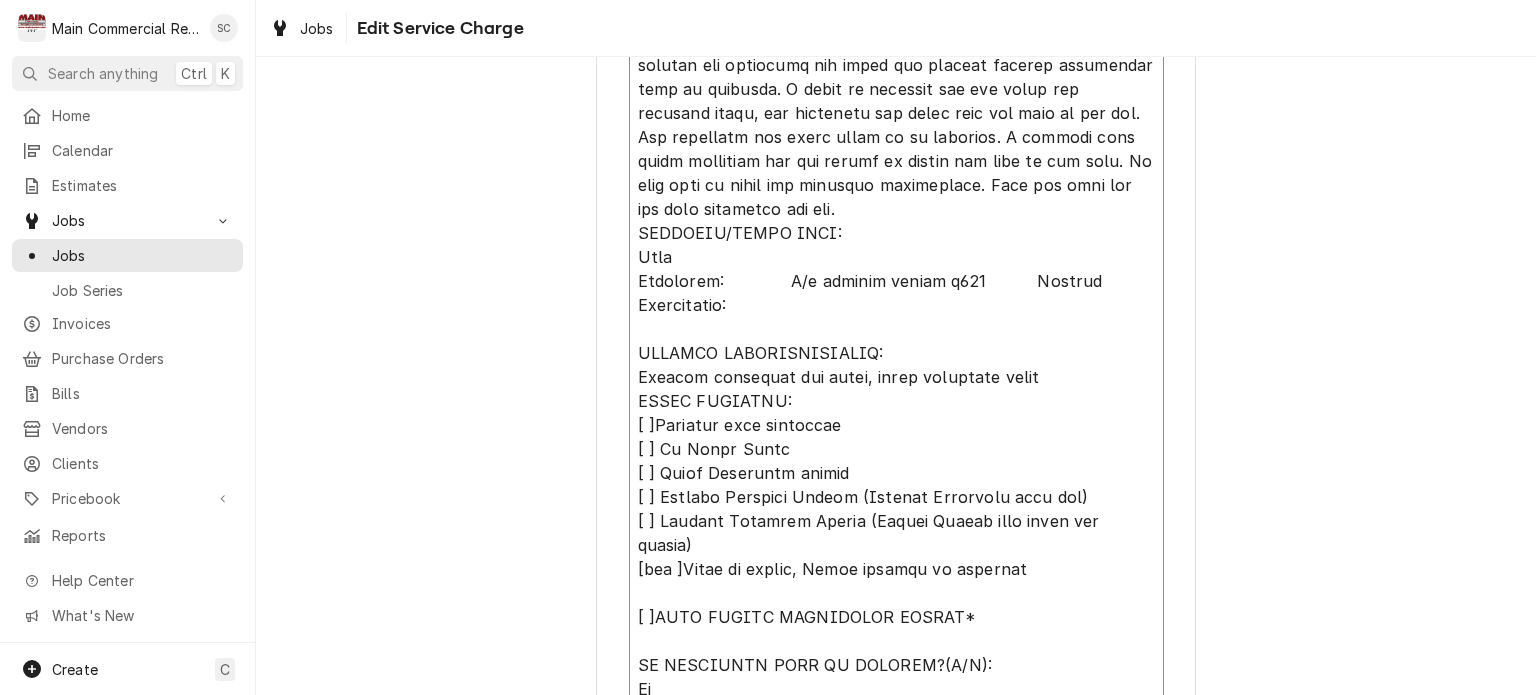 type on "x" 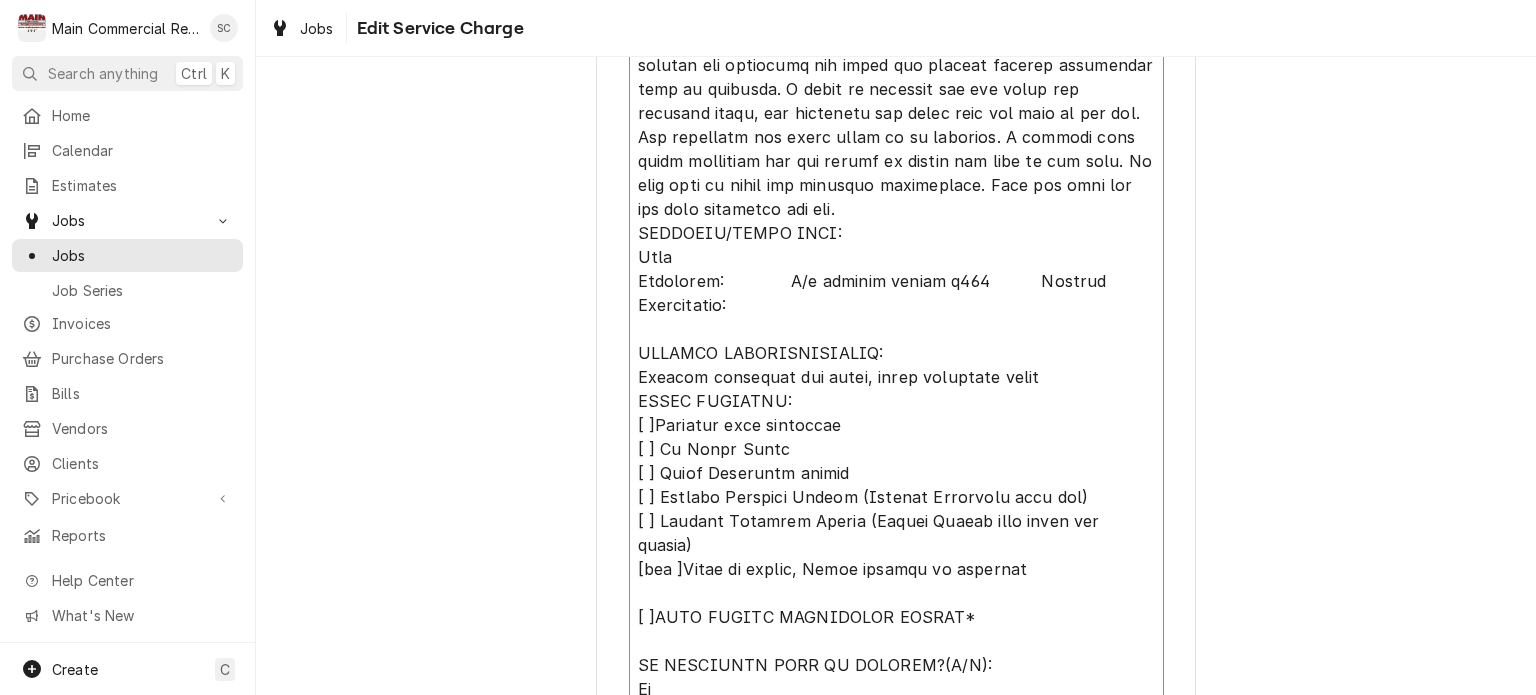 type on "x" 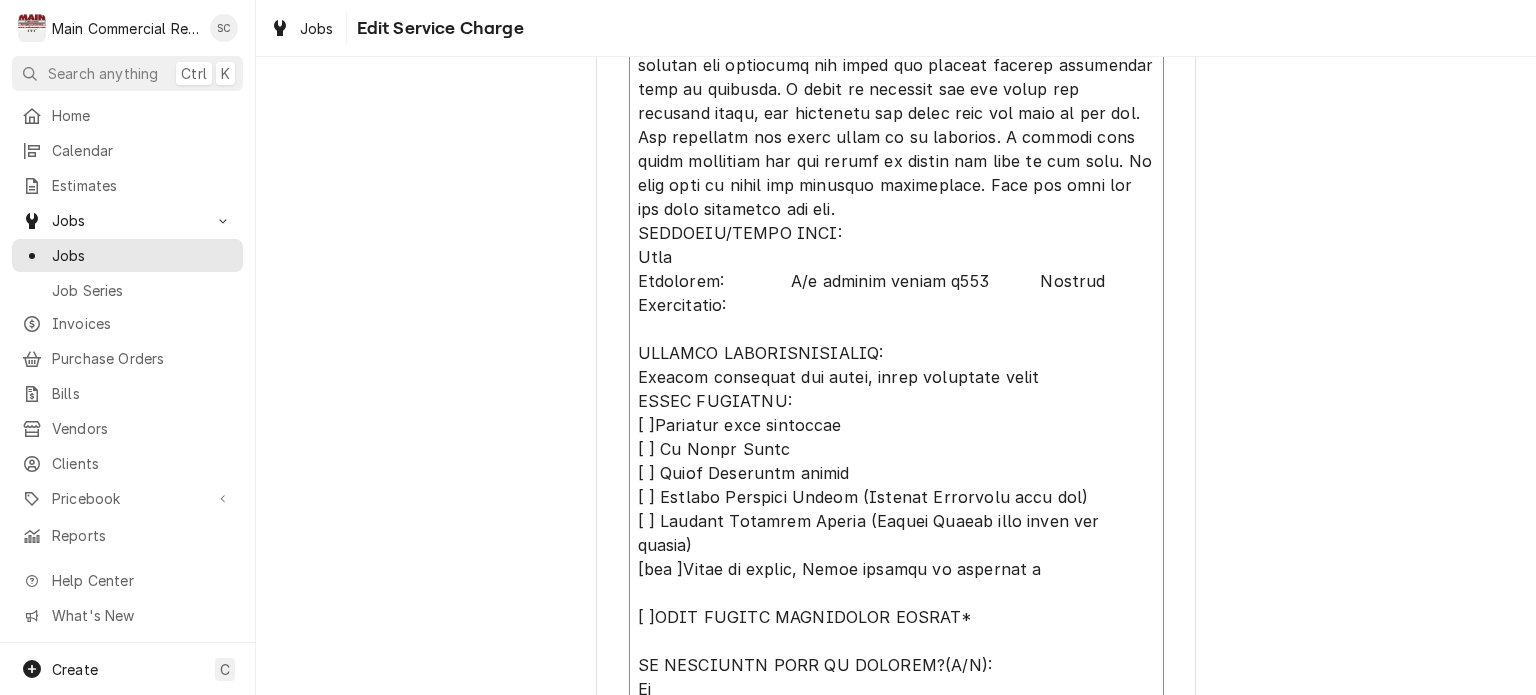 type on "x" 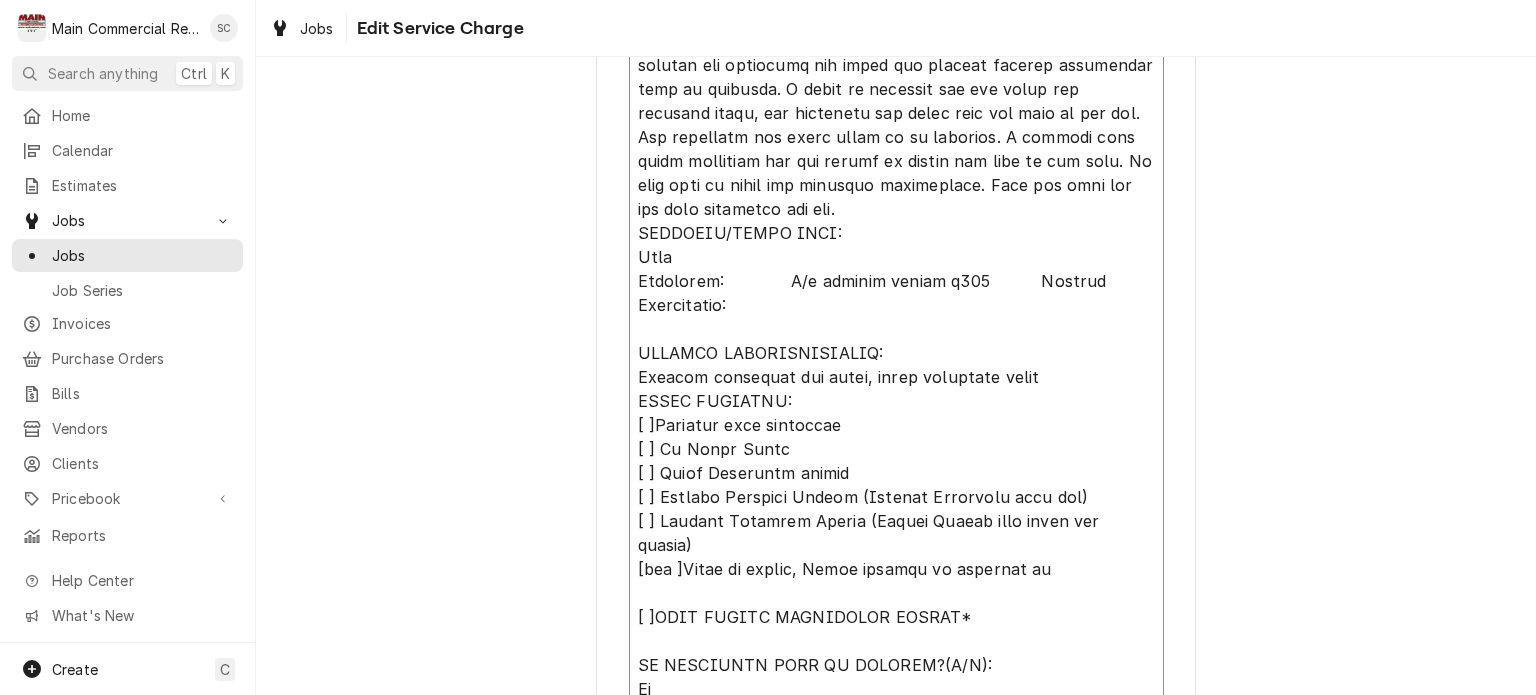 type on "x" 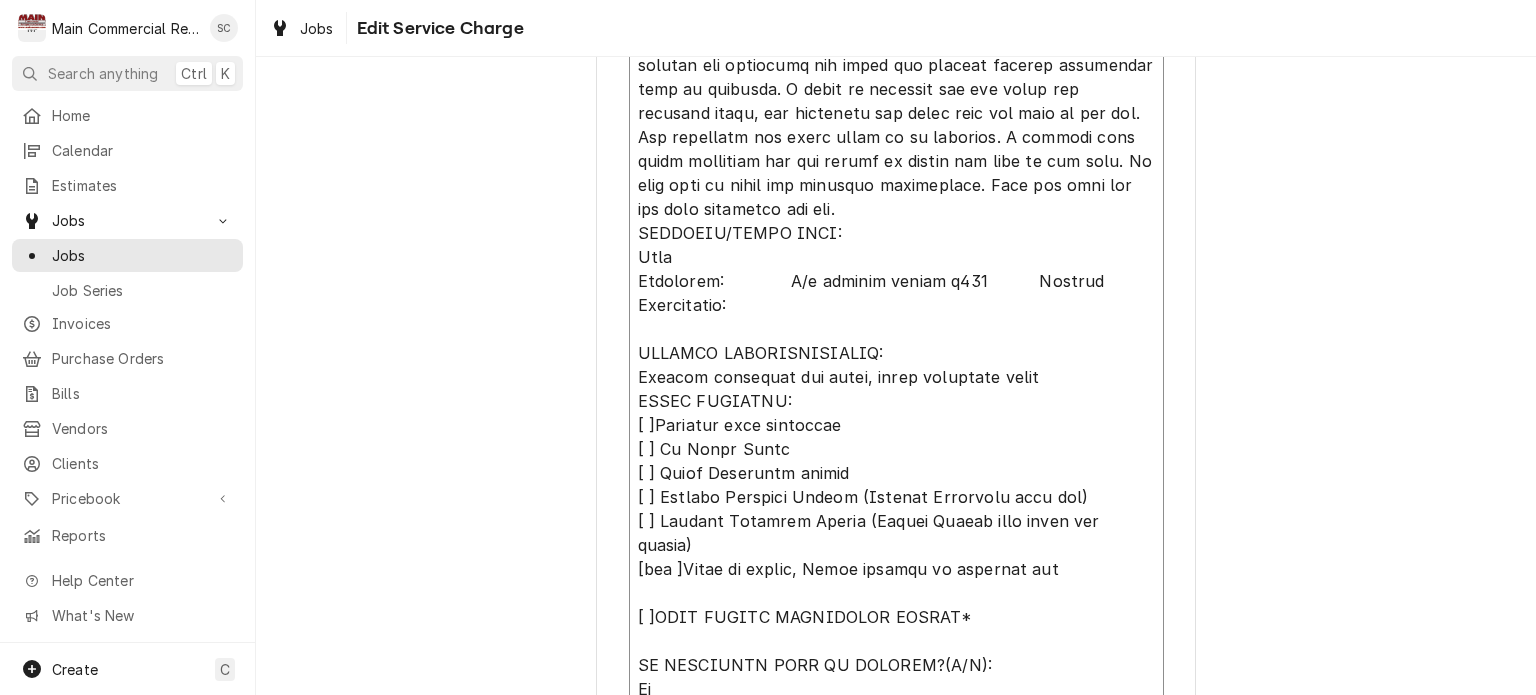 type on "x" 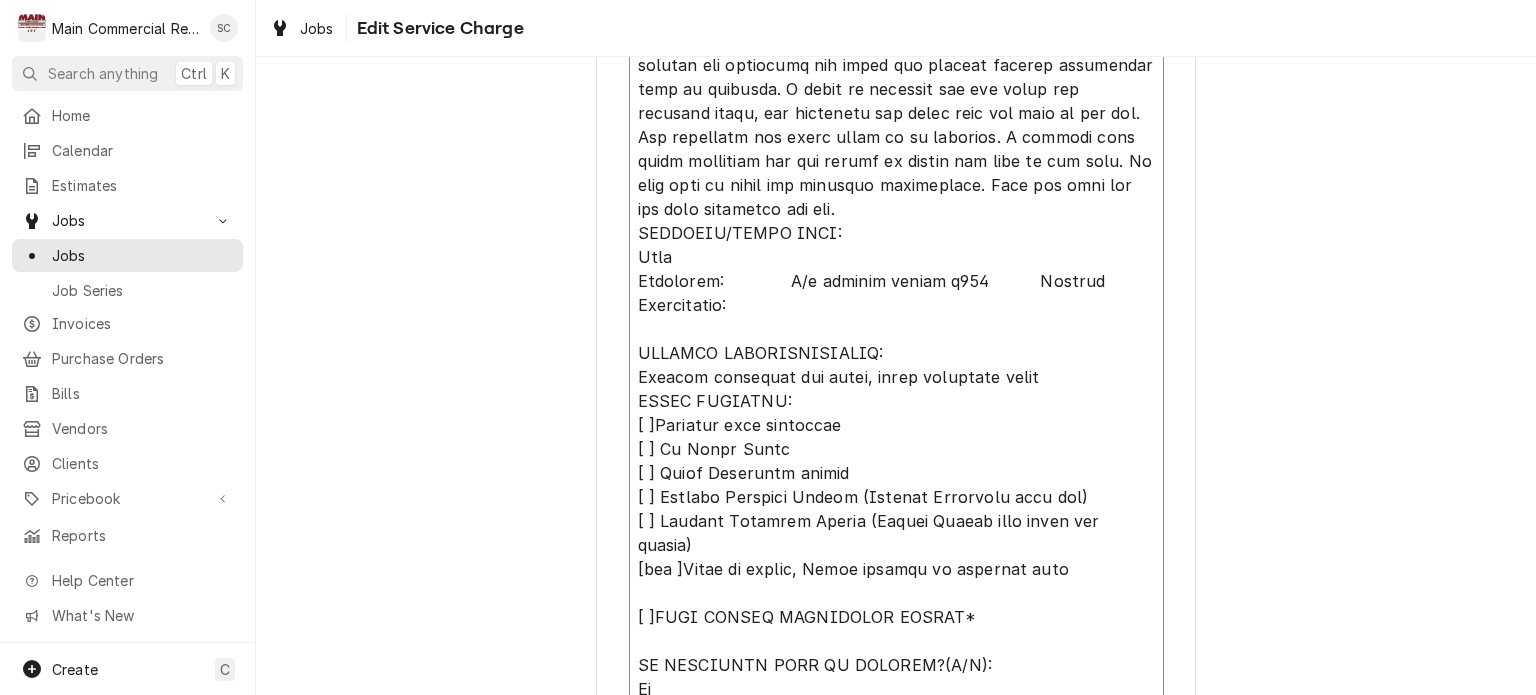 type on "x" 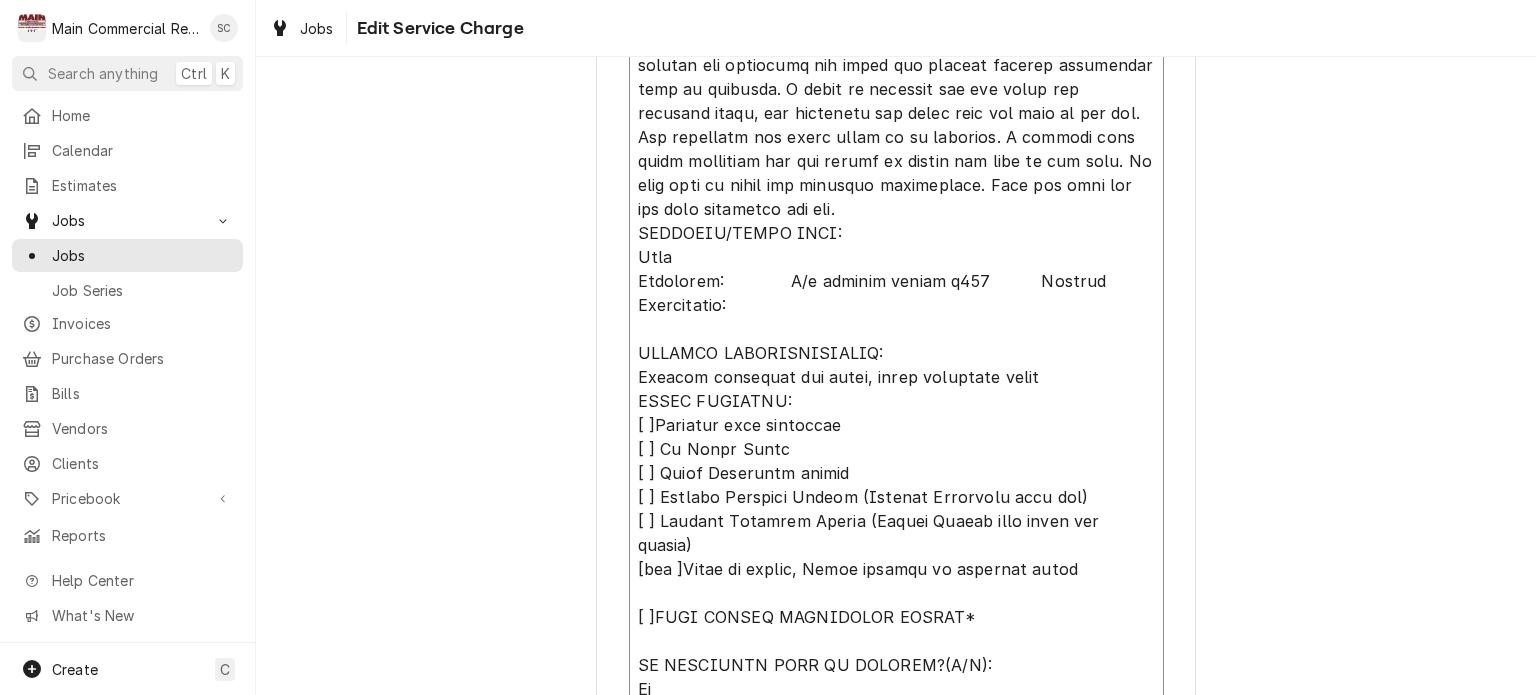 type on "x" 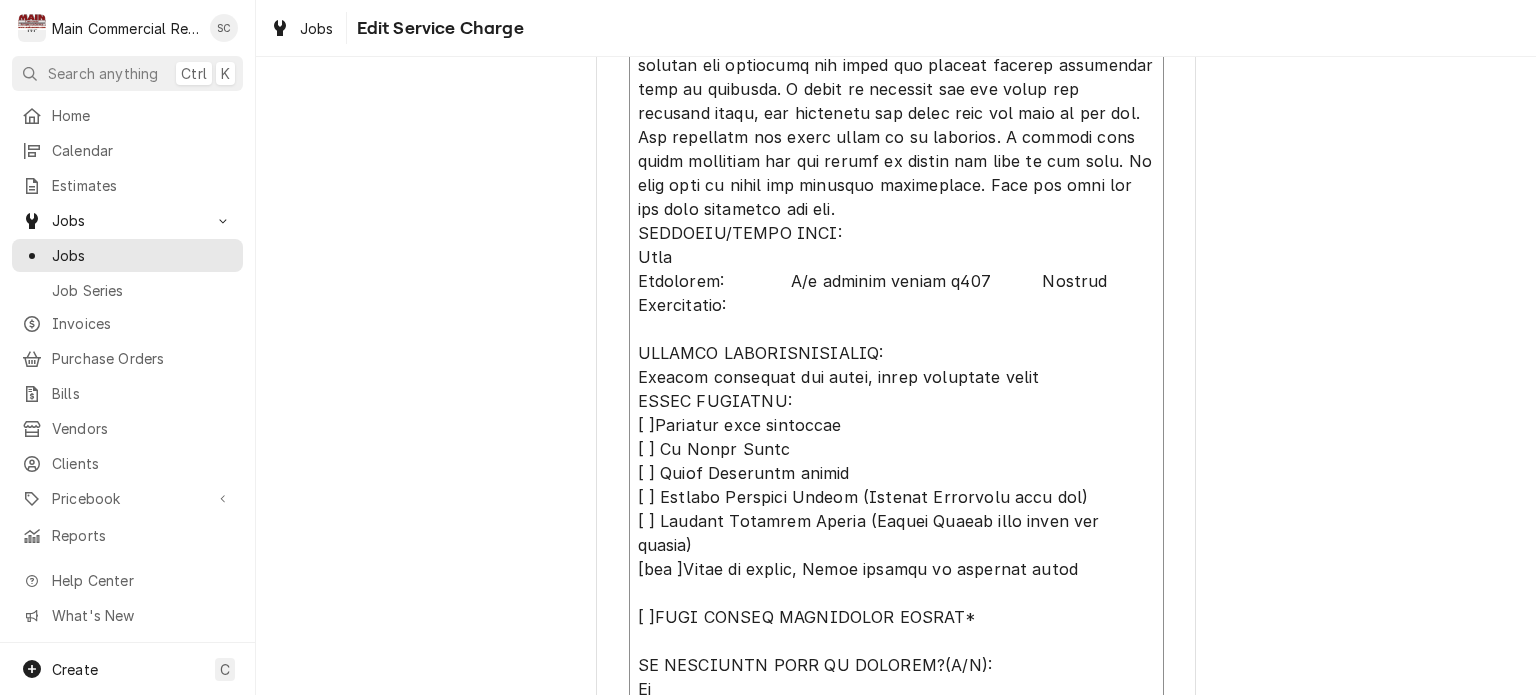 type on "x" 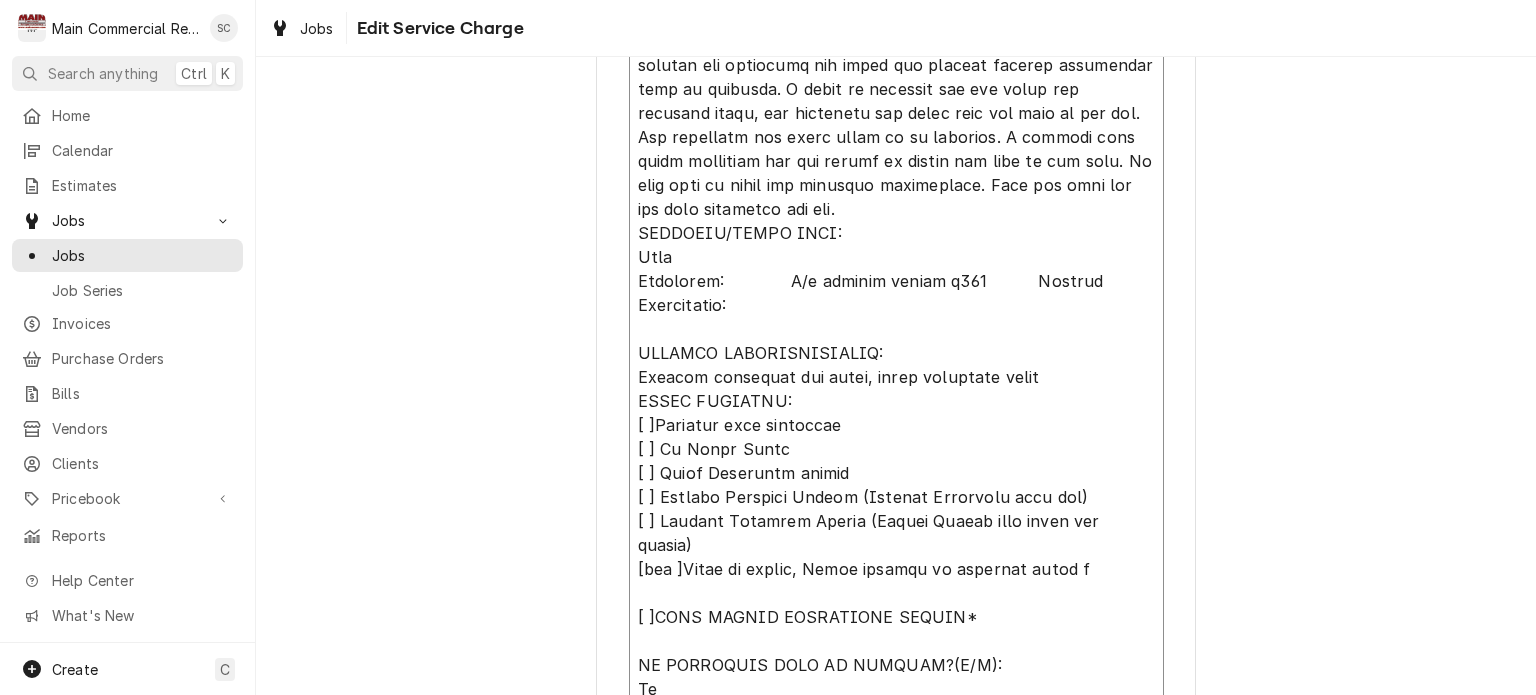 type on "x" 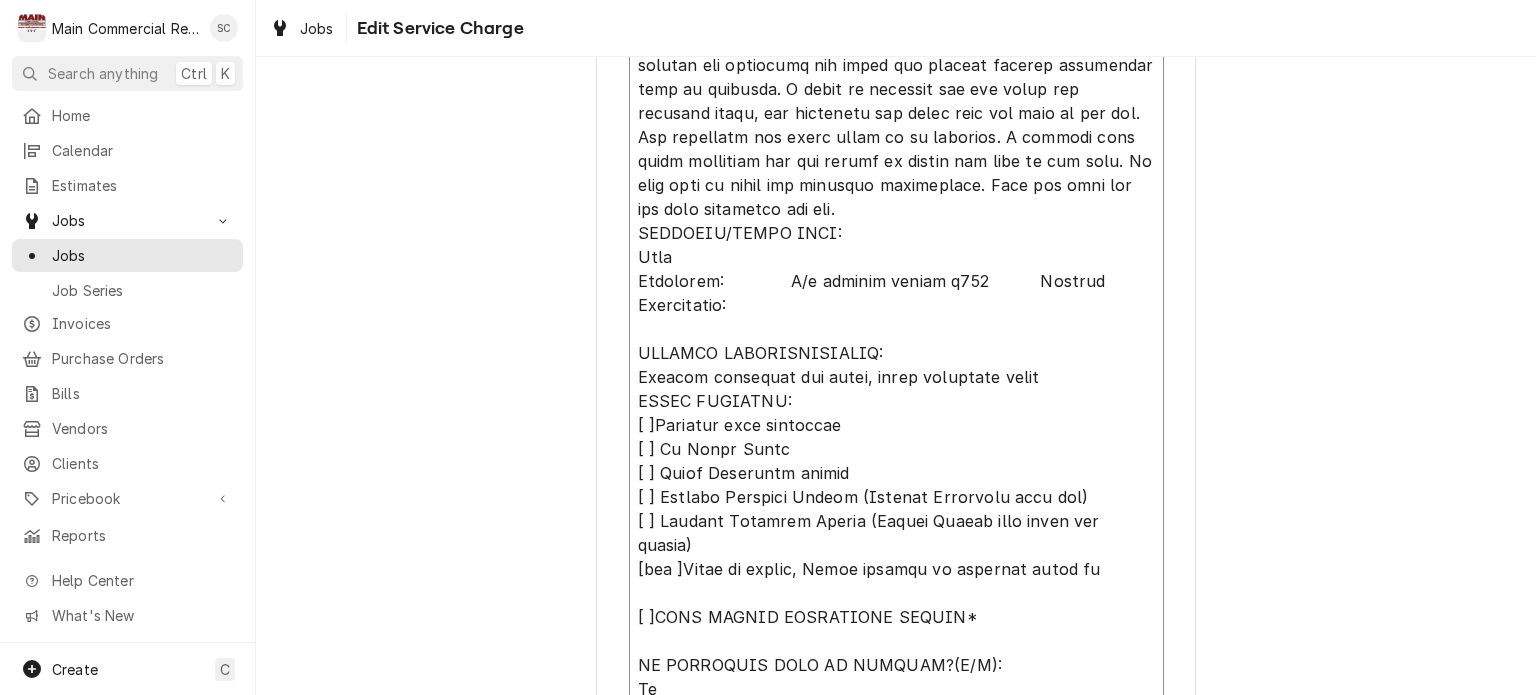 type on "x" 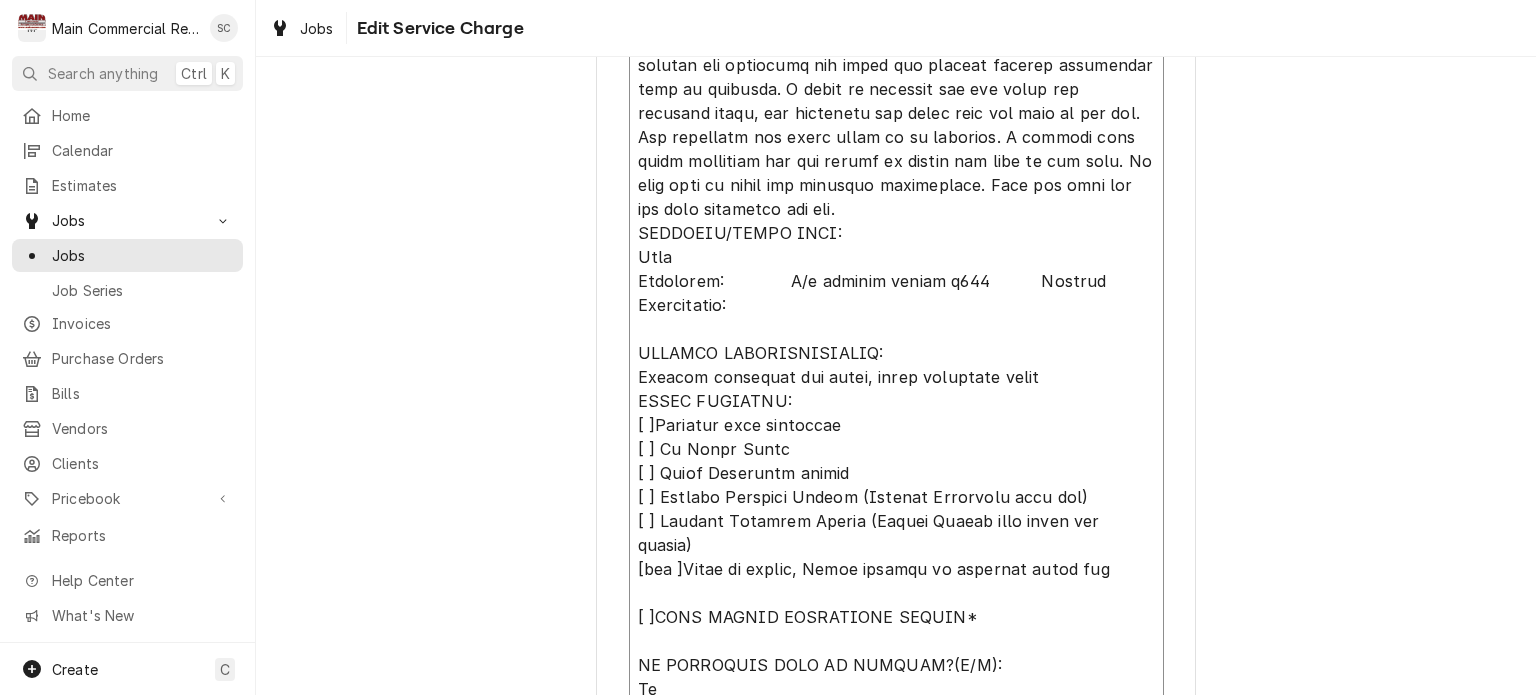 type on "x" 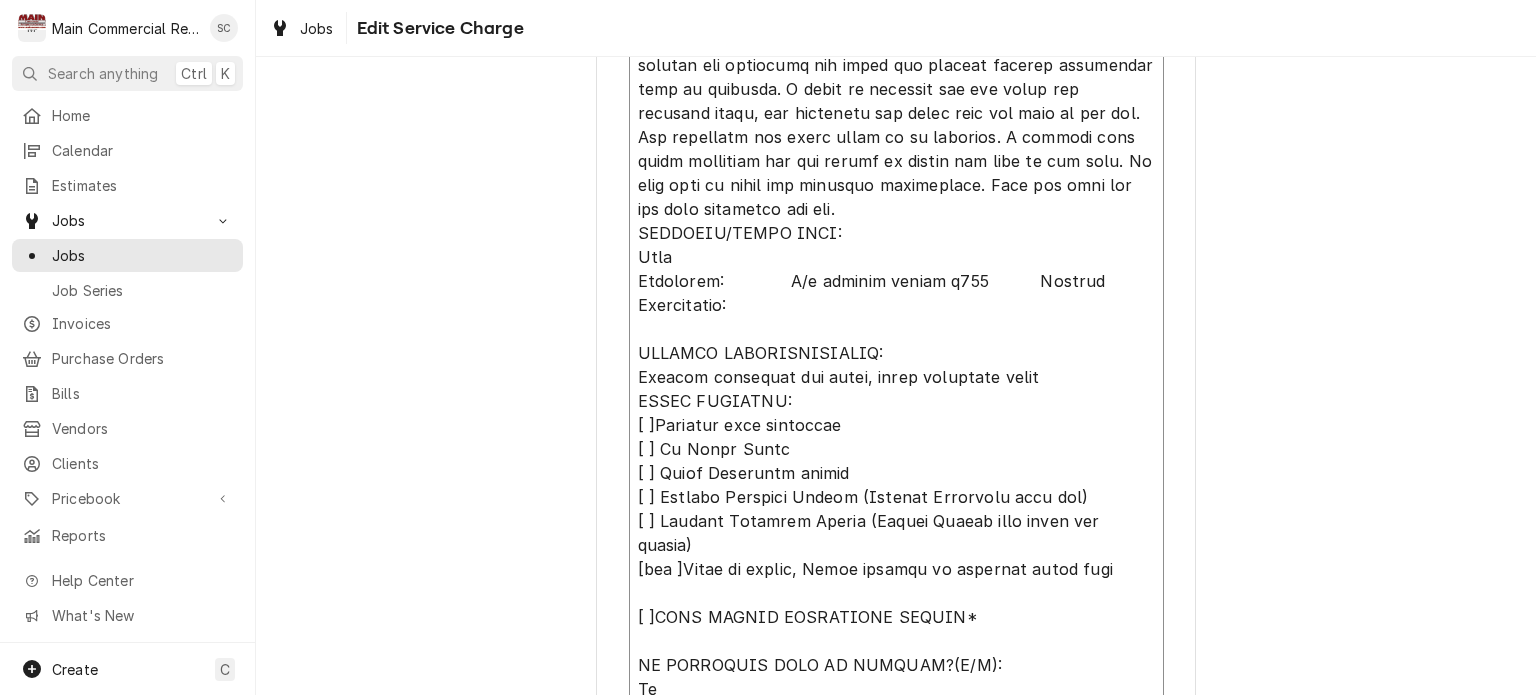type on "x" 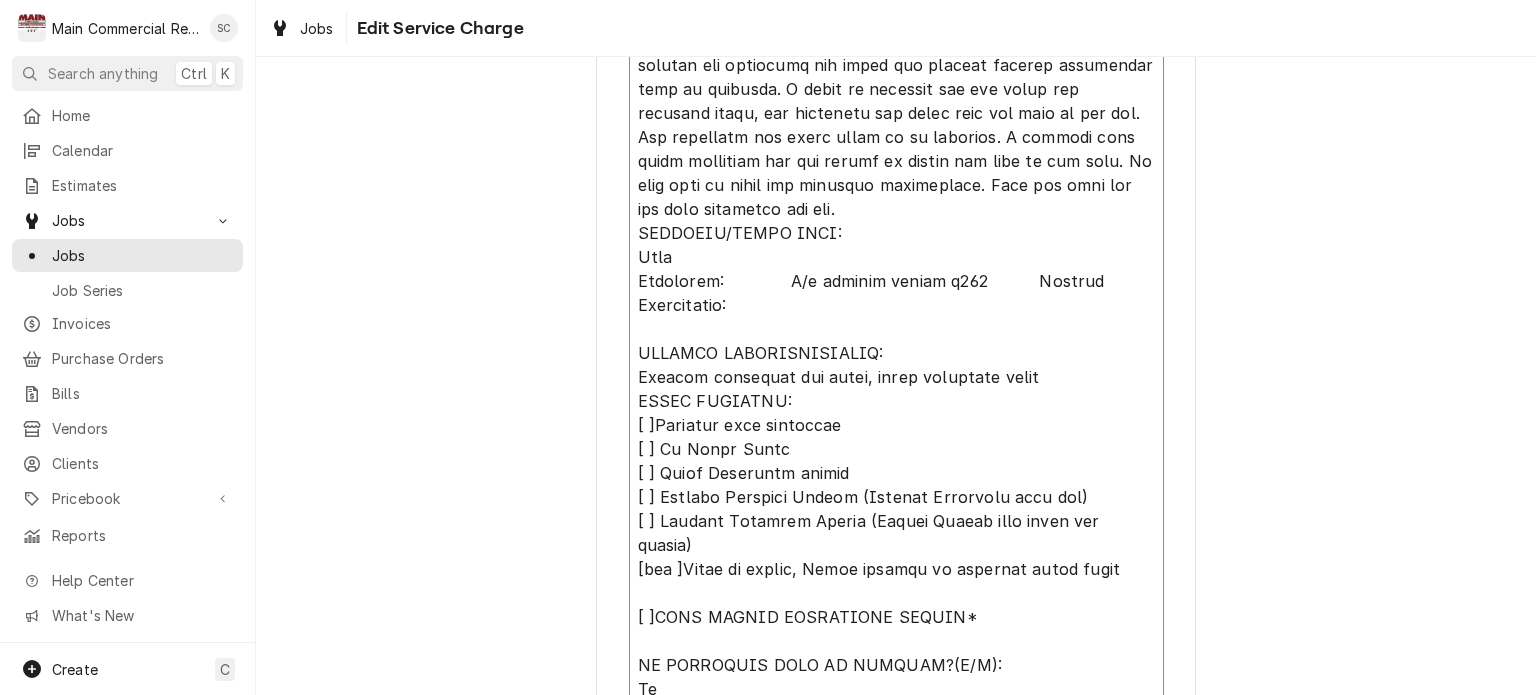 type on "x" 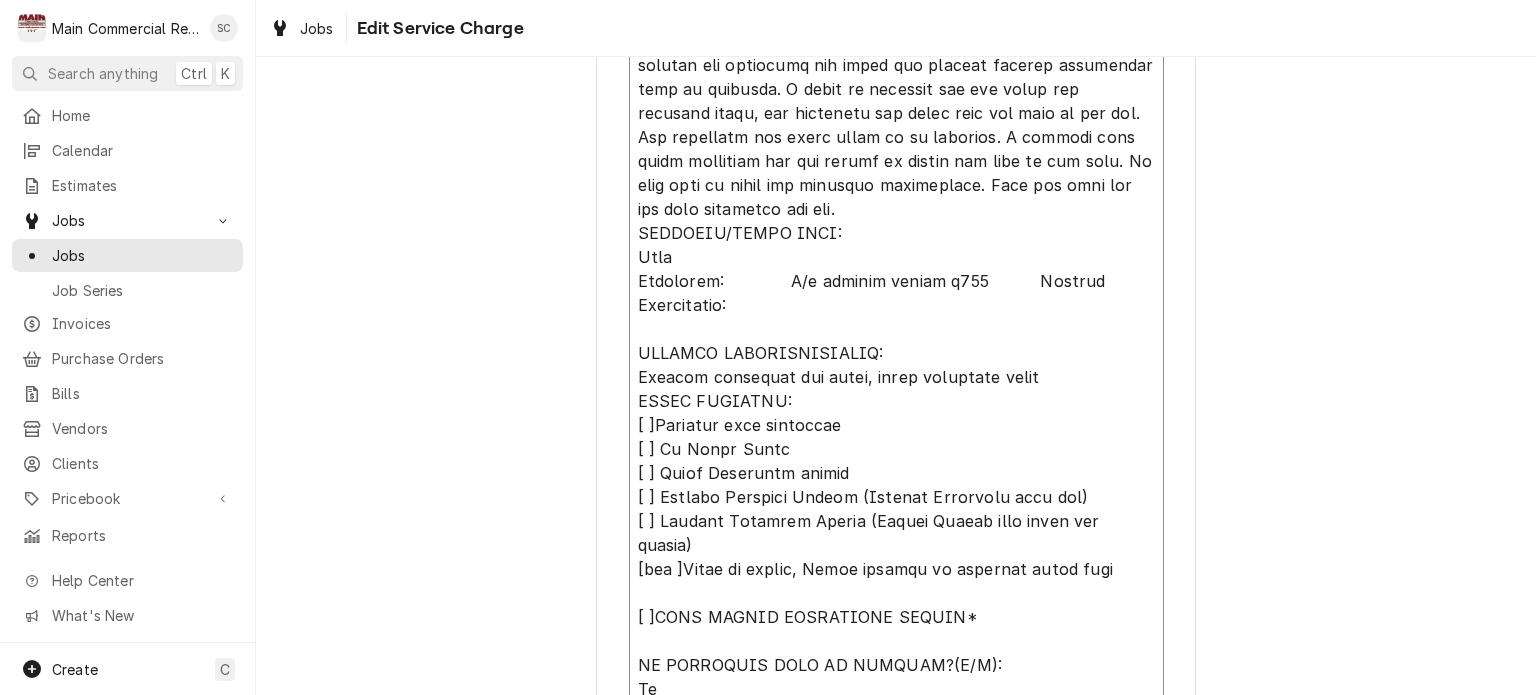 type on "x" 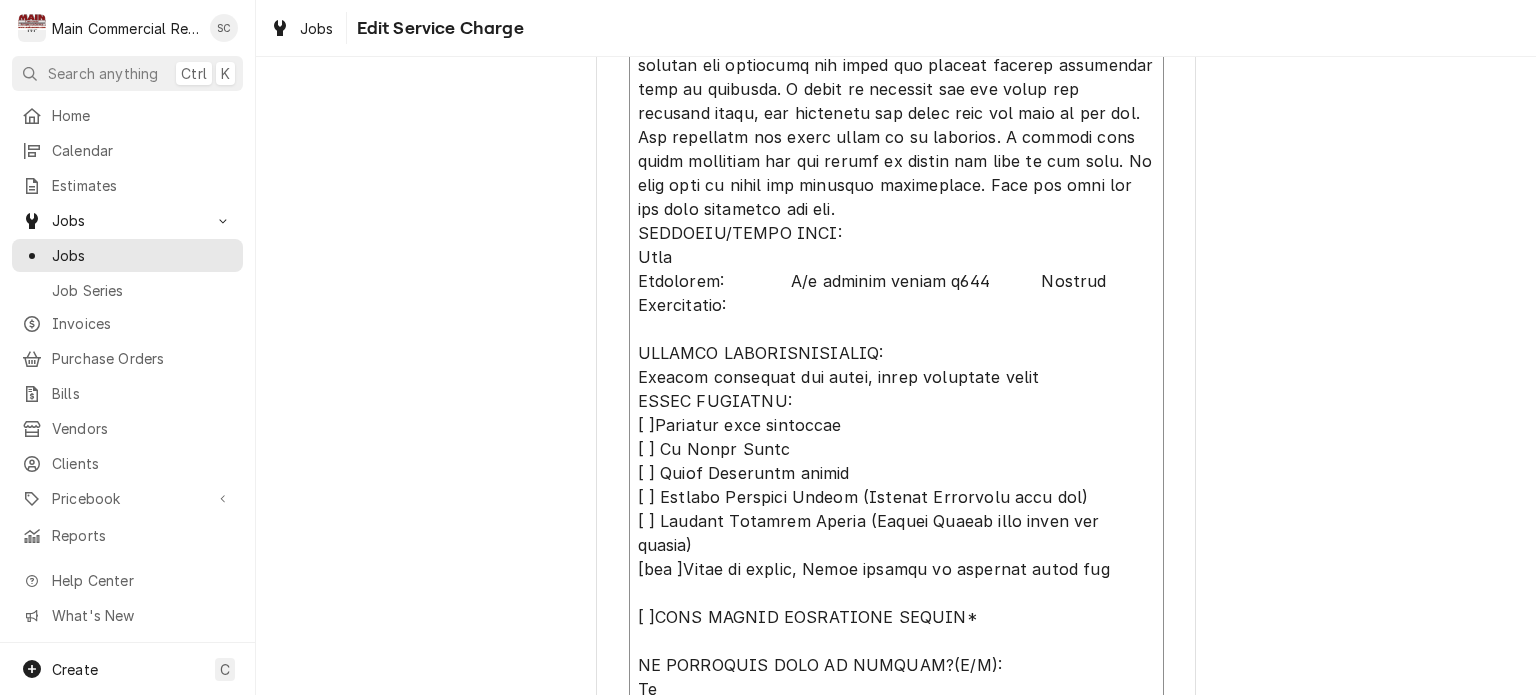 type on "x" 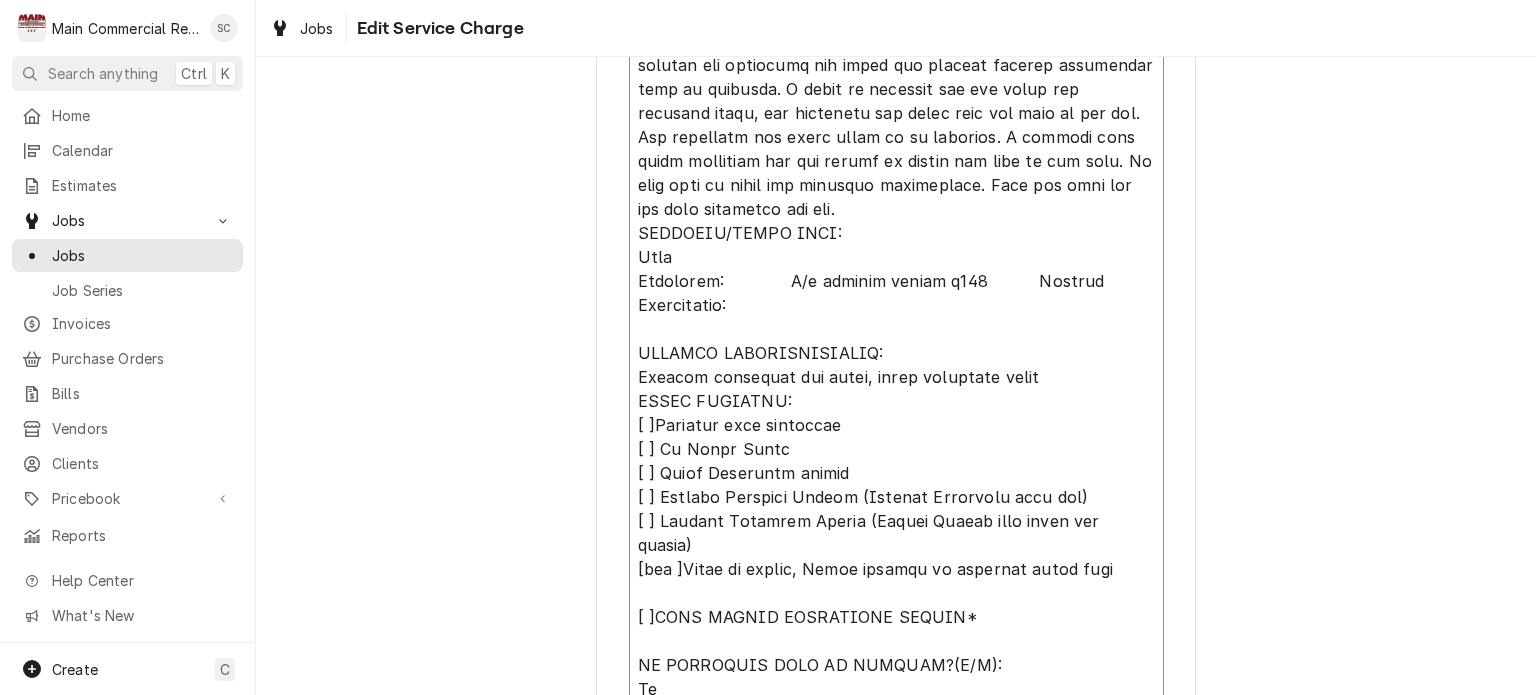 type on "x" 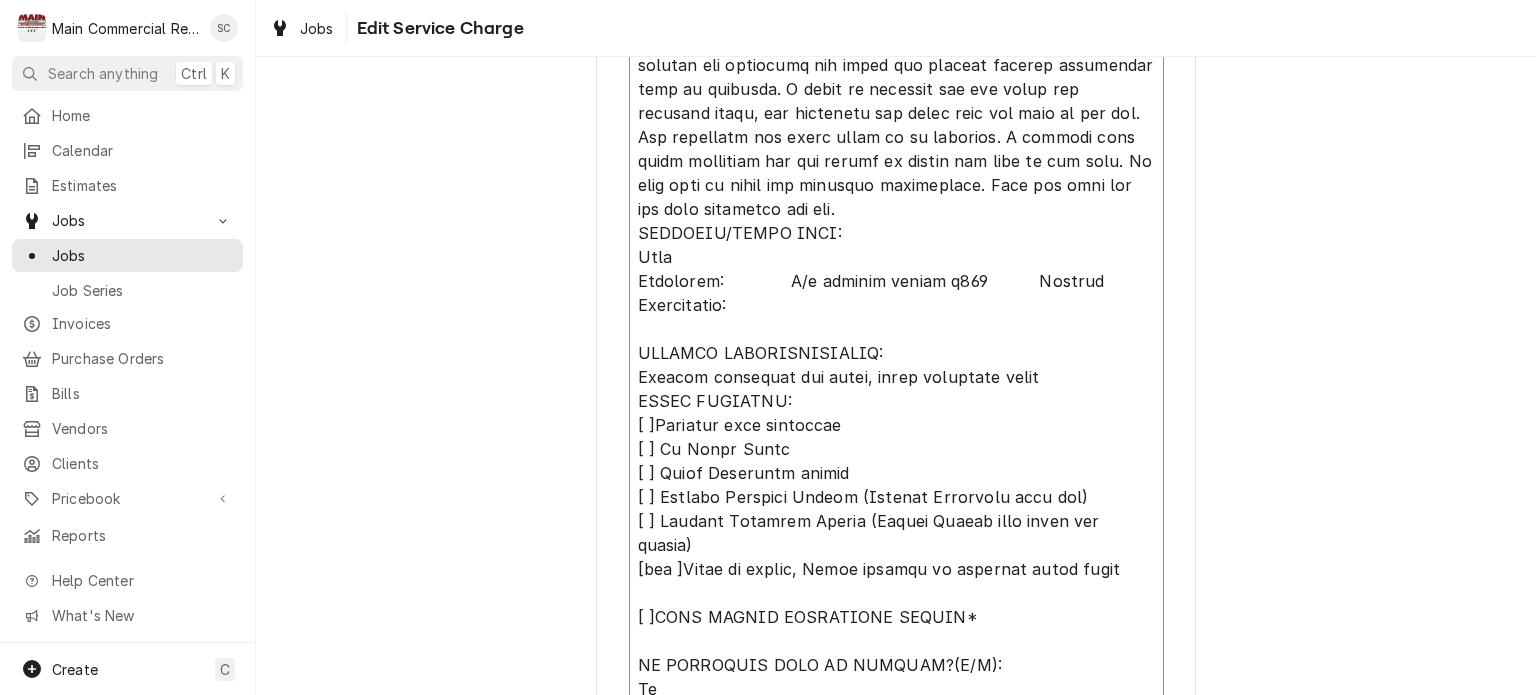 type on "x" 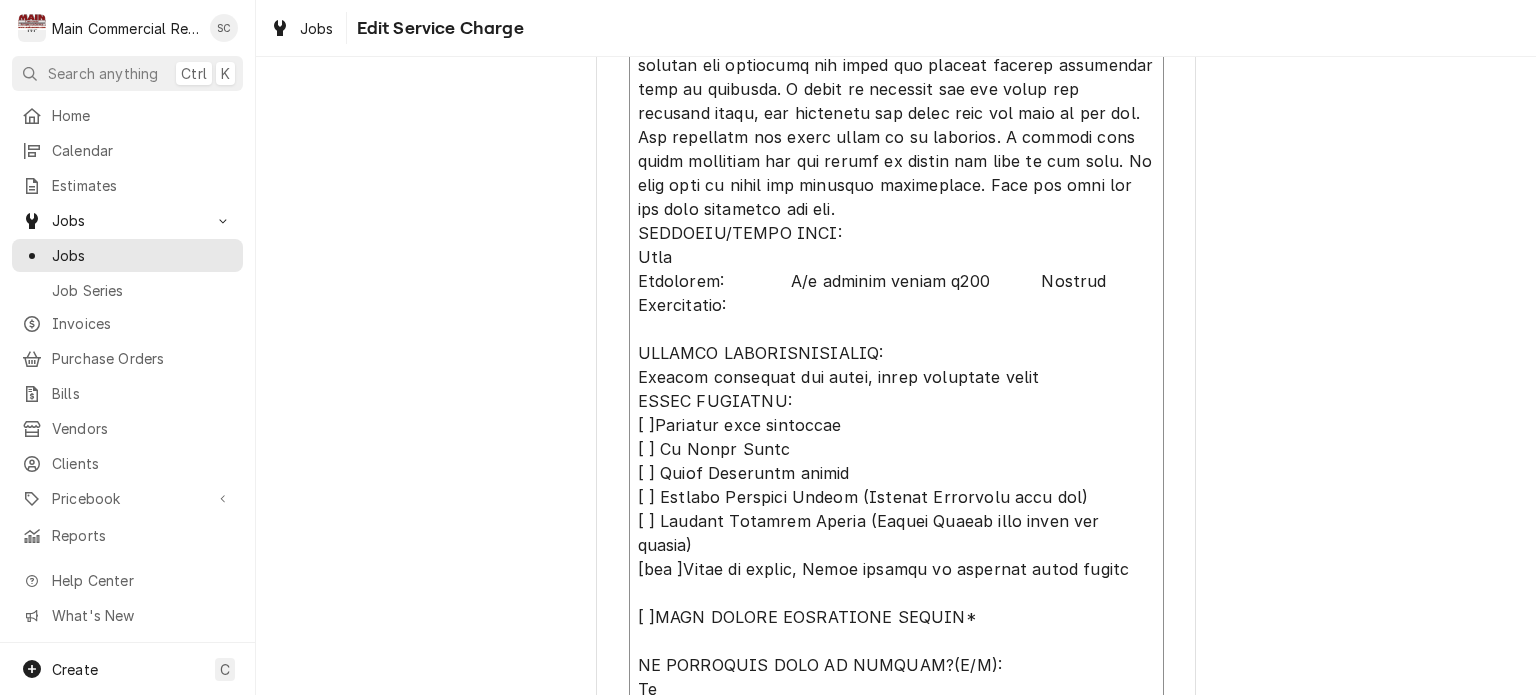 type on "x" 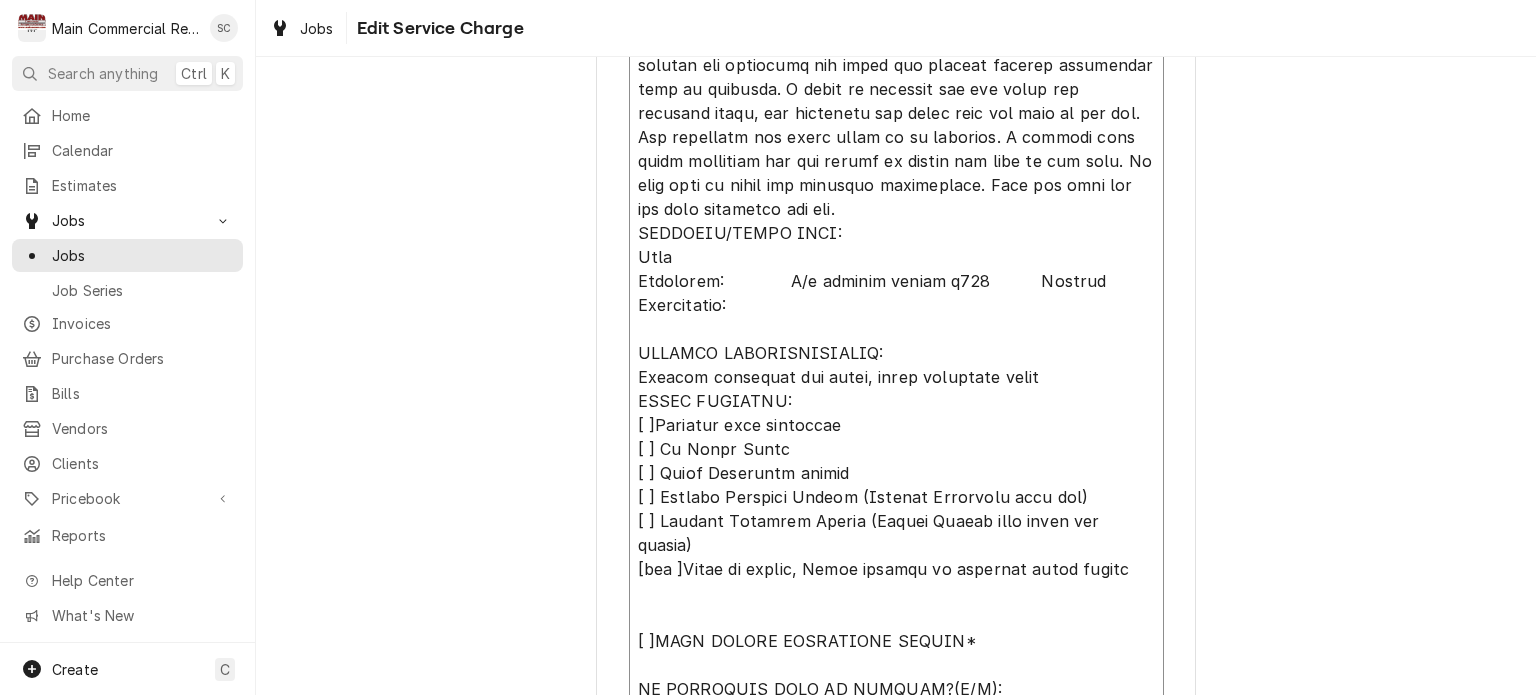 type on "x" 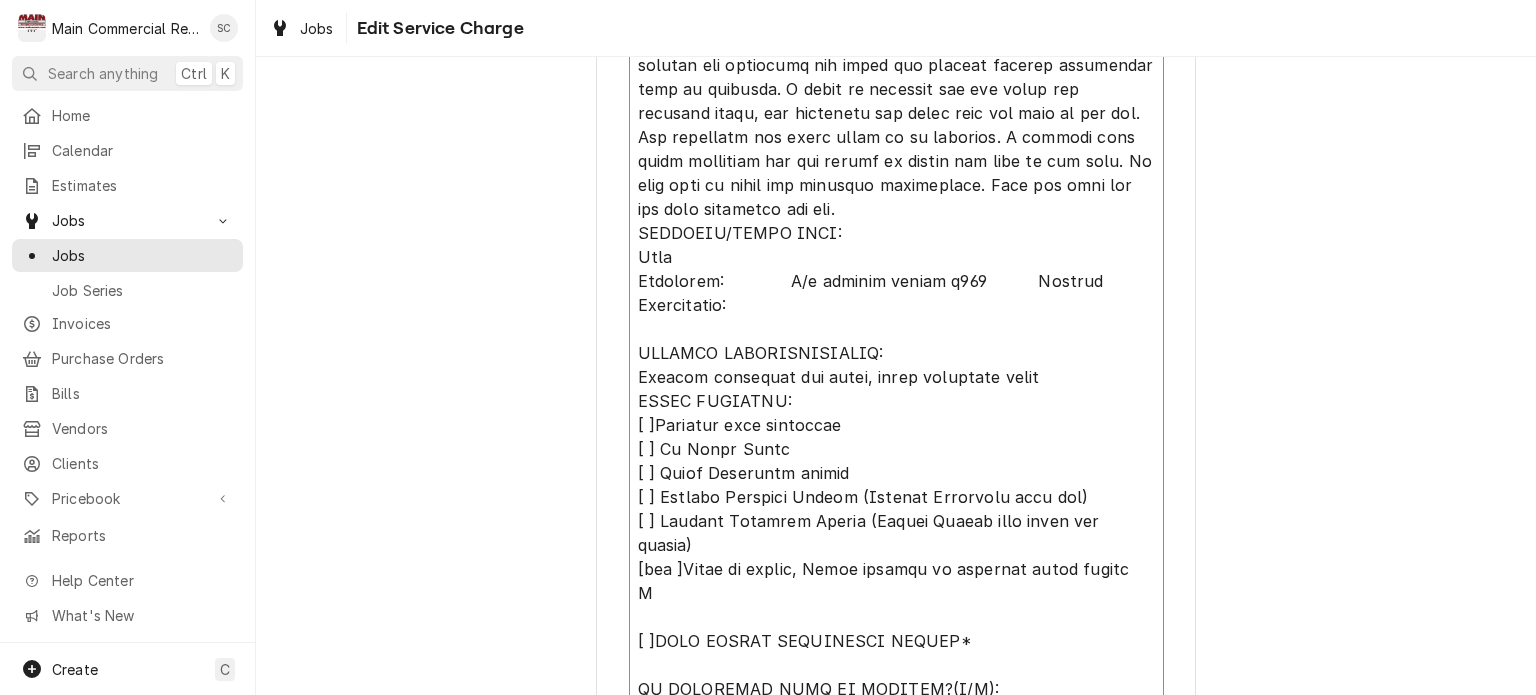 type on "x" 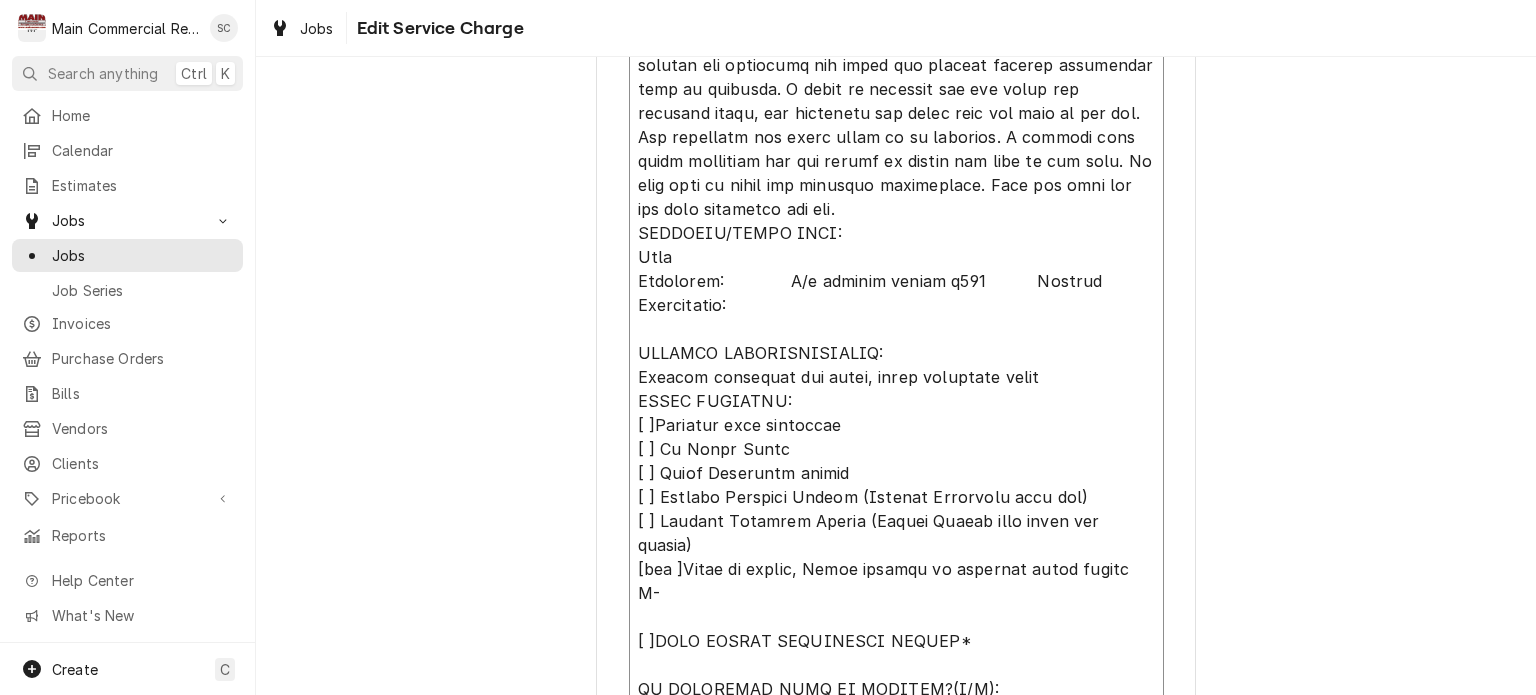 type on "x" 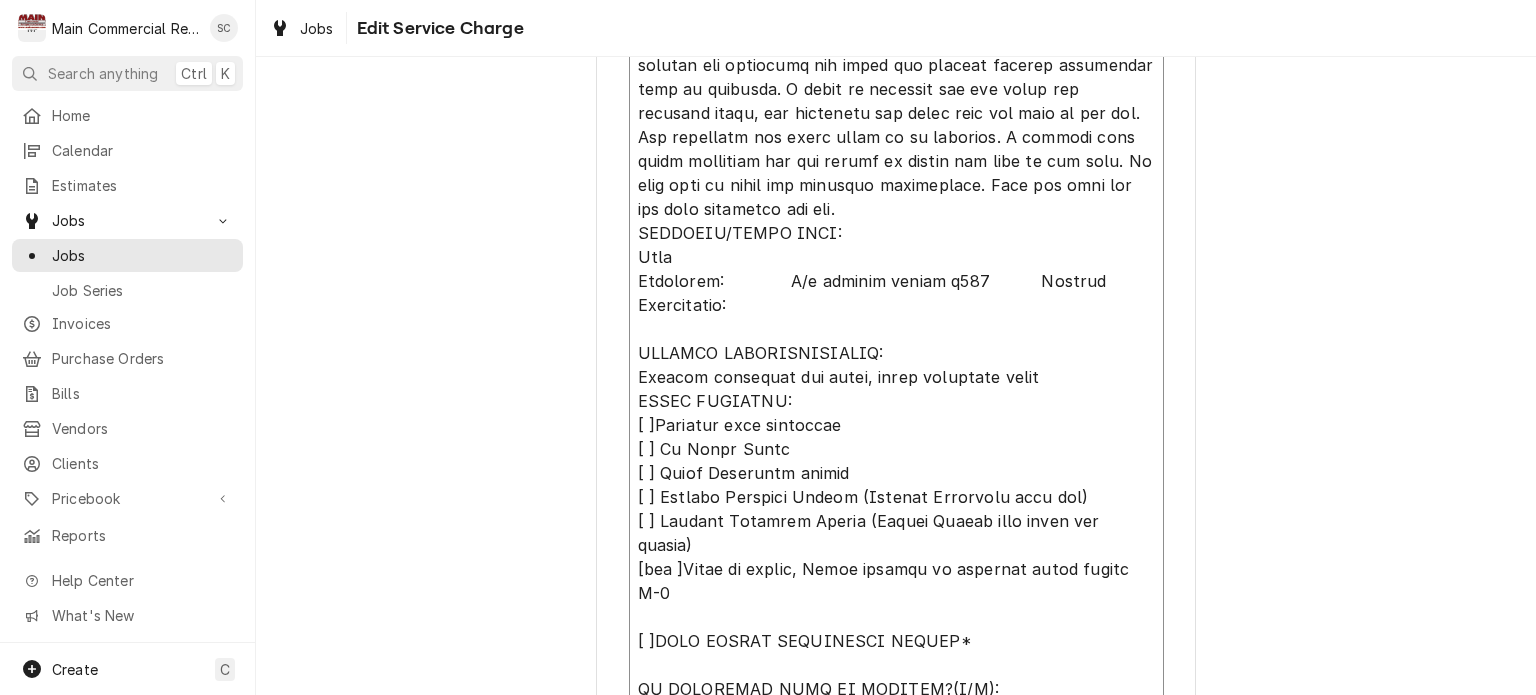 type on "x" 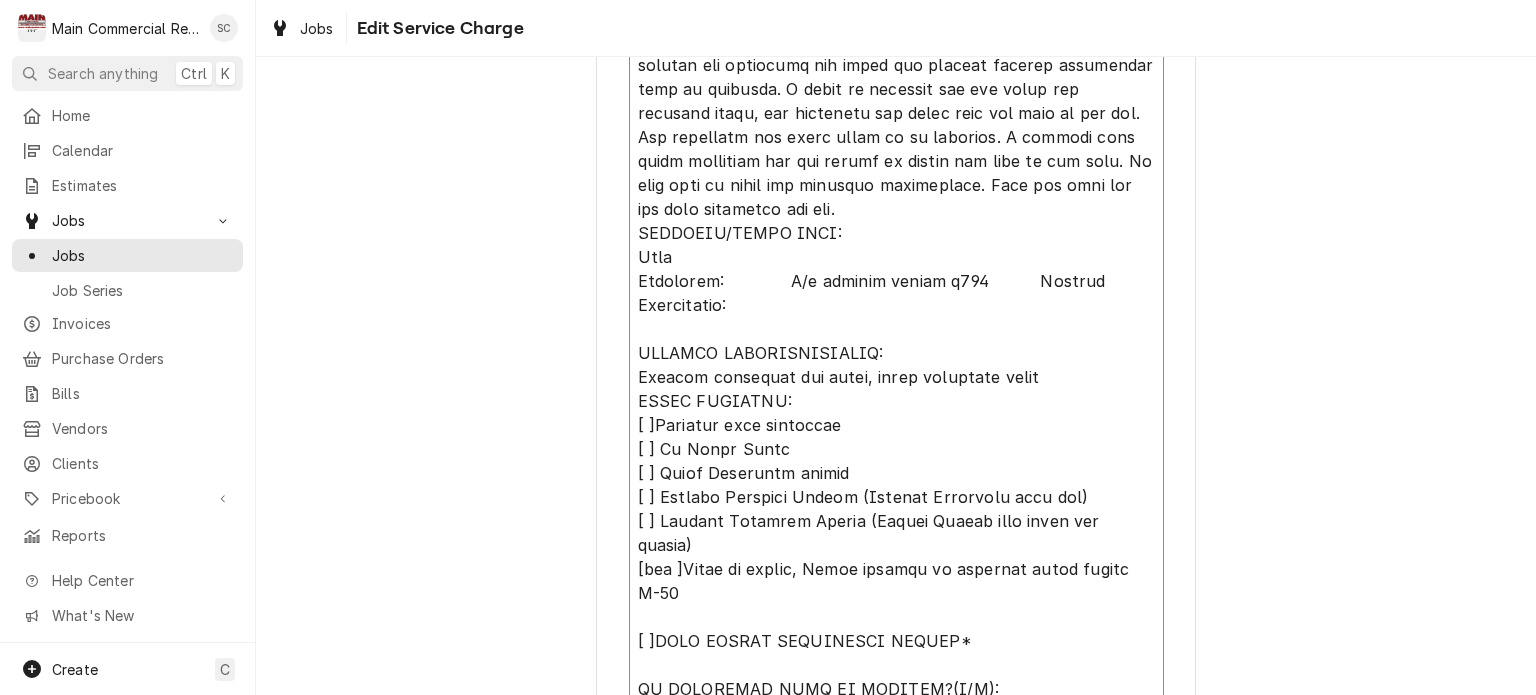 type on "x" 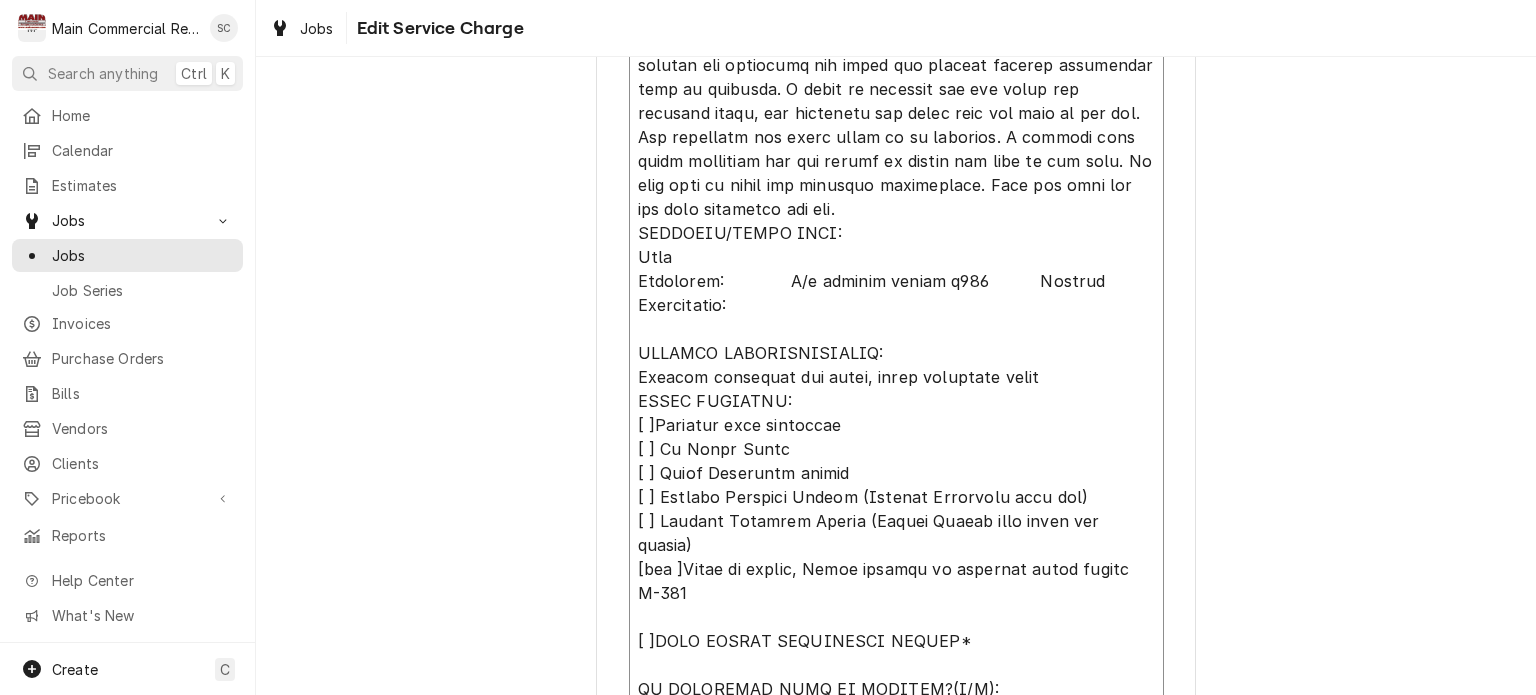 type on "x" 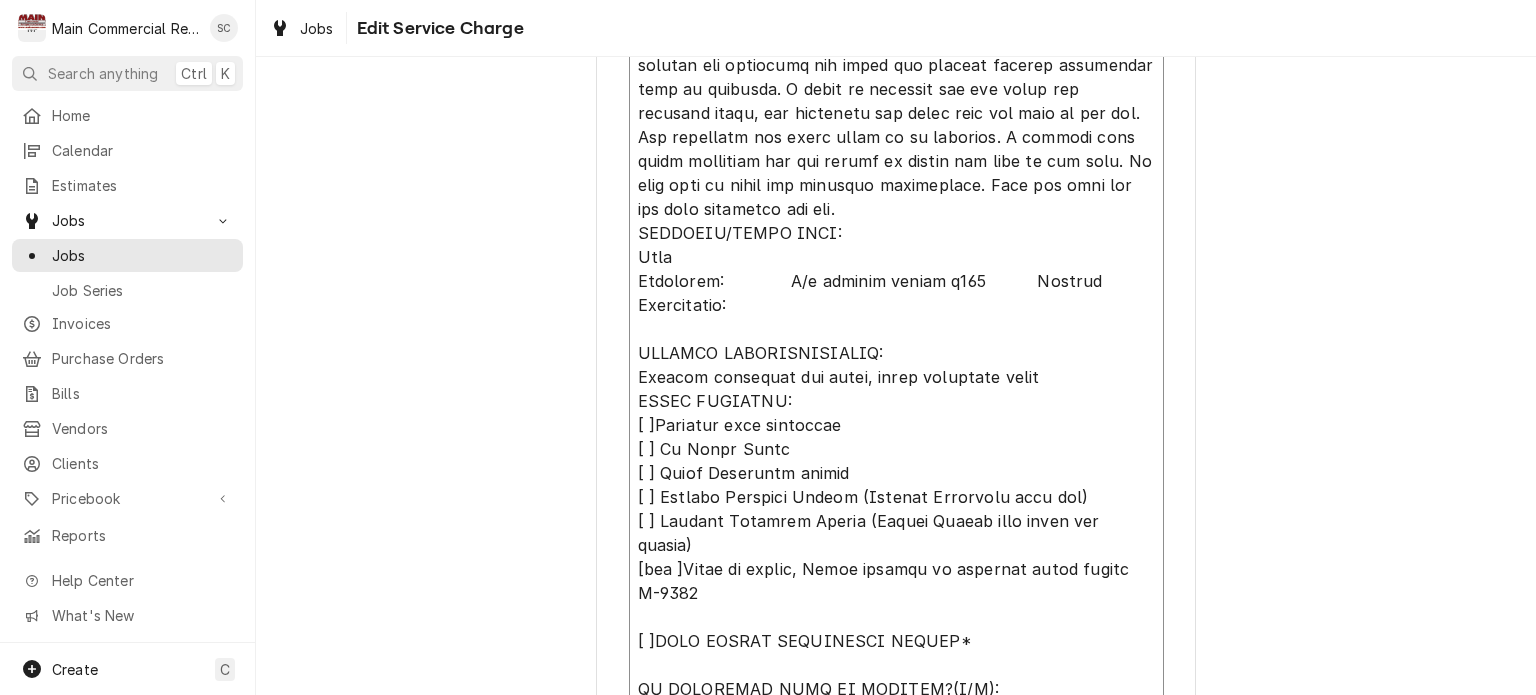 type on "x" 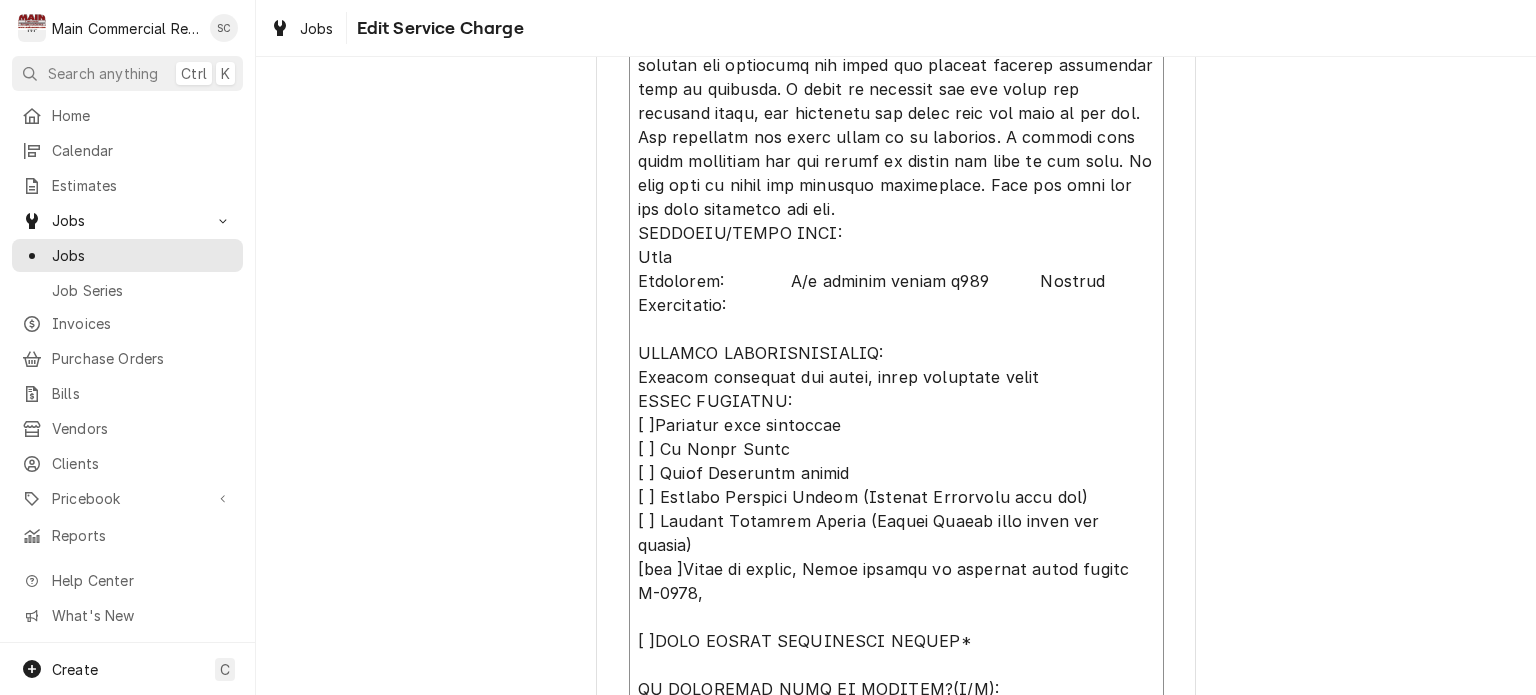 type on "x" 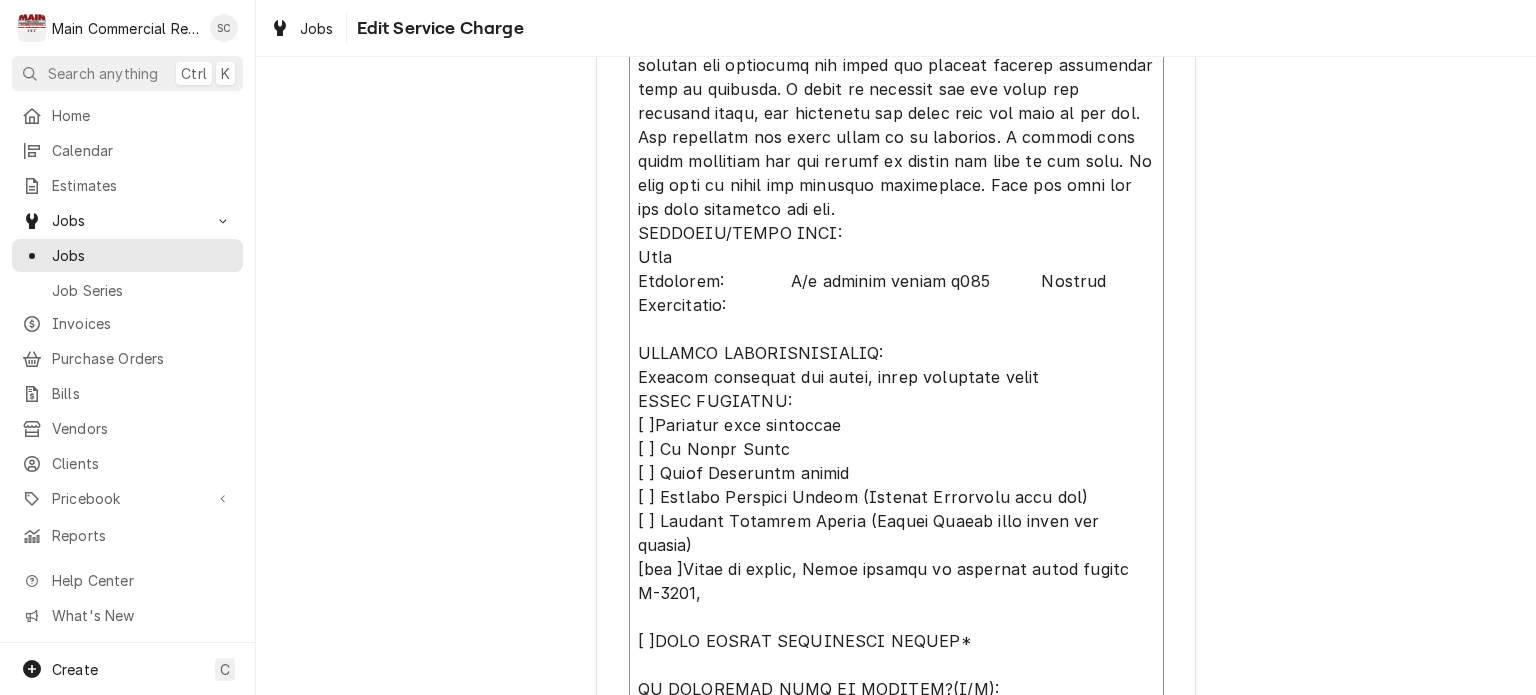 type on "x" 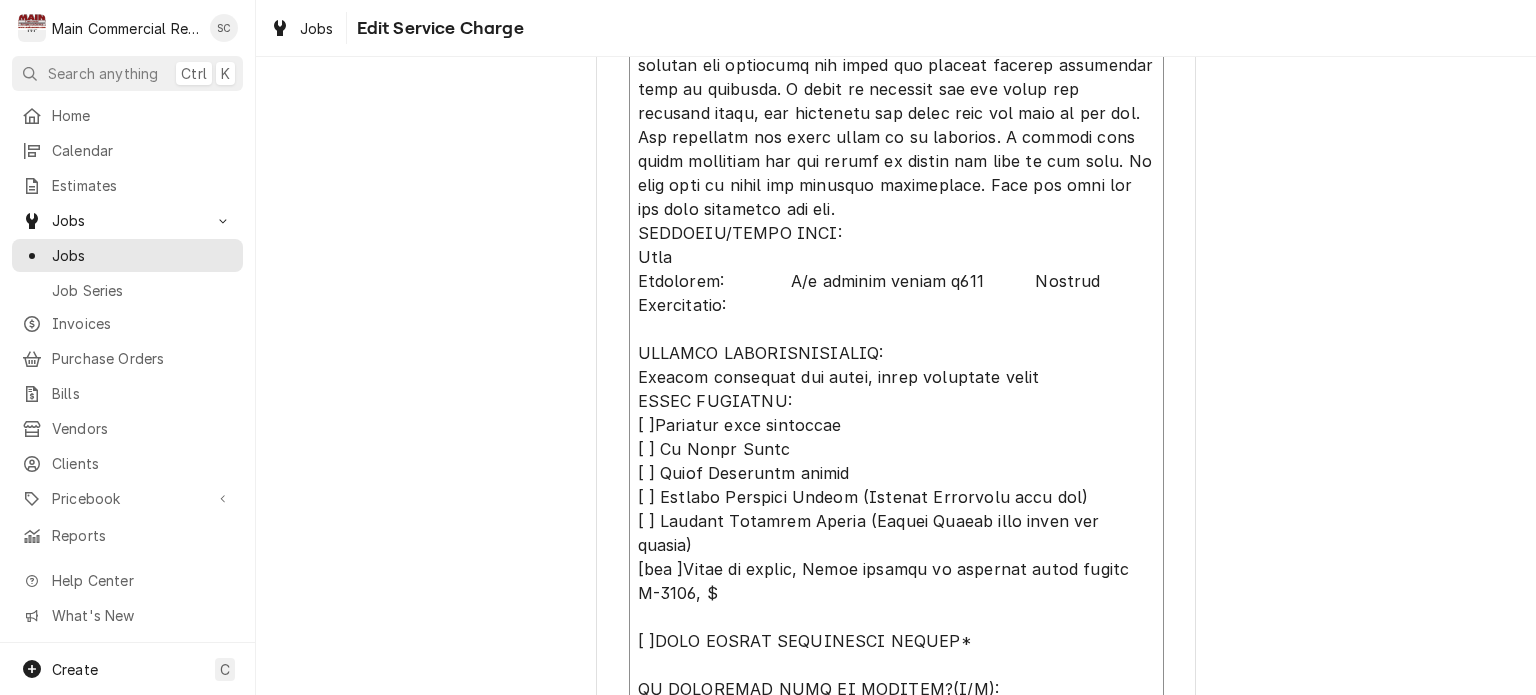 type on "x" 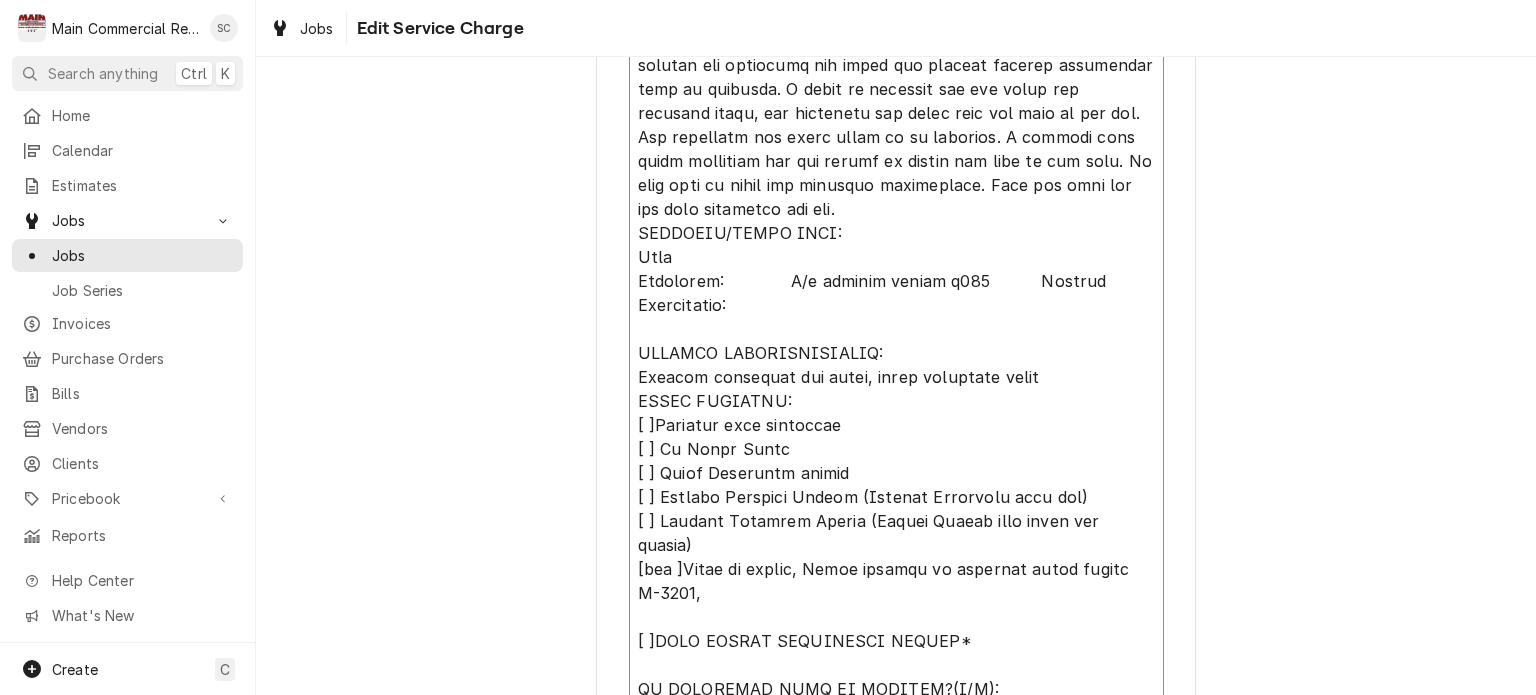 click on "Service Summary" at bounding box center (896, 257) 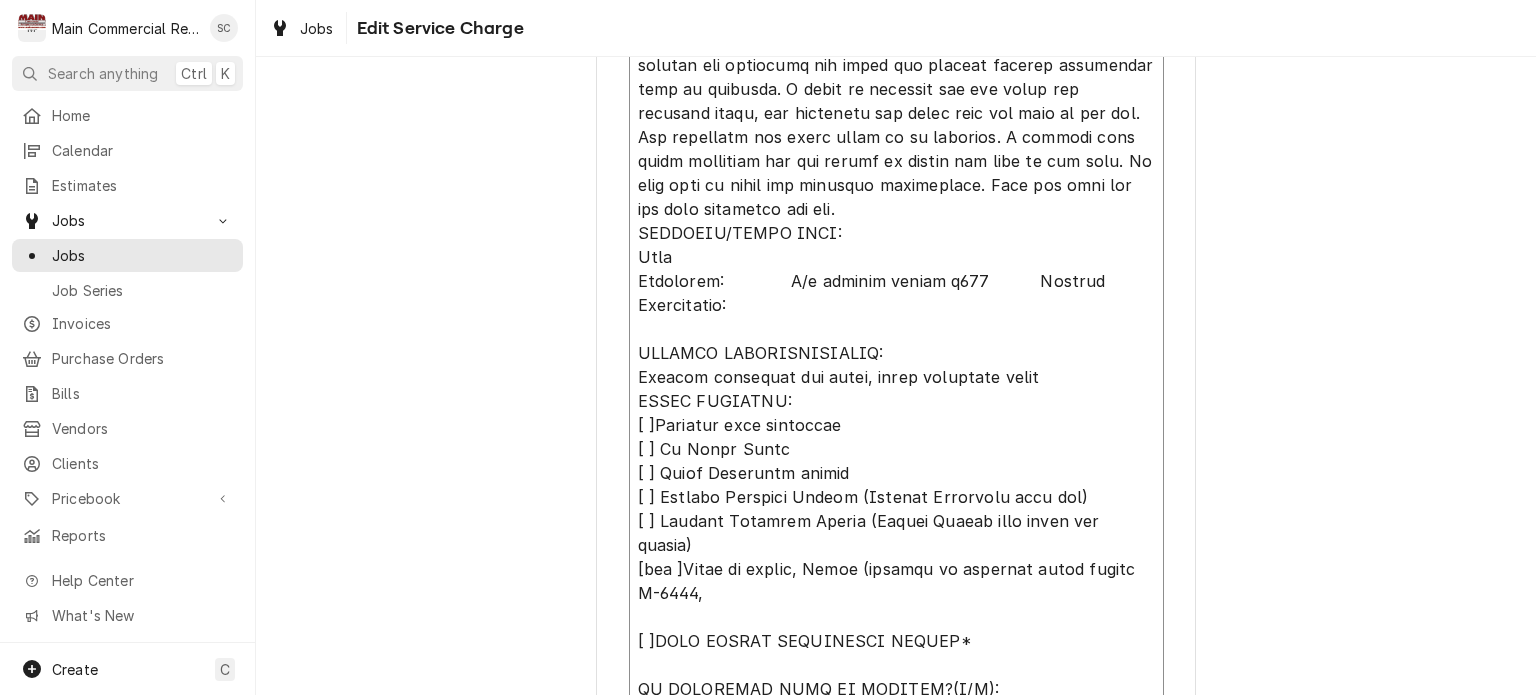 type on "x" 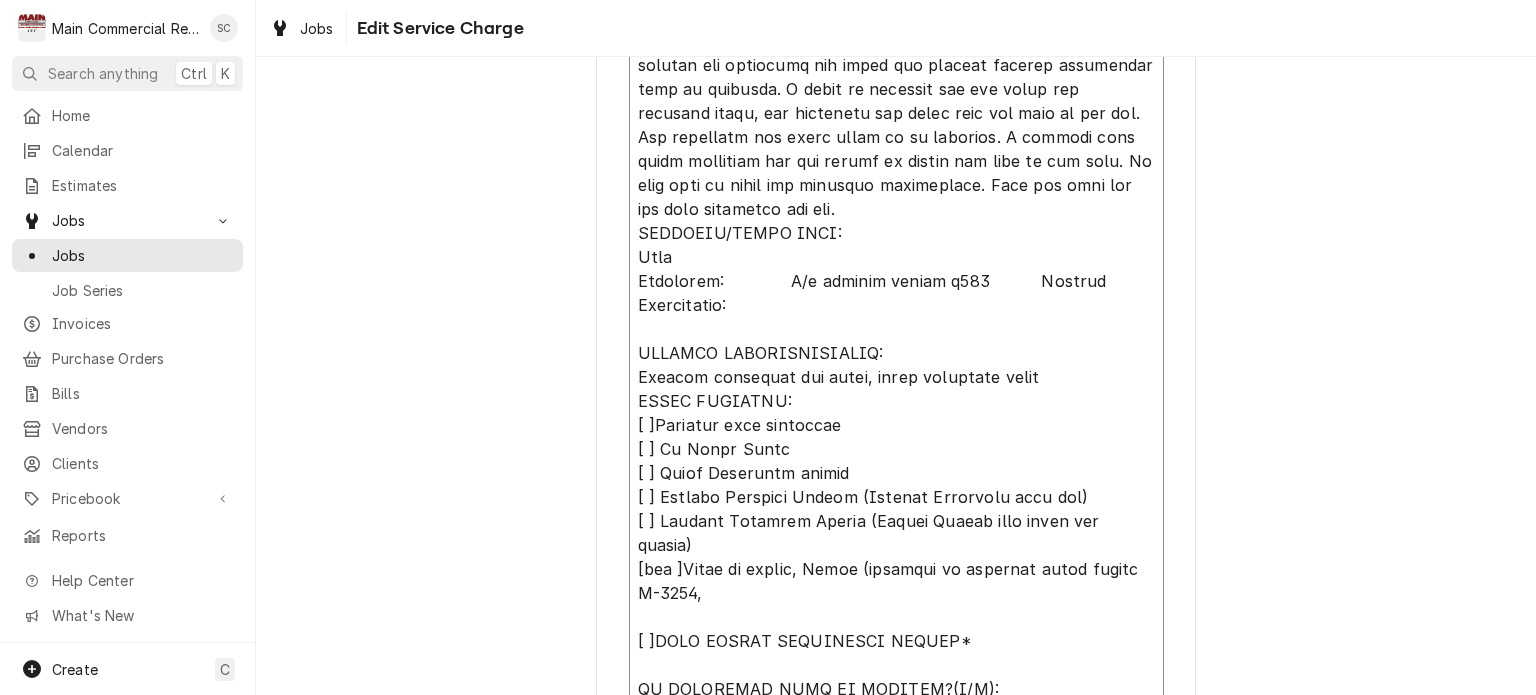 type on "x" 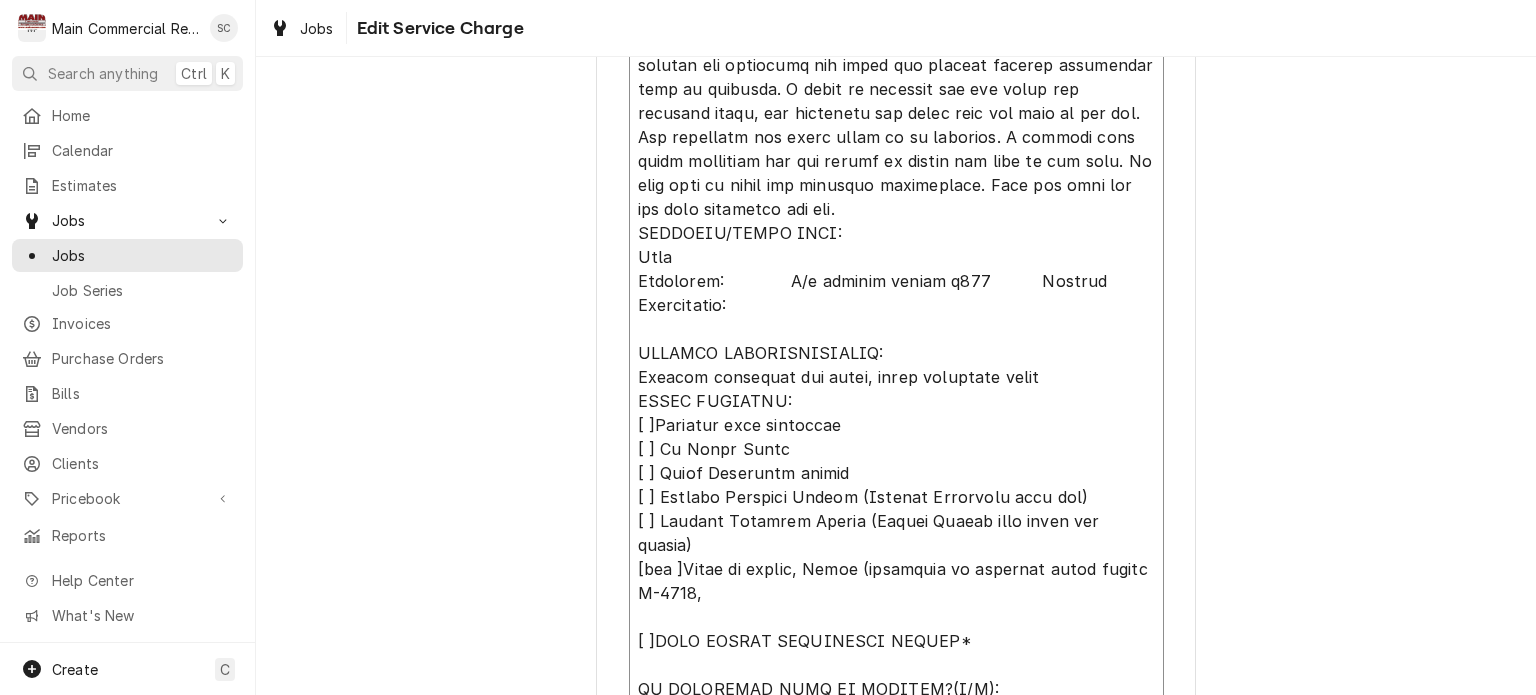 type on "x" 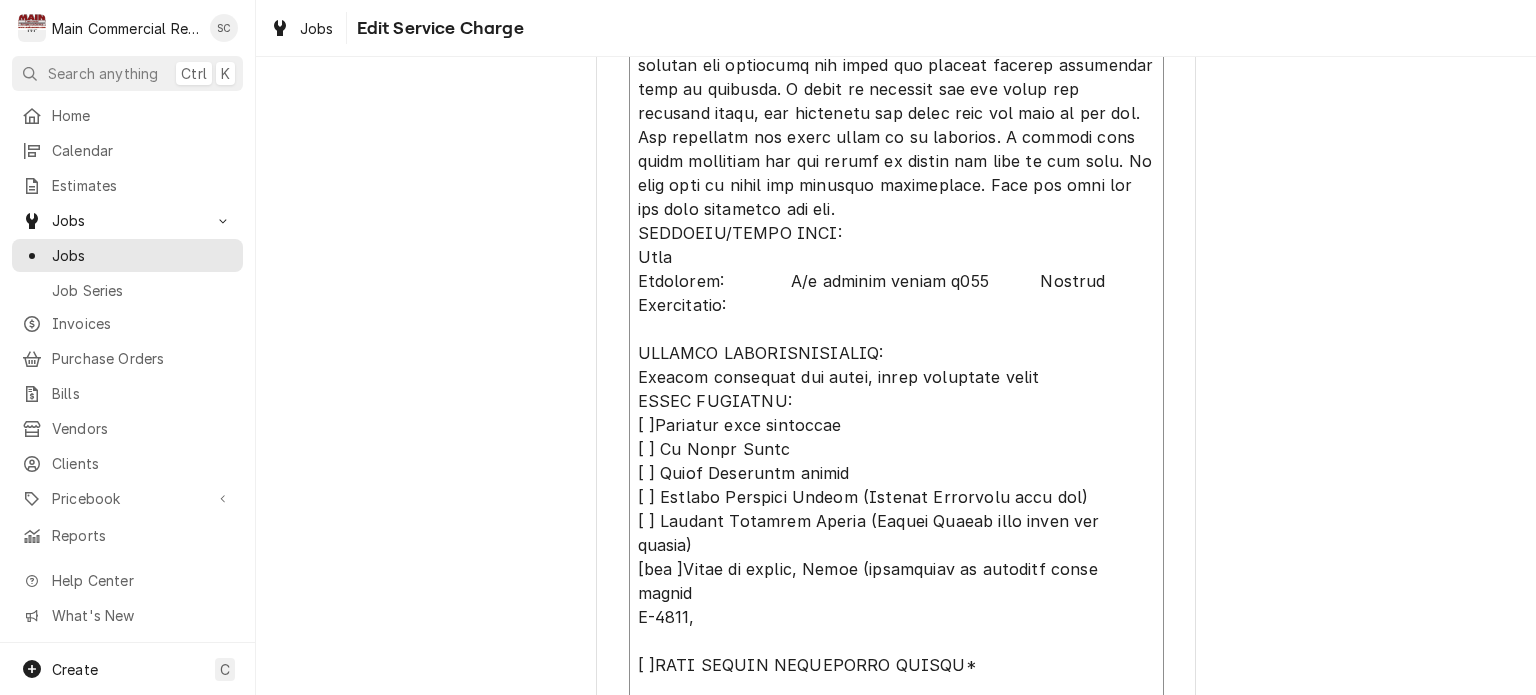 type on "x" 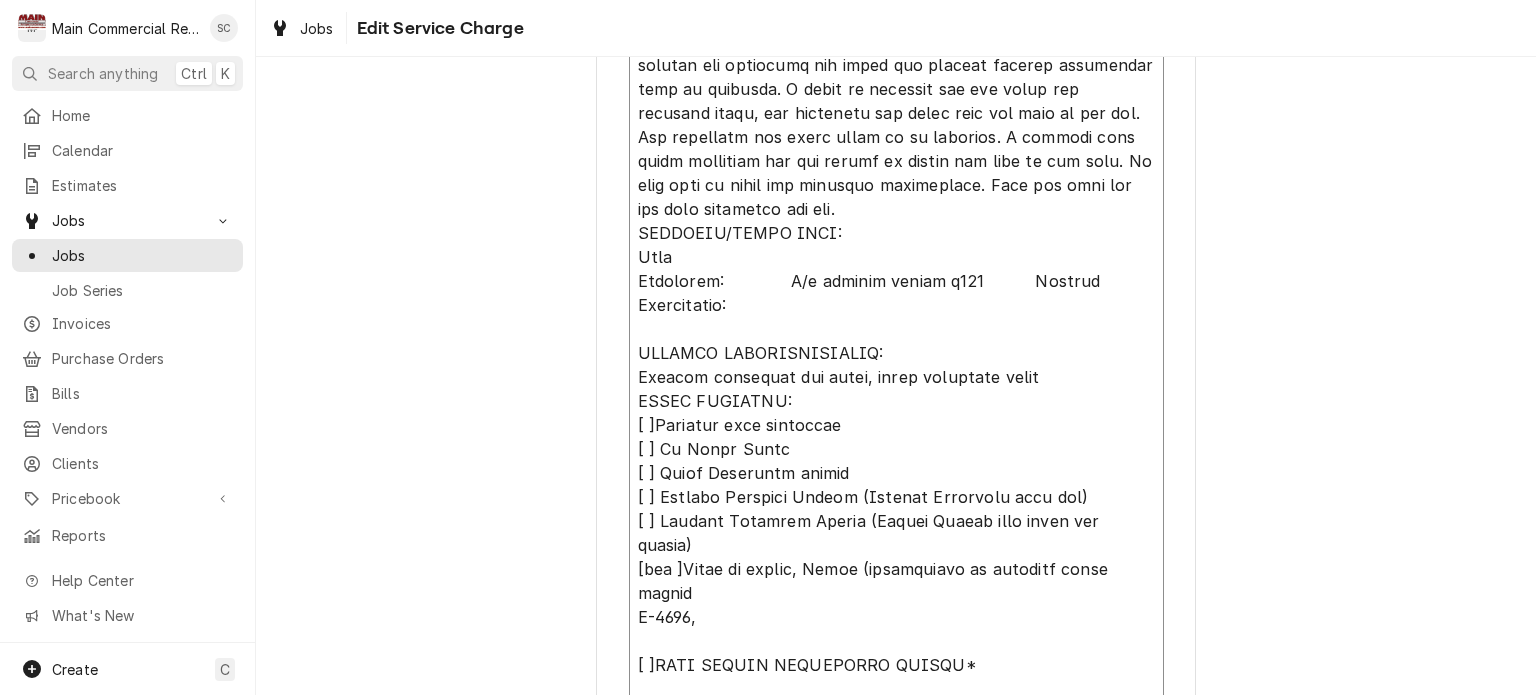 type on "x" 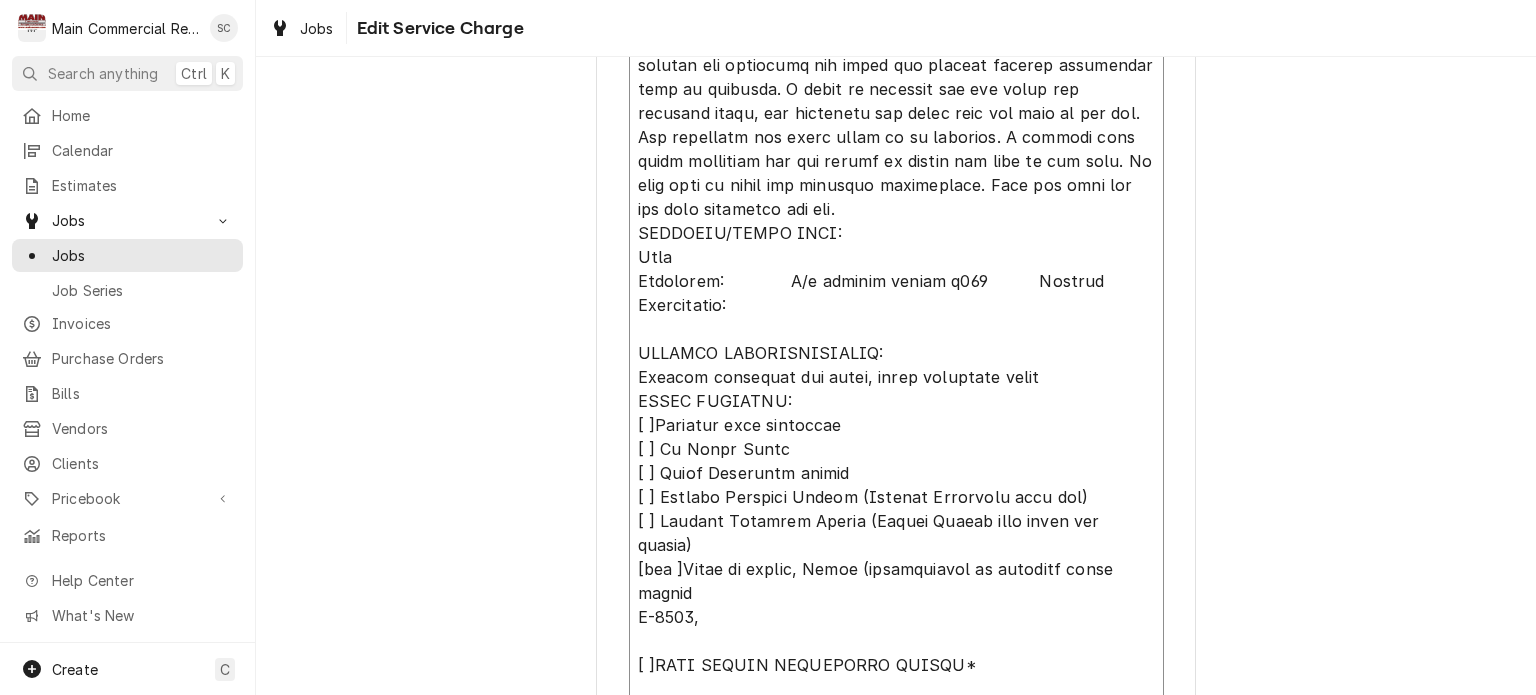 type on "x" 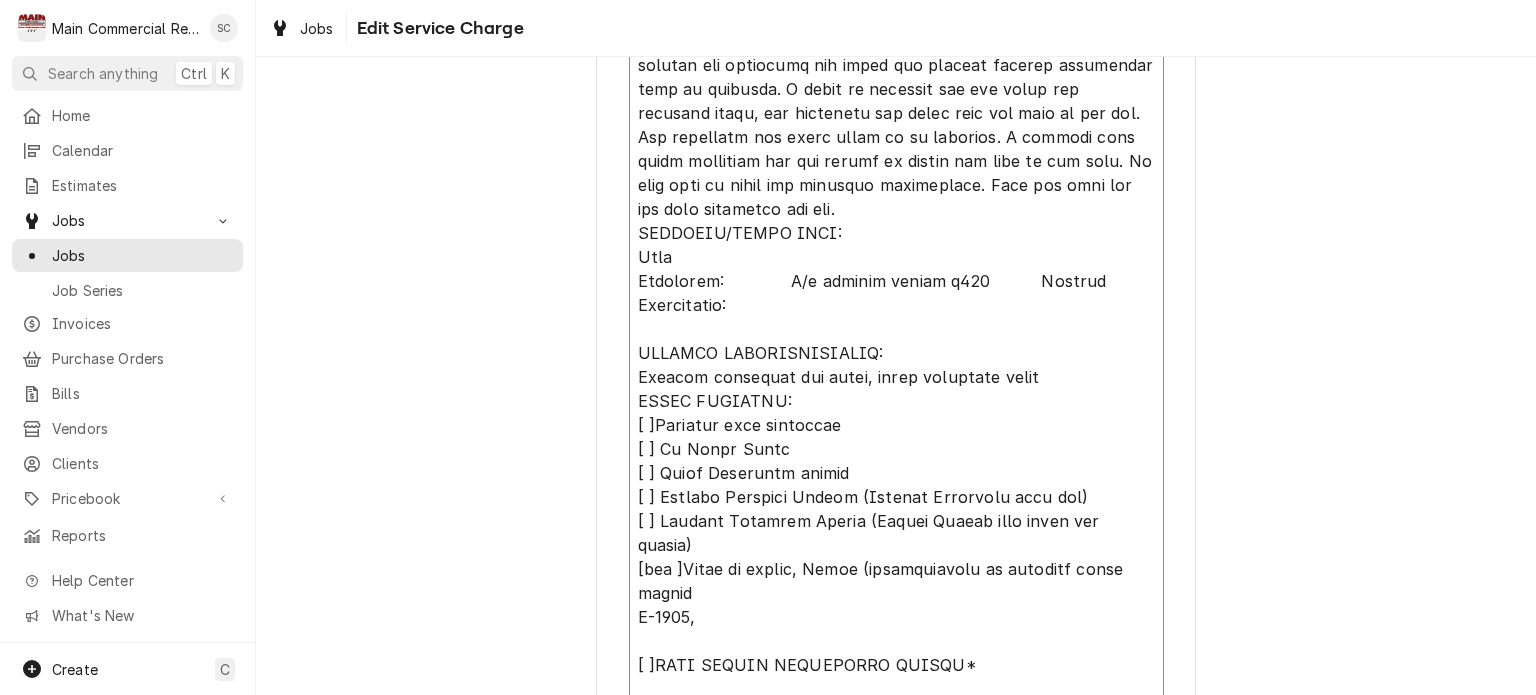 type on "x" 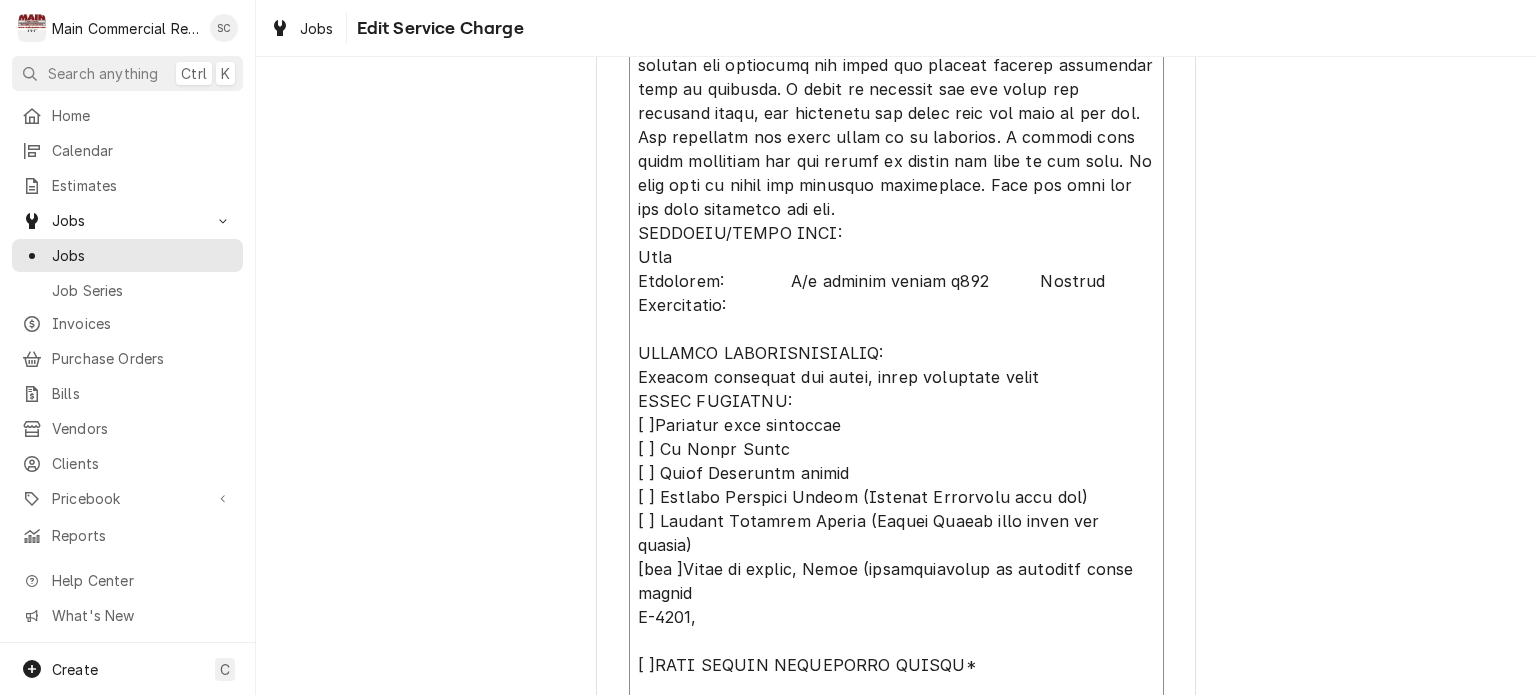 type on "x" 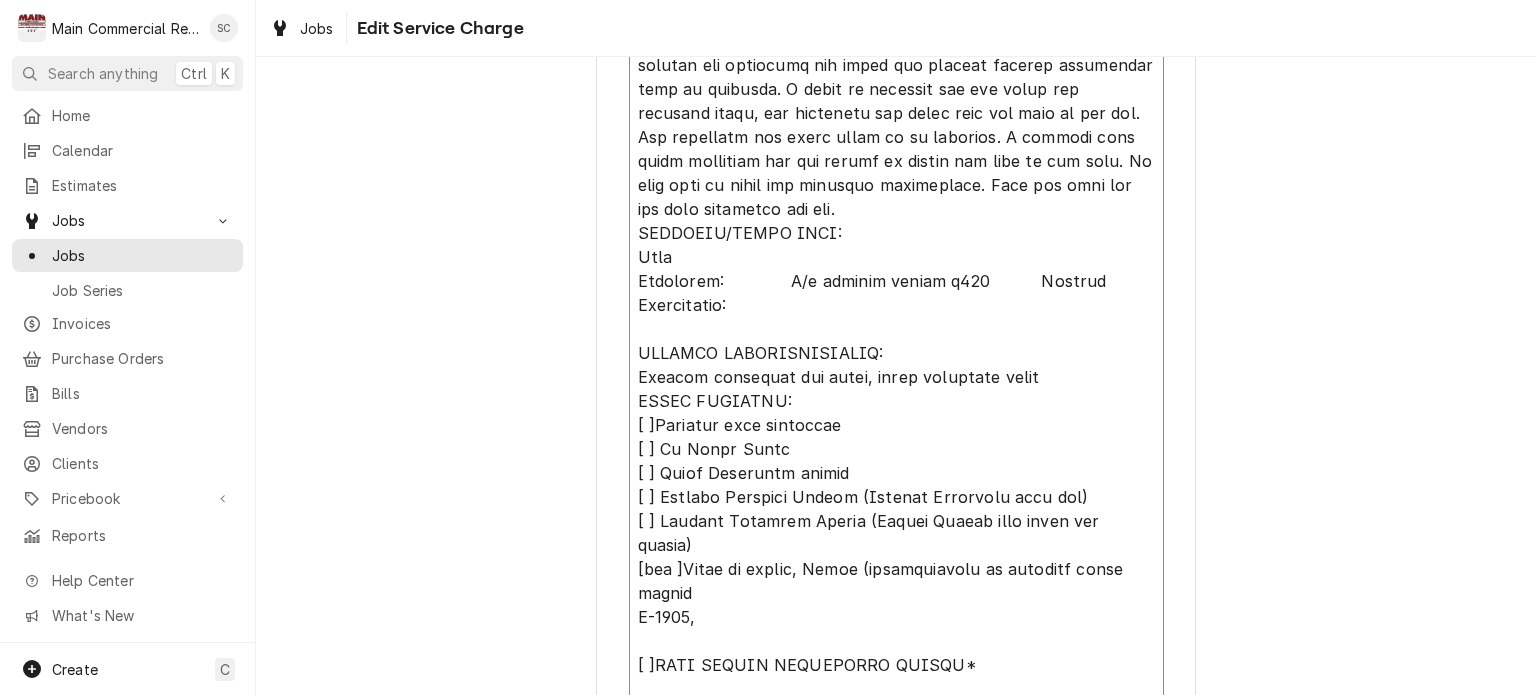 type on "x" 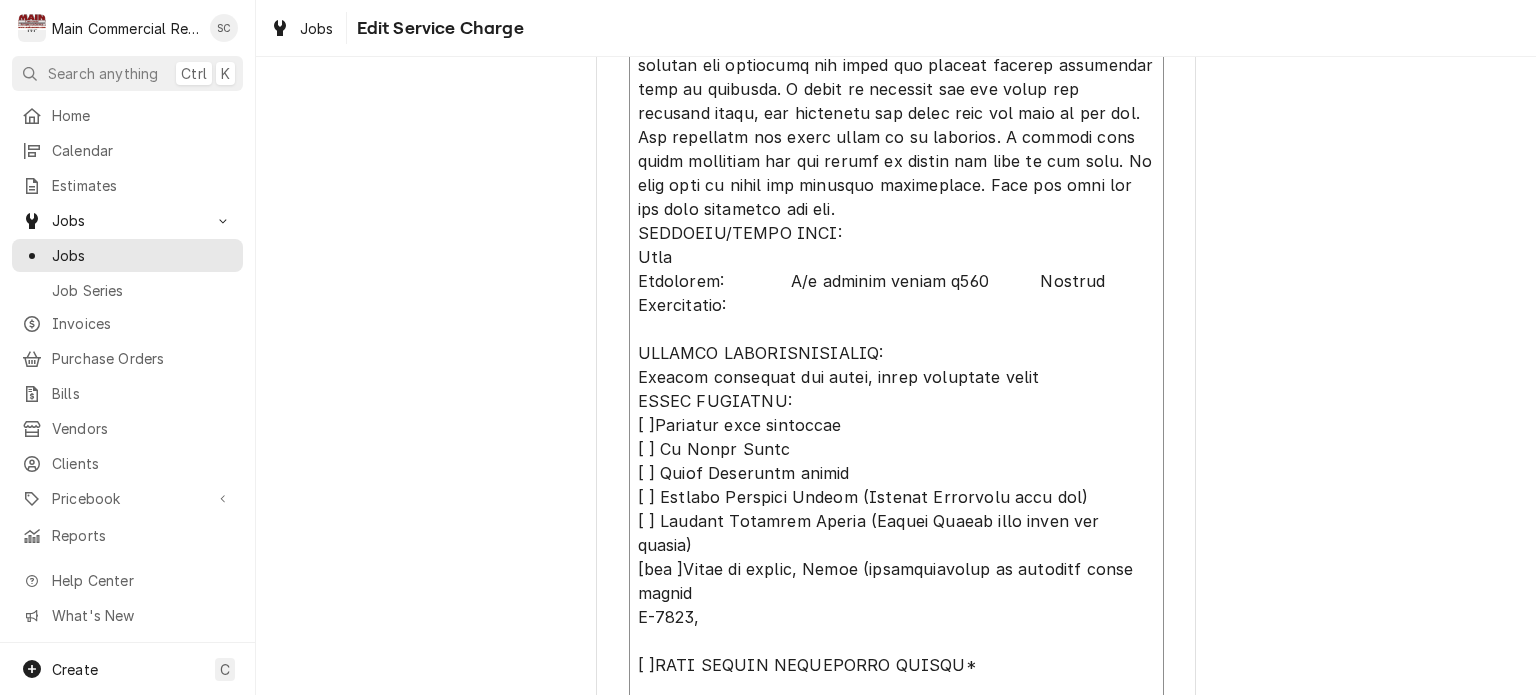 type on "x" 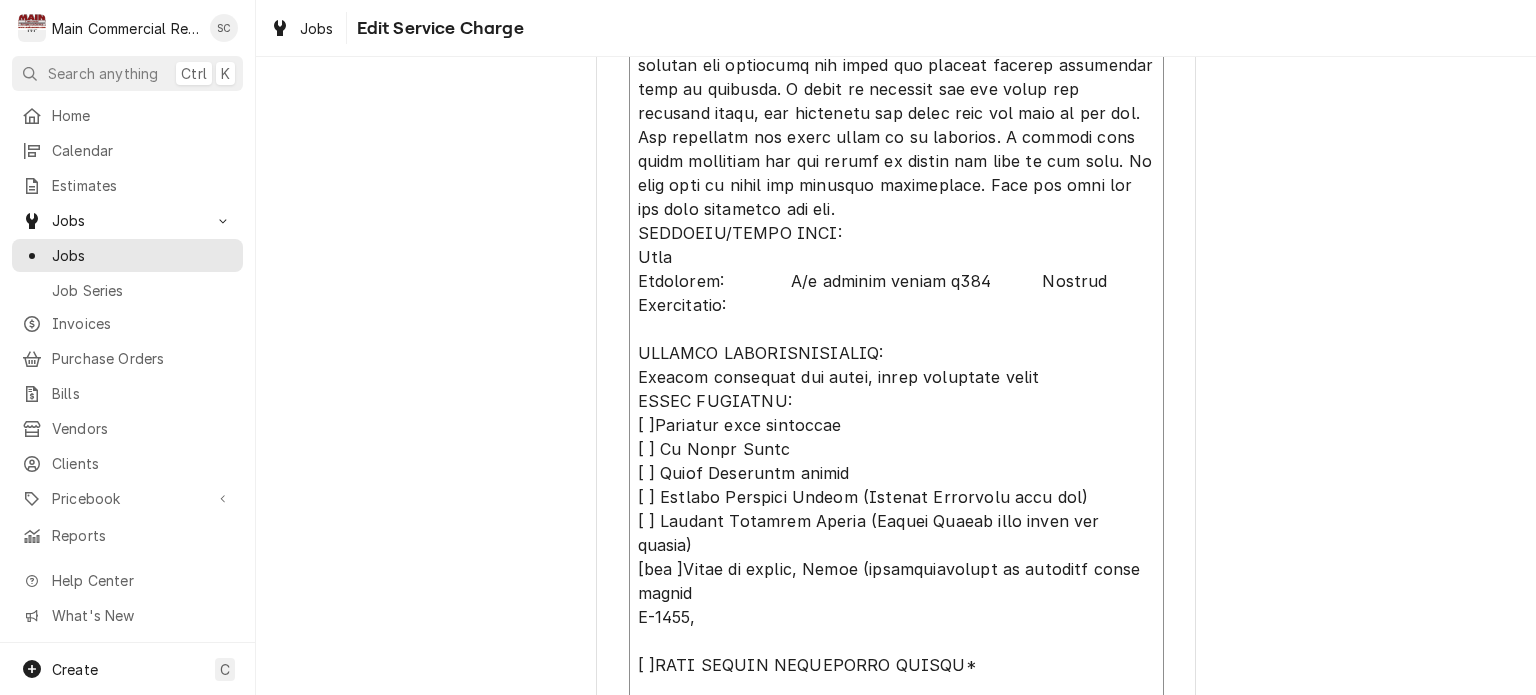 type on "x" 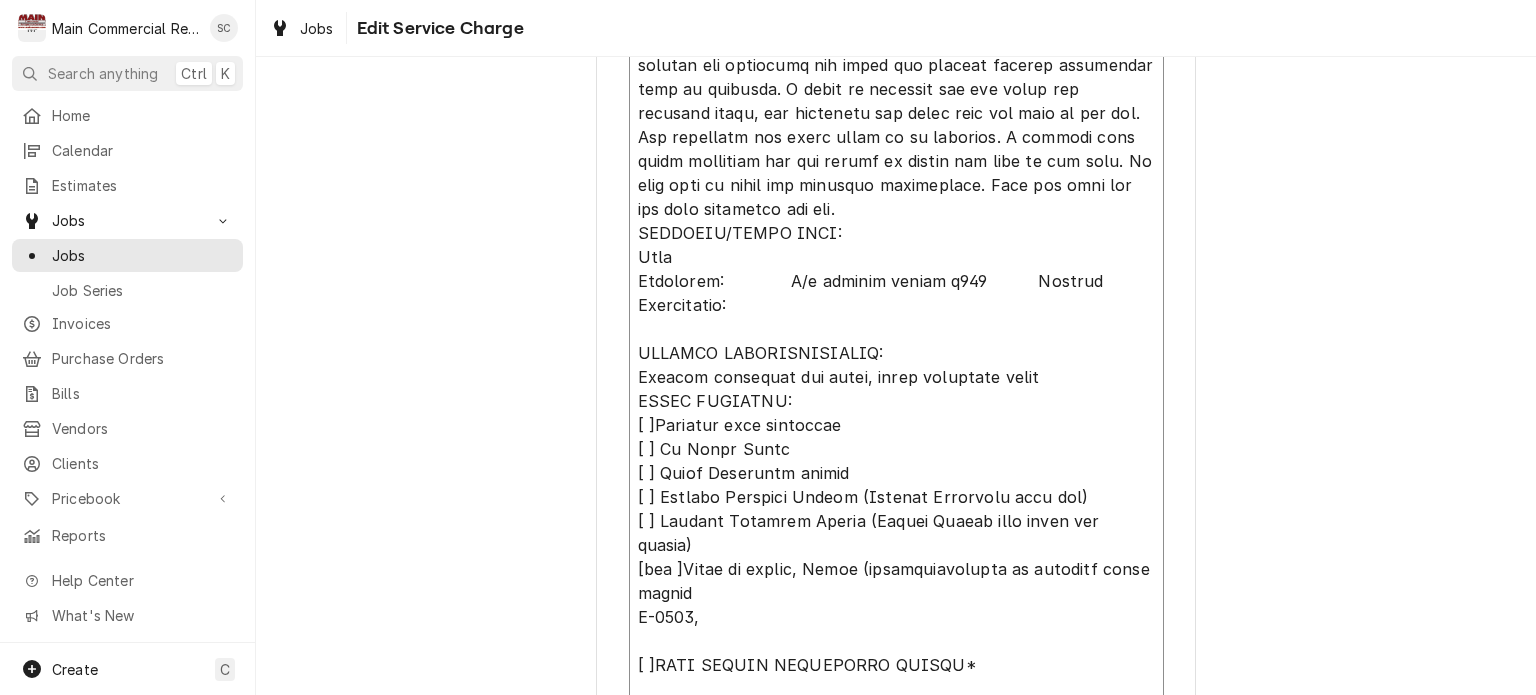type on "x" 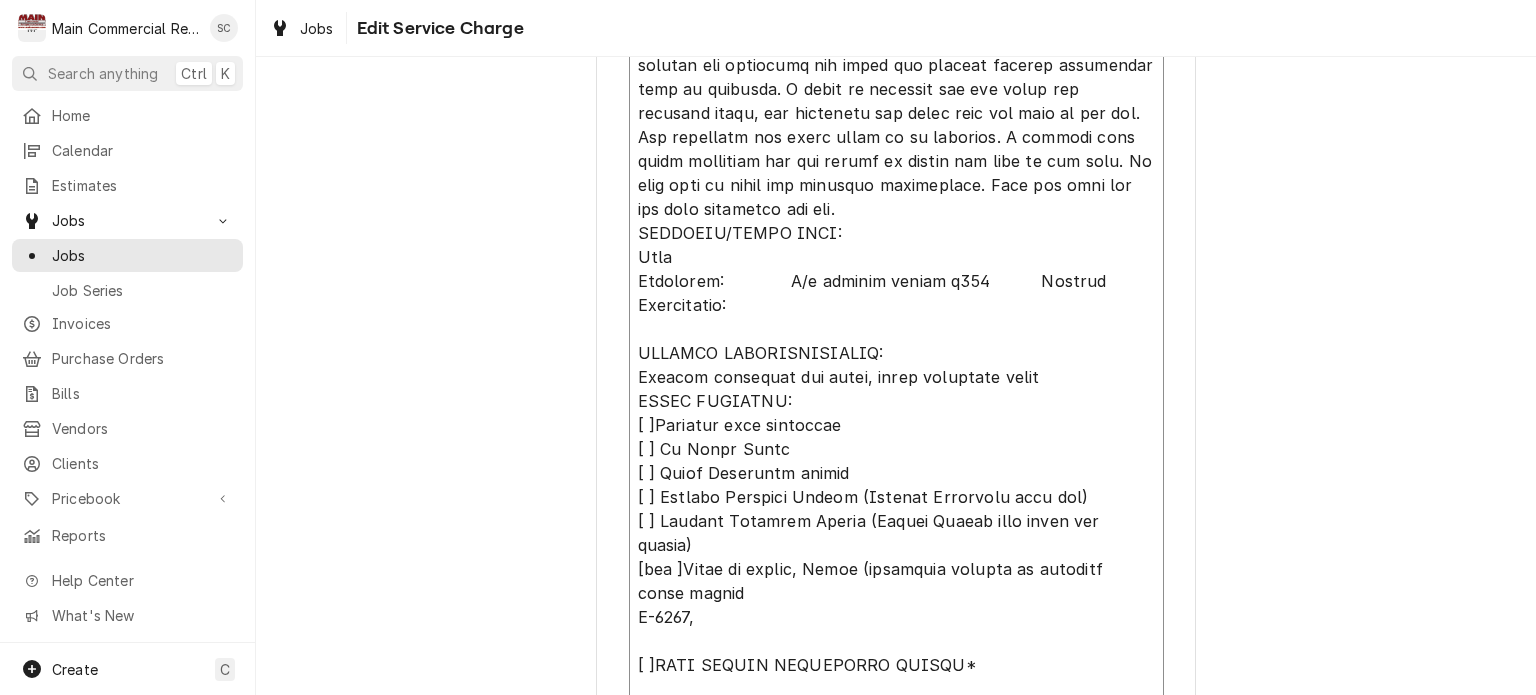 type on "x" 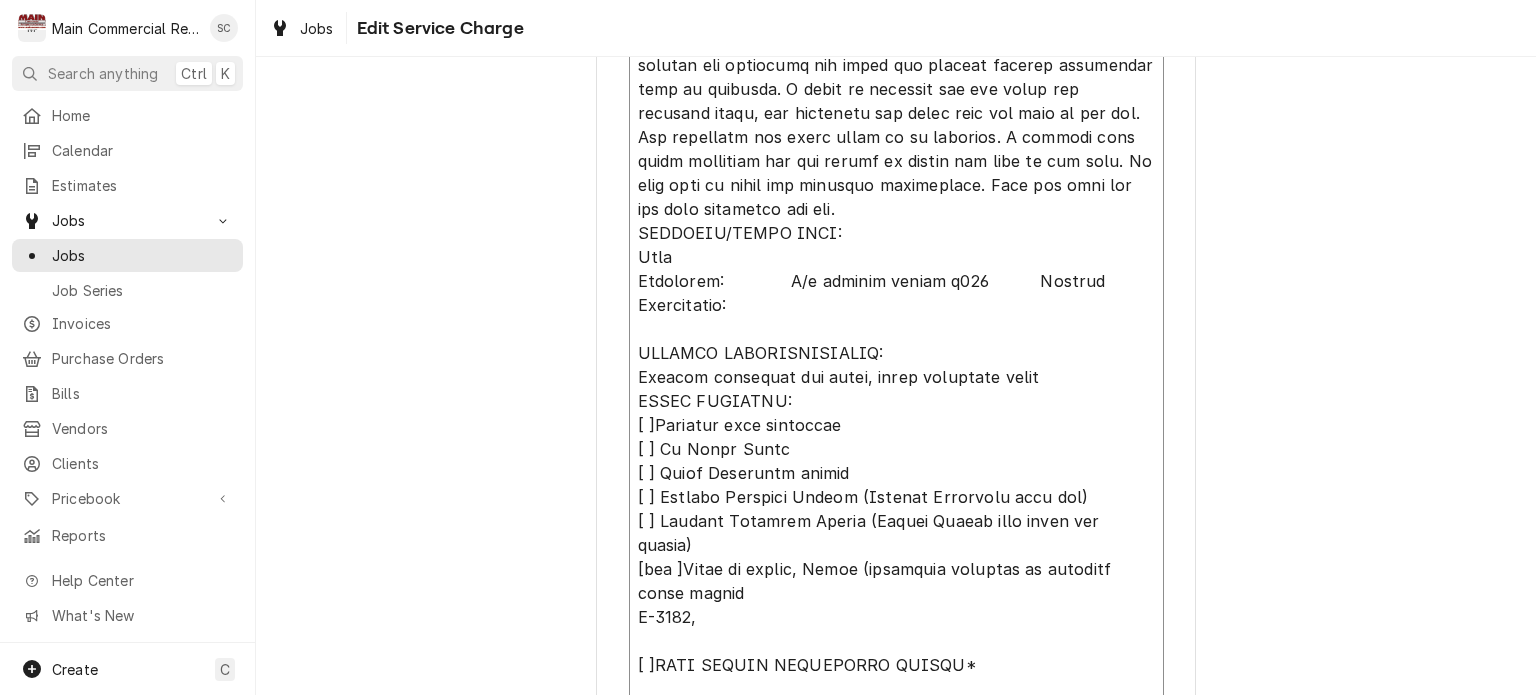 type on "x" 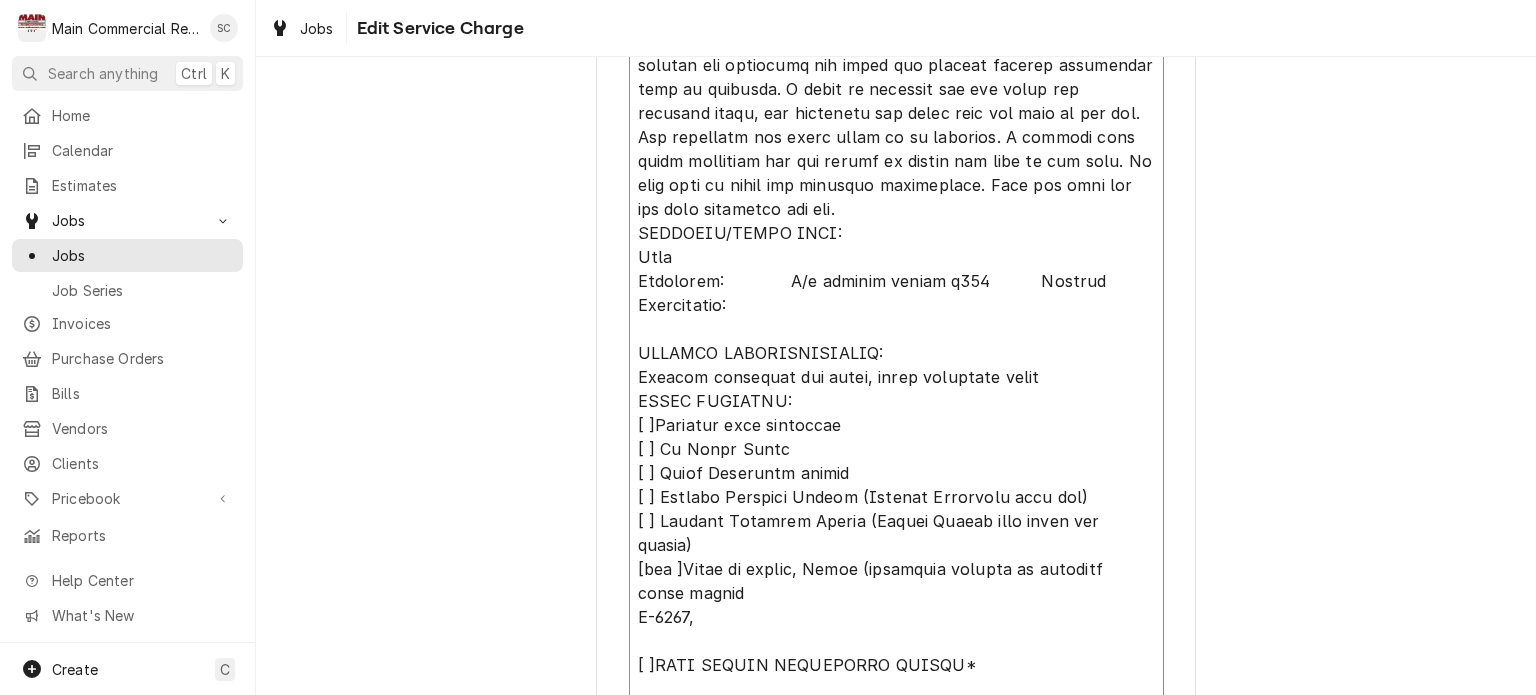 type on "x" 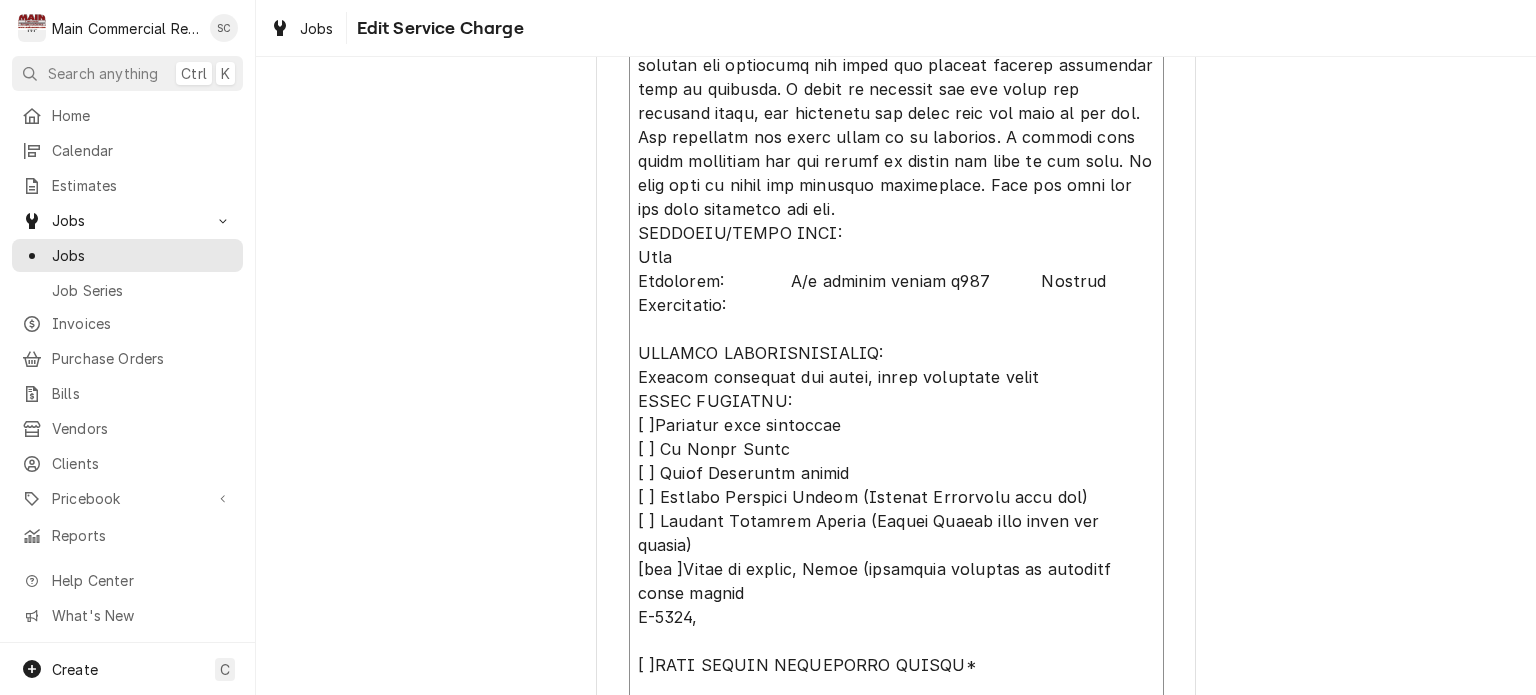 type on "x" 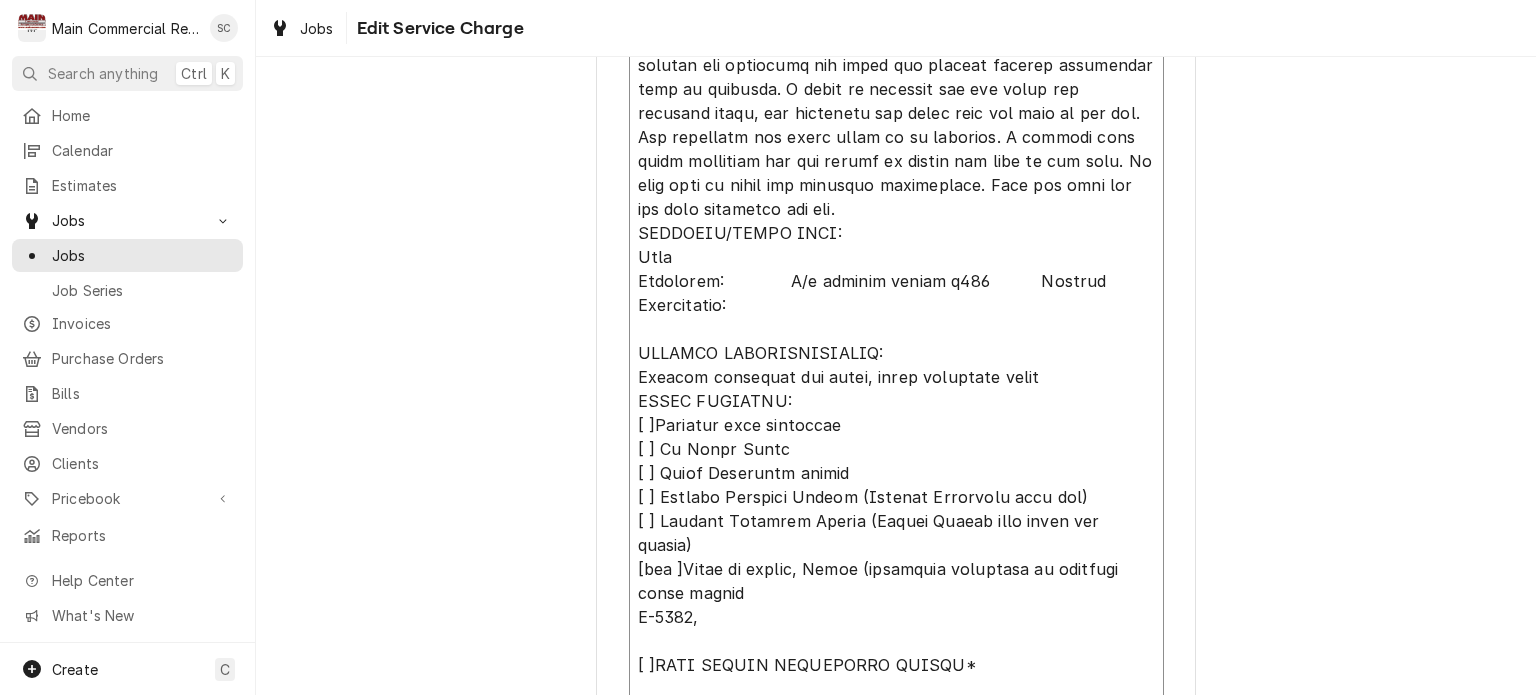 type on "x" 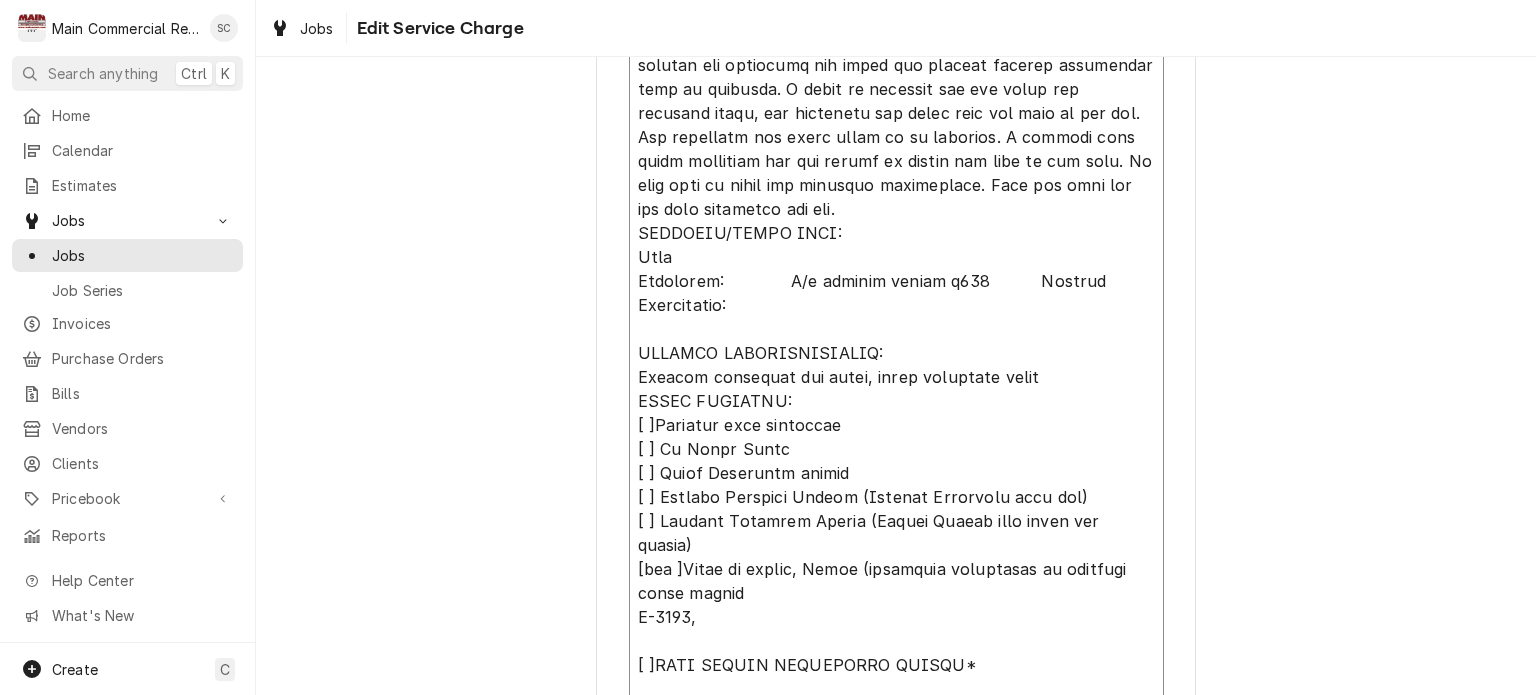 type on "x" 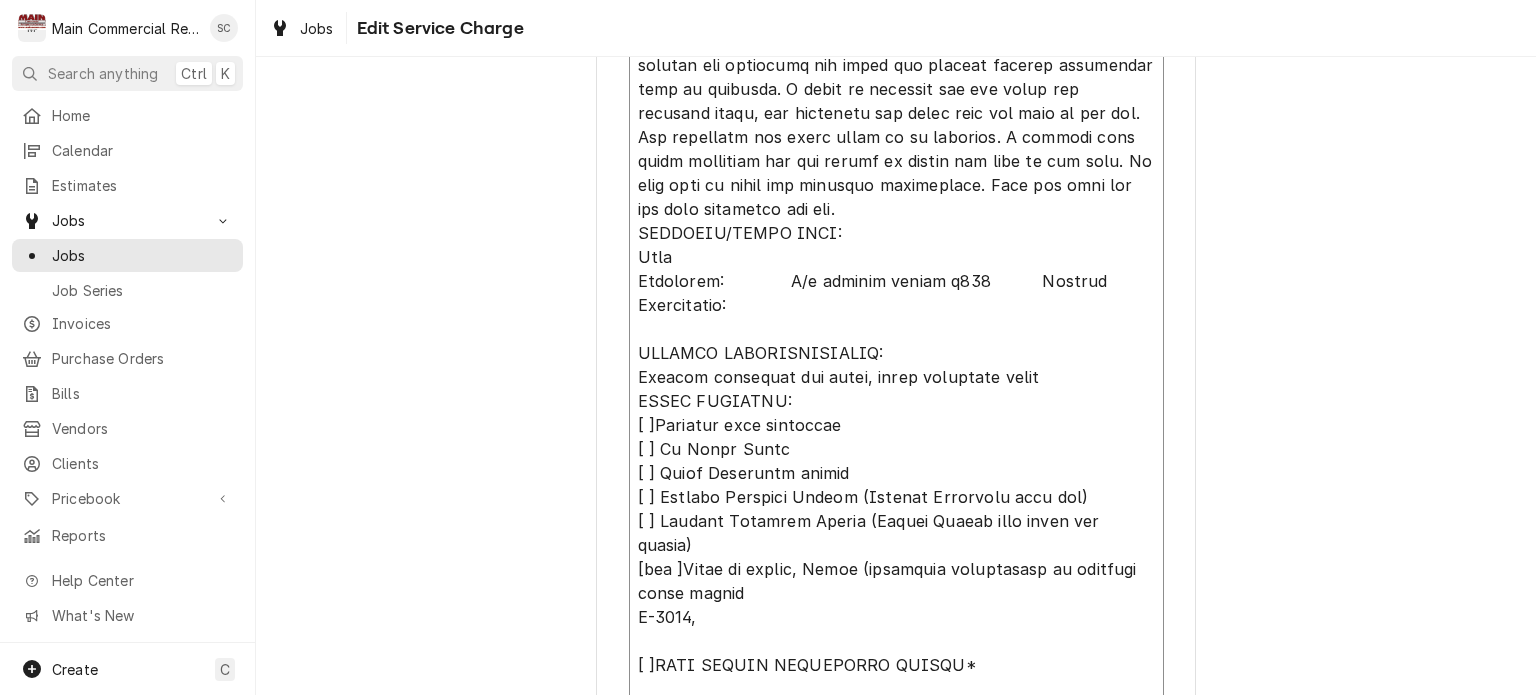 type on "x" 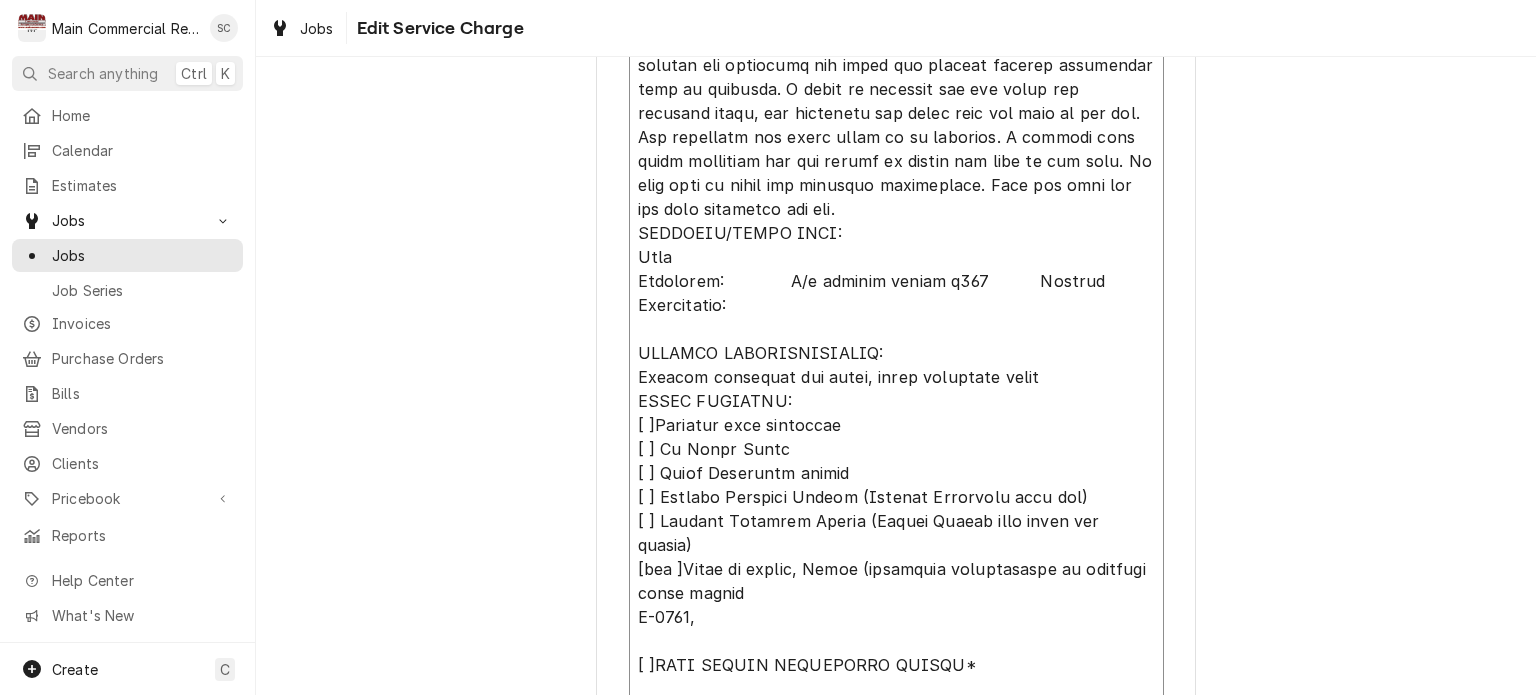 type on "x" 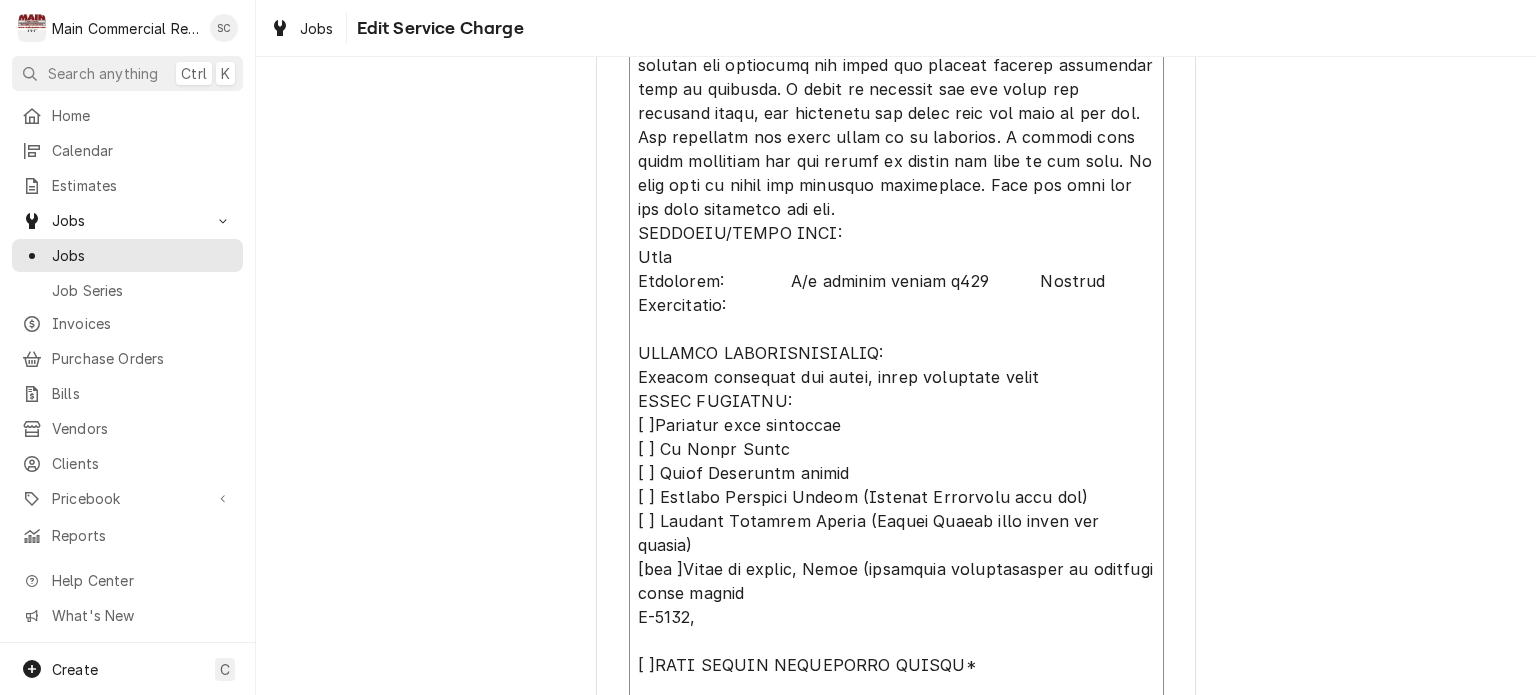 type on "x" 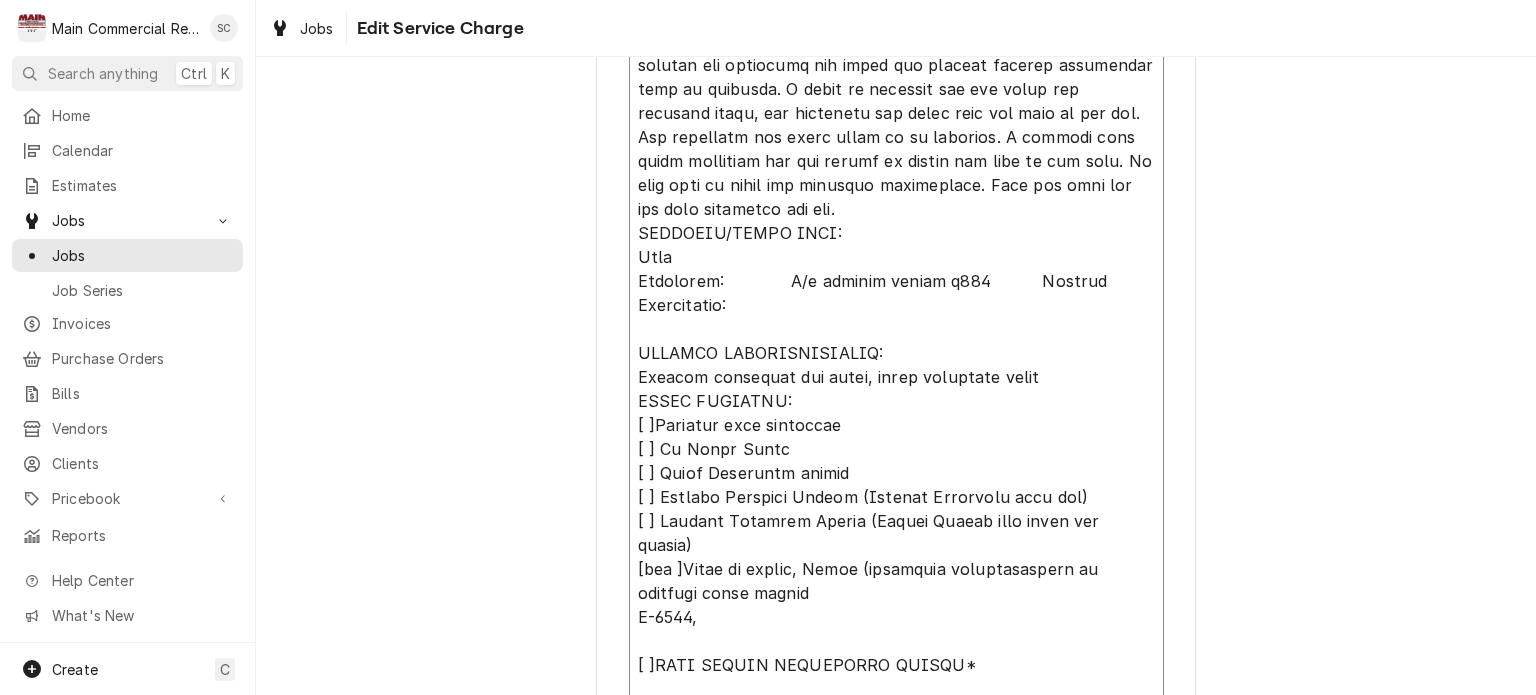 type on "x" 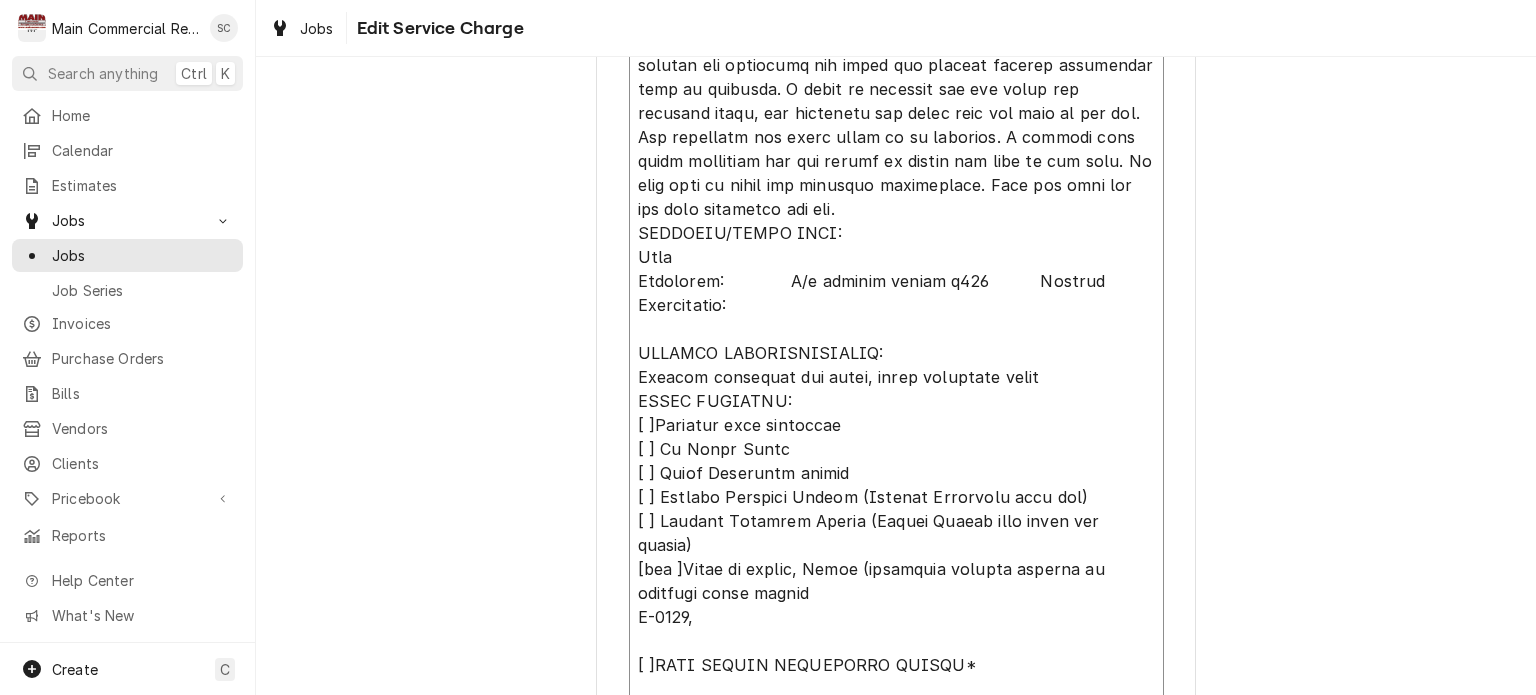 type on "x" 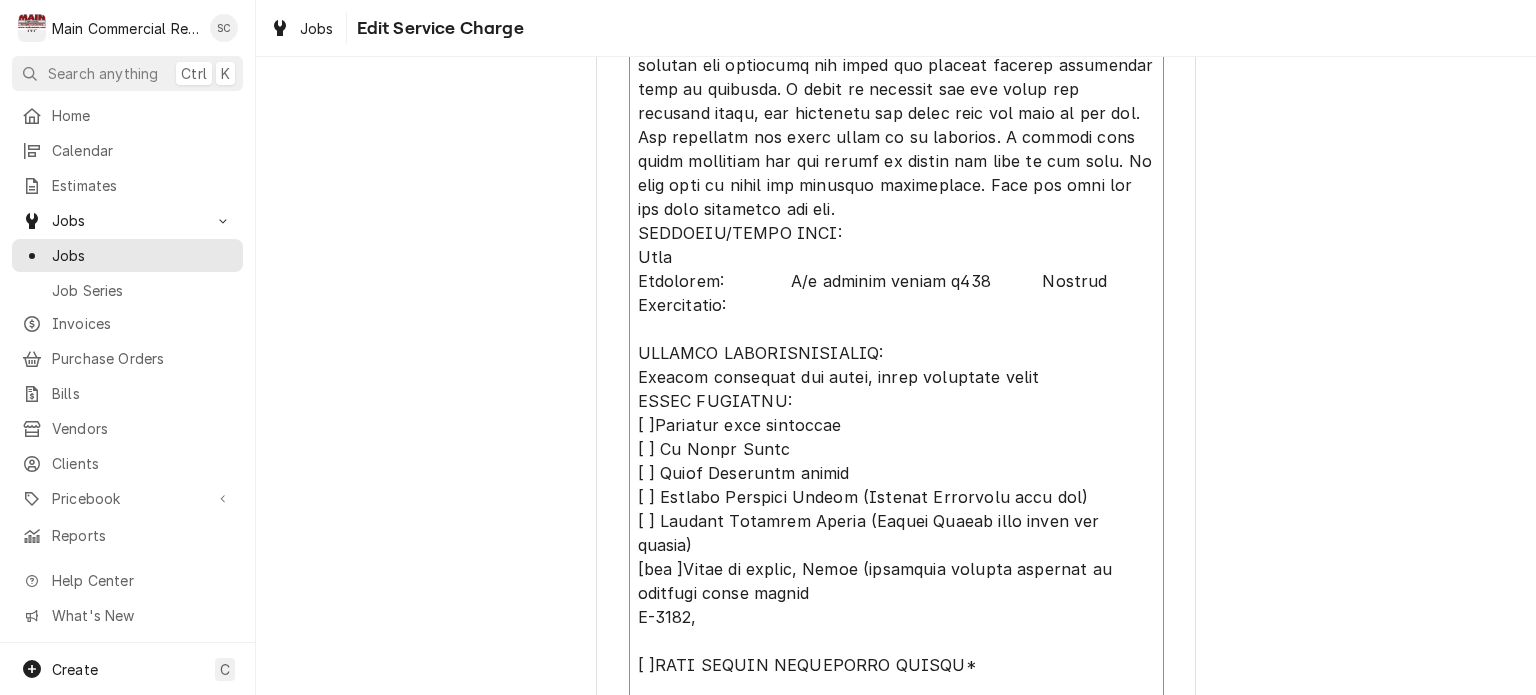 type on "x" 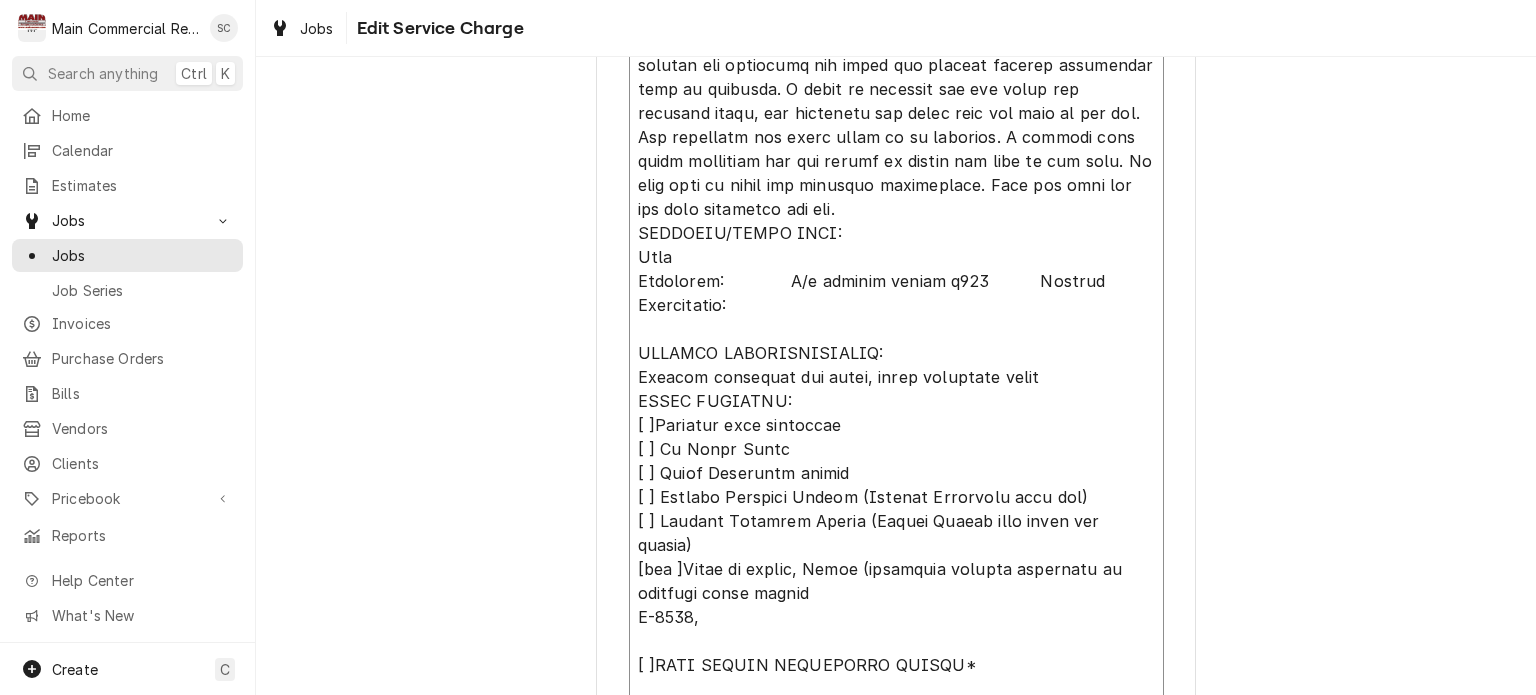type on "x" 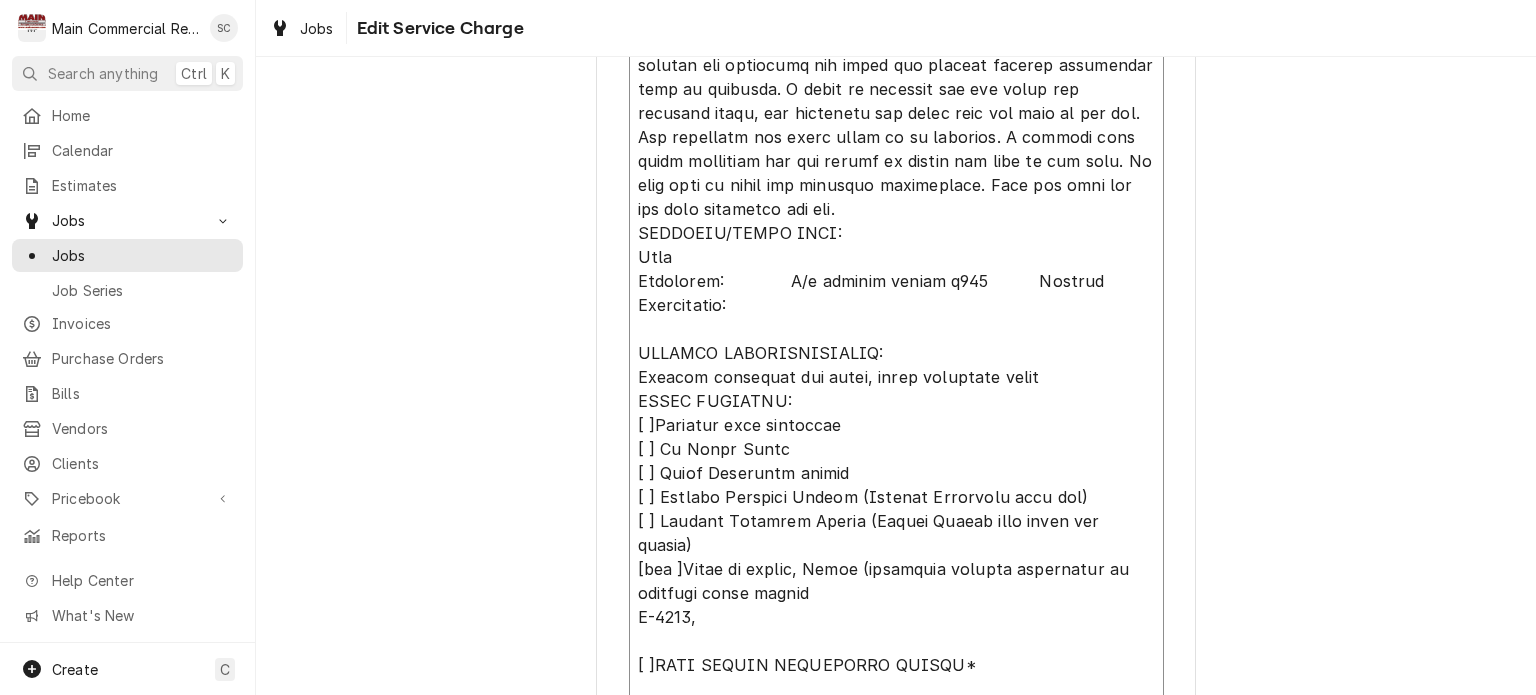 type on "x" 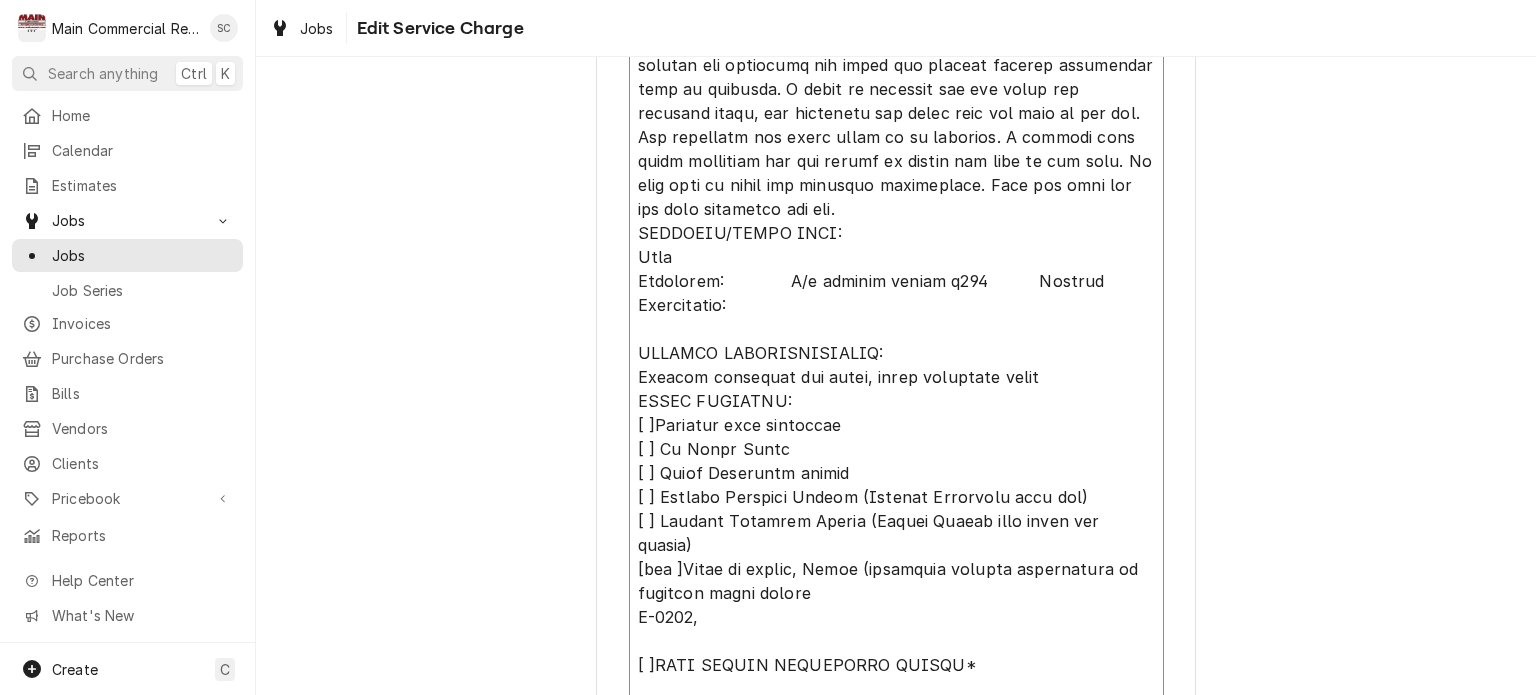 type on "x" 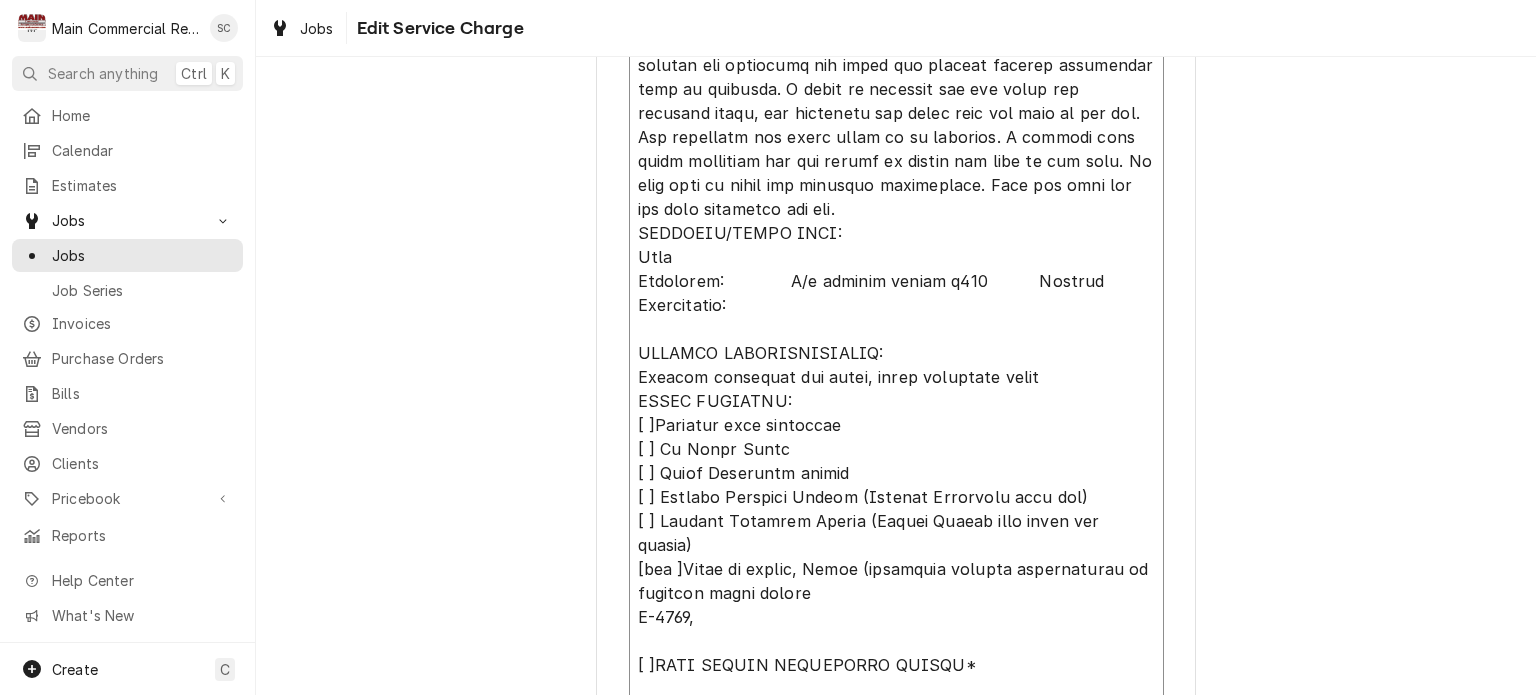 type on "x" 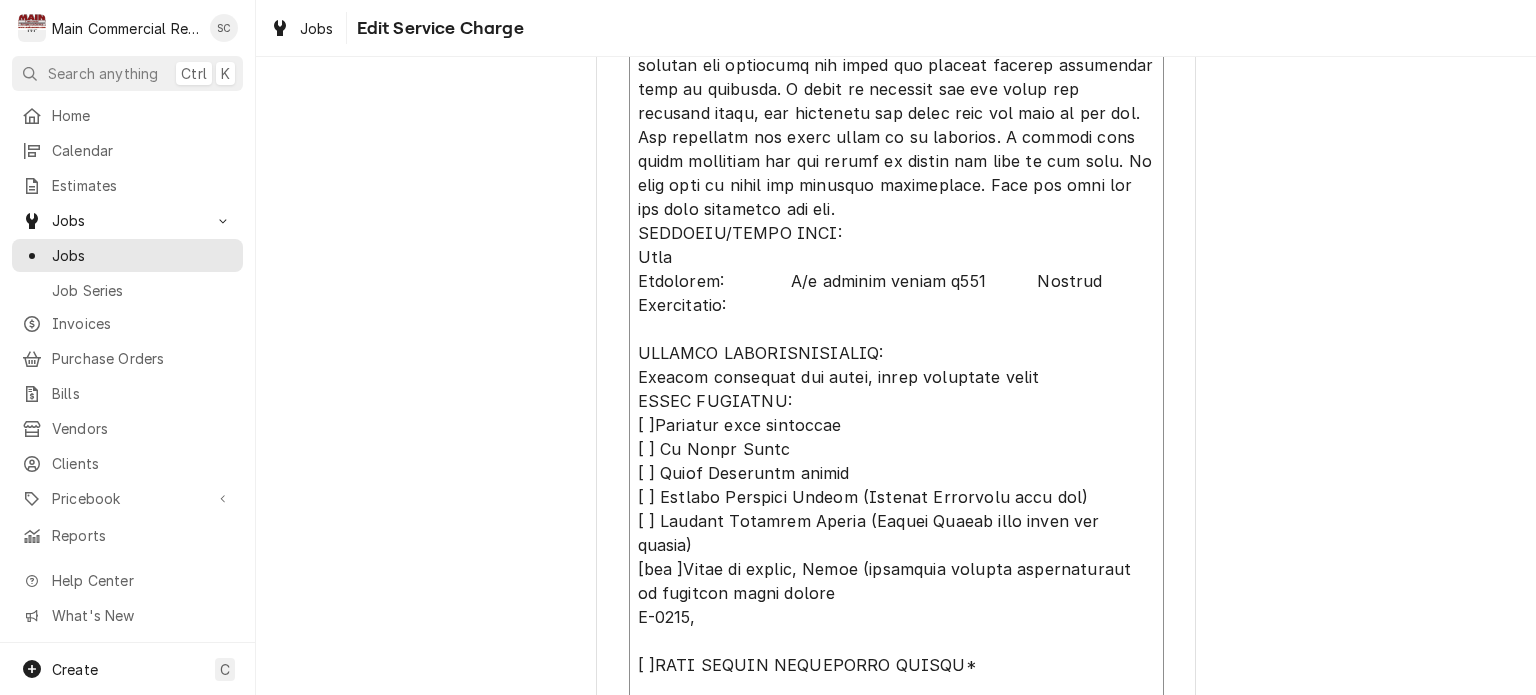 type on "x" 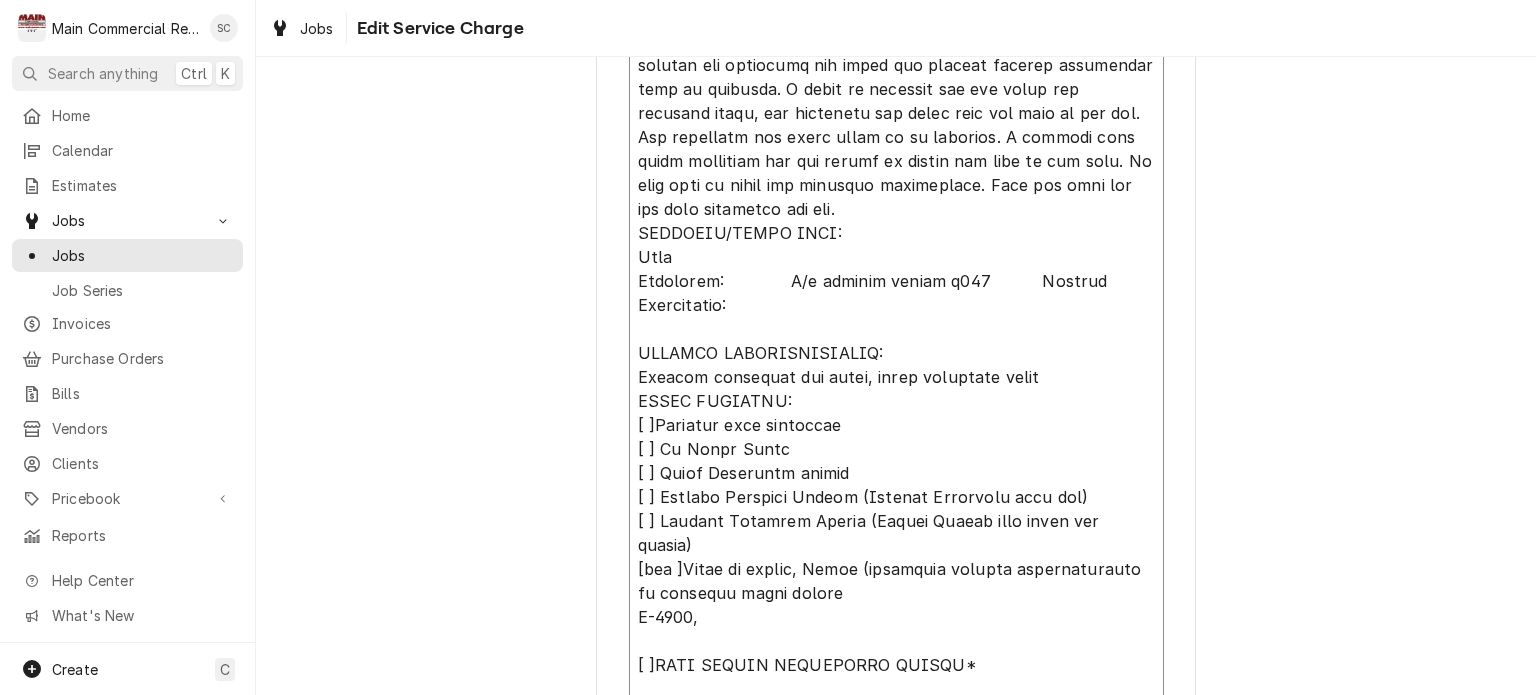 type on "x" 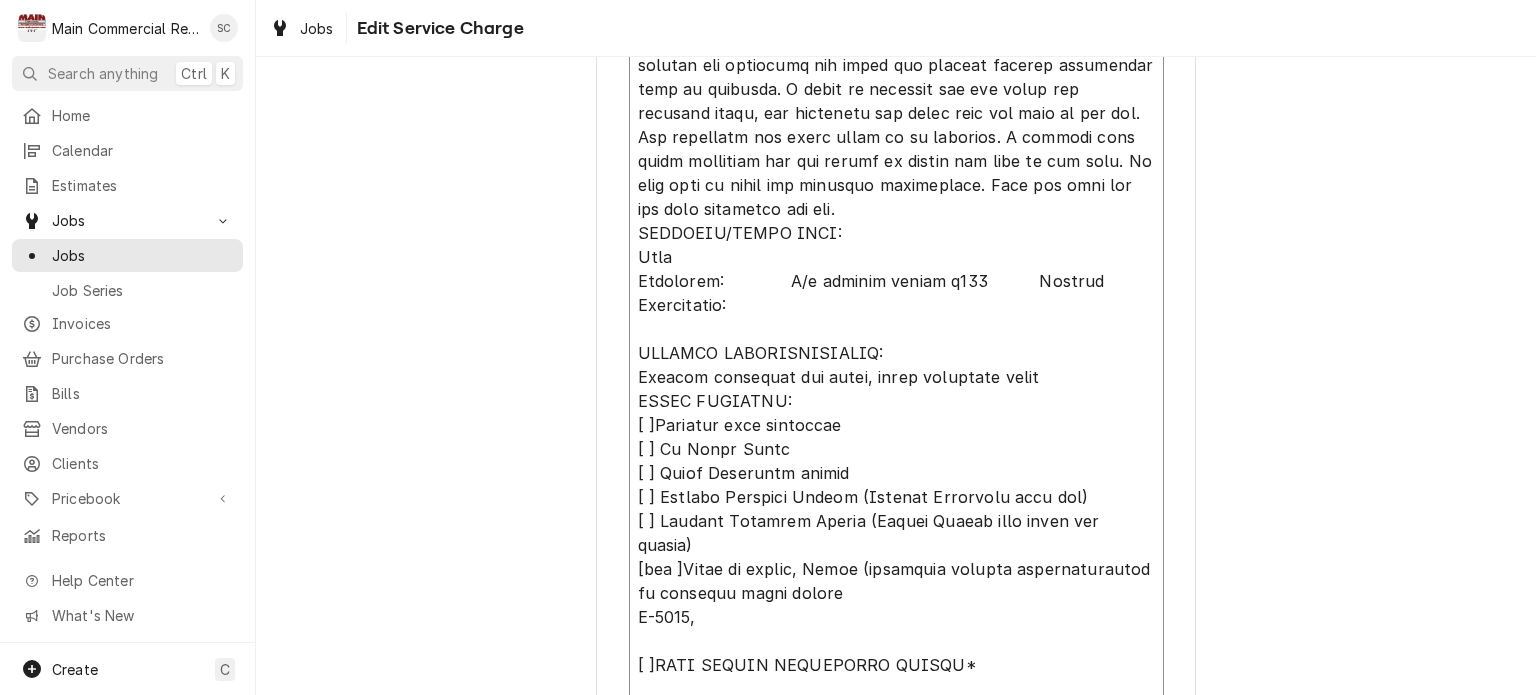 type on "x" 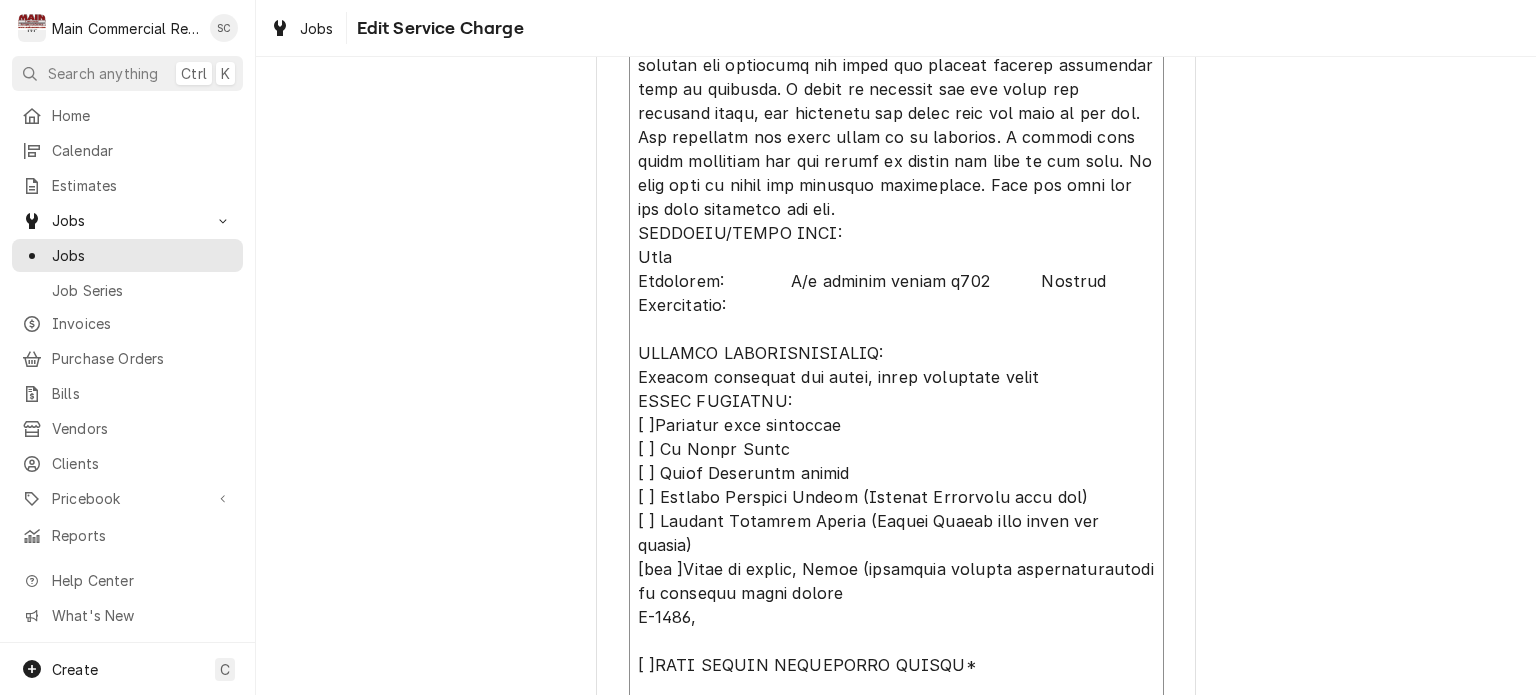type on "x" 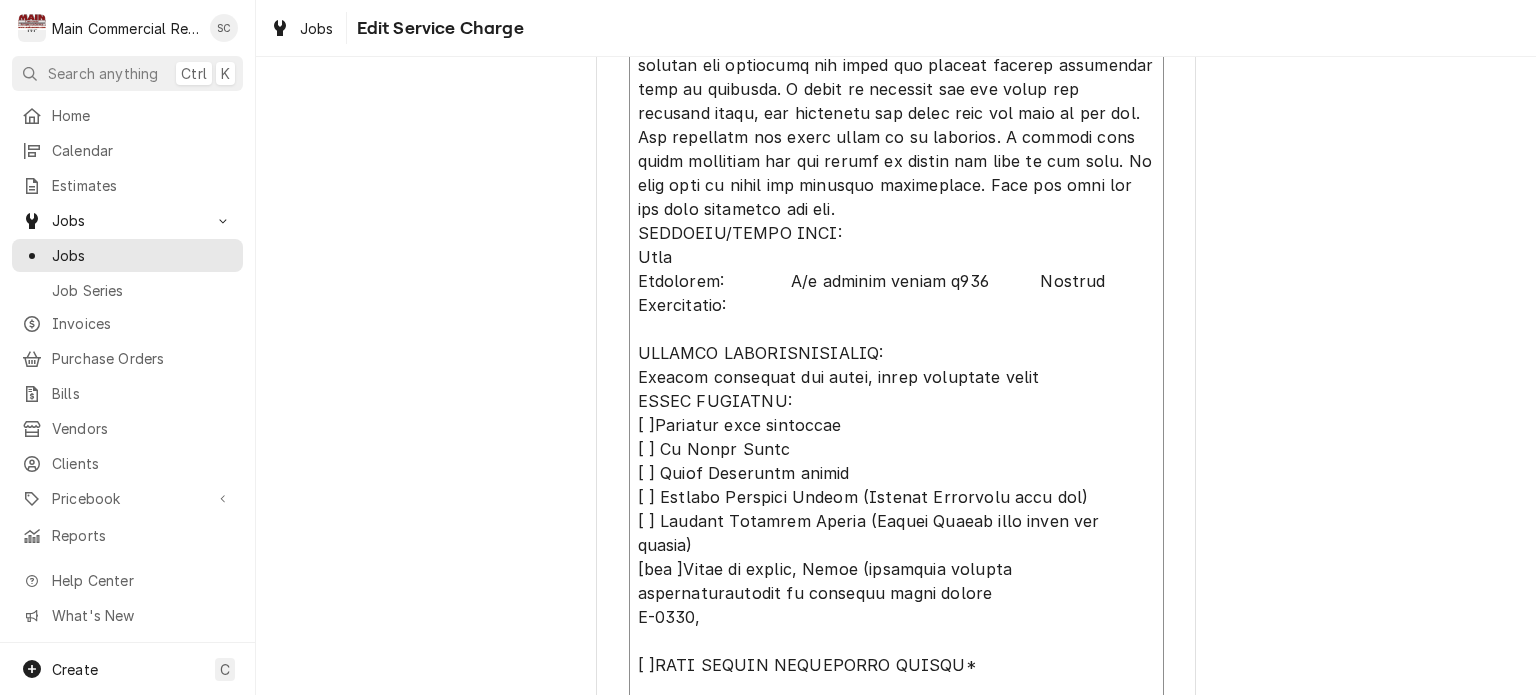 type on "x" 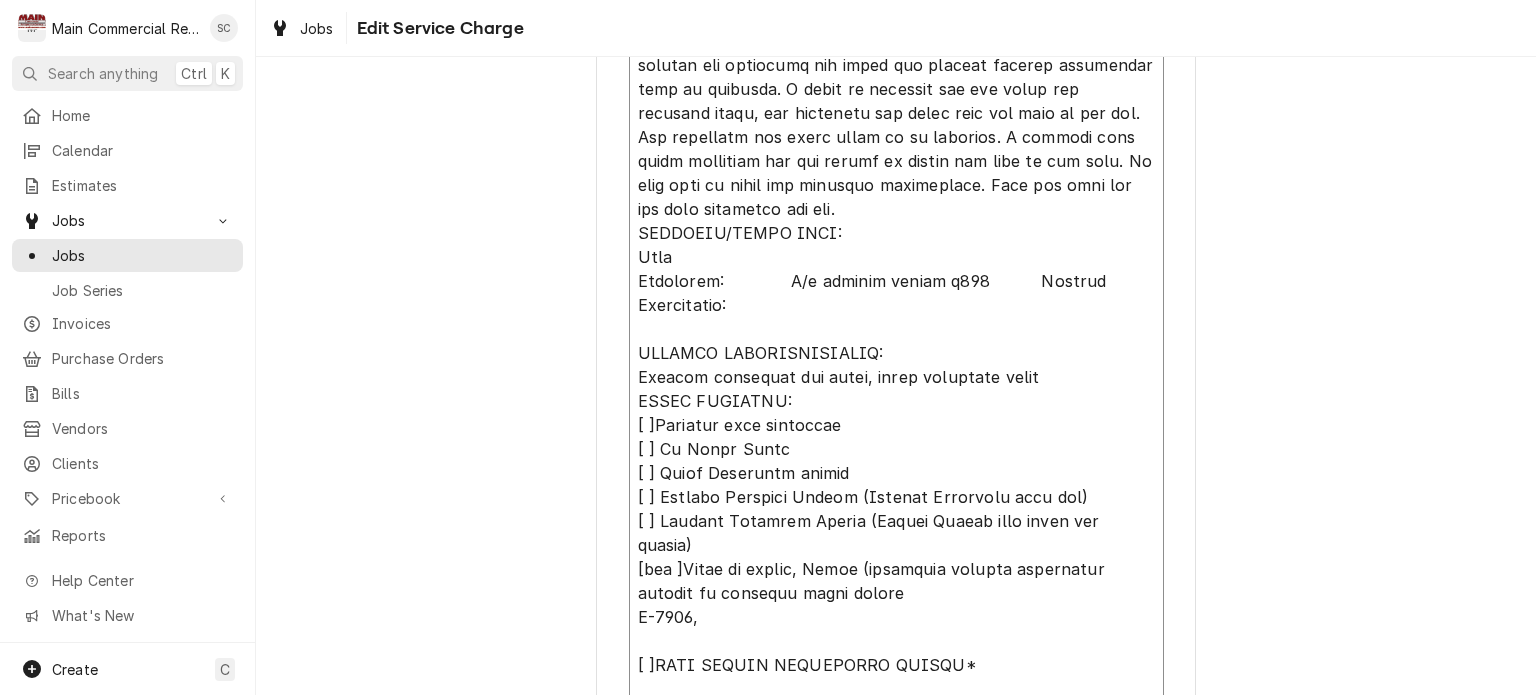 type on "x" 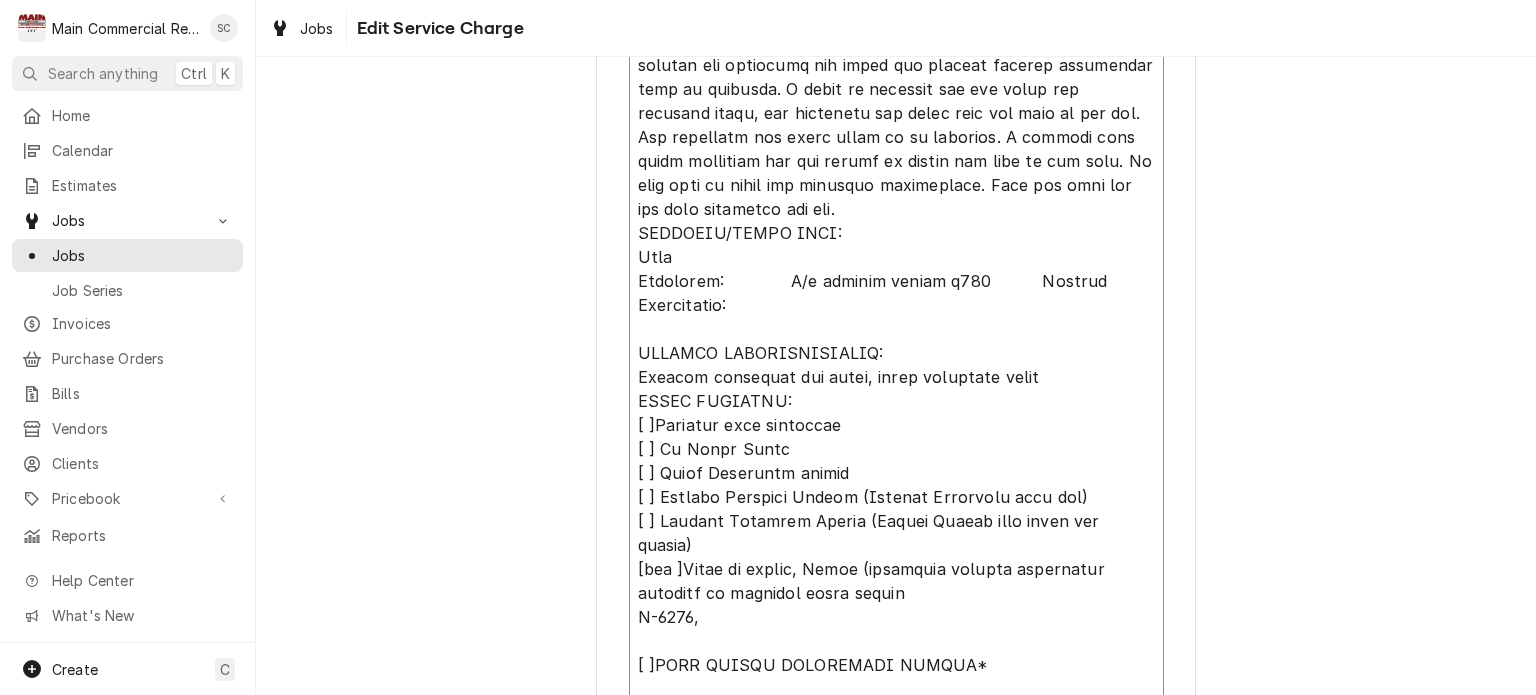 type on "x" 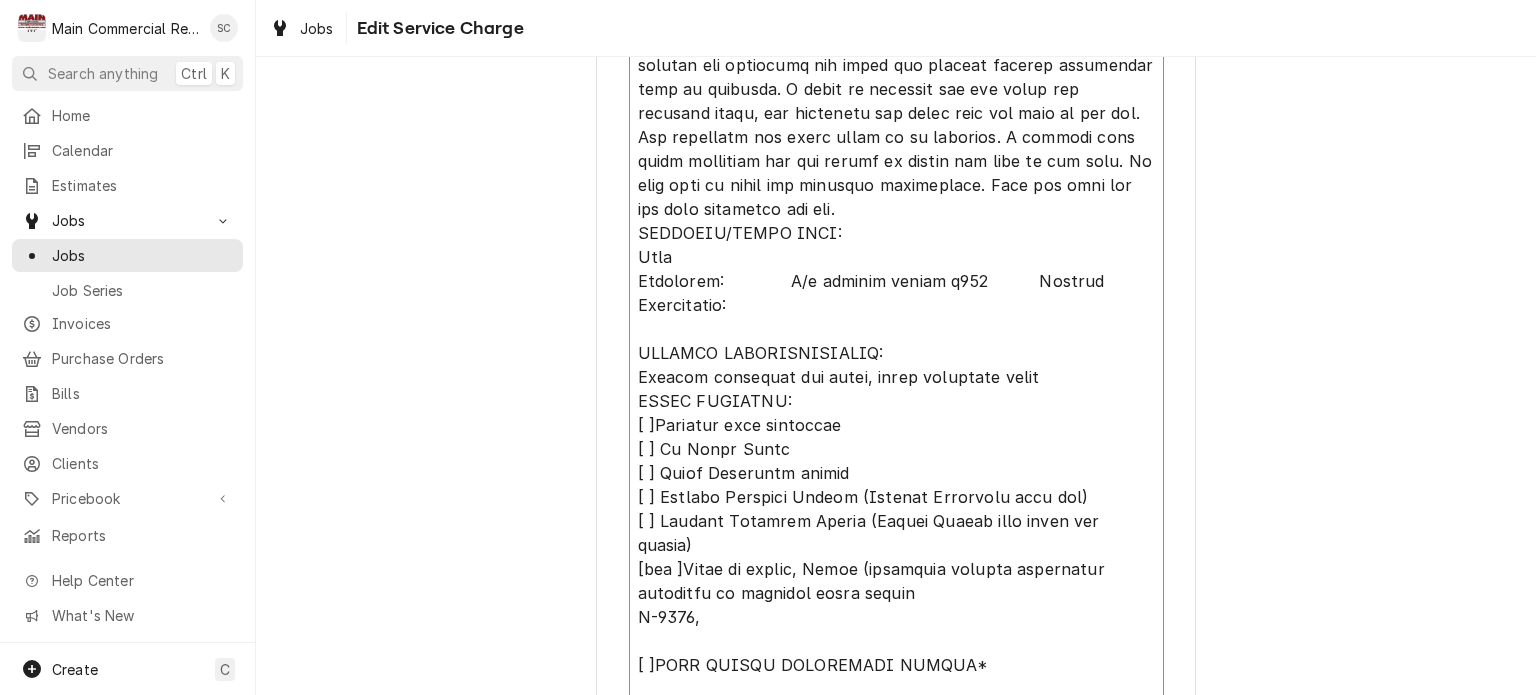 type on "x" 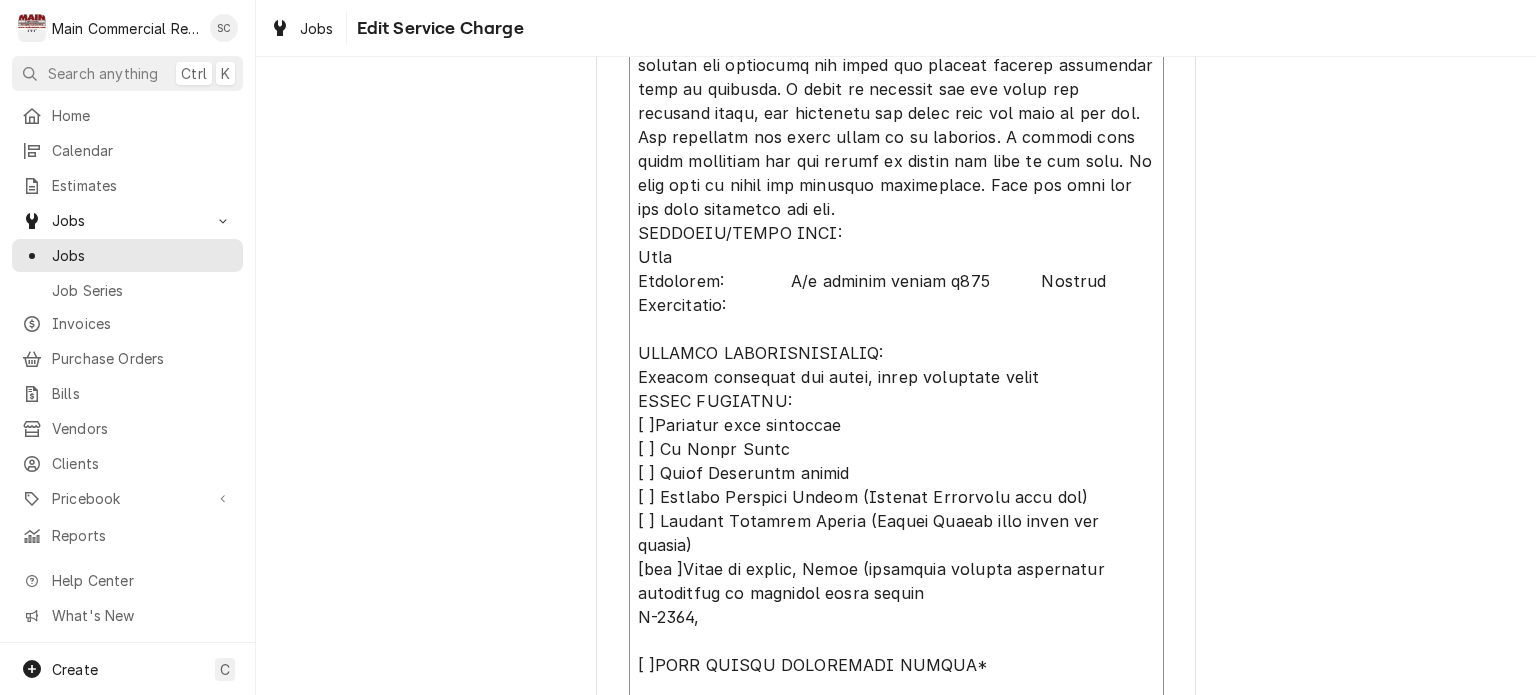 type on "x" 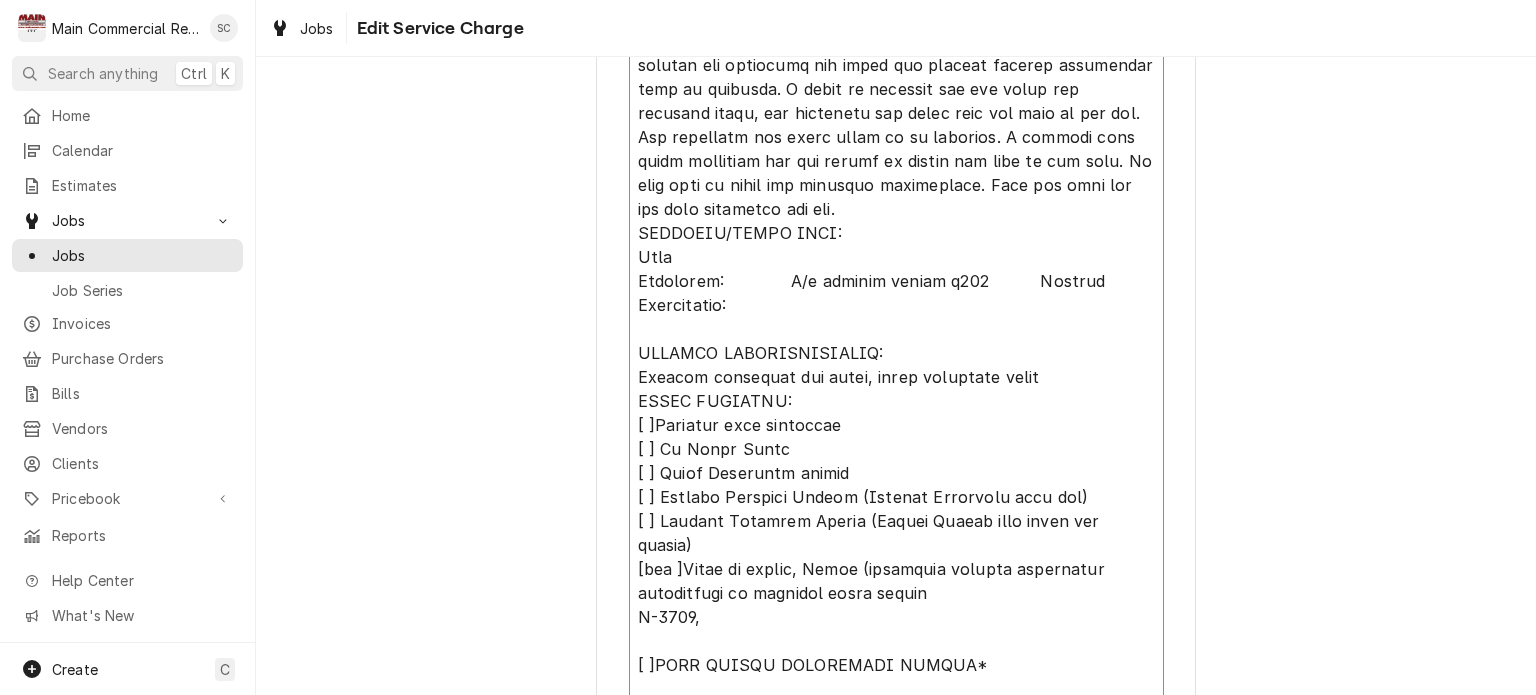 type 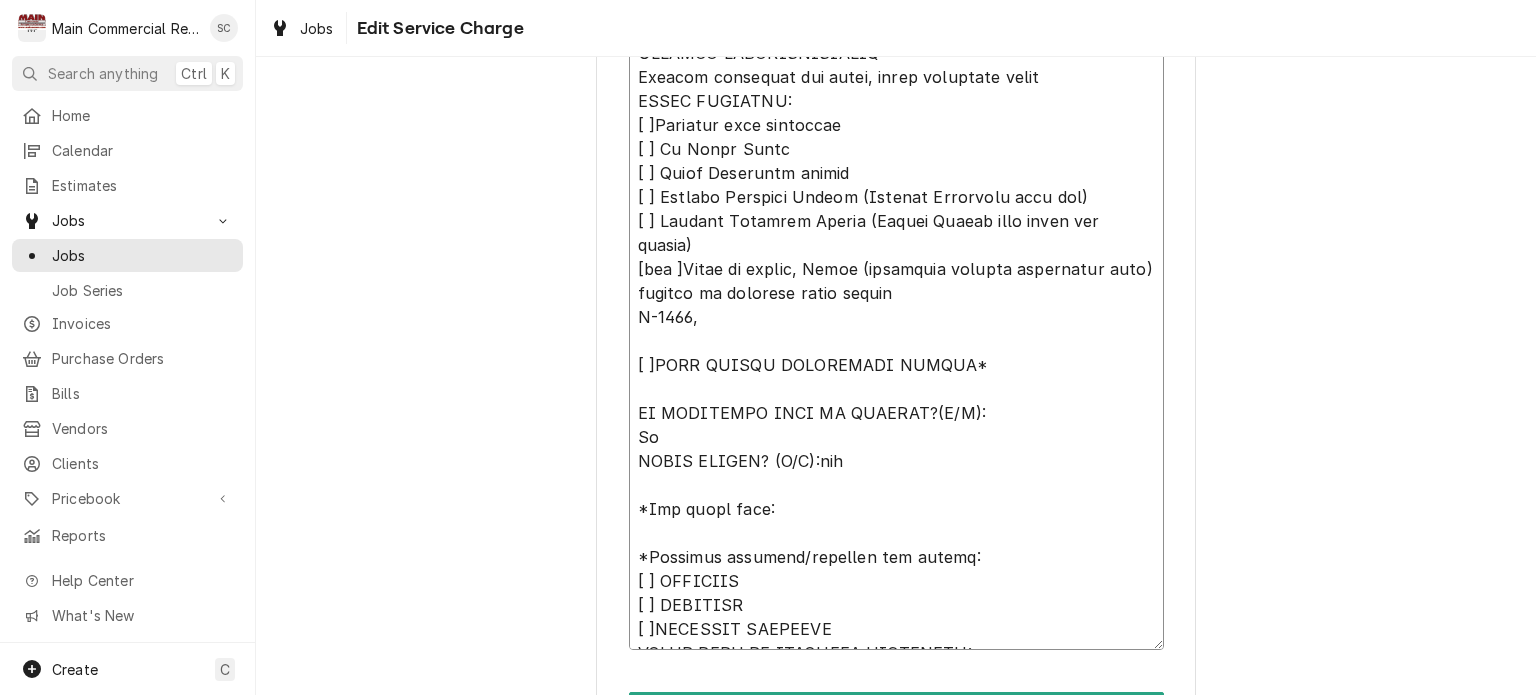 scroll, scrollTop: 1625, scrollLeft: 0, axis: vertical 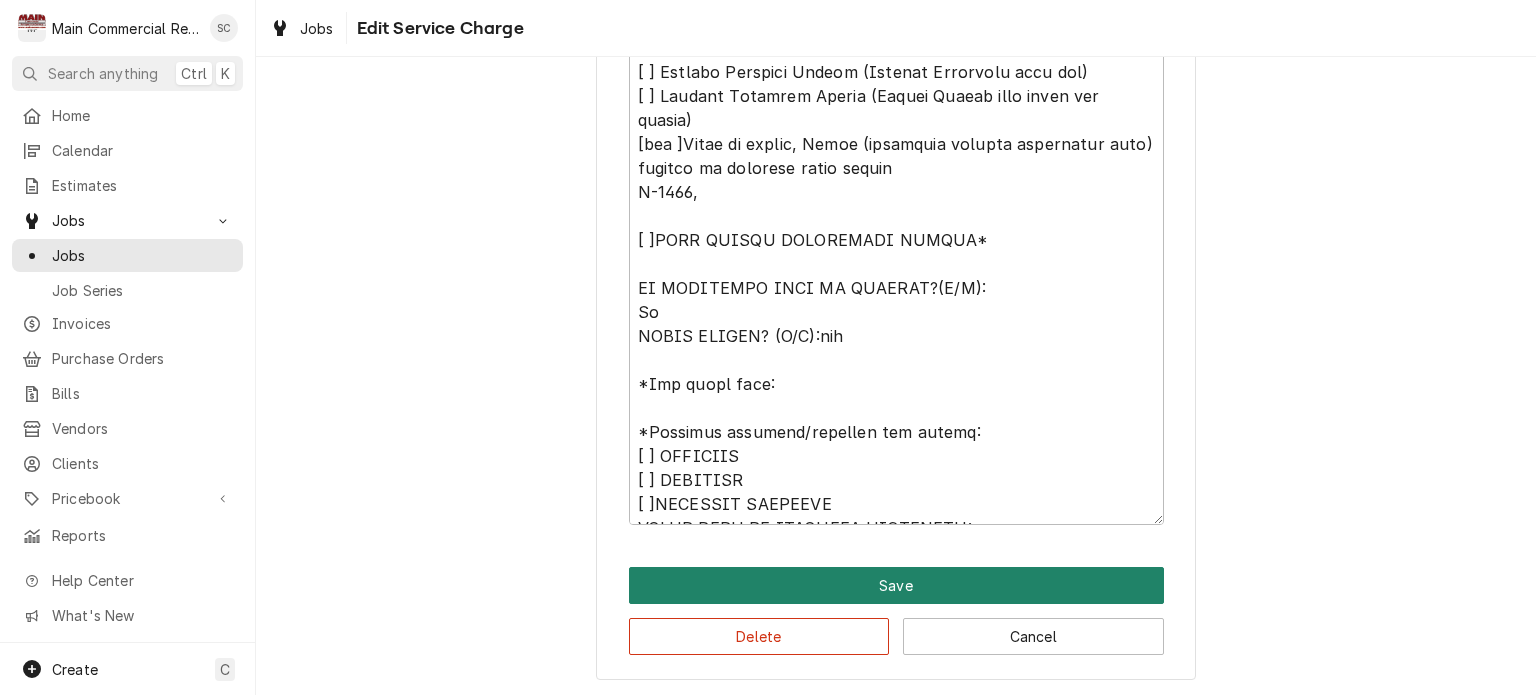 click on "Save" at bounding box center [896, 585] 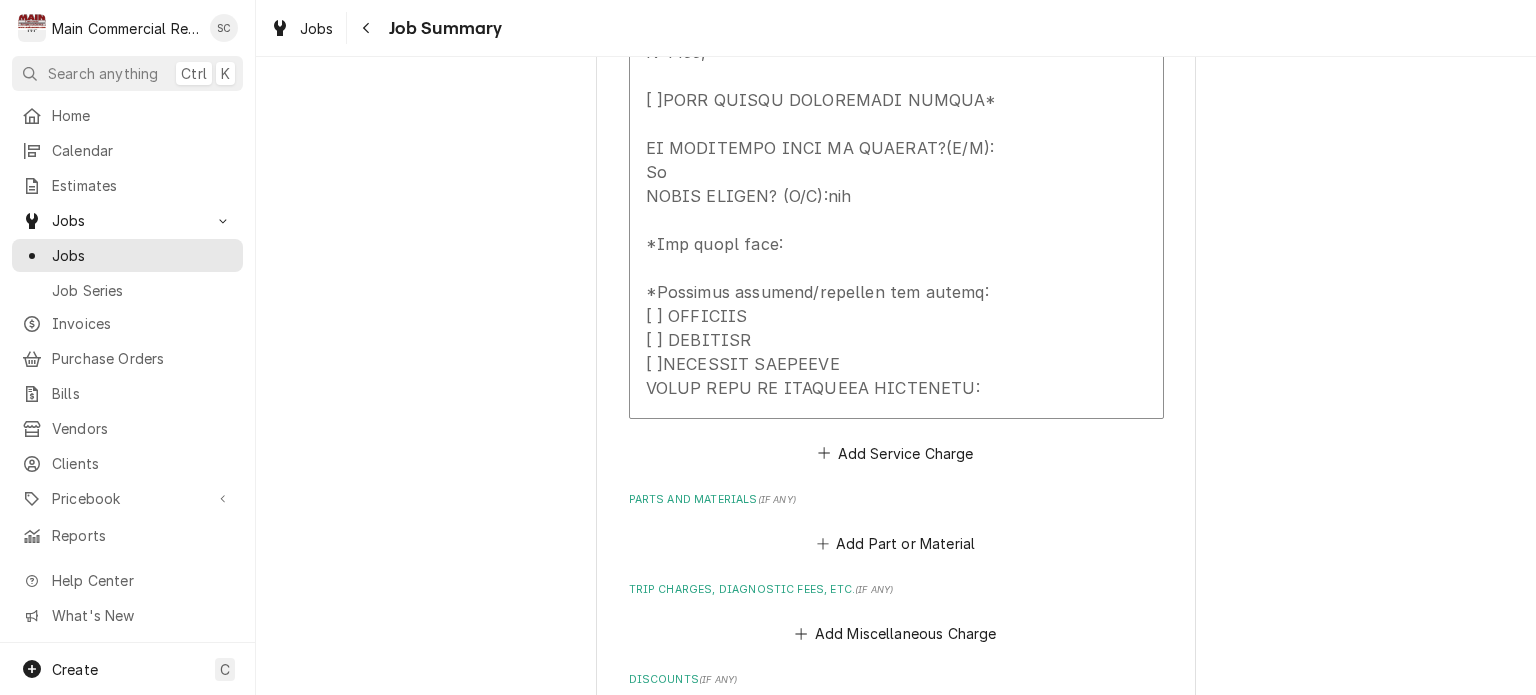 scroll, scrollTop: 2416, scrollLeft: 0, axis: vertical 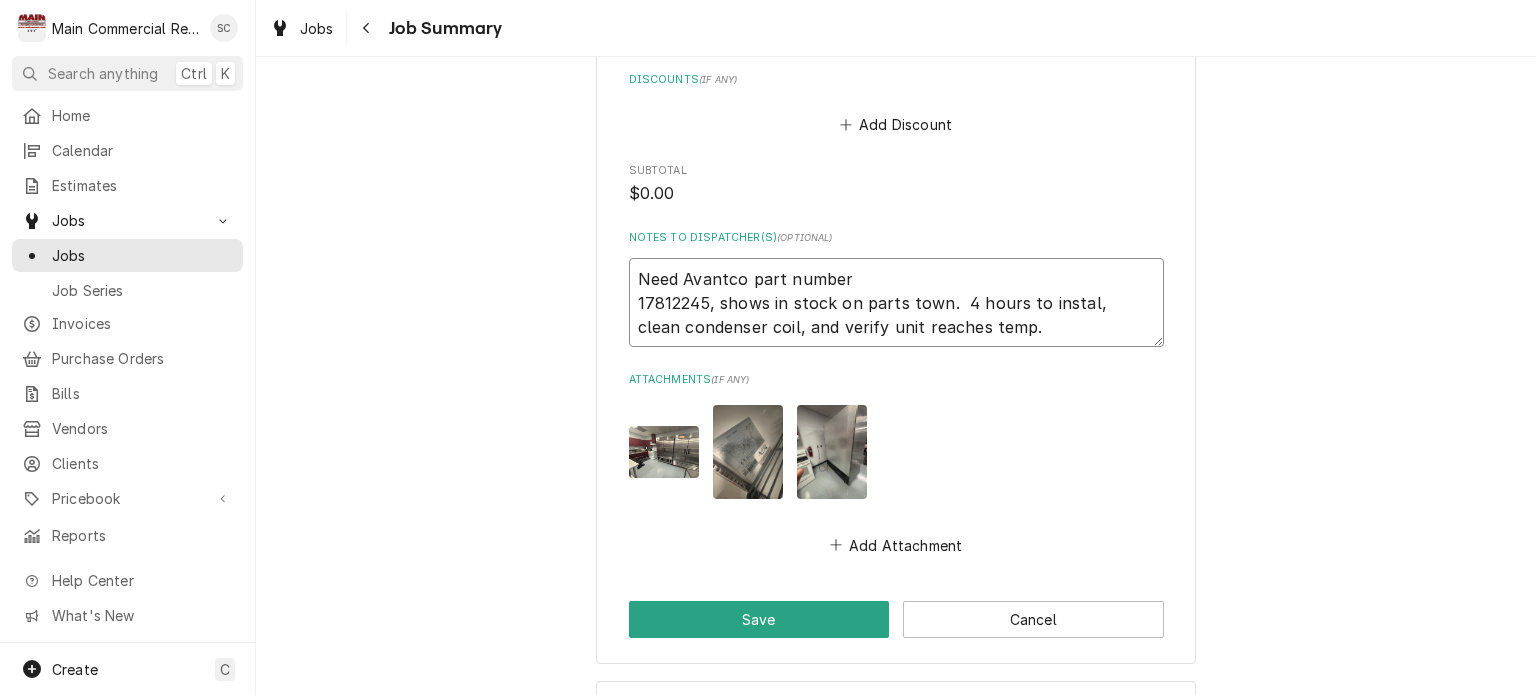 click on "Need Avantco part number
17812245, shows in stock on parts town.  4 hours to instal, clean condenser coil, and verify unit reaches temp." at bounding box center [896, 303] 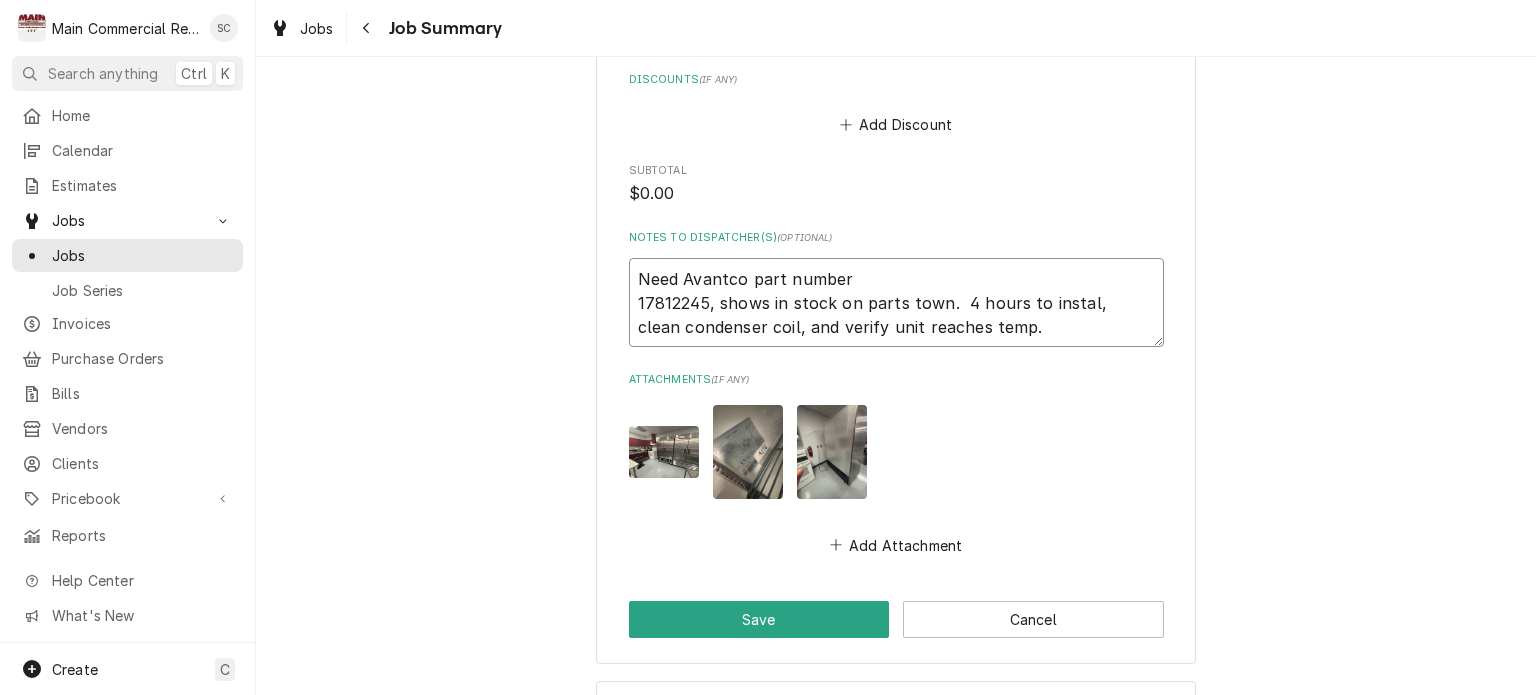 drag, startPoint x: 700, startPoint y: 298, endPoint x: 624, endPoint y: 303, distance: 76.1643 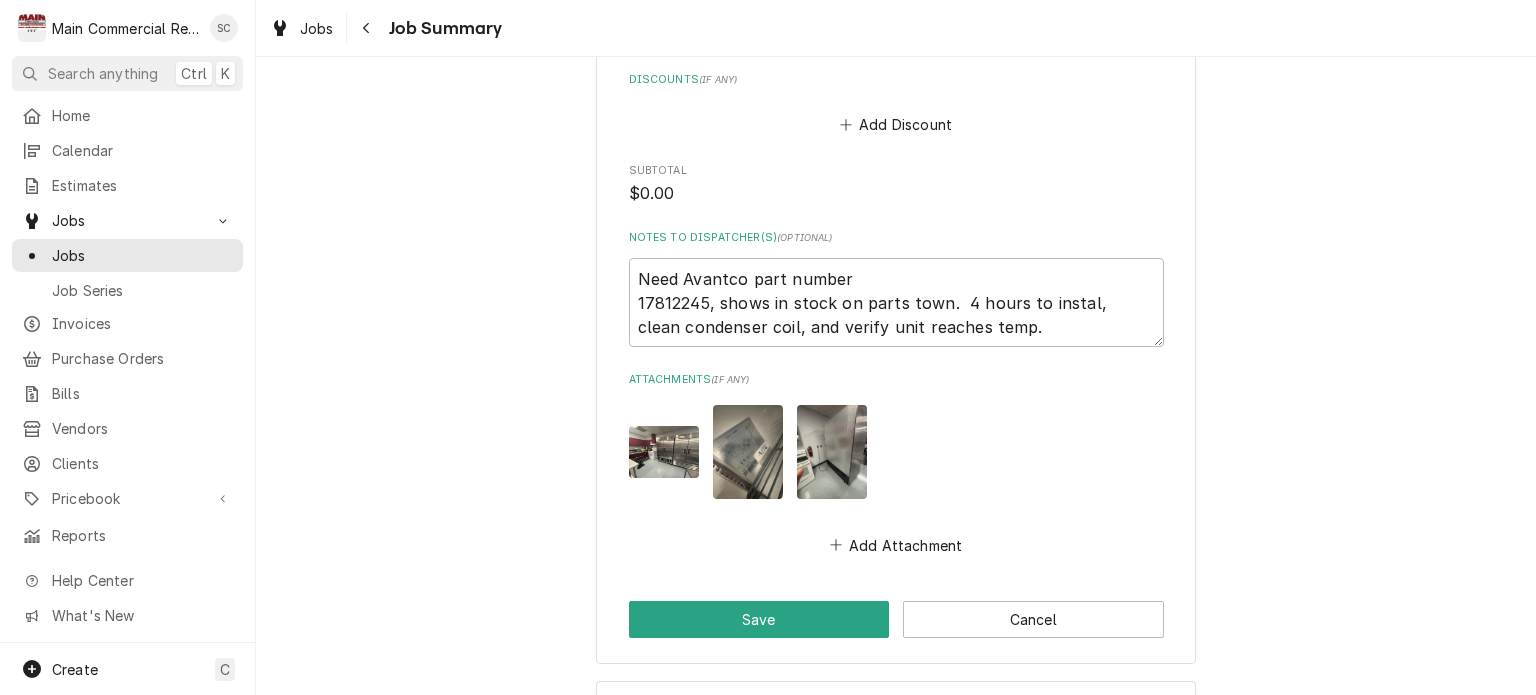 scroll, scrollTop: 2588, scrollLeft: 0, axis: vertical 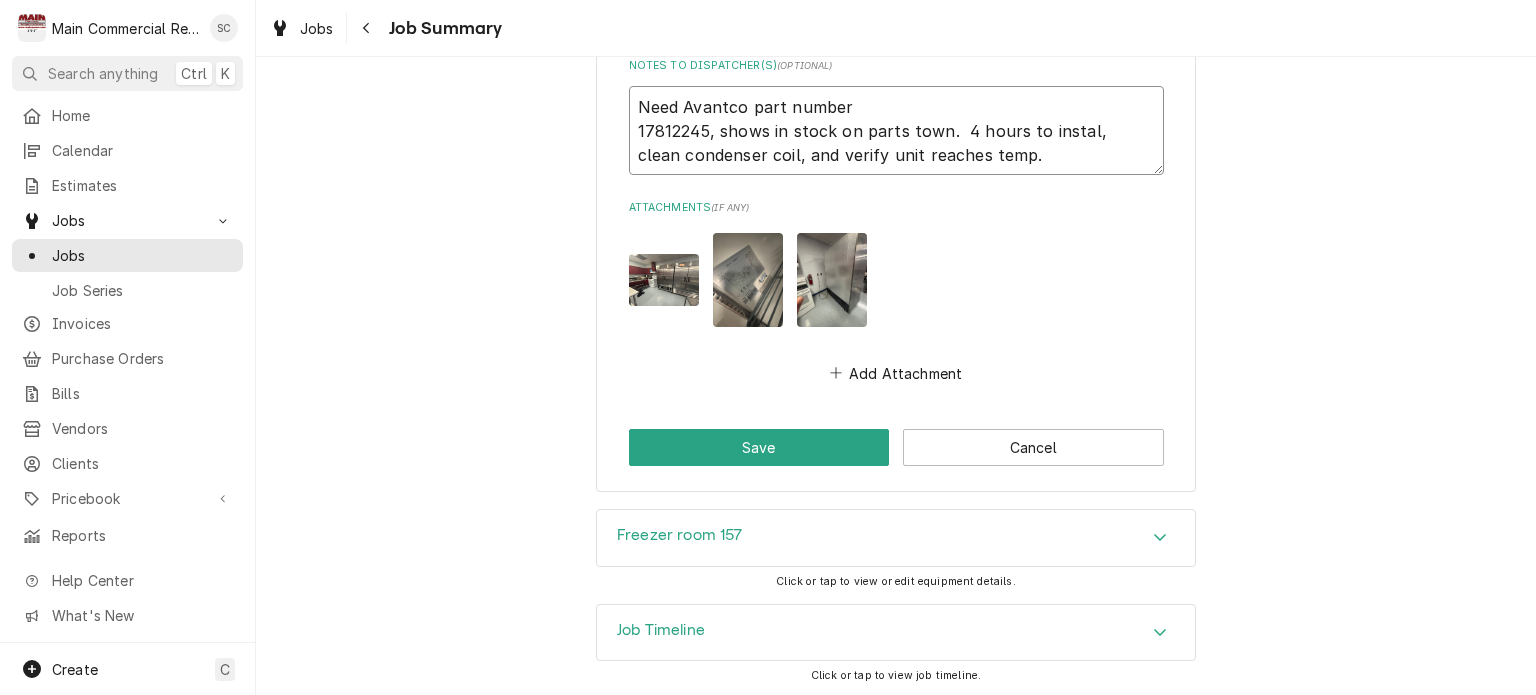 drag, startPoint x: 1028, startPoint y: 127, endPoint x: 1117, endPoint y: 150, distance: 91.92388 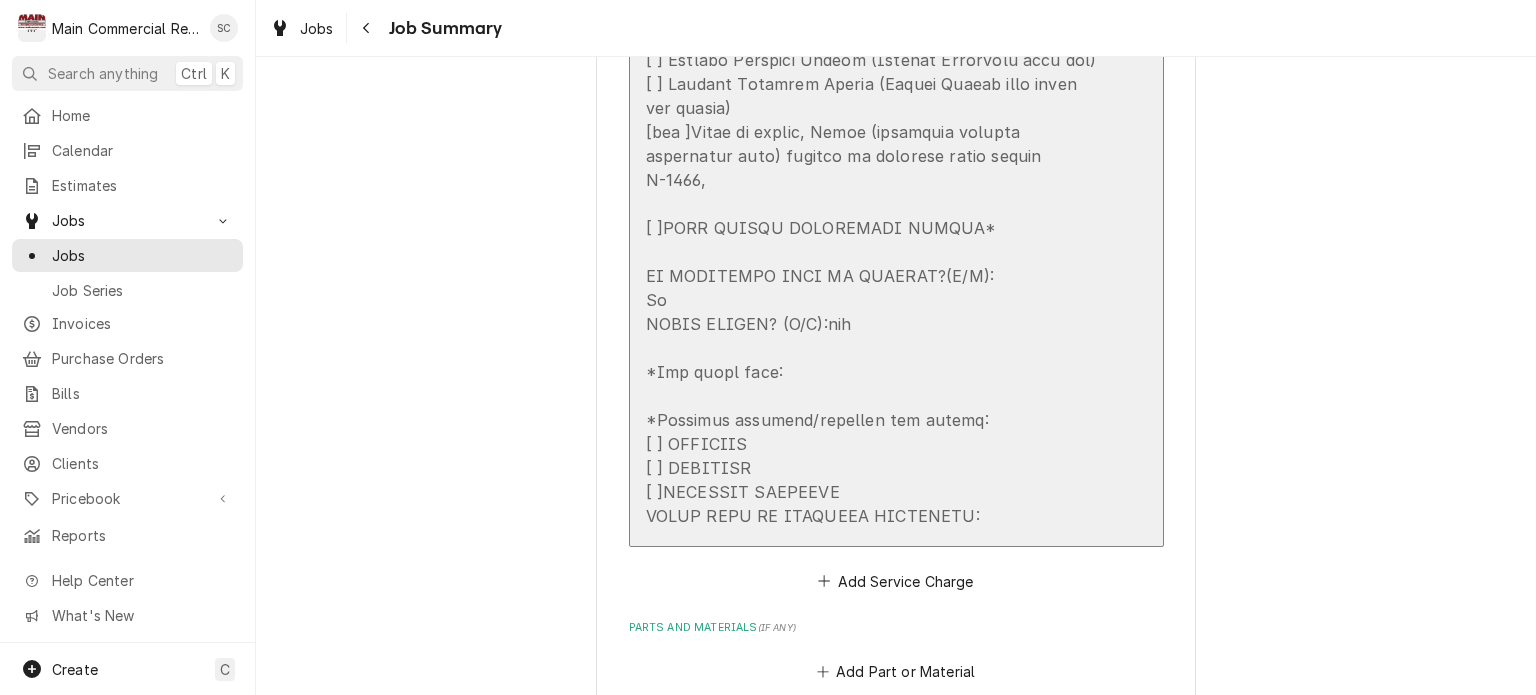 scroll, scrollTop: 1588, scrollLeft: 0, axis: vertical 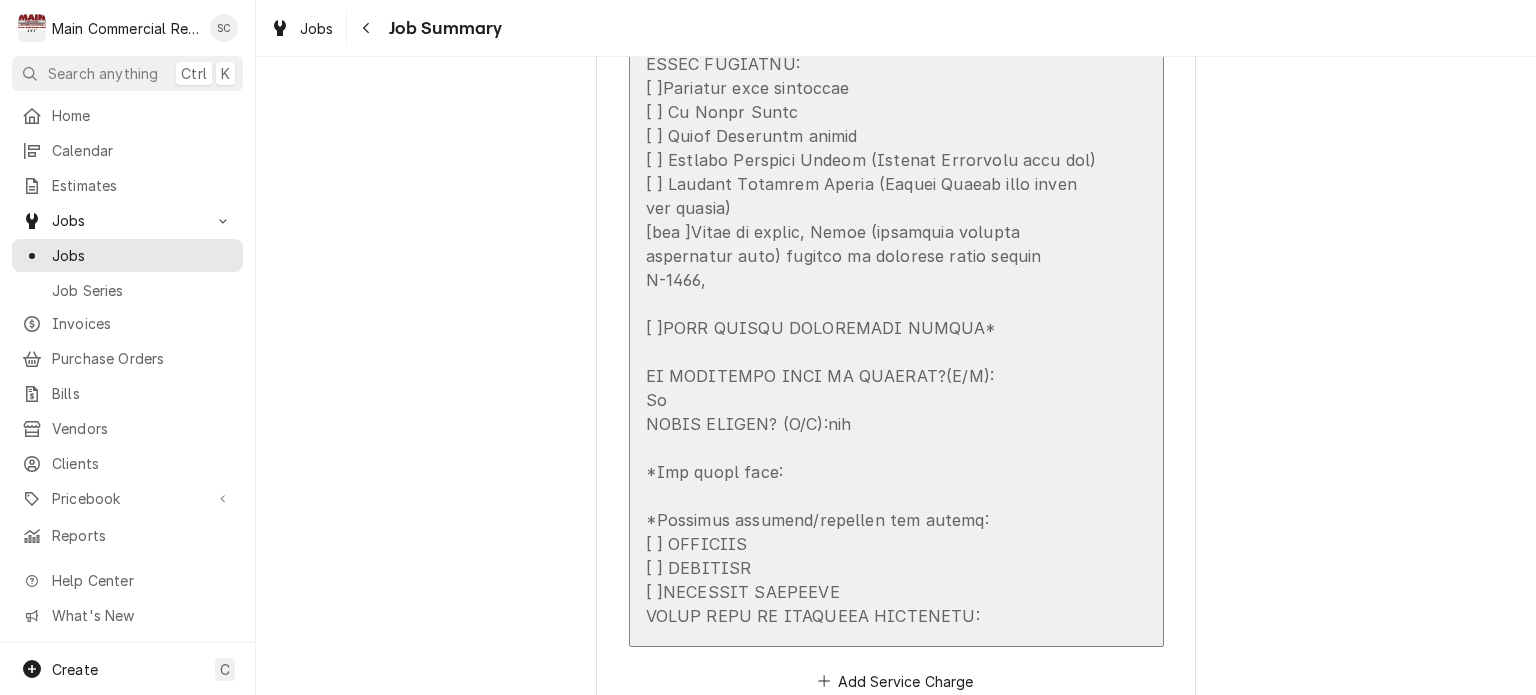 click at bounding box center [875, -80] 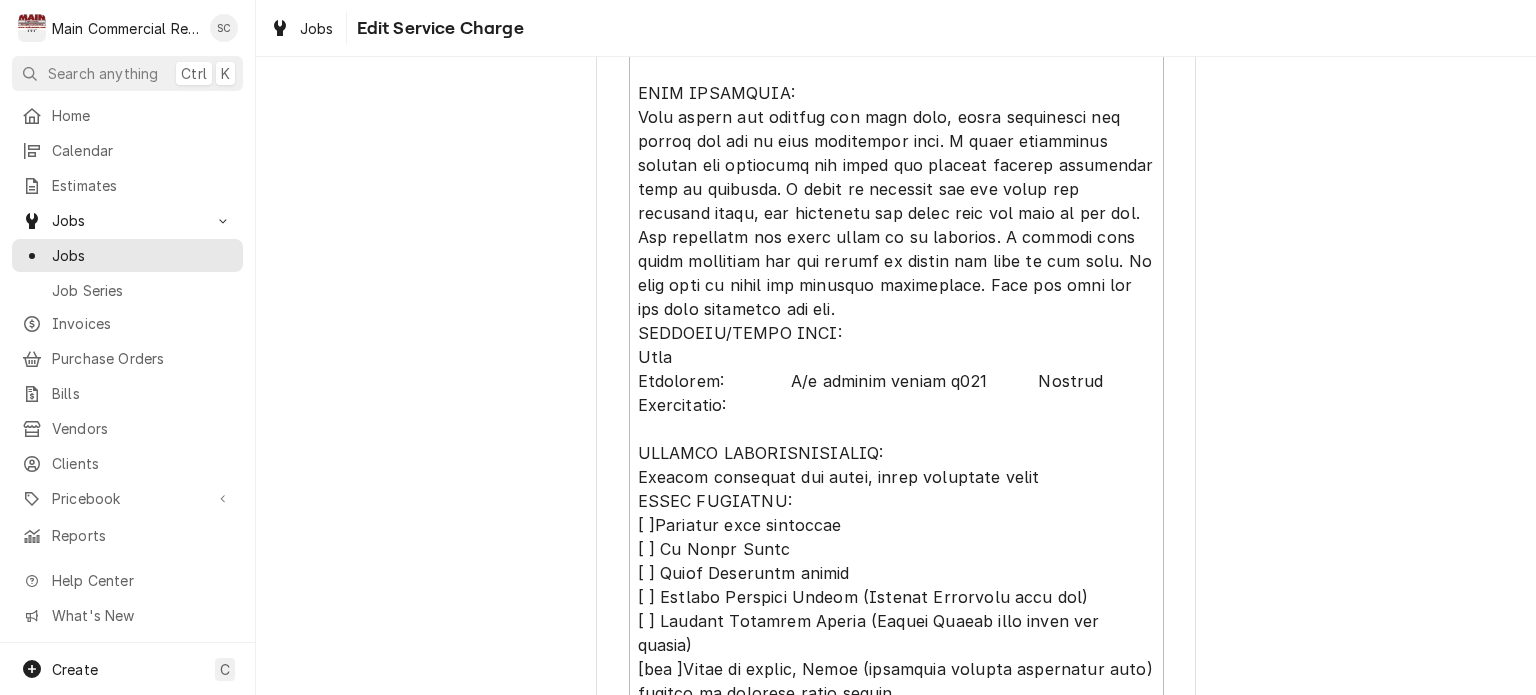 scroll, scrollTop: 1625, scrollLeft: 0, axis: vertical 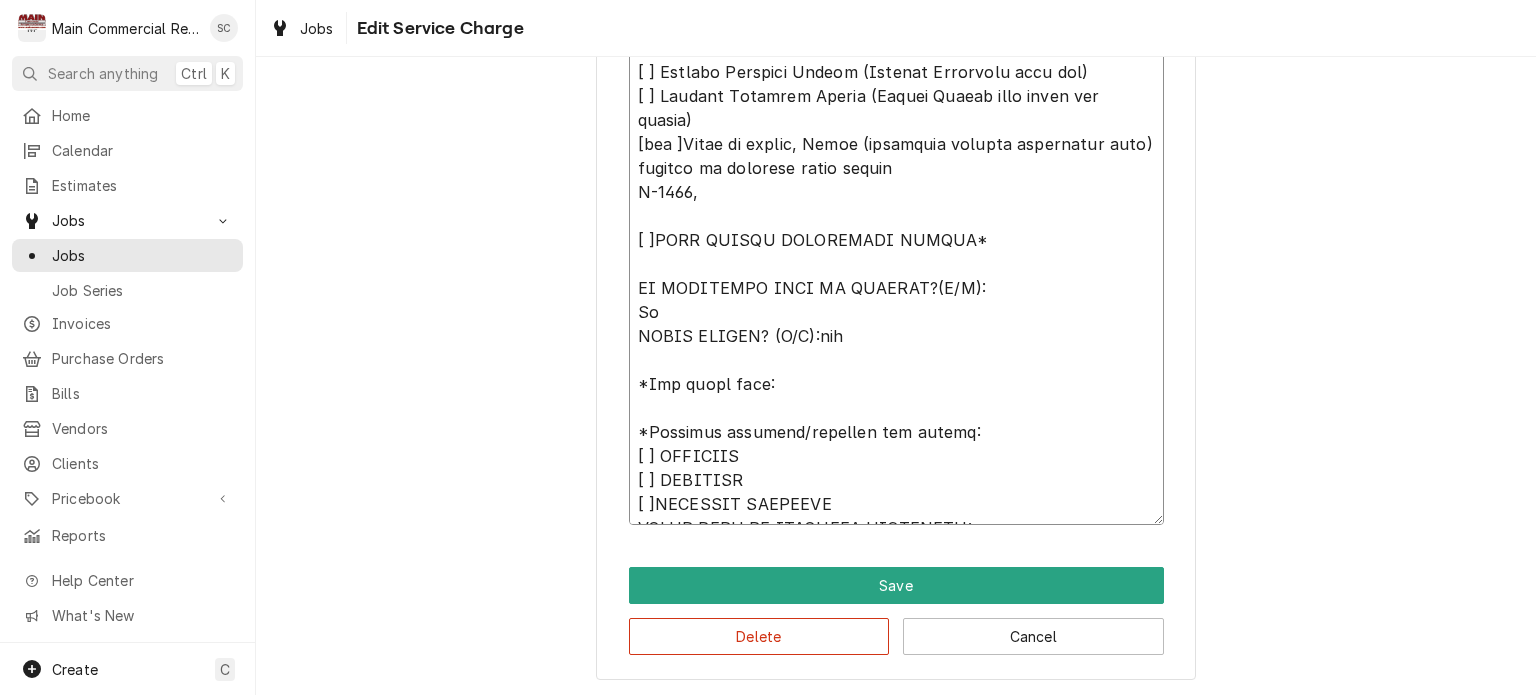 click on "Service Summary" at bounding box center [896, -156] 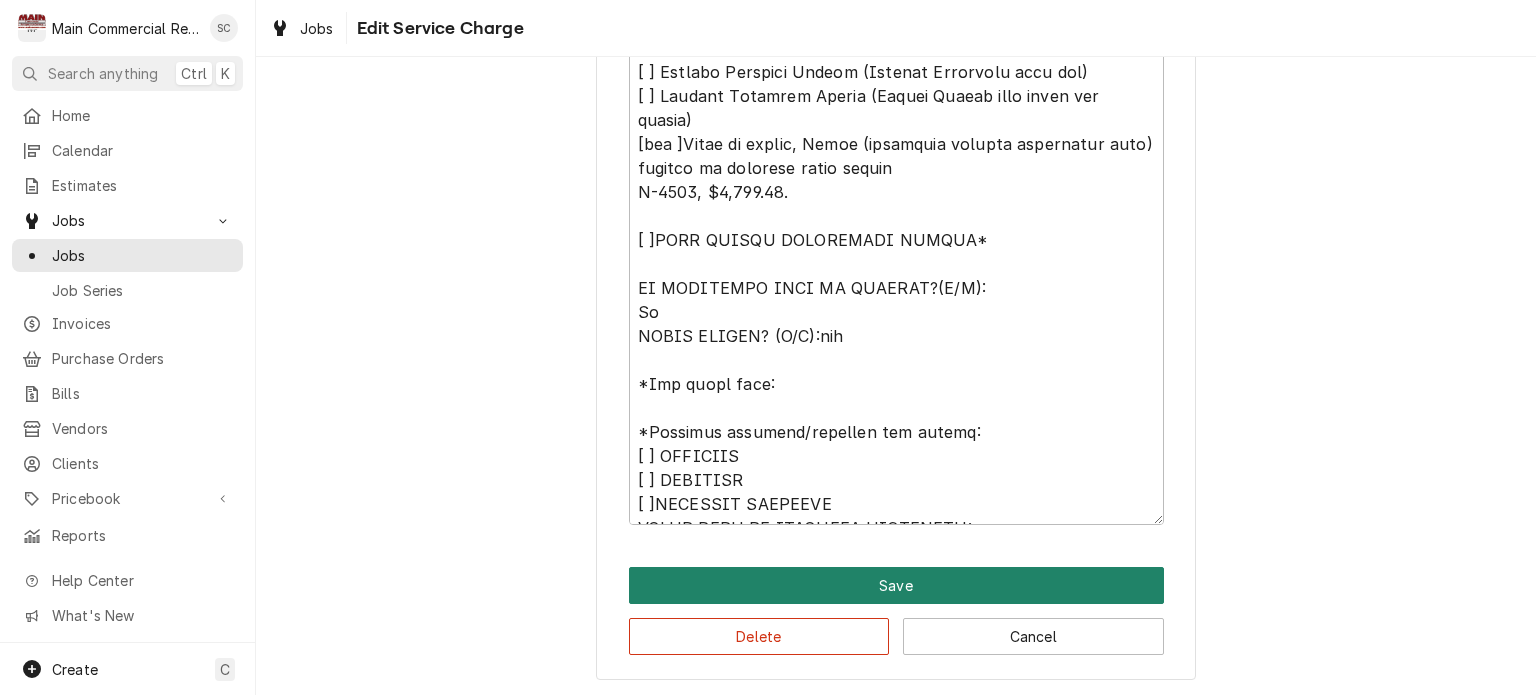 click on "Save" at bounding box center [896, 585] 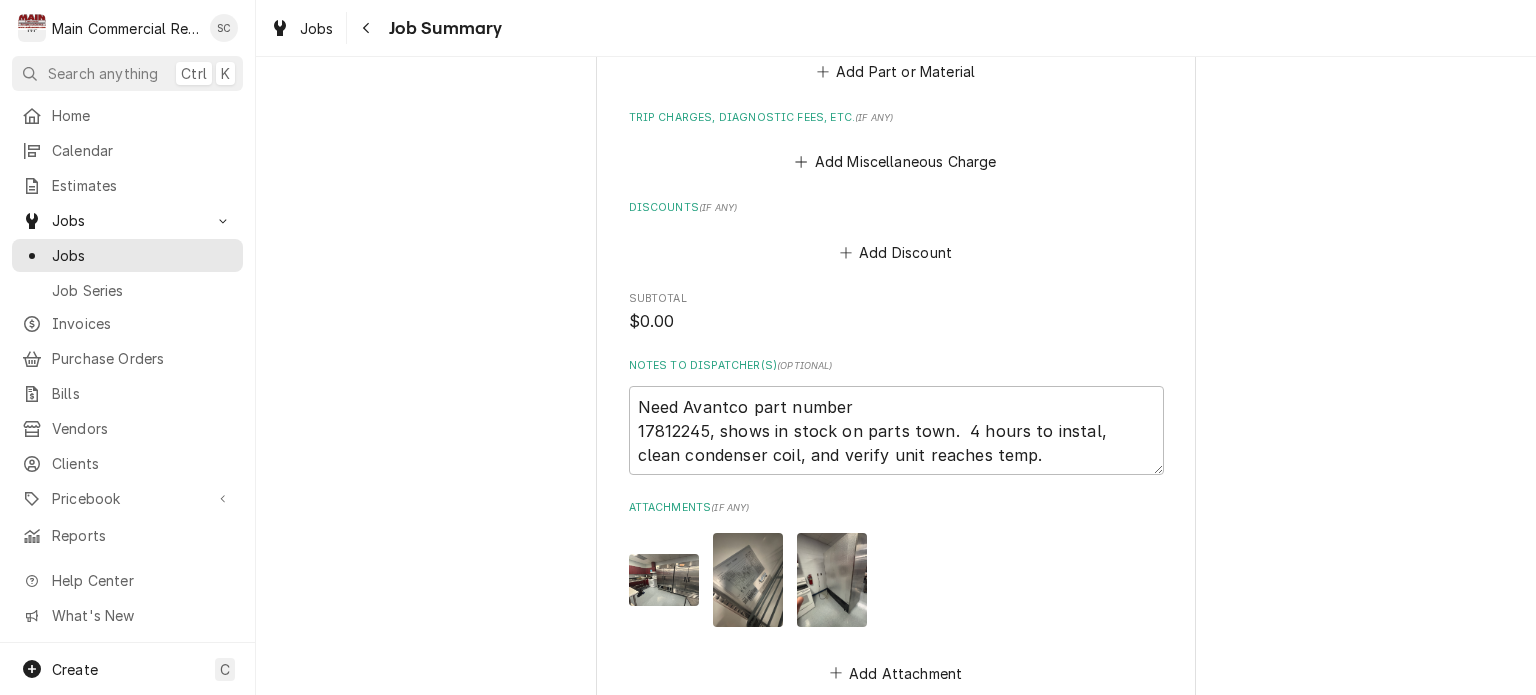 scroll, scrollTop: 2511, scrollLeft: 0, axis: vertical 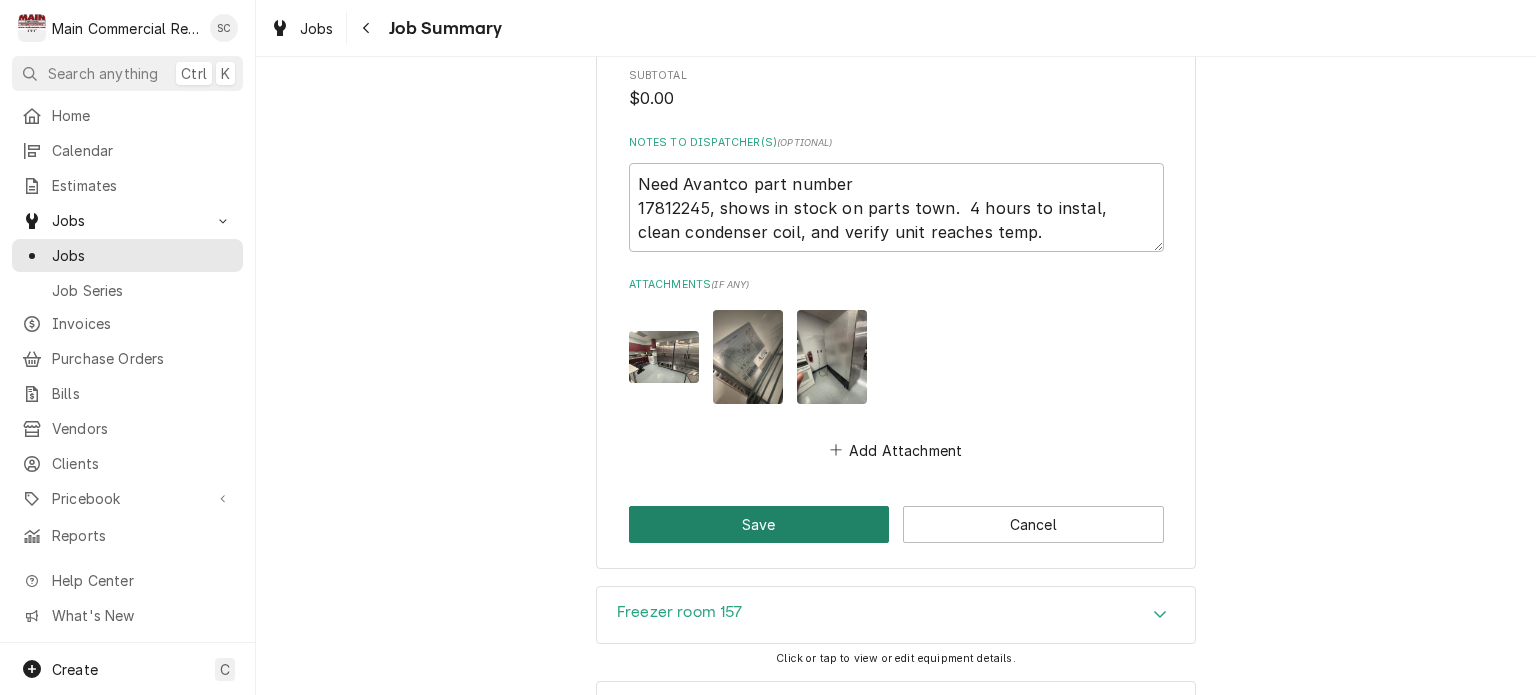 click on "Save" at bounding box center (759, 524) 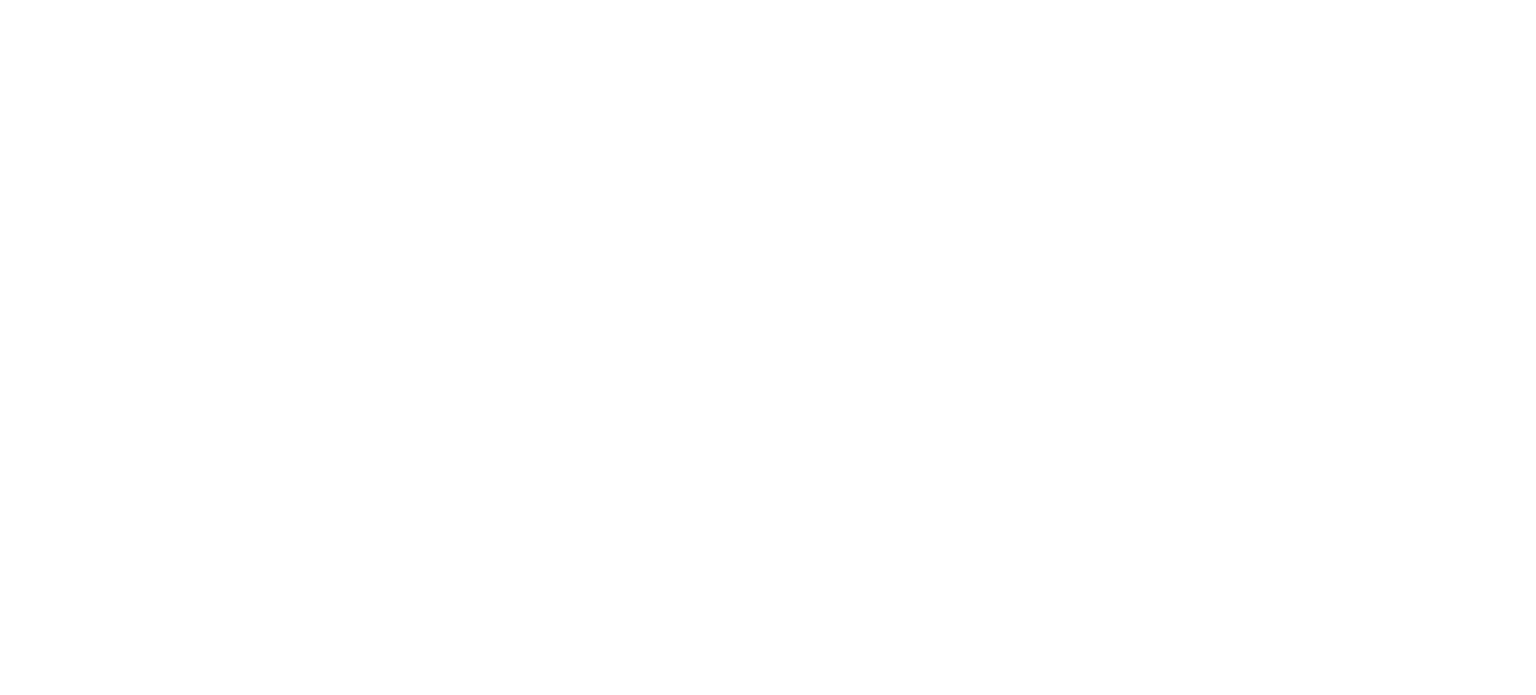 scroll, scrollTop: 0, scrollLeft: 0, axis: both 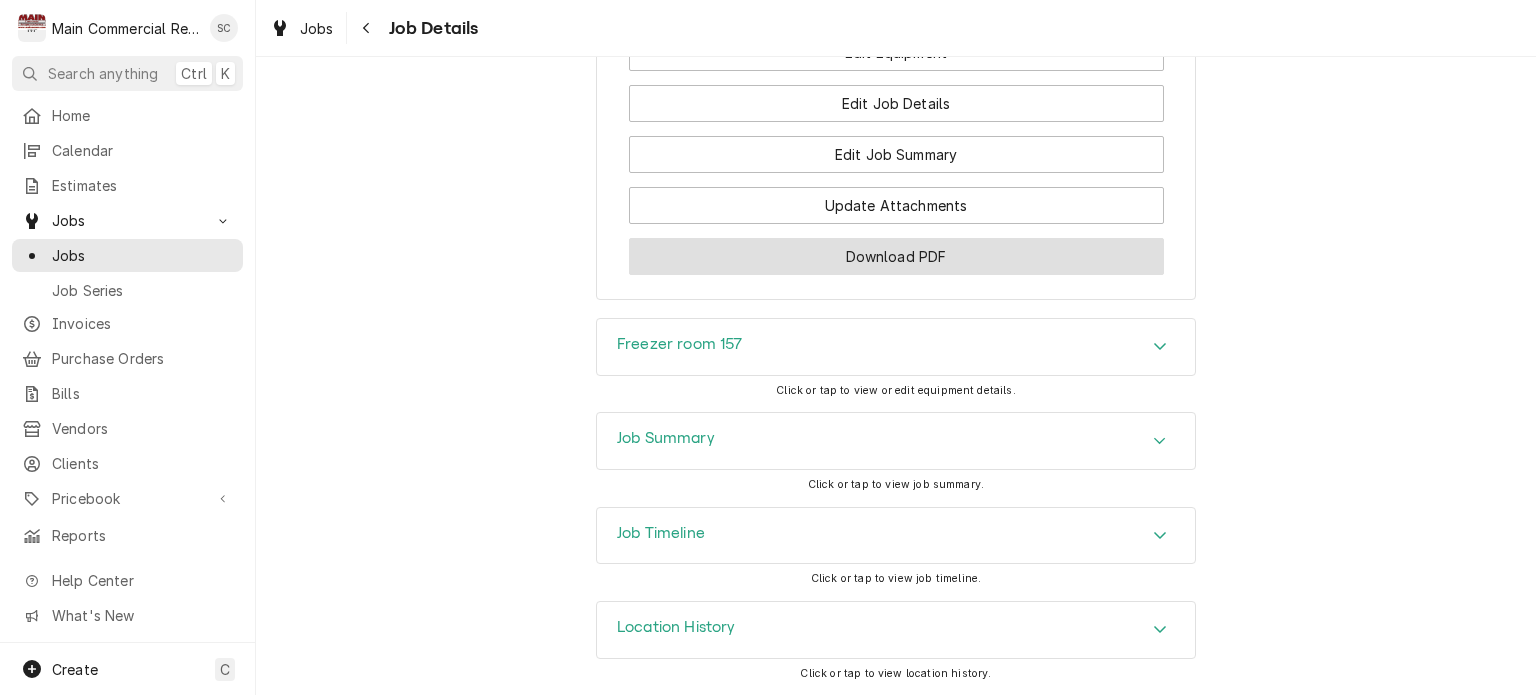 click on "Download PDF" at bounding box center [896, 256] 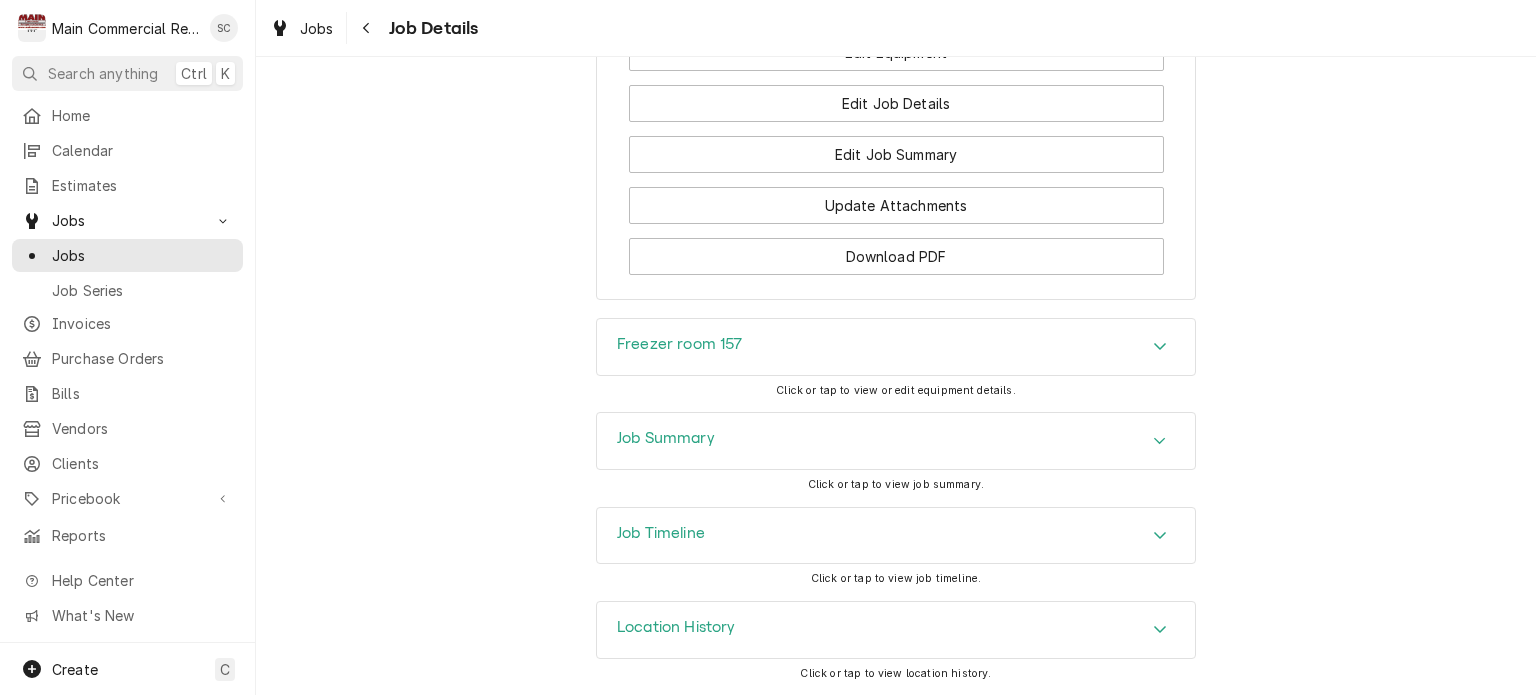 scroll, scrollTop: 2035, scrollLeft: 0, axis: vertical 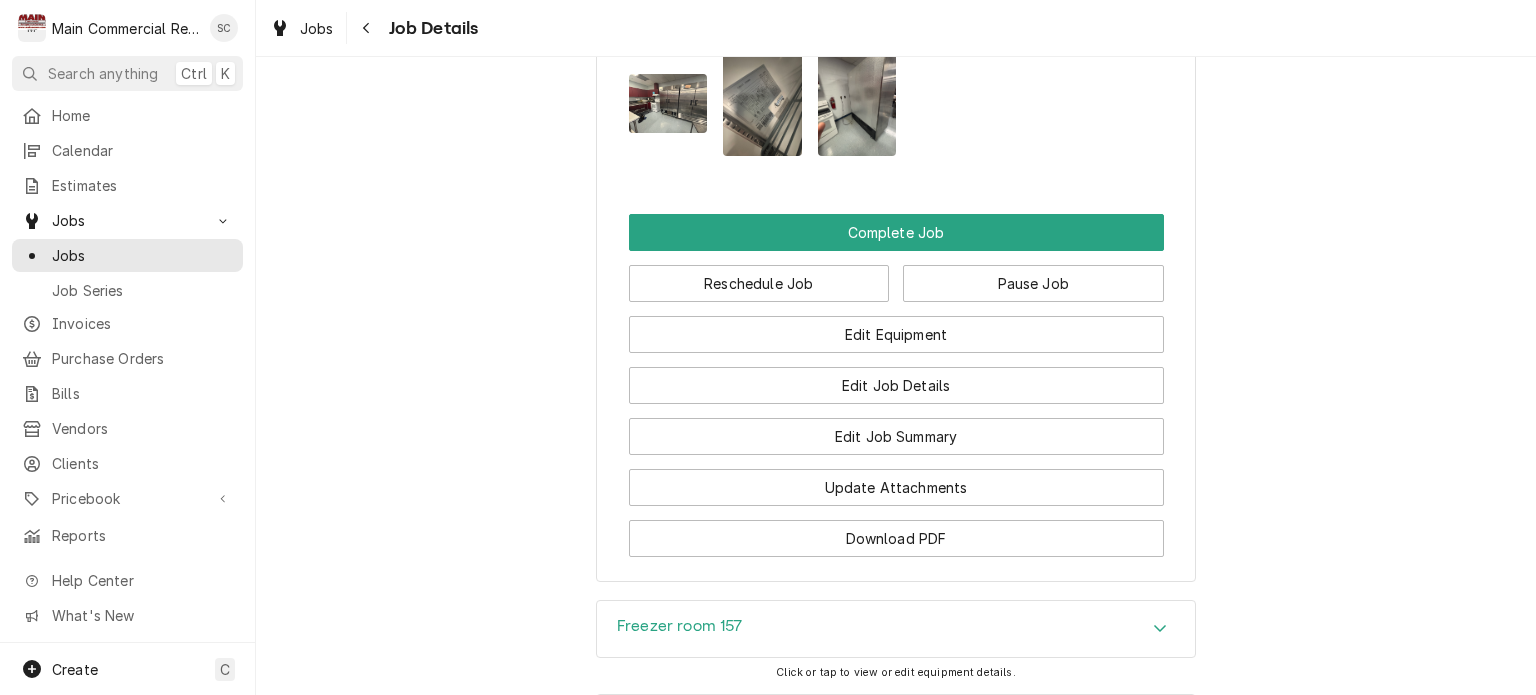 click on "Active *[SCHOOL_DISTRICT] - Culinary [SCHOOL_NAME] / [NUMBER] [STREET], [CITY], [STATE] Open in Maps Roopairs Job ID JOB-[NUMBER] Date Received [DATE] Service Type ***DIAGNOSIS-SERVICE CALL*** Job Type Service Service Location [SCHOOL_NAME]
[NUMBER] [STREET]
[CITY], [STATE] [ZIP] Client Notes  (Only Visible to You) All emails for invoices and bids MUST go to: [EMAIL] Scheduled For [DATE] - [TIME] Started On [DATE] - [TIME] Service Summary To Date Short Description ***DIAGNOSIS-SERVICE CALL*** Service Summary Show  more   Active On [DATE] - [TIME] Last Modified [DATE] - [TIME] Estimated Job Duration 2h Assigned Technician(s) [FIRST] [LAST] Reason For Call double fridge/freezer repair in Rm. [NUMBER]
hovering around 57 degrees.
[ALPHANUMERIC]
Front of the room on the left side of the set of freezers.
Per [FIRST] [LAST] Priority High Labels  (Only Visible to You) RIC RIF Location Contact Name Billing/AP Email [EMAIL]" at bounding box center [896, -679] 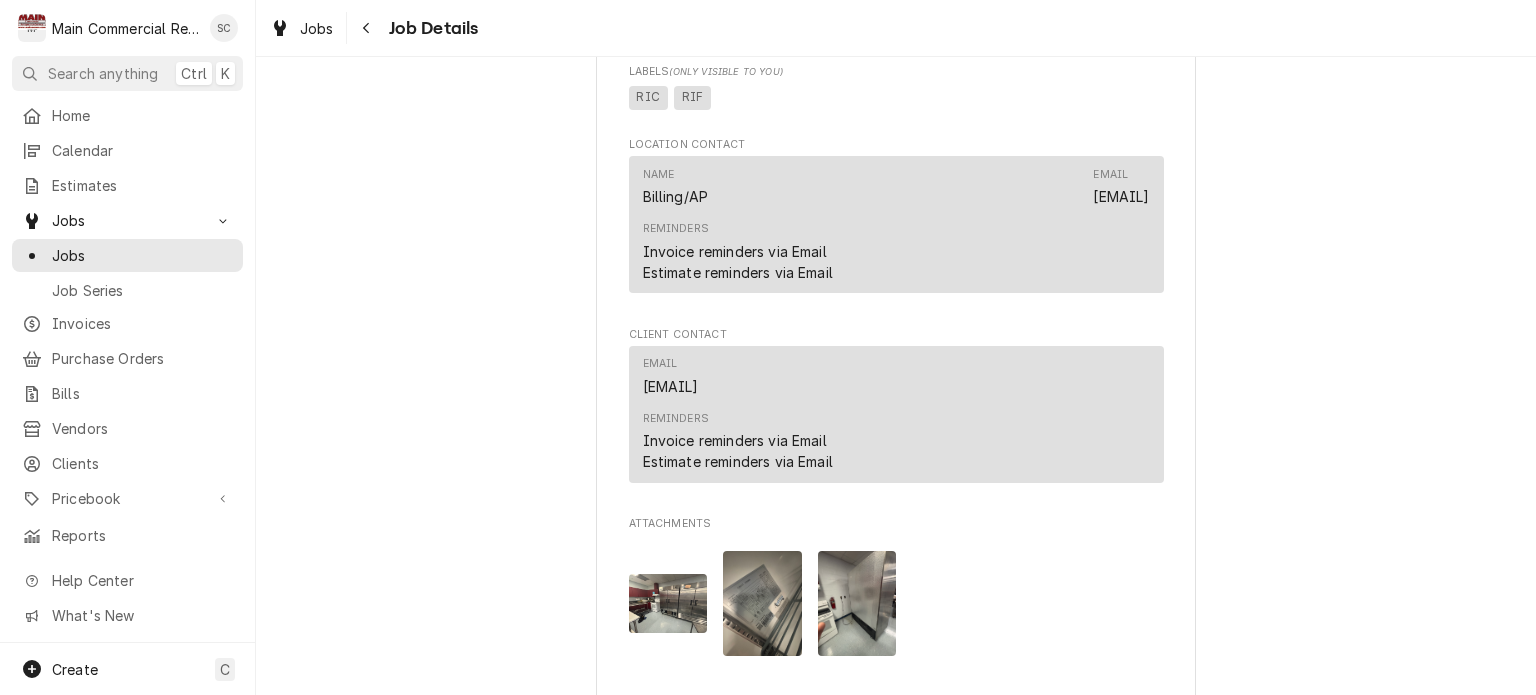scroll, scrollTop: 2135, scrollLeft: 0, axis: vertical 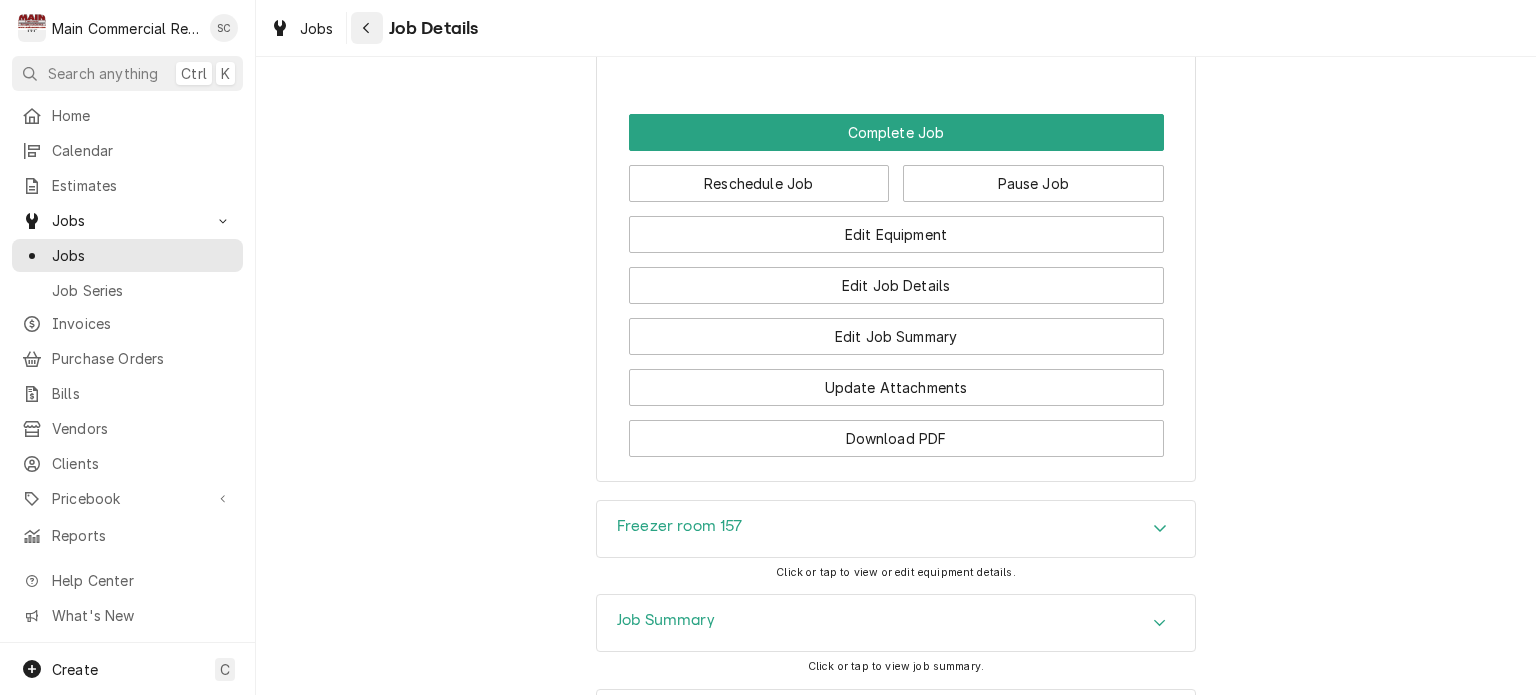 click 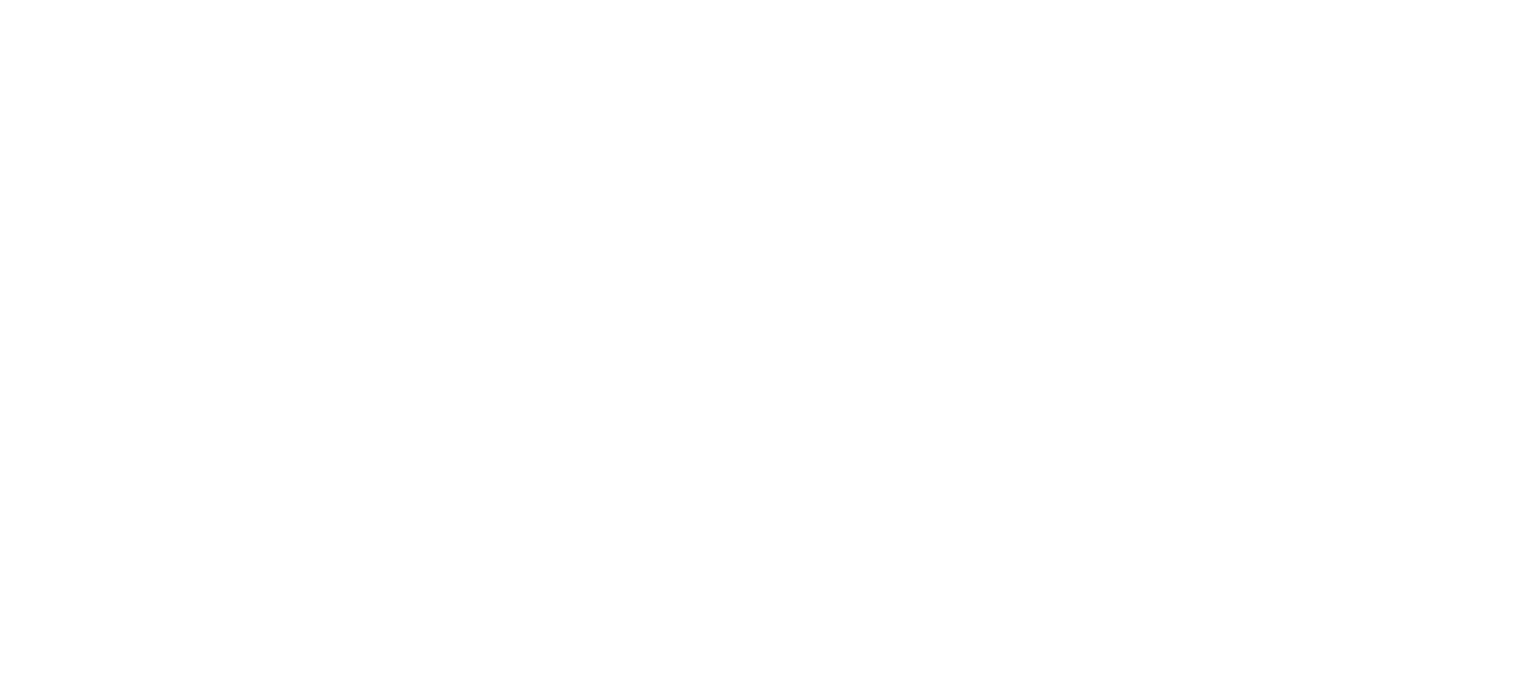 scroll, scrollTop: 0, scrollLeft: 0, axis: both 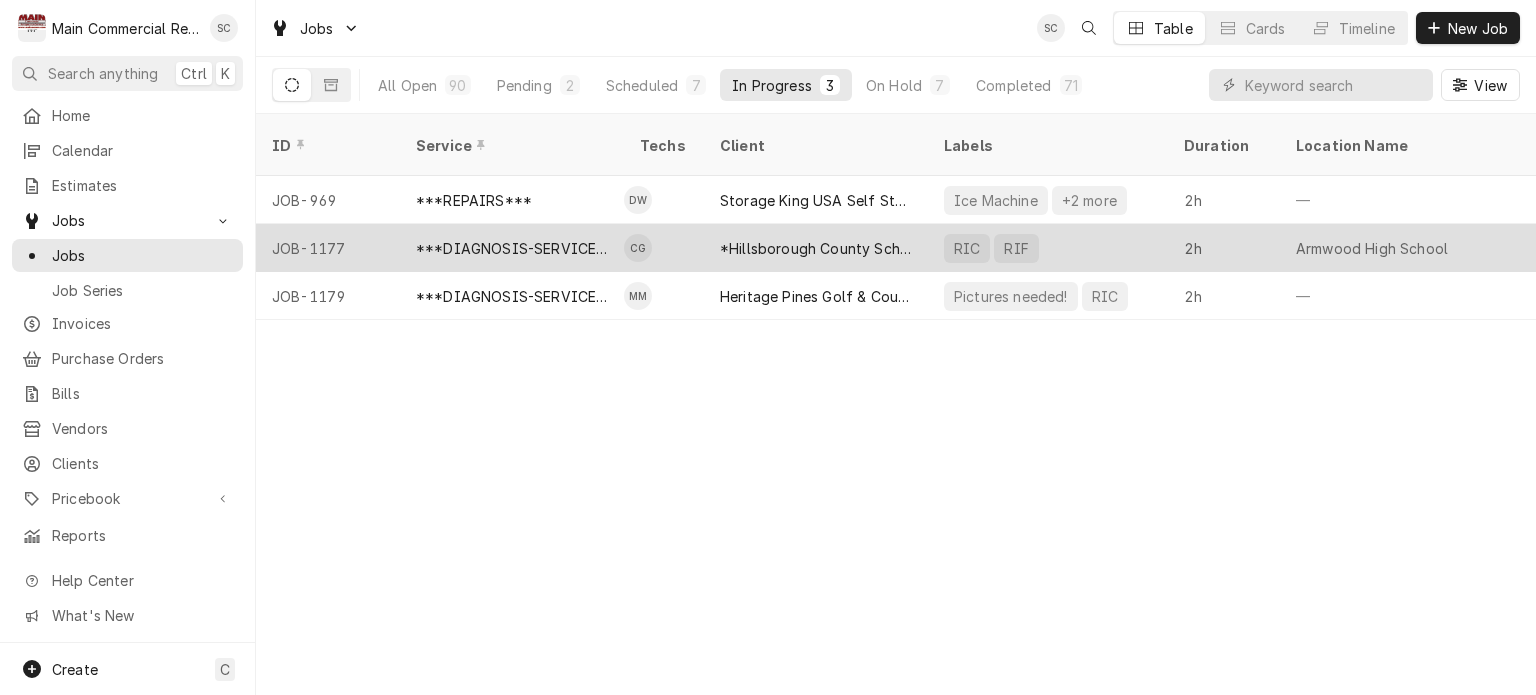 click on "*Hillsborough County Schools - Culinary" at bounding box center [816, 248] 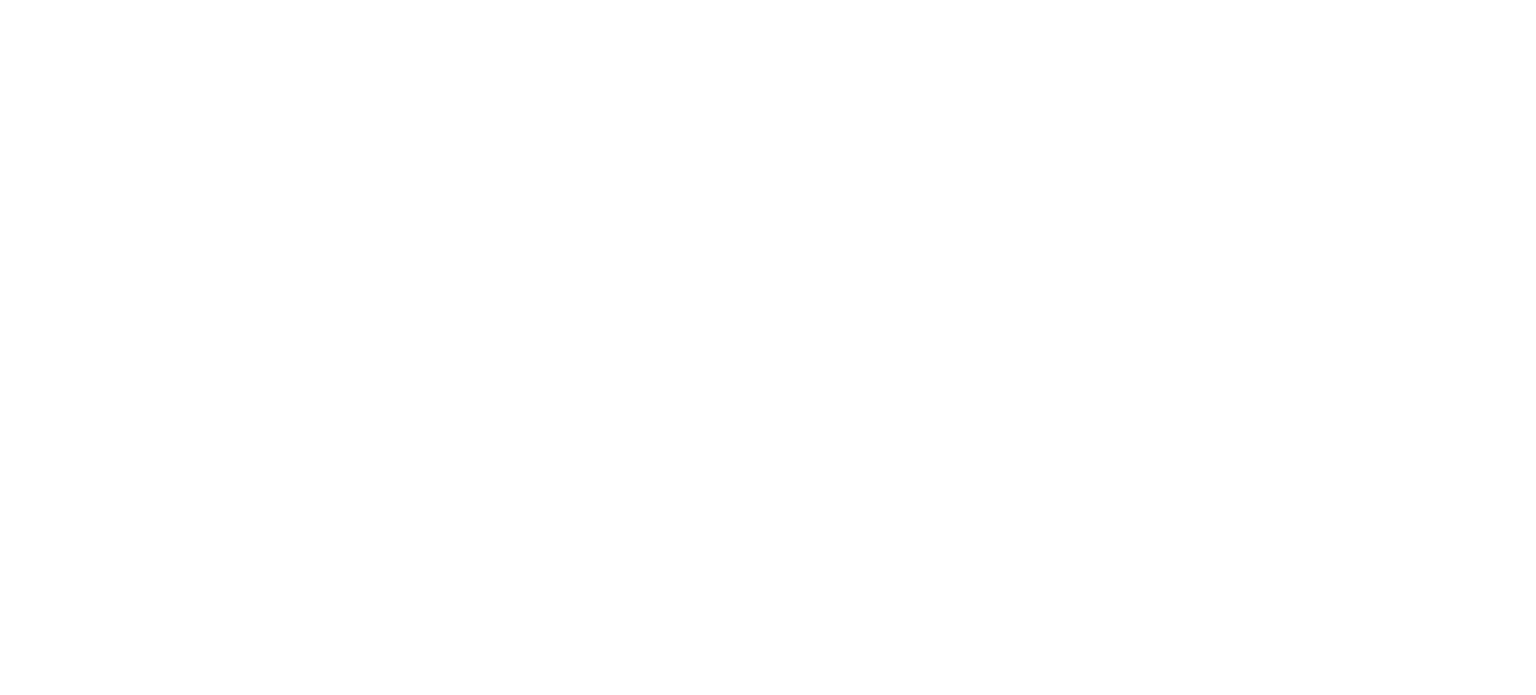 scroll, scrollTop: 0, scrollLeft: 0, axis: both 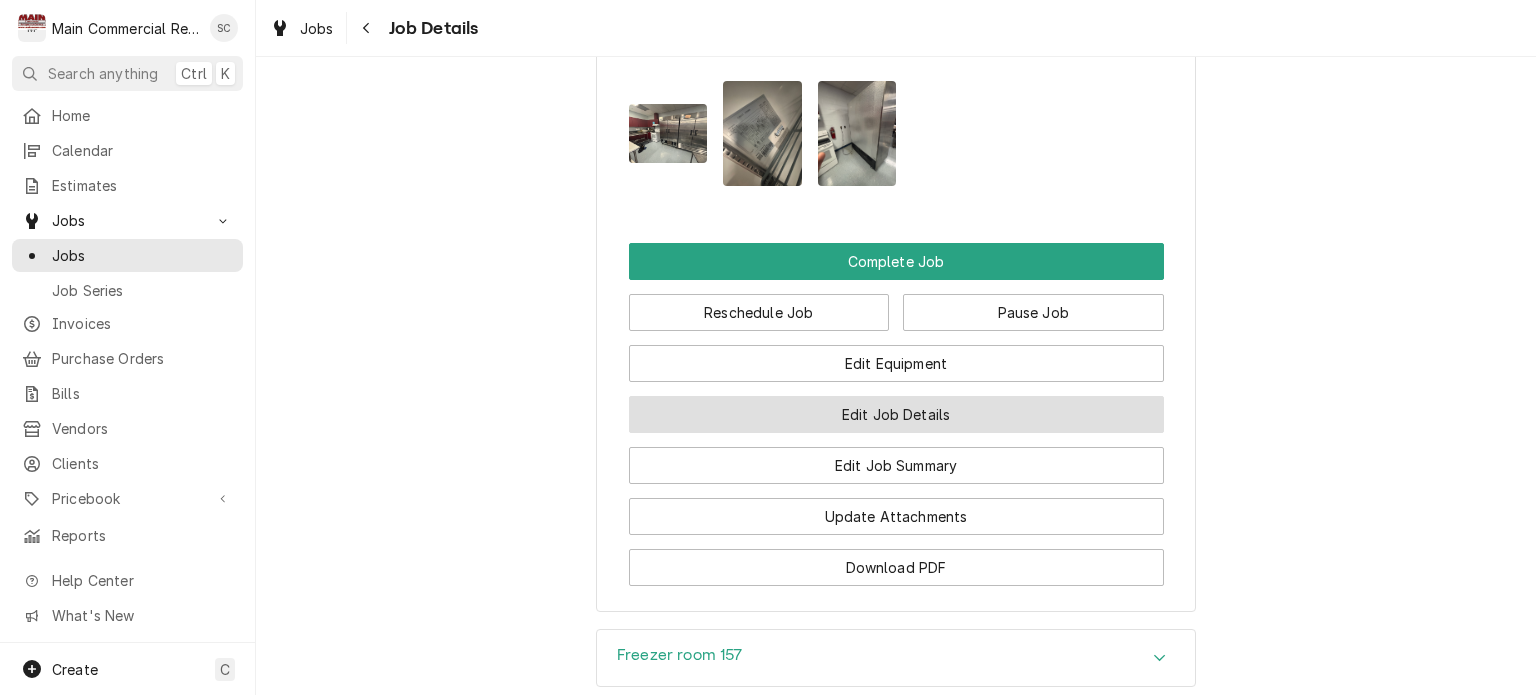 click on "Edit Job Details" at bounding box center (896, 414) 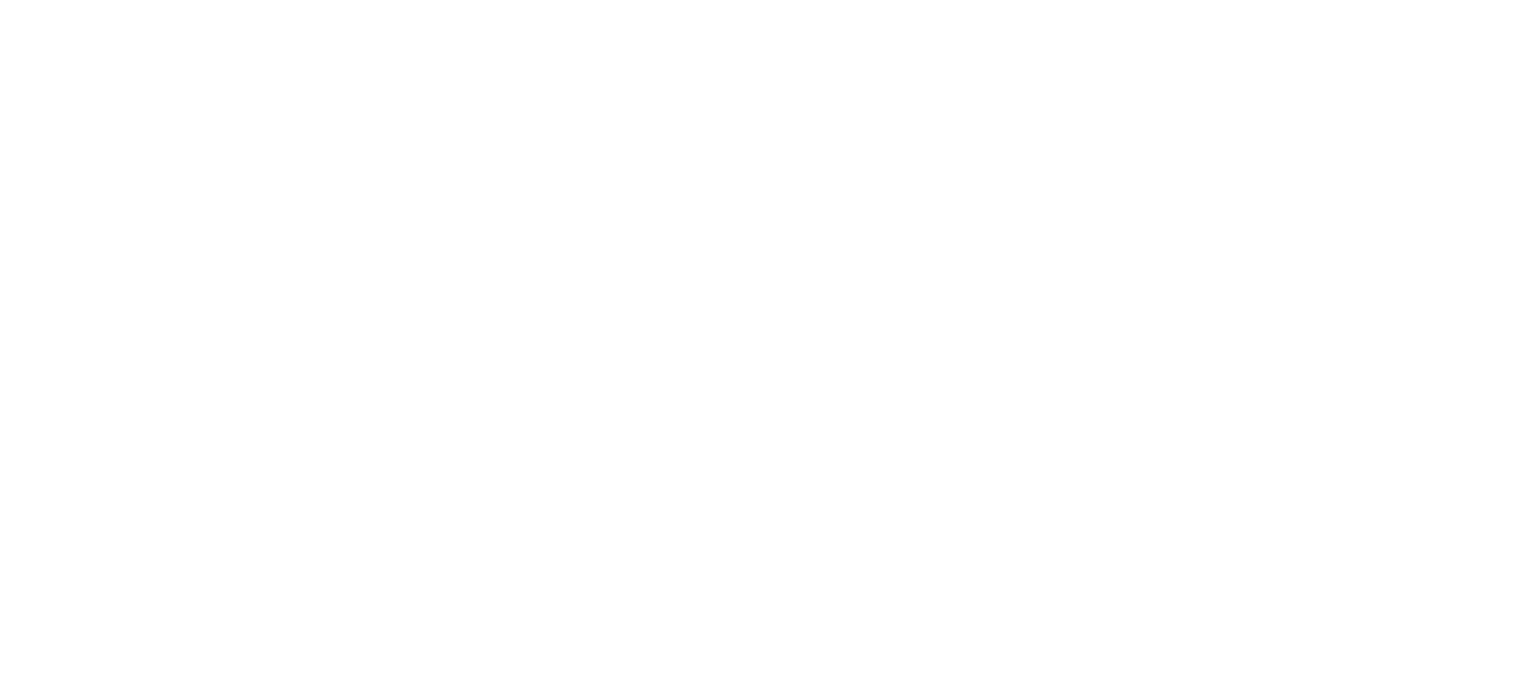 scroll, scrollTop: 0, scrollLeft: 0, axis: both 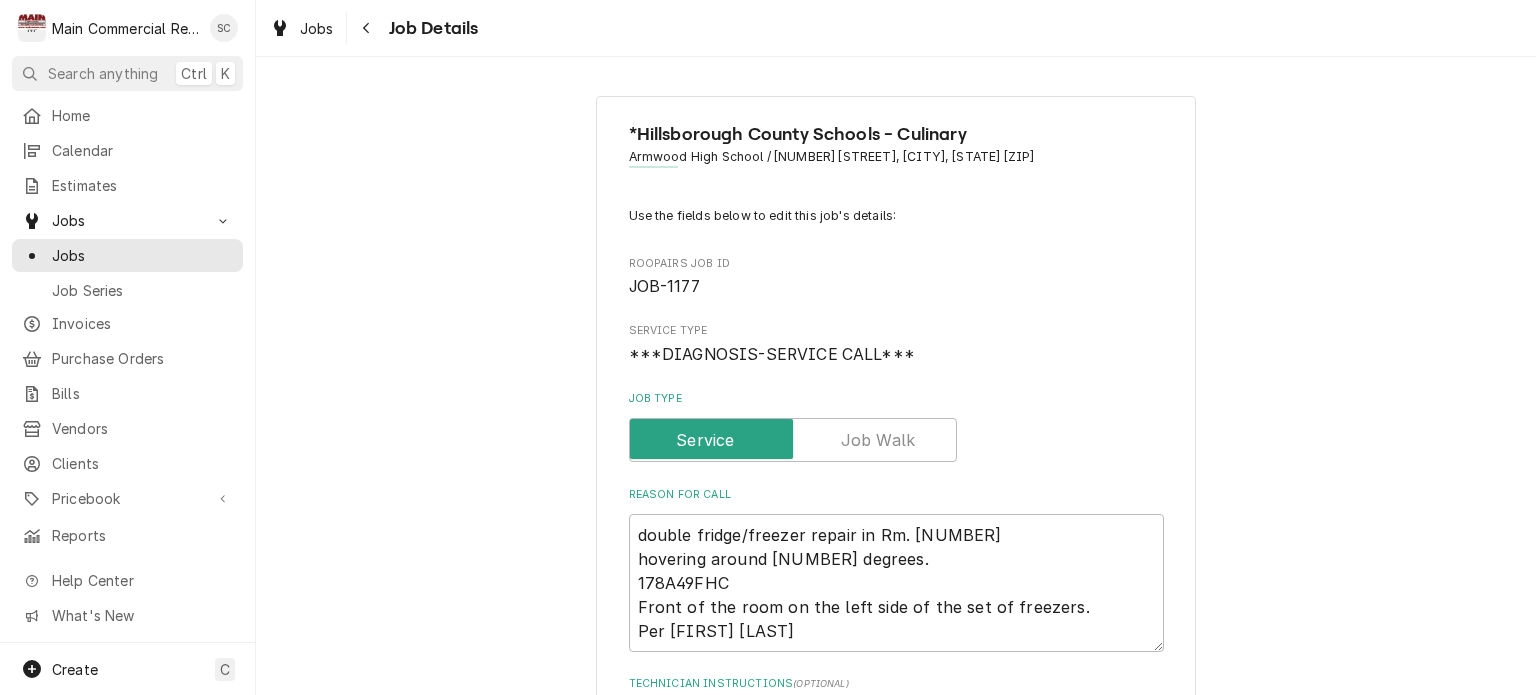 type on "x" 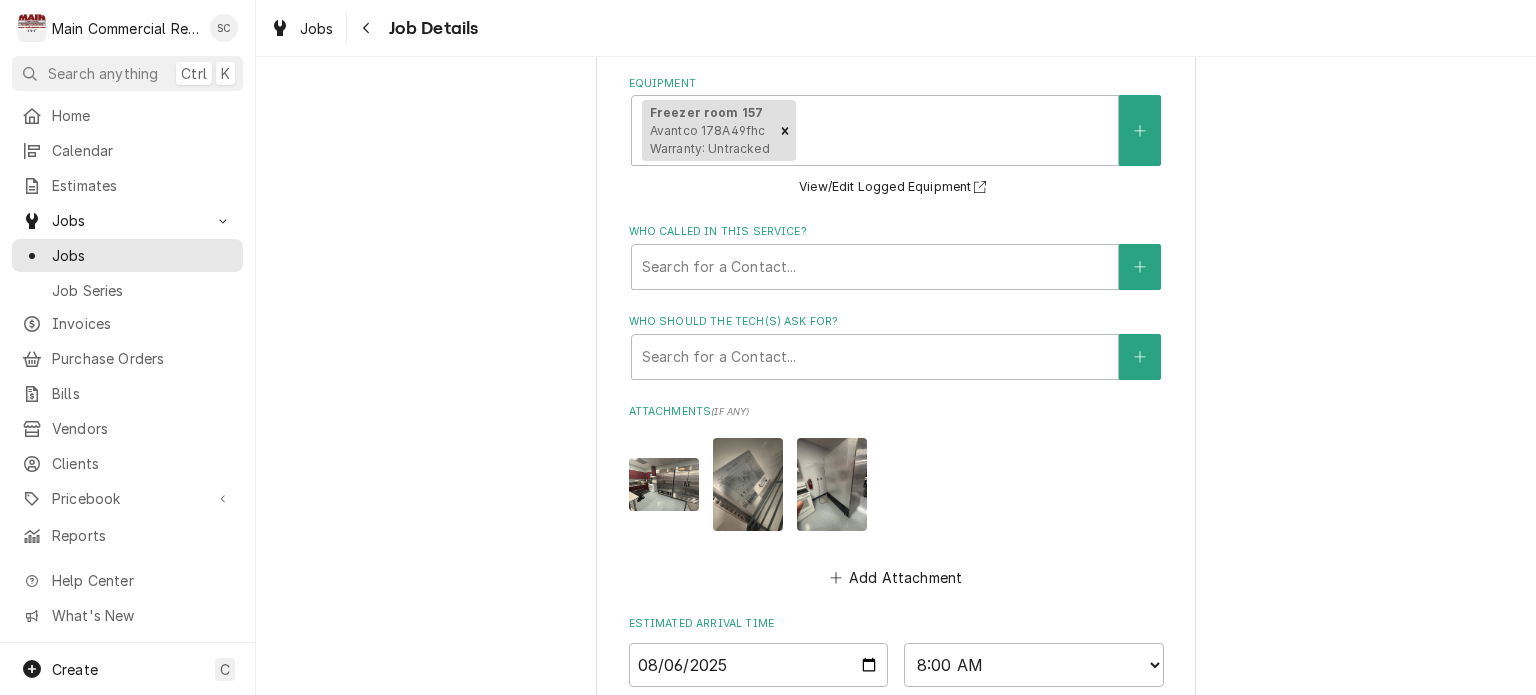 scroll, scrollTop: 1295, scrollLeft: 0, axis: vertical 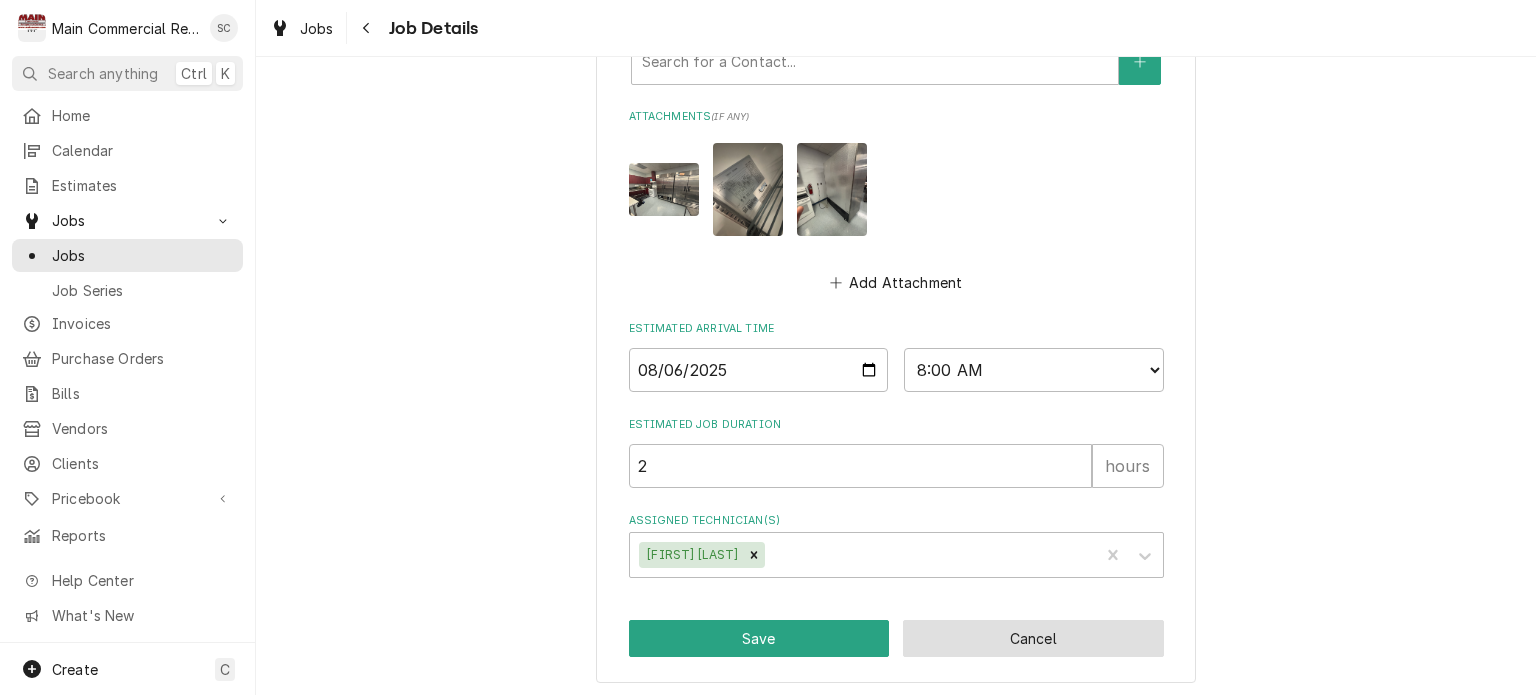 click on "Cancel" at bounding box center (1033, 638) 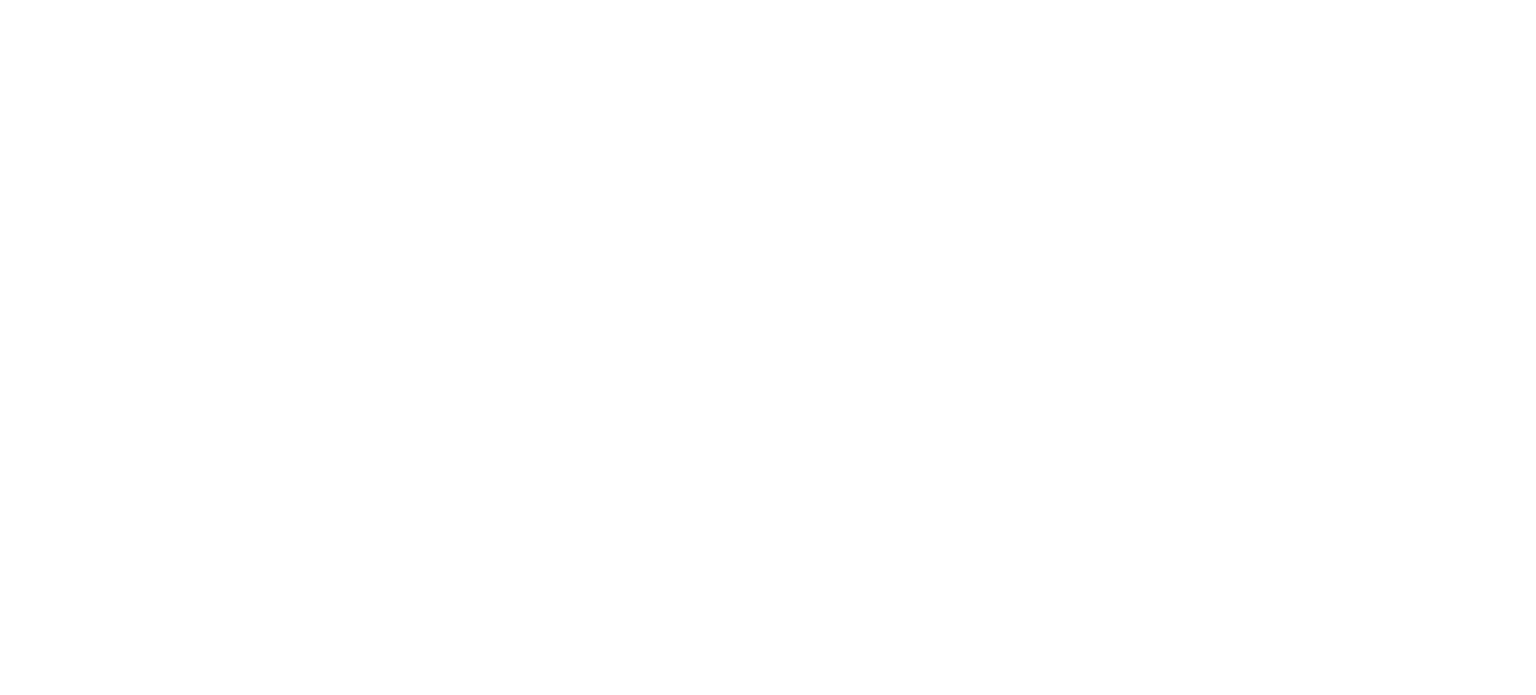 scroll, scrollTop: 0, scrollLeft: 0, axis: both 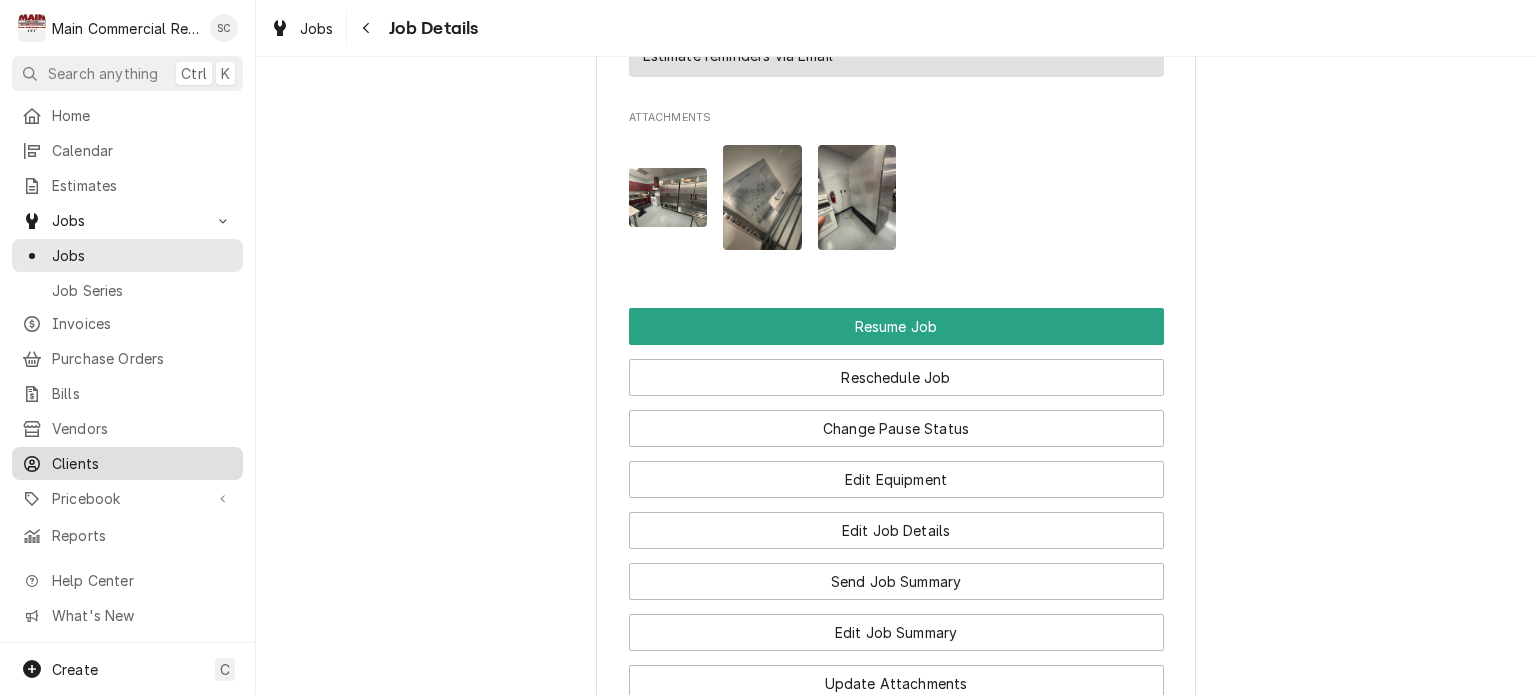 click on "Clients" at bounding box center (142, 463) 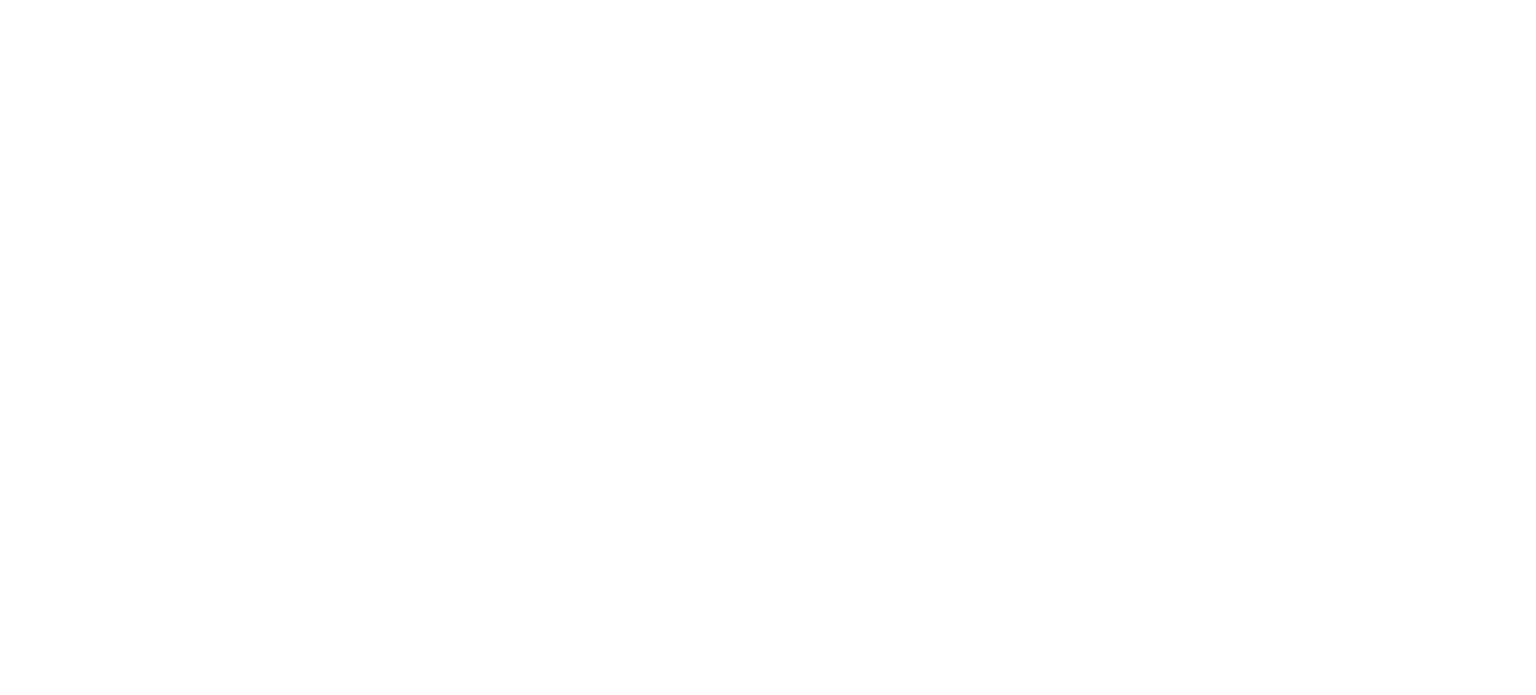 scroll, scrollTop: 0, scrollLeft: 0, axis: both 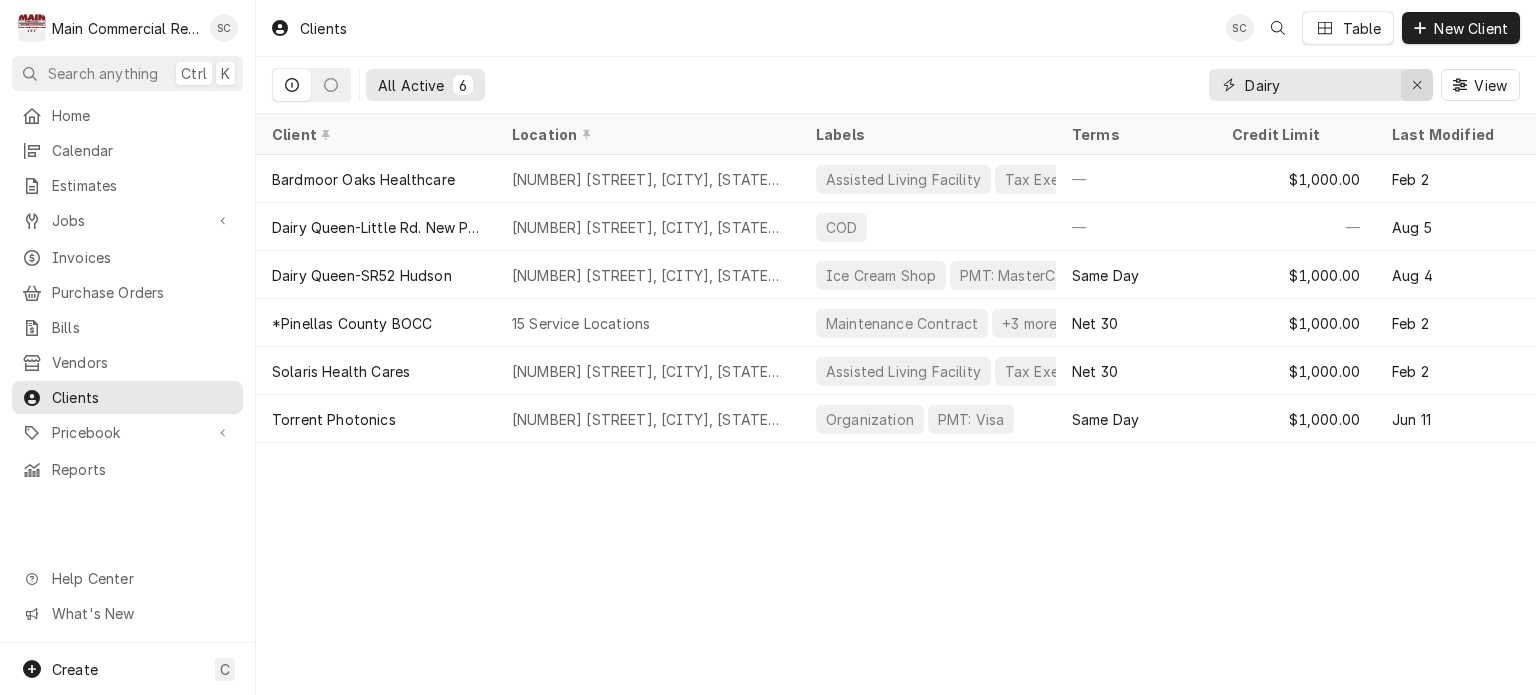 click 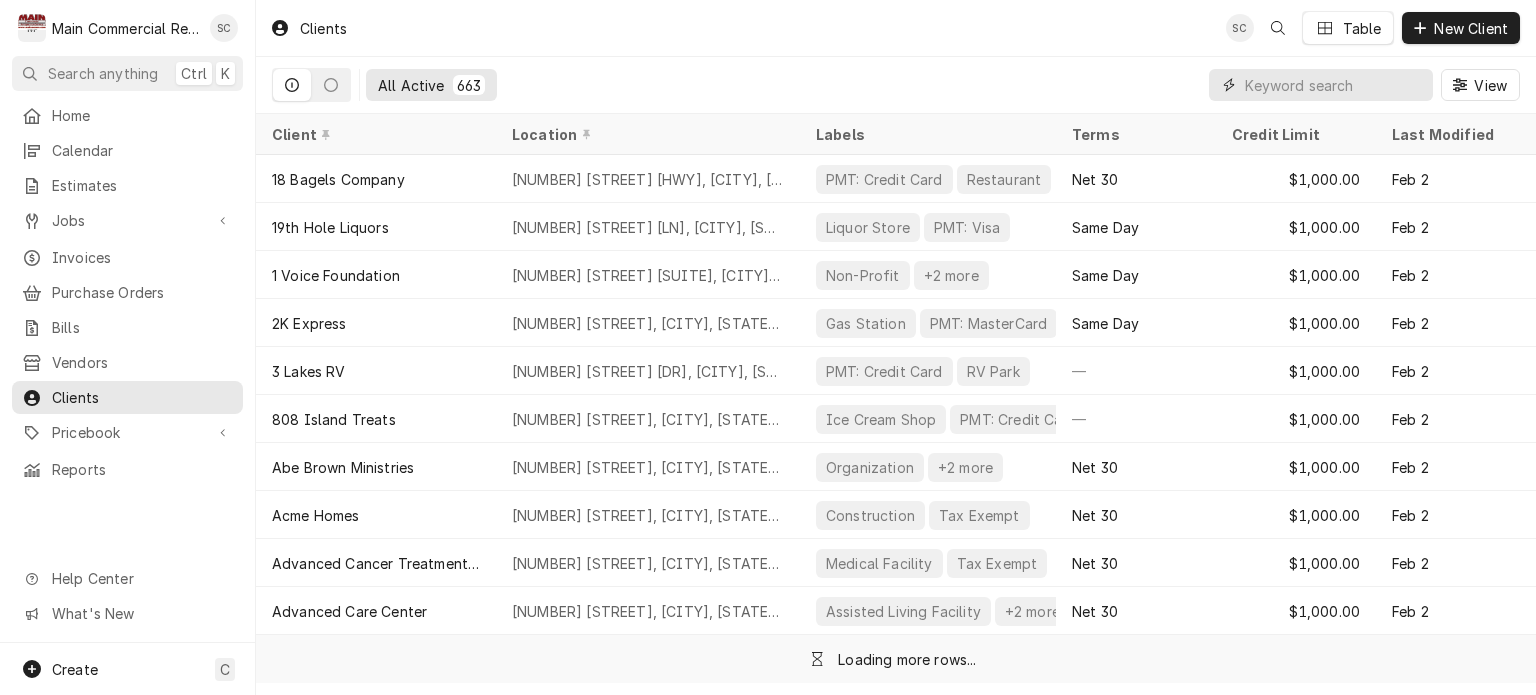 click at bounding box center (1334, 85) 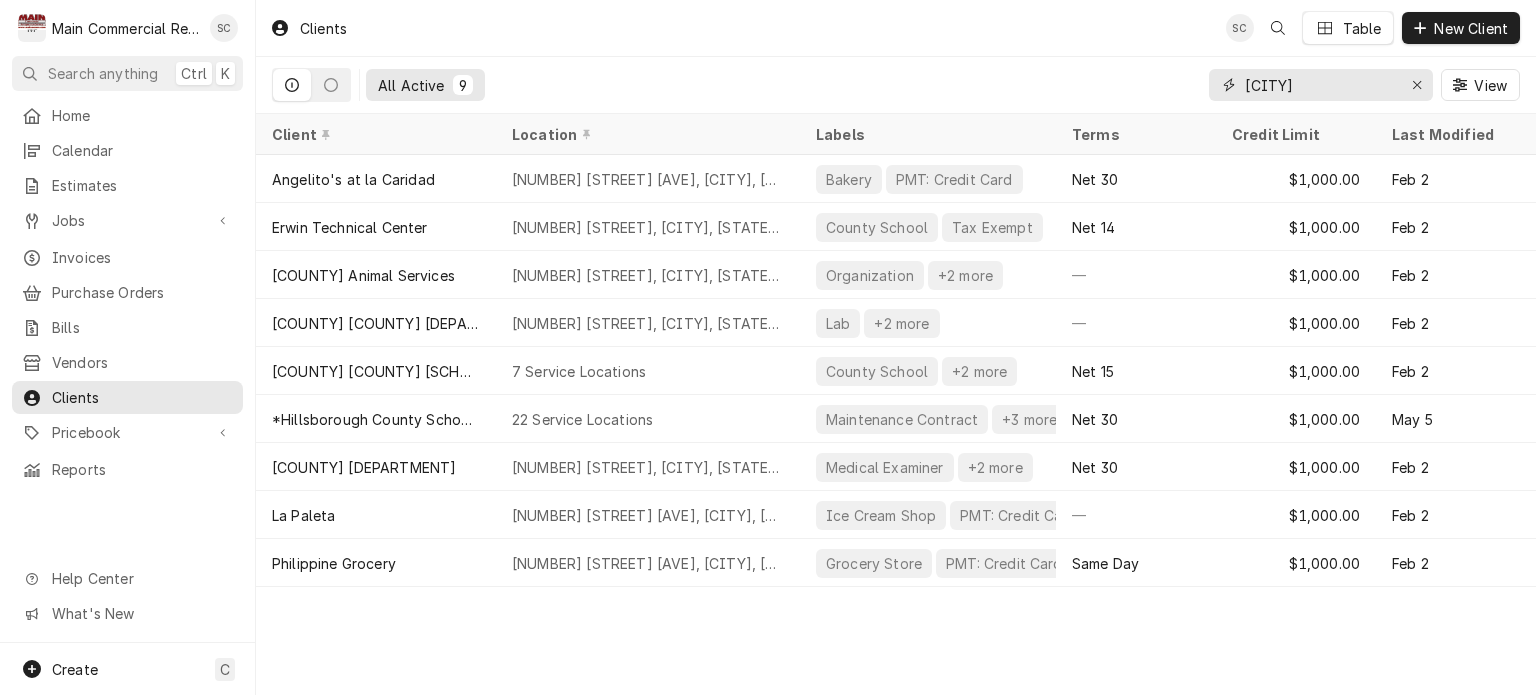 type on "Hillsborough" 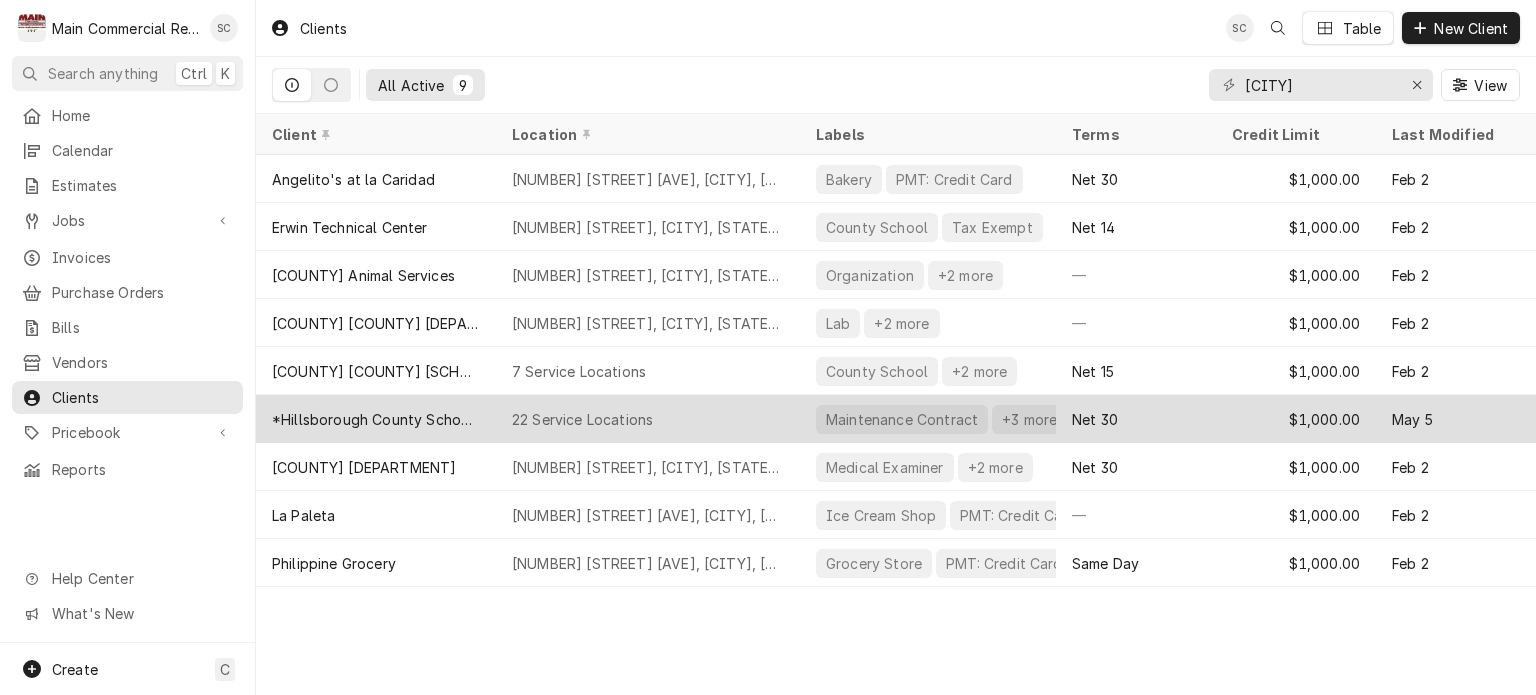 click on "22 Service Locations" at bounding box center [648, 419] 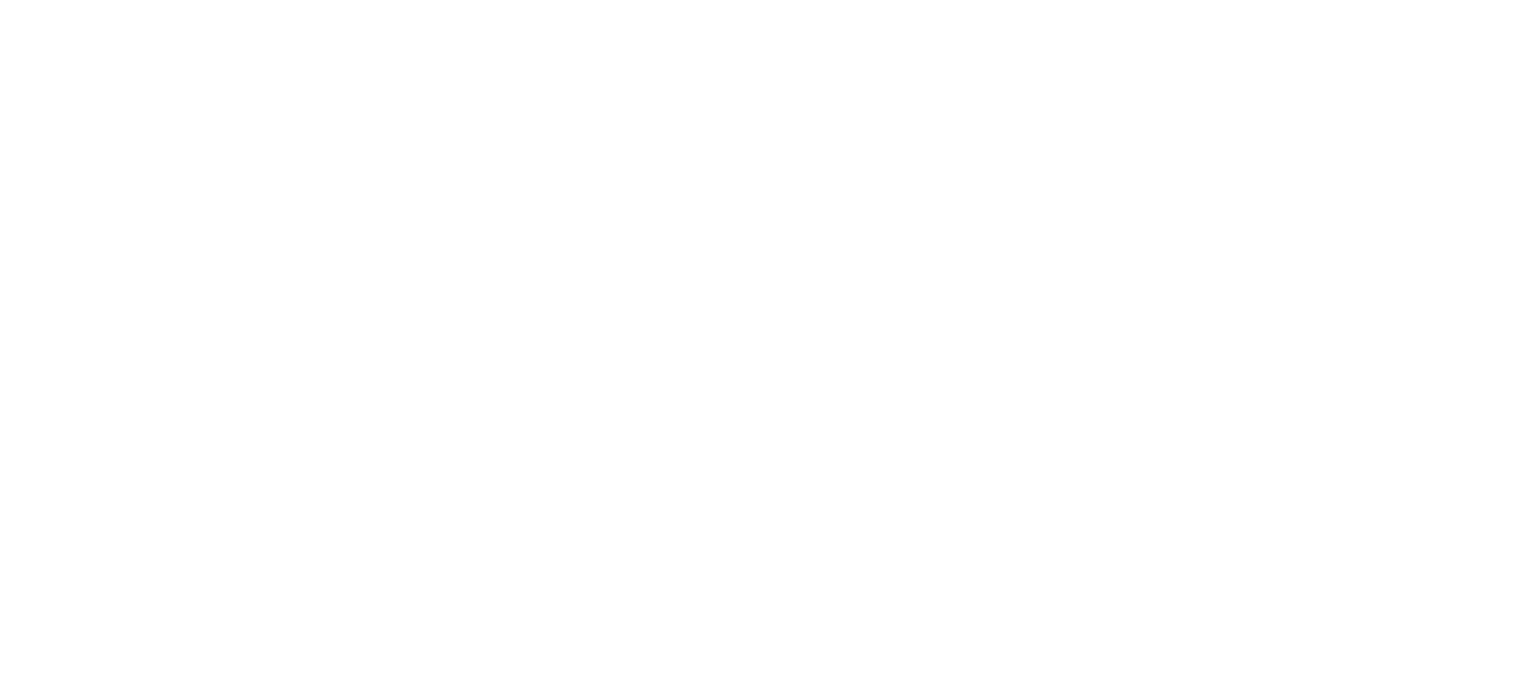 scroll, scrollTop: 0, scrollLeft: 0, axis: both 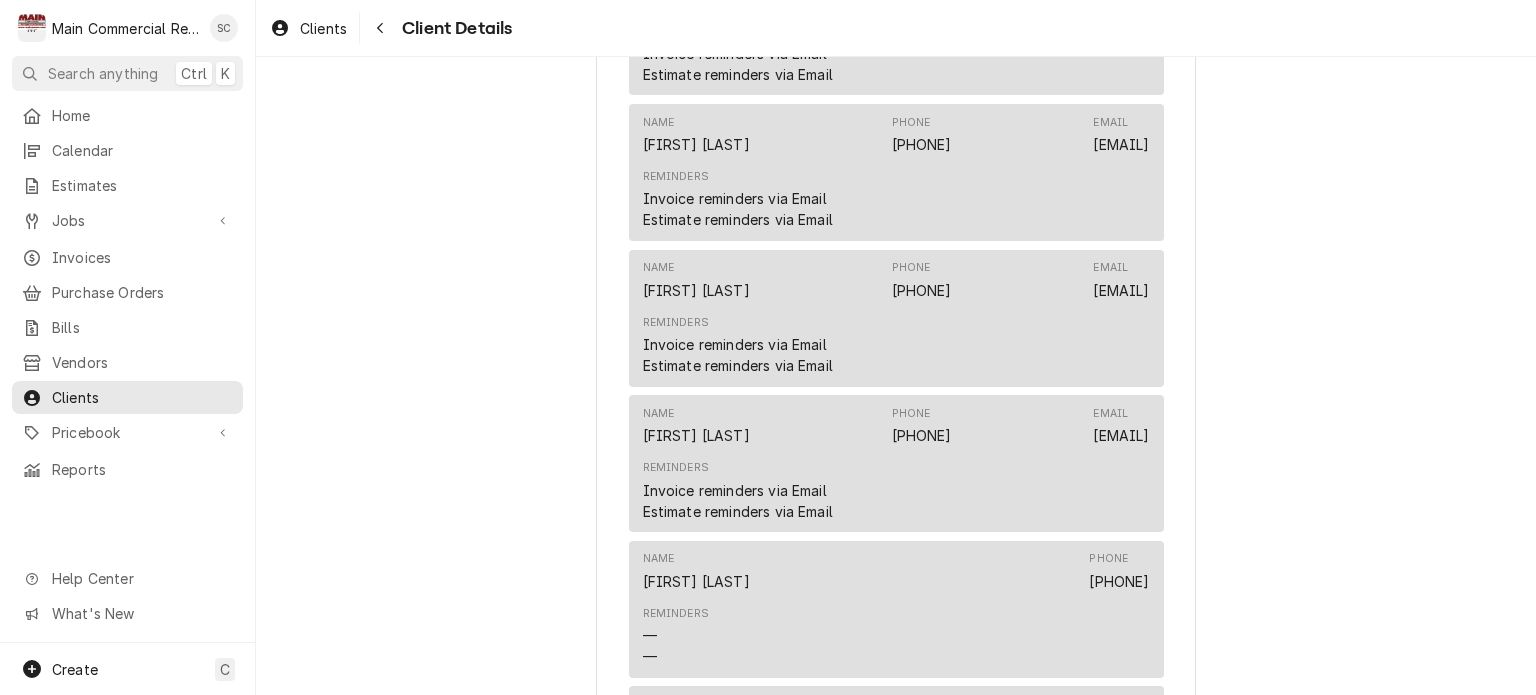 click on "Reminders Invoice reminders via Email Estimate reminders via Email" at bounding box center (896, 199) 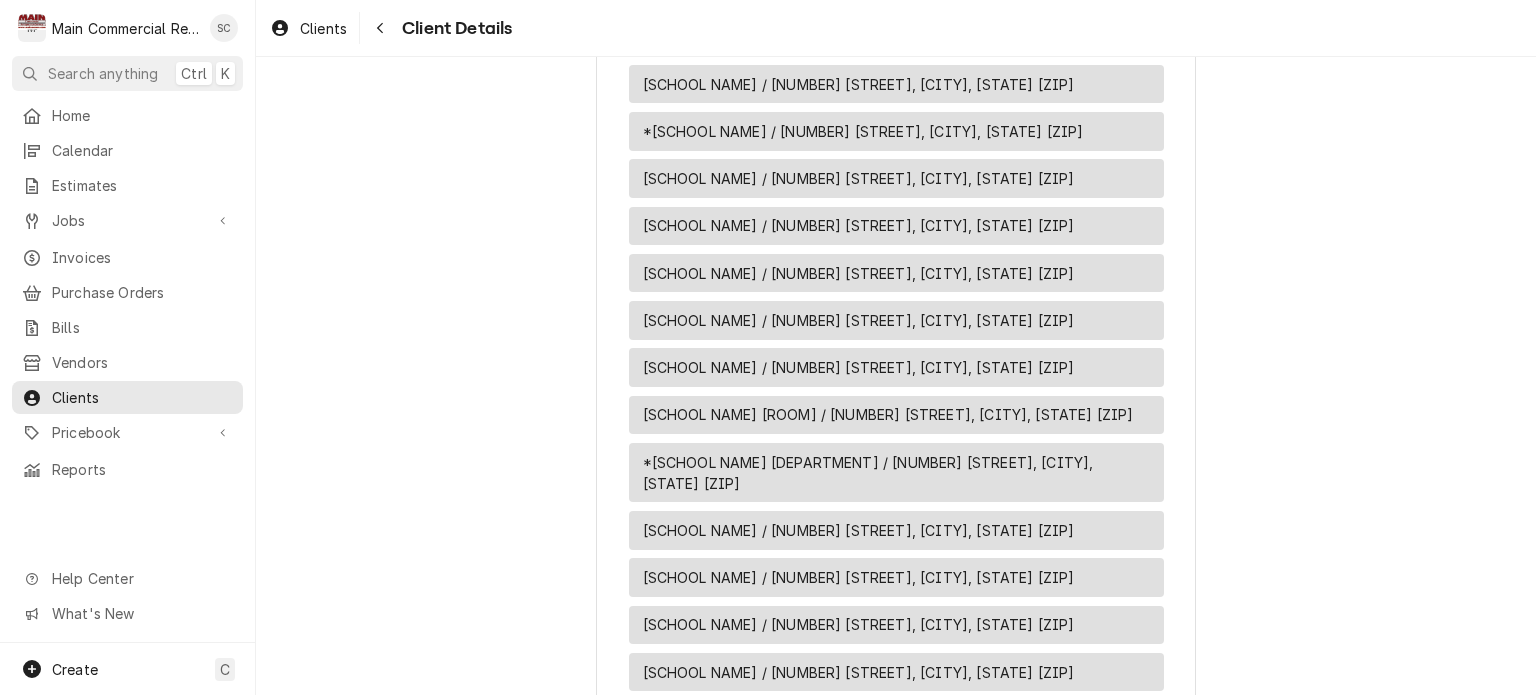 scroll, scrollTop: 3769, scrollLeft: 0, axis: vertical 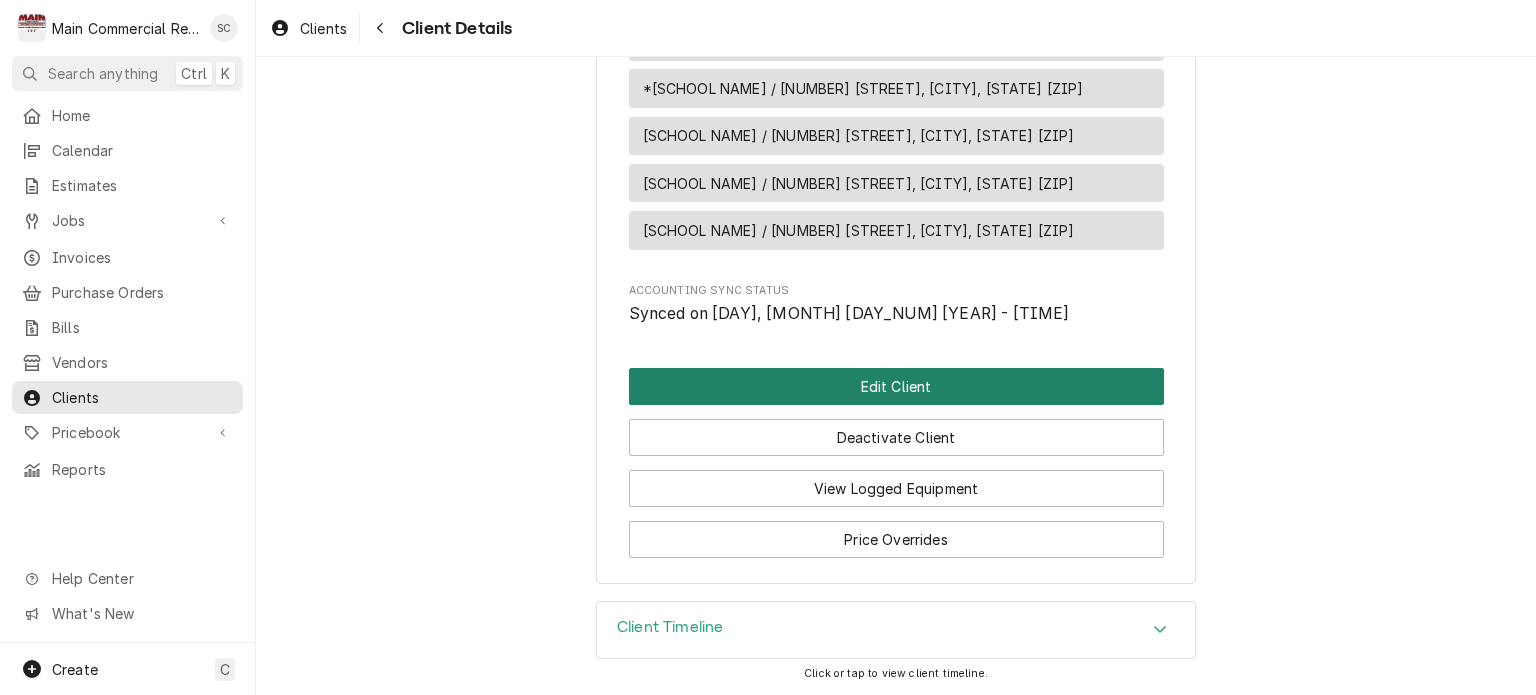 click on "Edit Client" at bounding box center [896, 386] 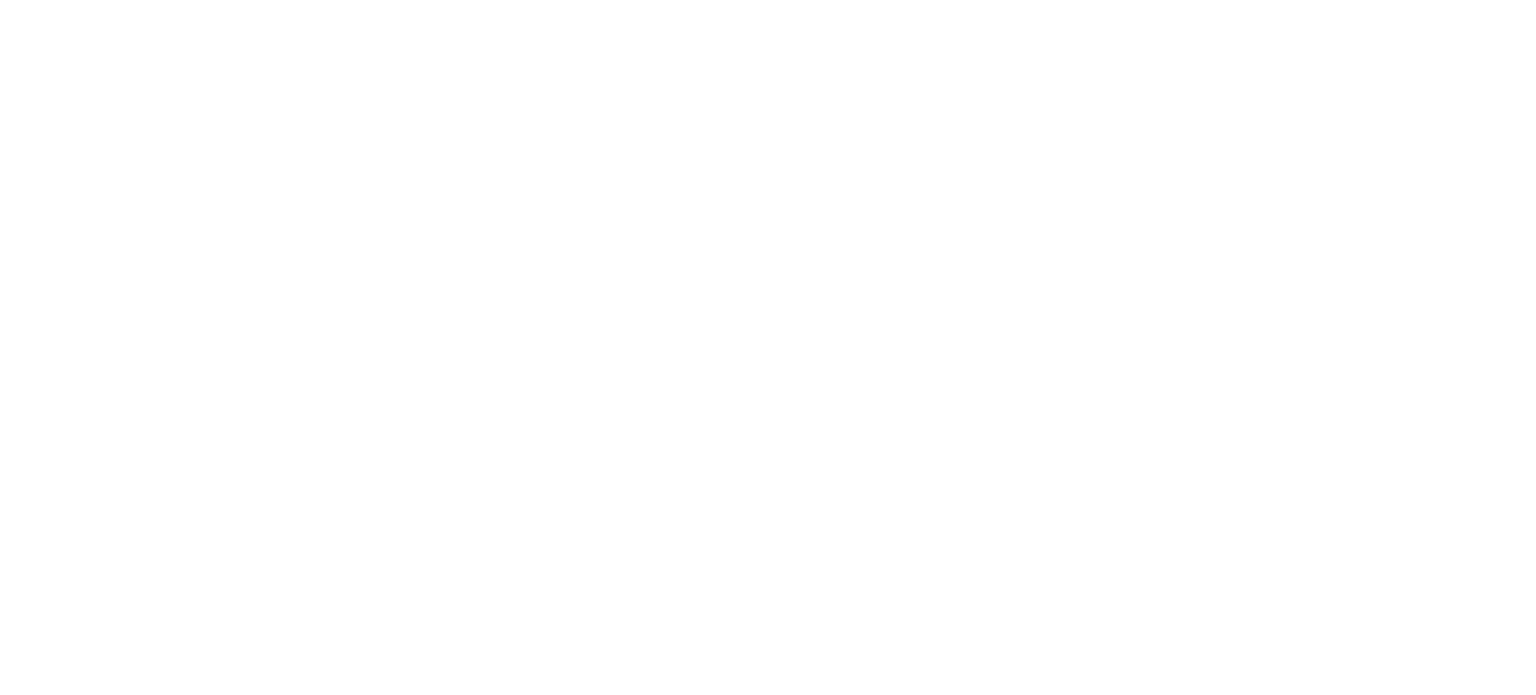 scroll, scrollTop: 0, scrollLeft: 0, axis: both 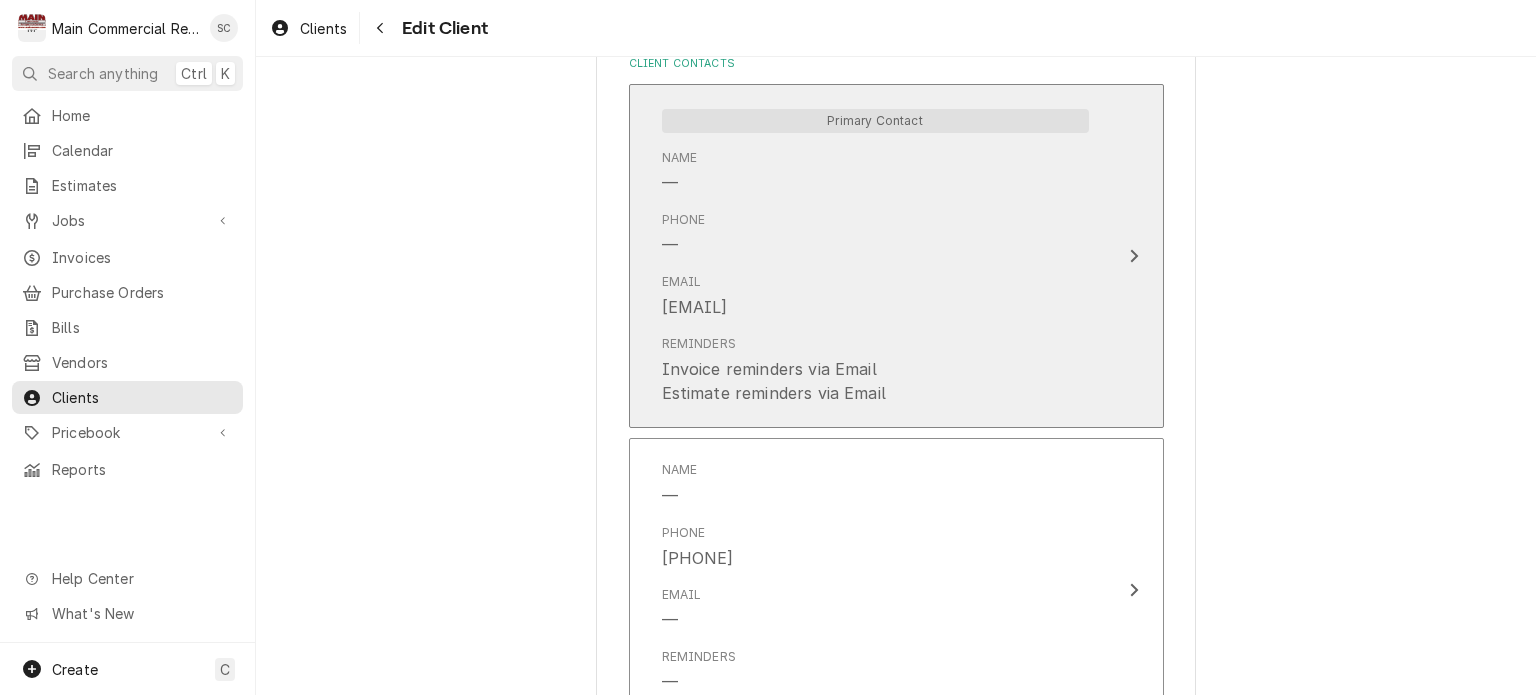 click on "Email [EMAIL]" at bounding box center (875, 296) 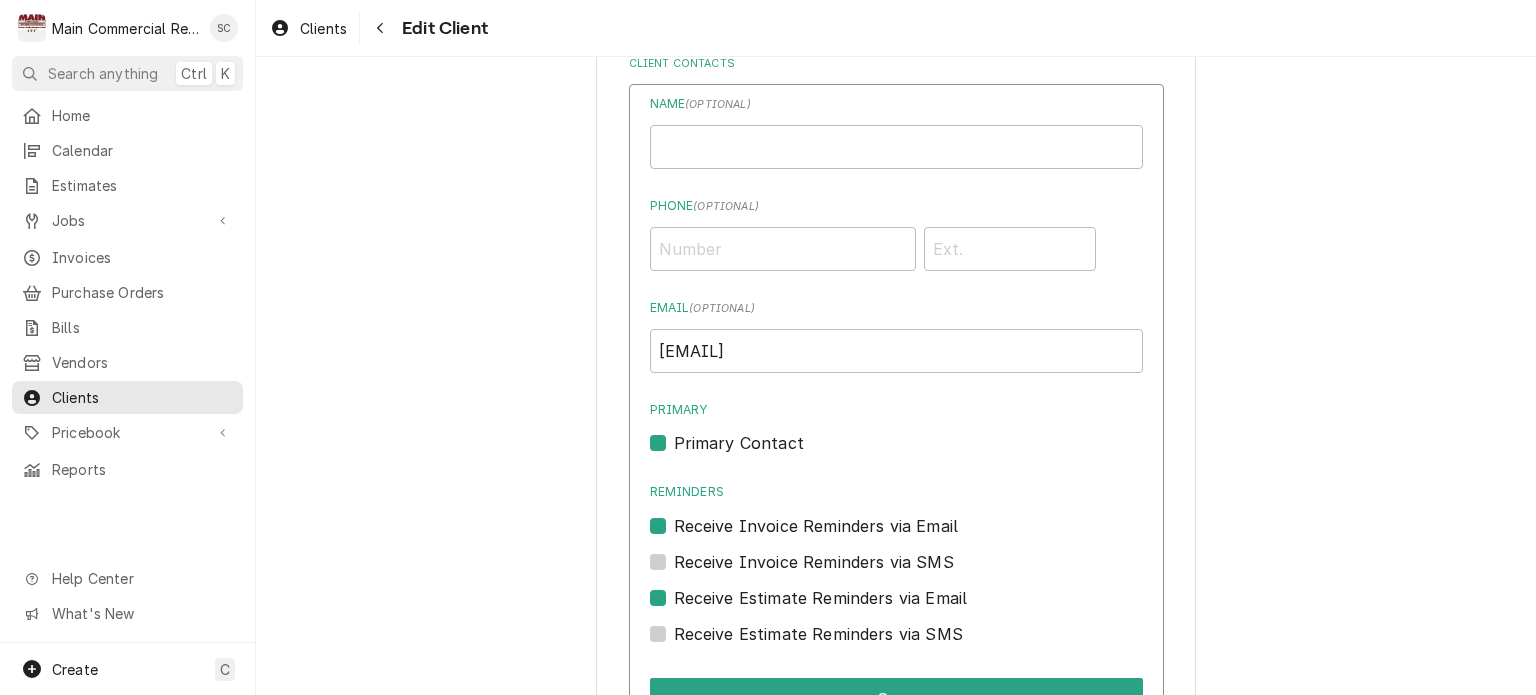 scroll, scrollTop: 2100, scrollLeft: 0, axis: vertical 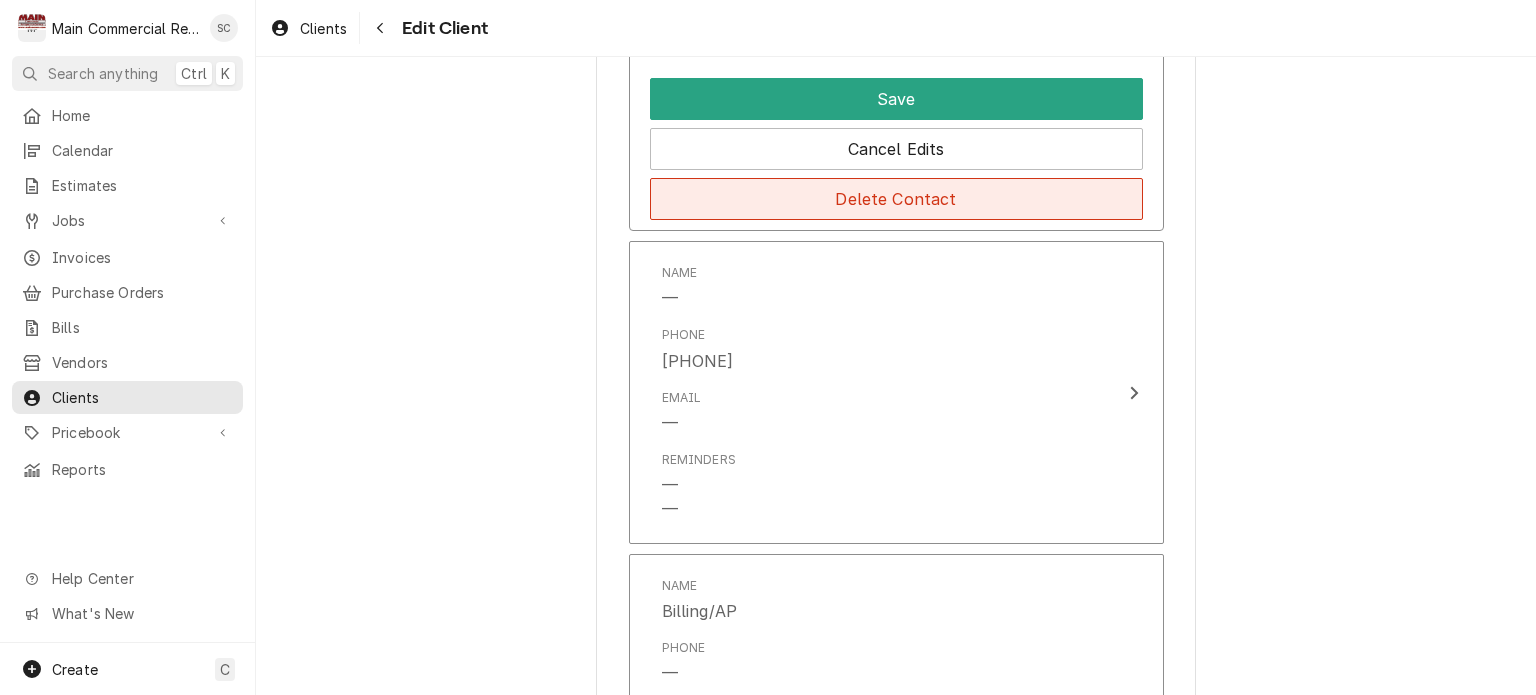 click on "Delete Contact" at bounding box center [896, 199] 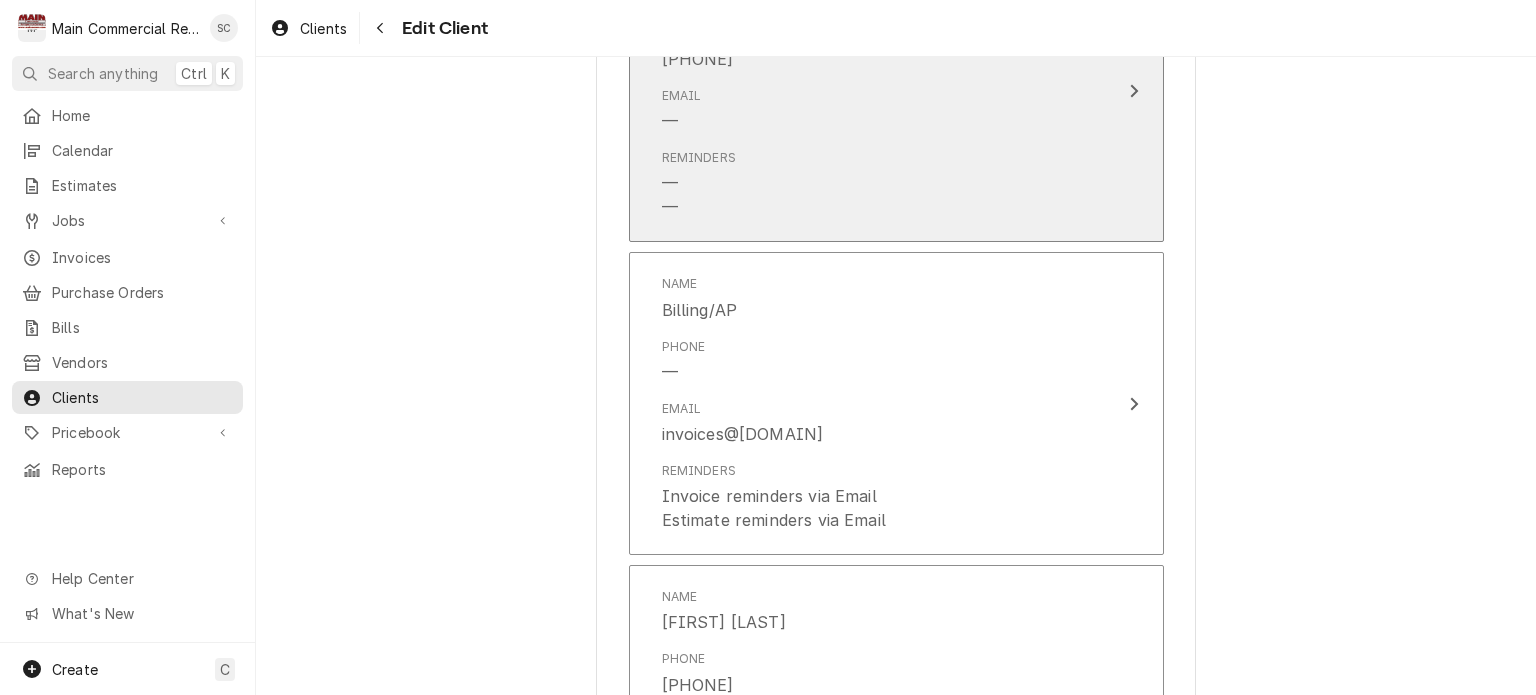 scroll, scrollTop: 1444, scrollLeft: 0, axis: vertical 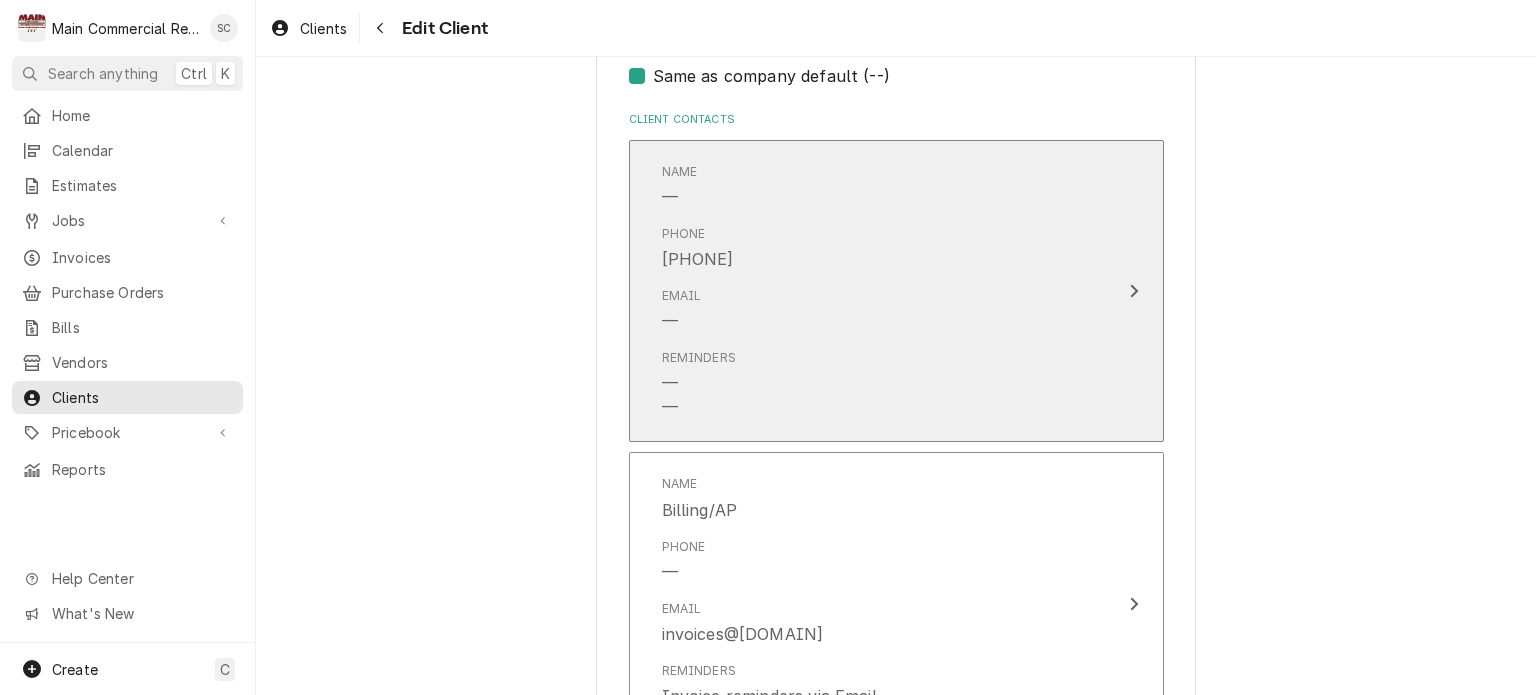 click on "Phone (813) 231-1921" at bounding box center (875, 248) 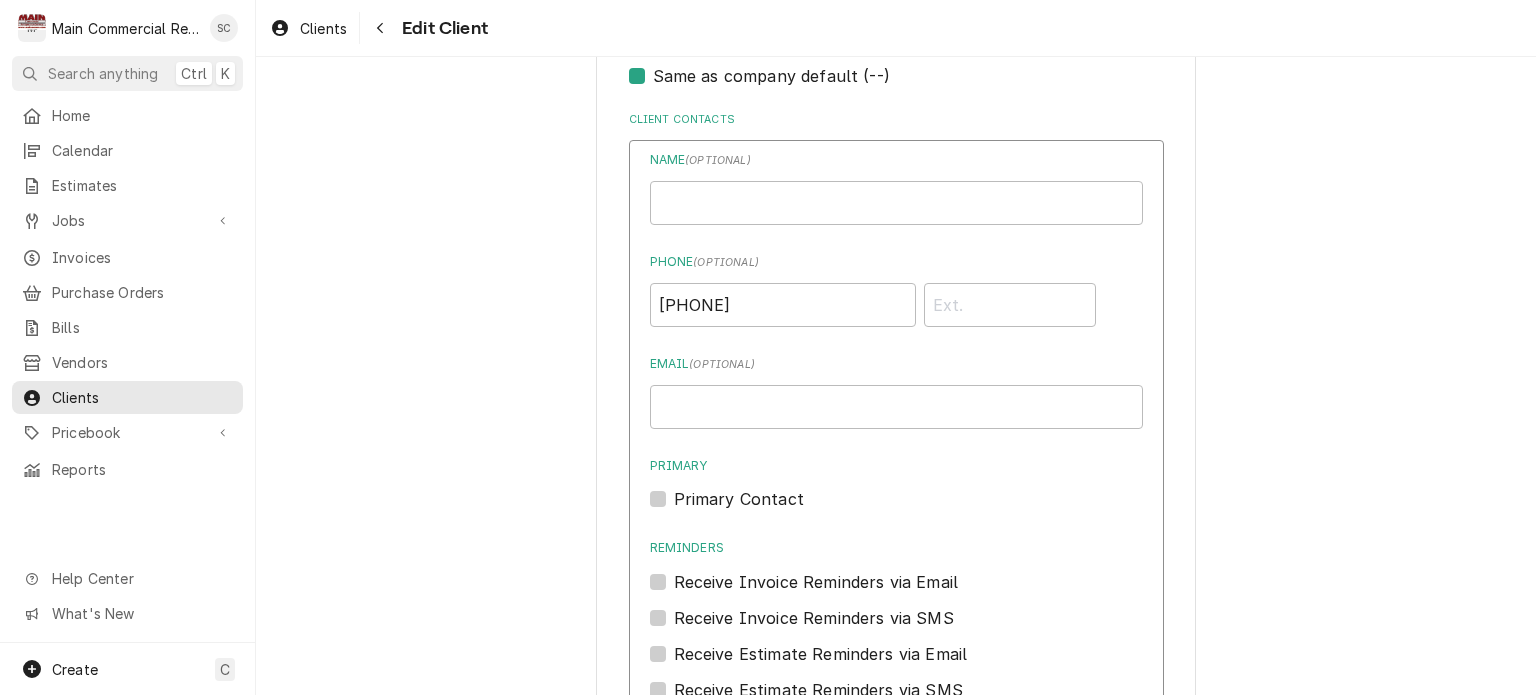 scroll, scrollTop: 2044, scrollLeft: 0, axis: vertical 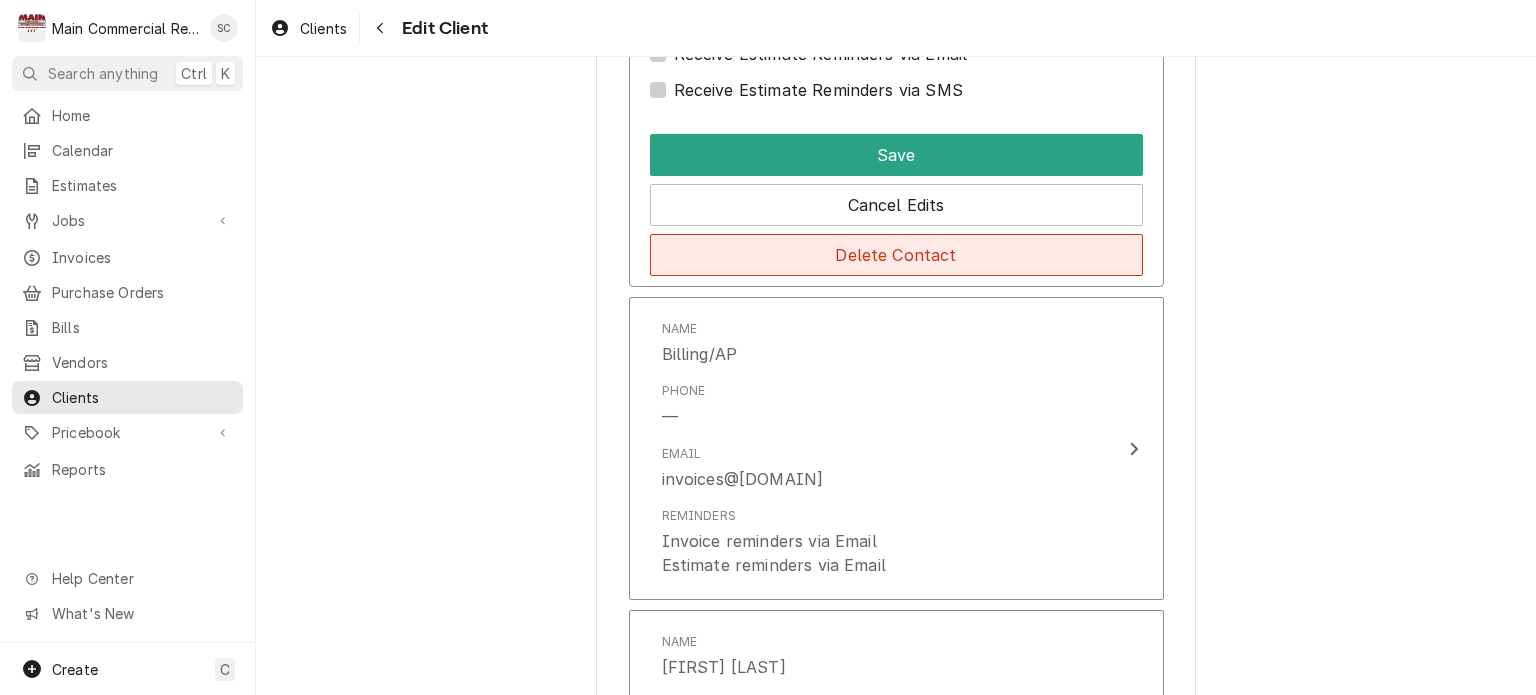 click on "Delete Contact" at bounding box center [896, 255] 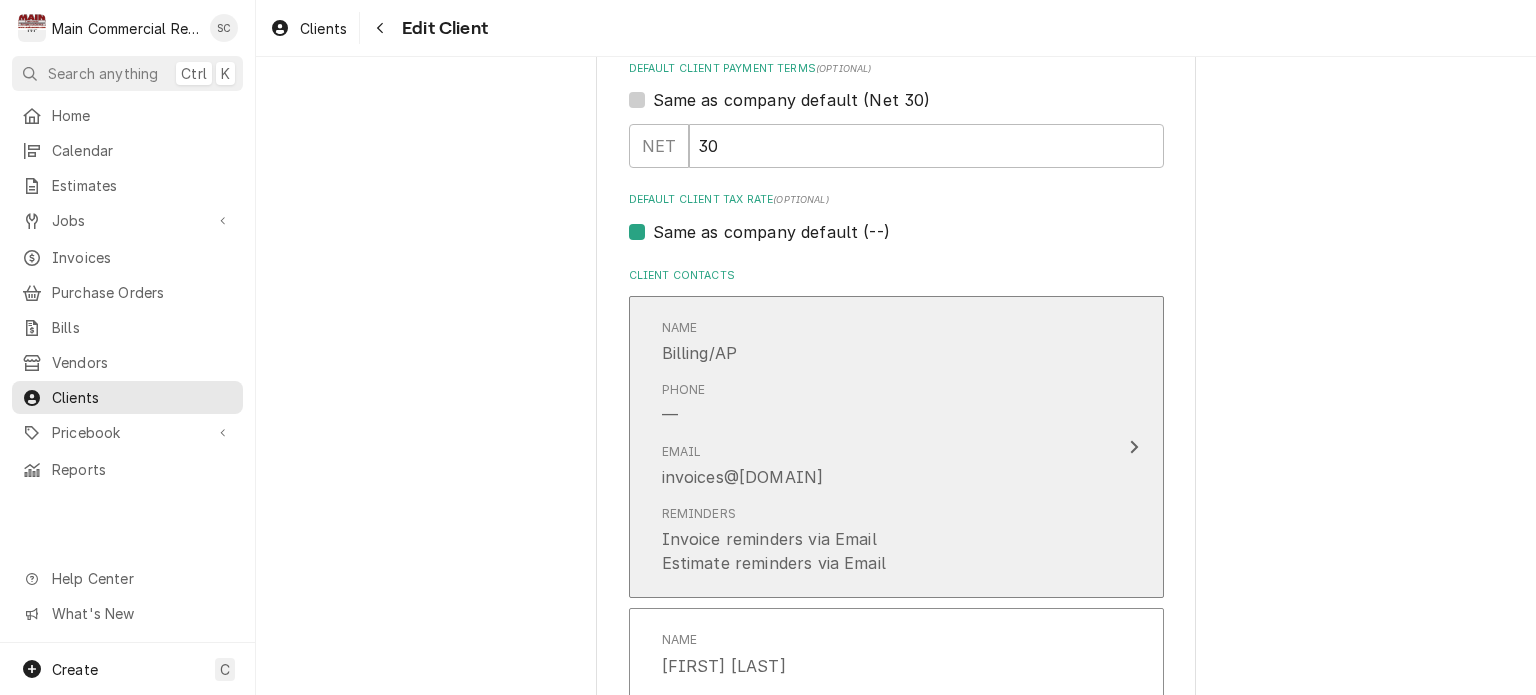 click on "Email invoices@hcps.net" at bounding box center (743, 466) 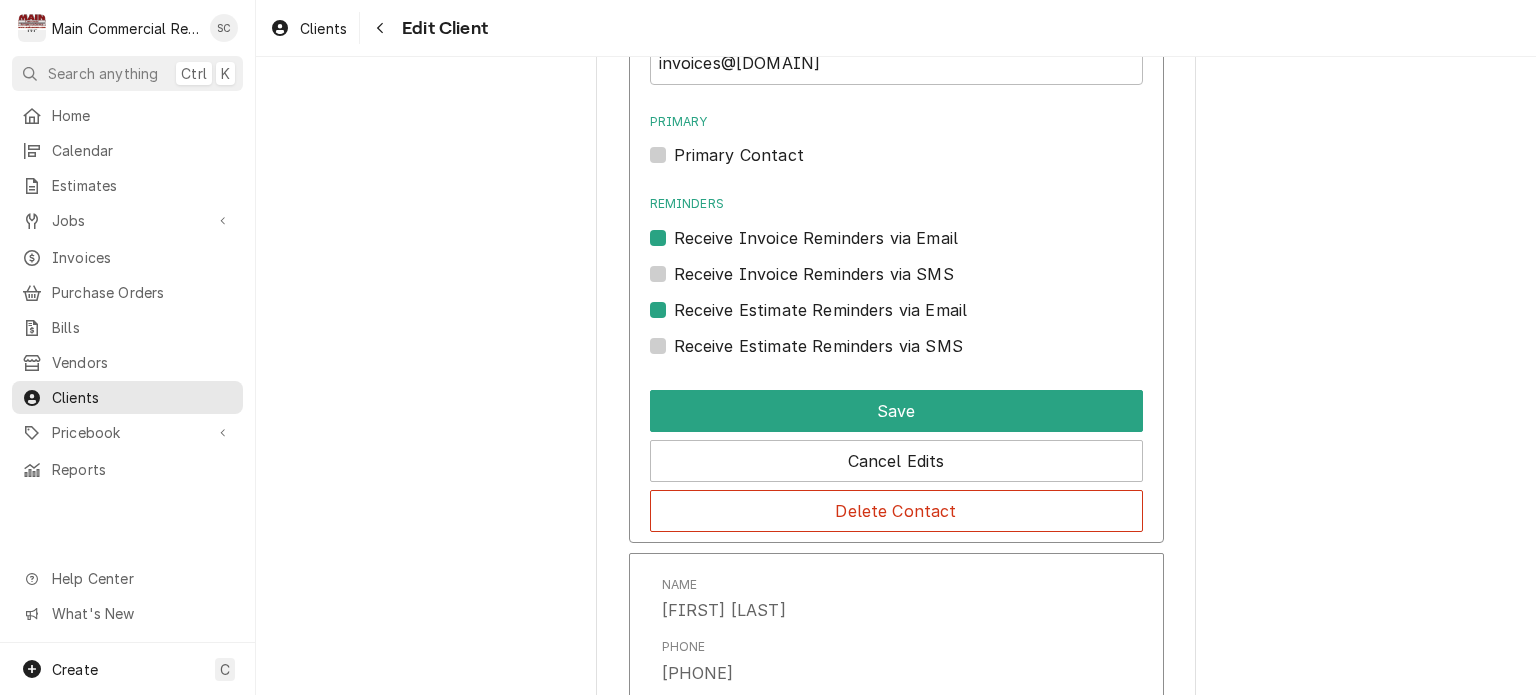 scroll, scrollTop: 1588, scrollLeft: 0, axis: vertical 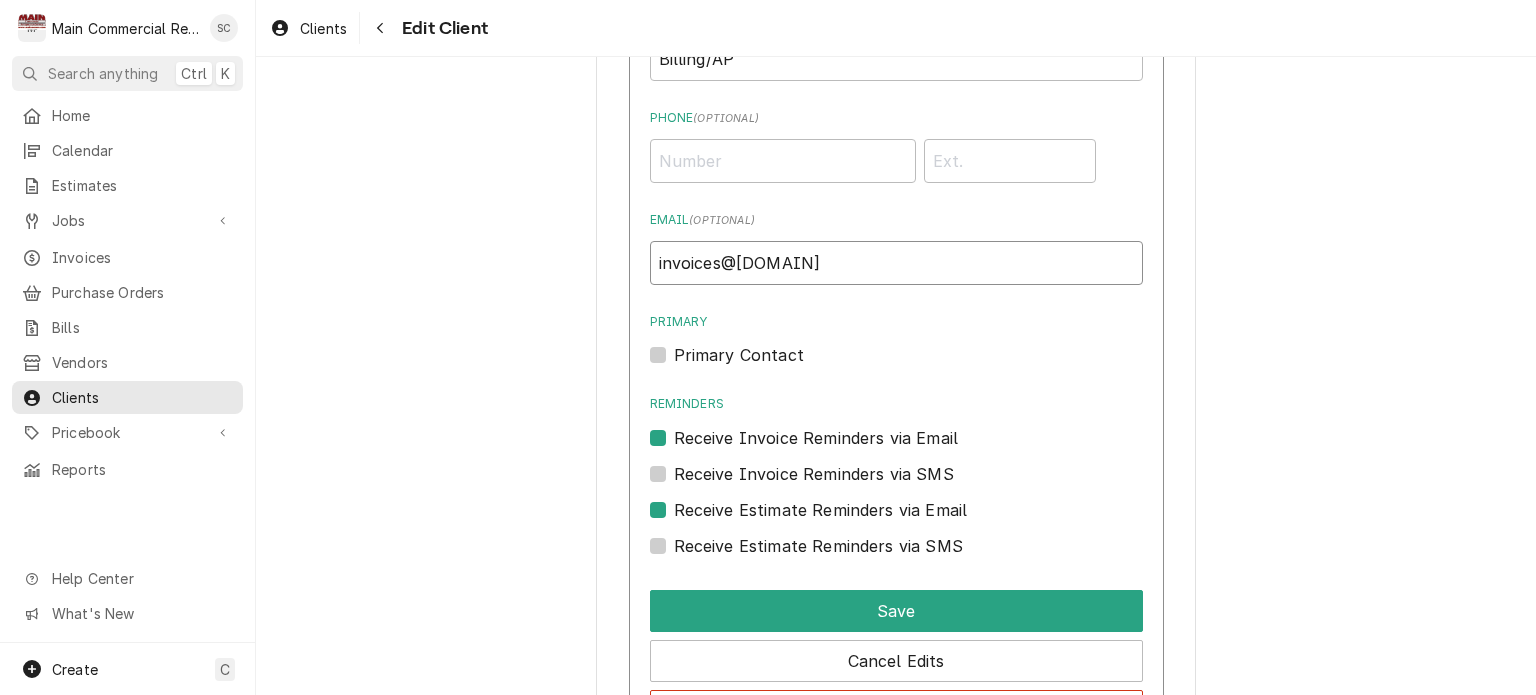 drag, startPoint x: 803, startPoint y: 263, endPoint x: 637, endPoint y: 290, distance: 168.18144 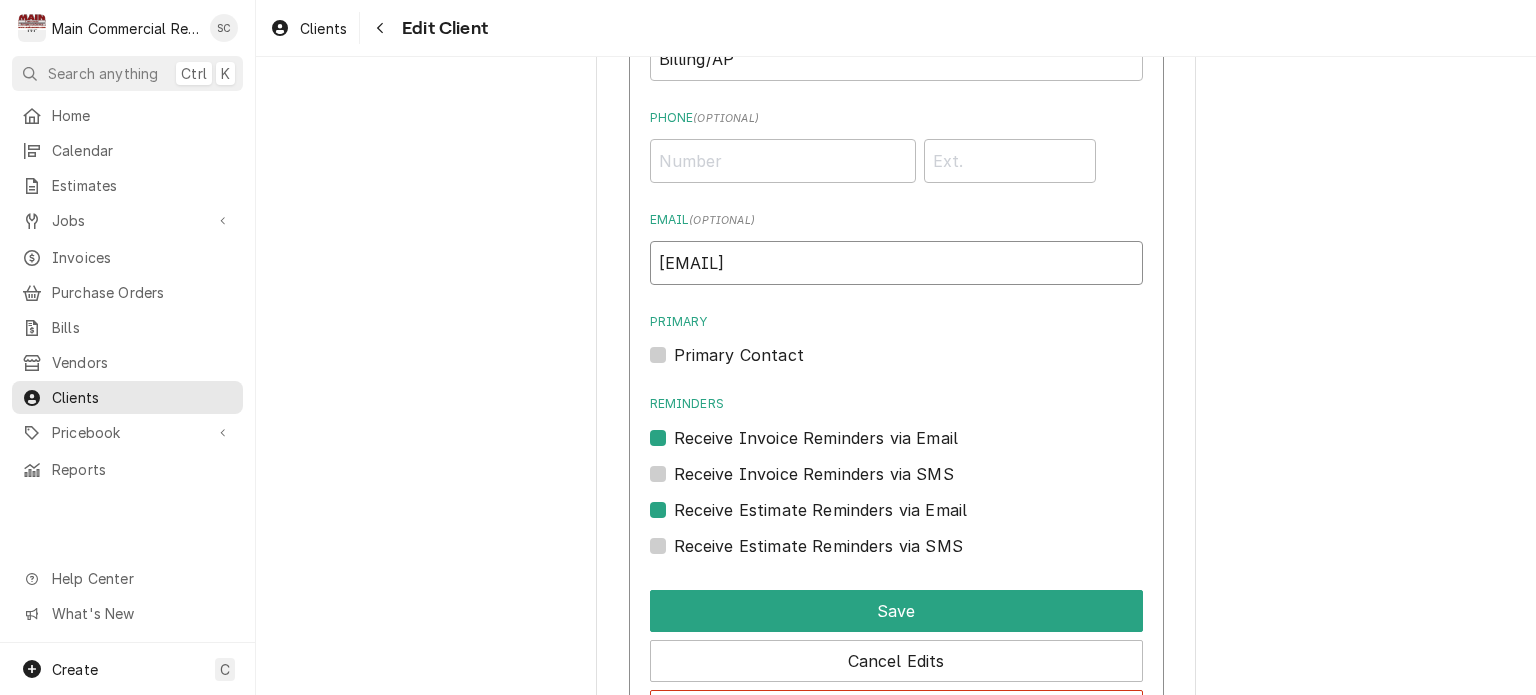 scroll, scrollTop: 1388, scrollLeft: 0, axis: vertical 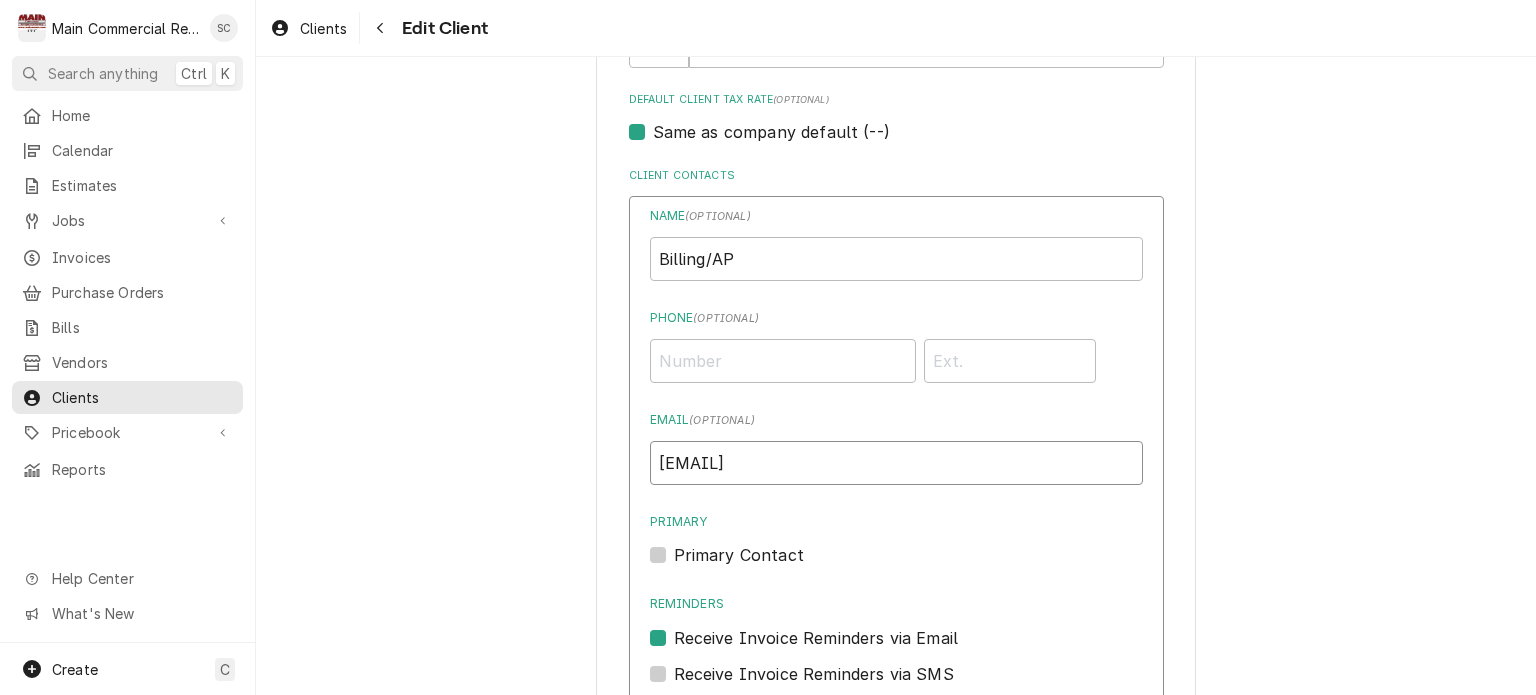 type on "careerteched+culinaryrepairs@hcps.net" 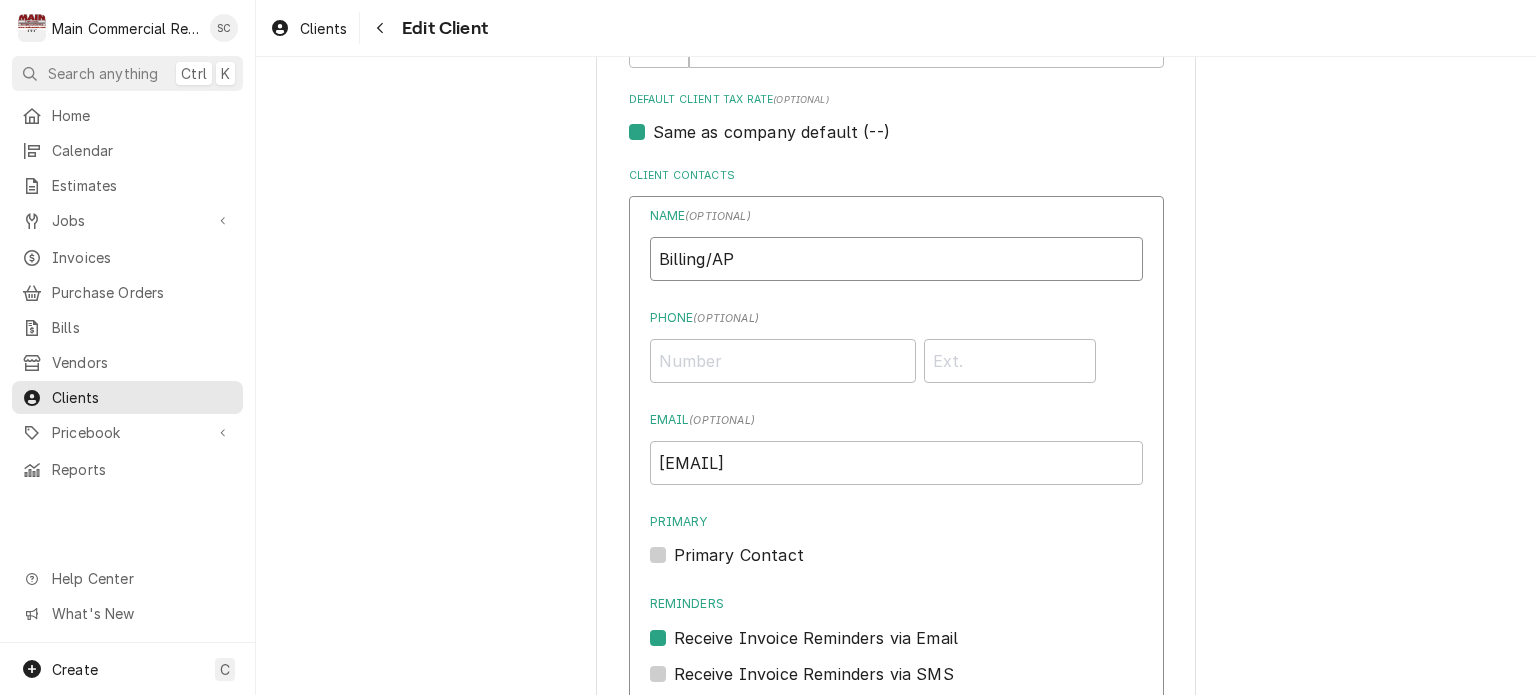 click on "Billing/AP" at bounding box center (896, 259) 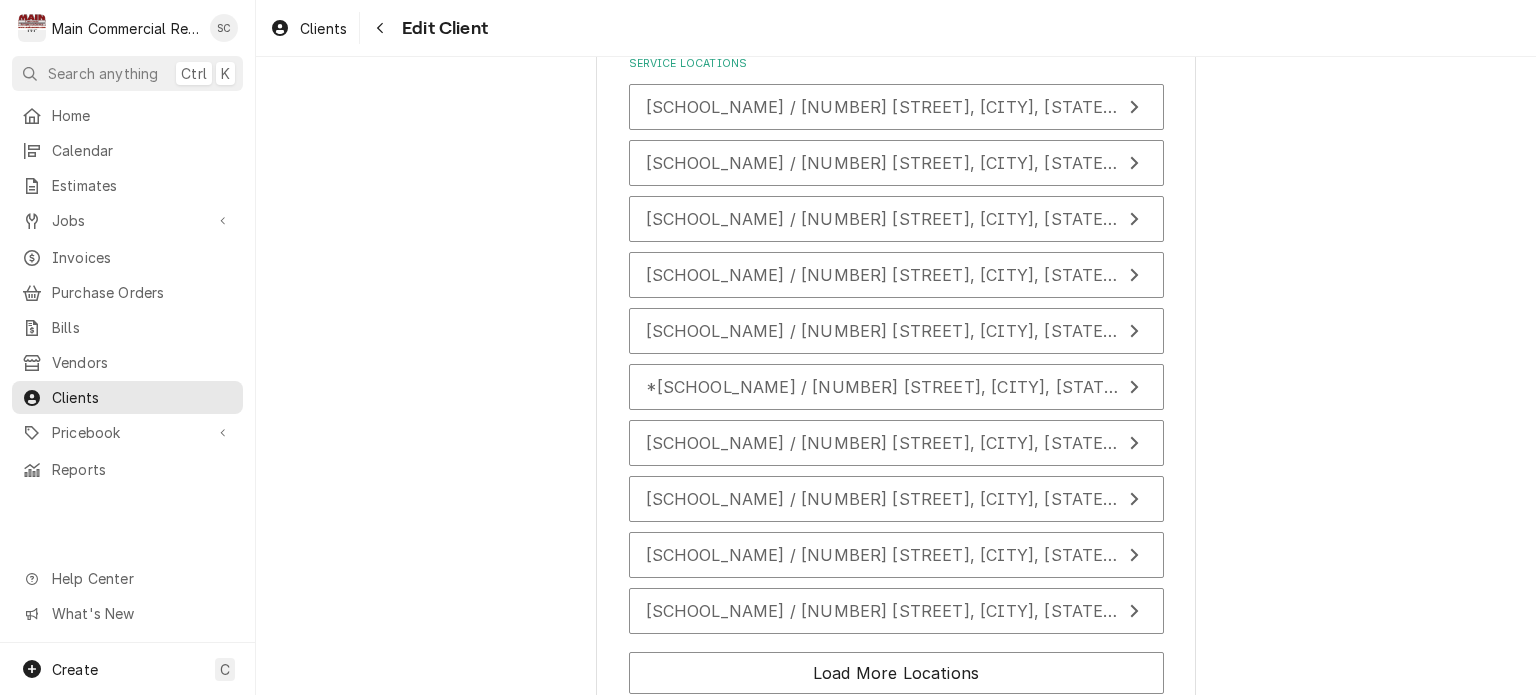 scroll, scrollTop: 5950, scrollLeft: 0, axis: vertical 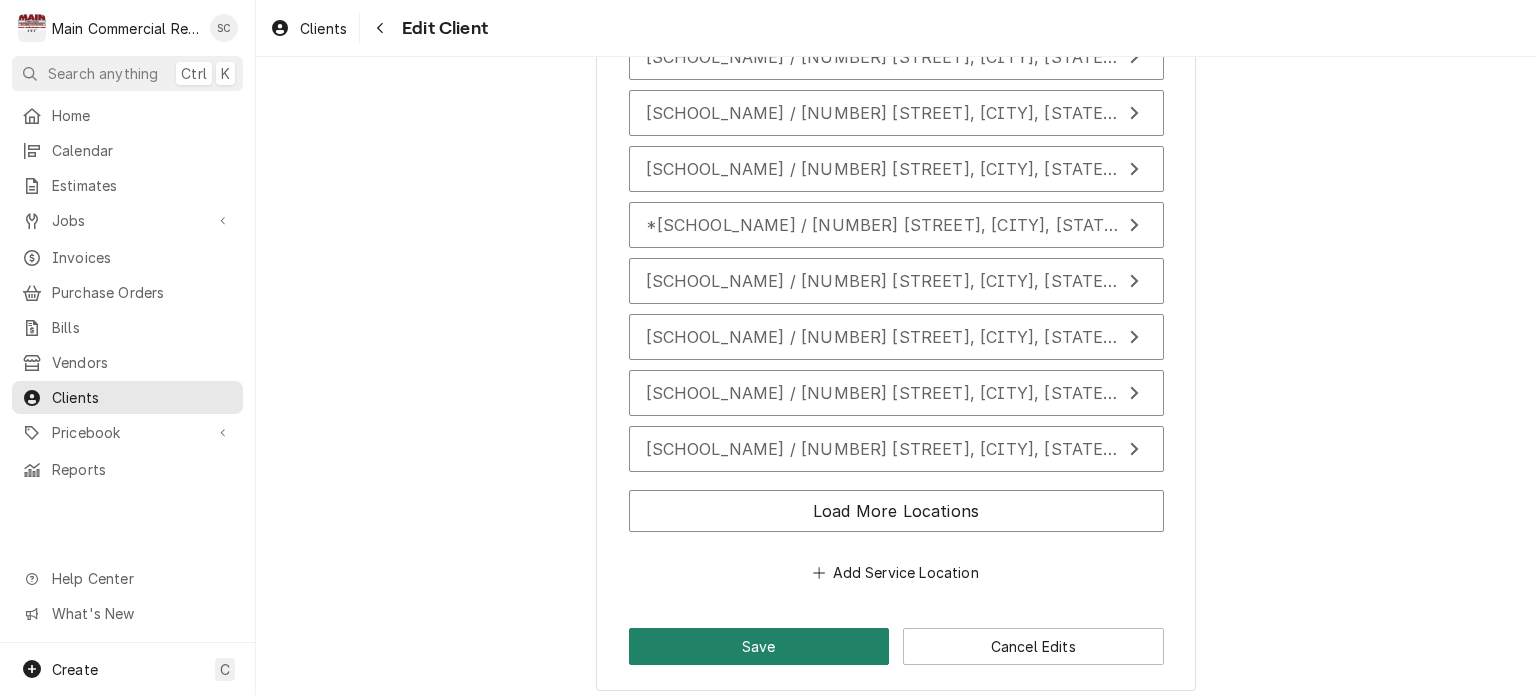 type on "Billing/AP-Terri Daniels" 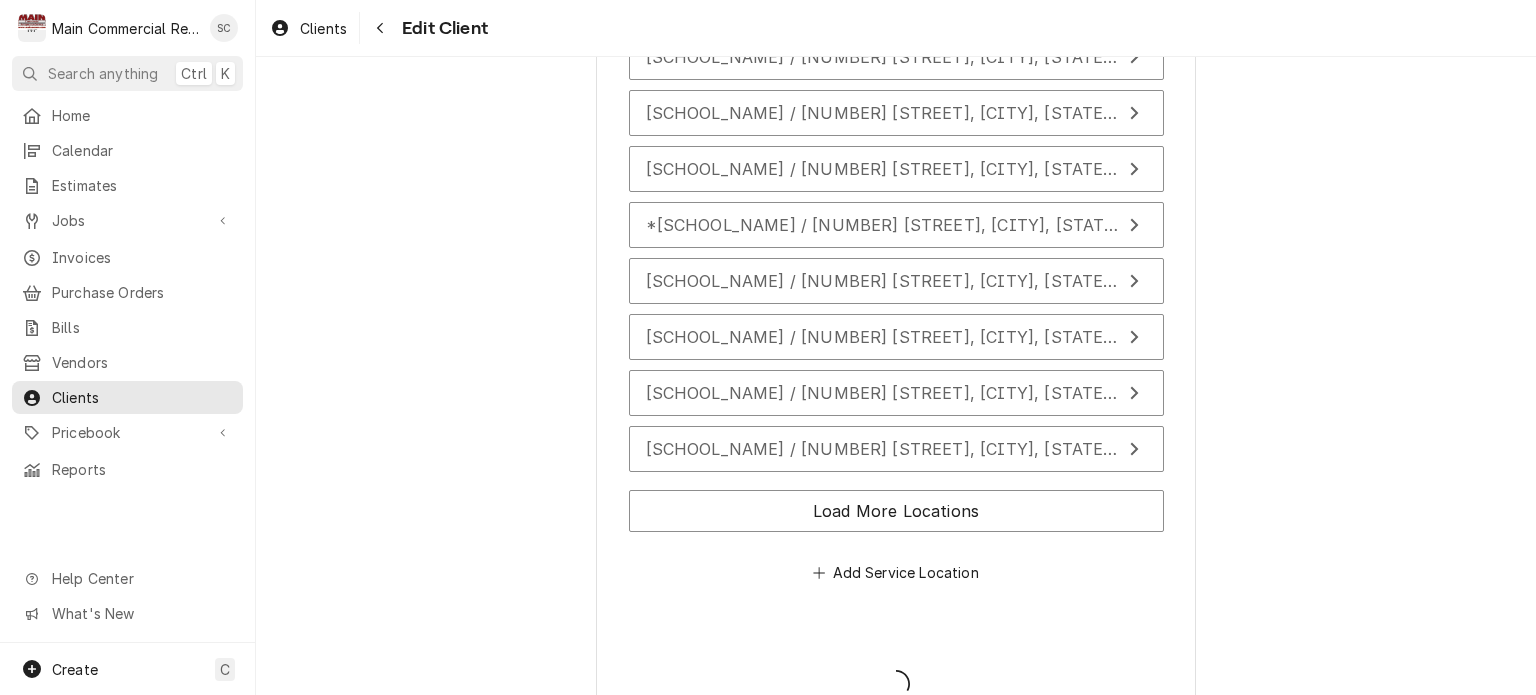 type on "x" 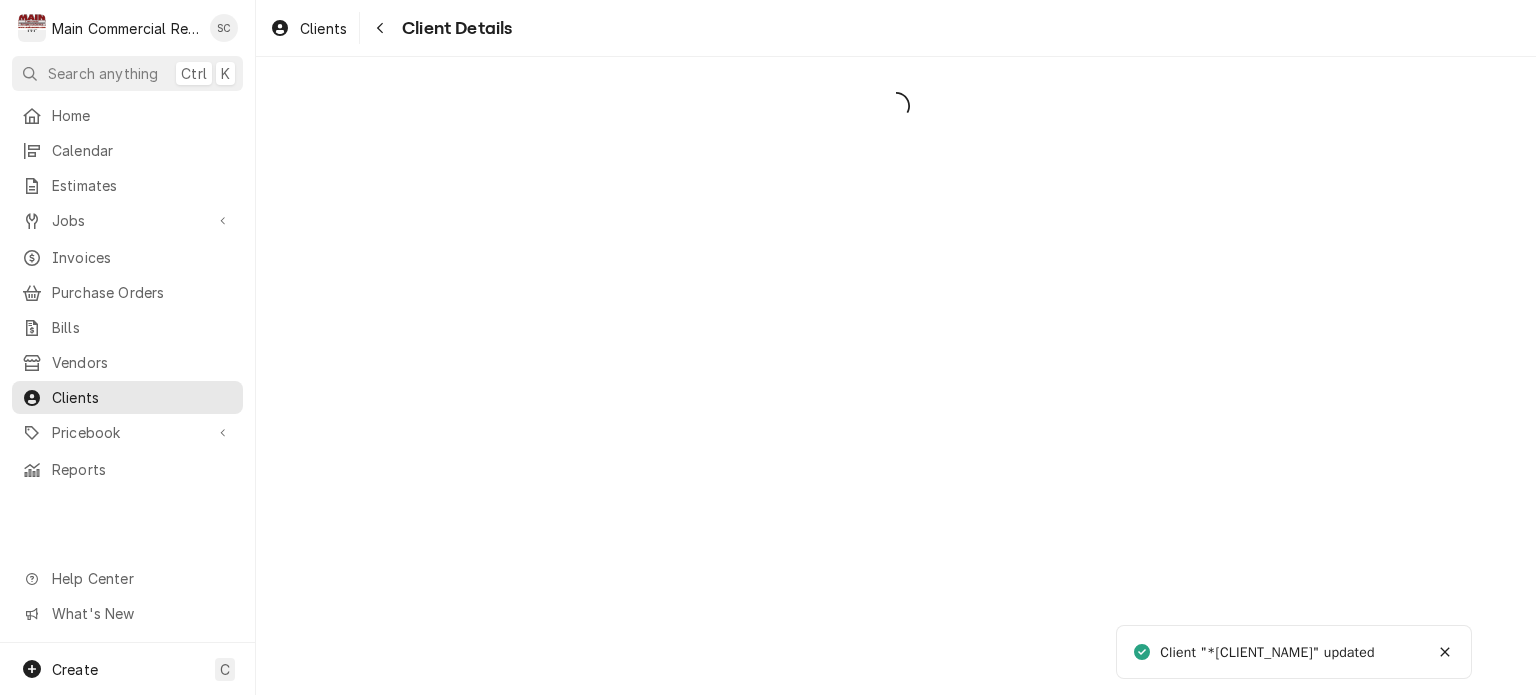 scroll, scrollTop: 0, scrollLeft: 0, axis: both 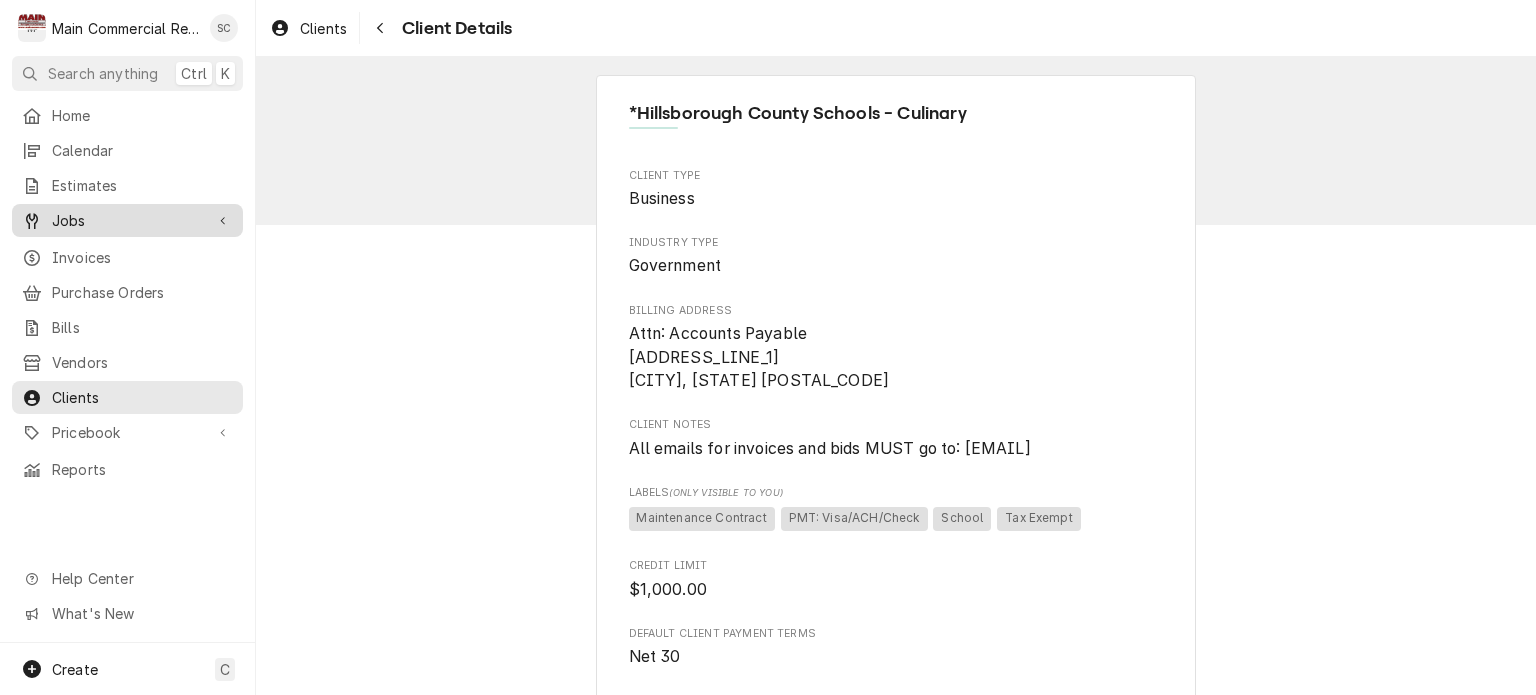 click on "Jobs" at bounding box center [127, 220] 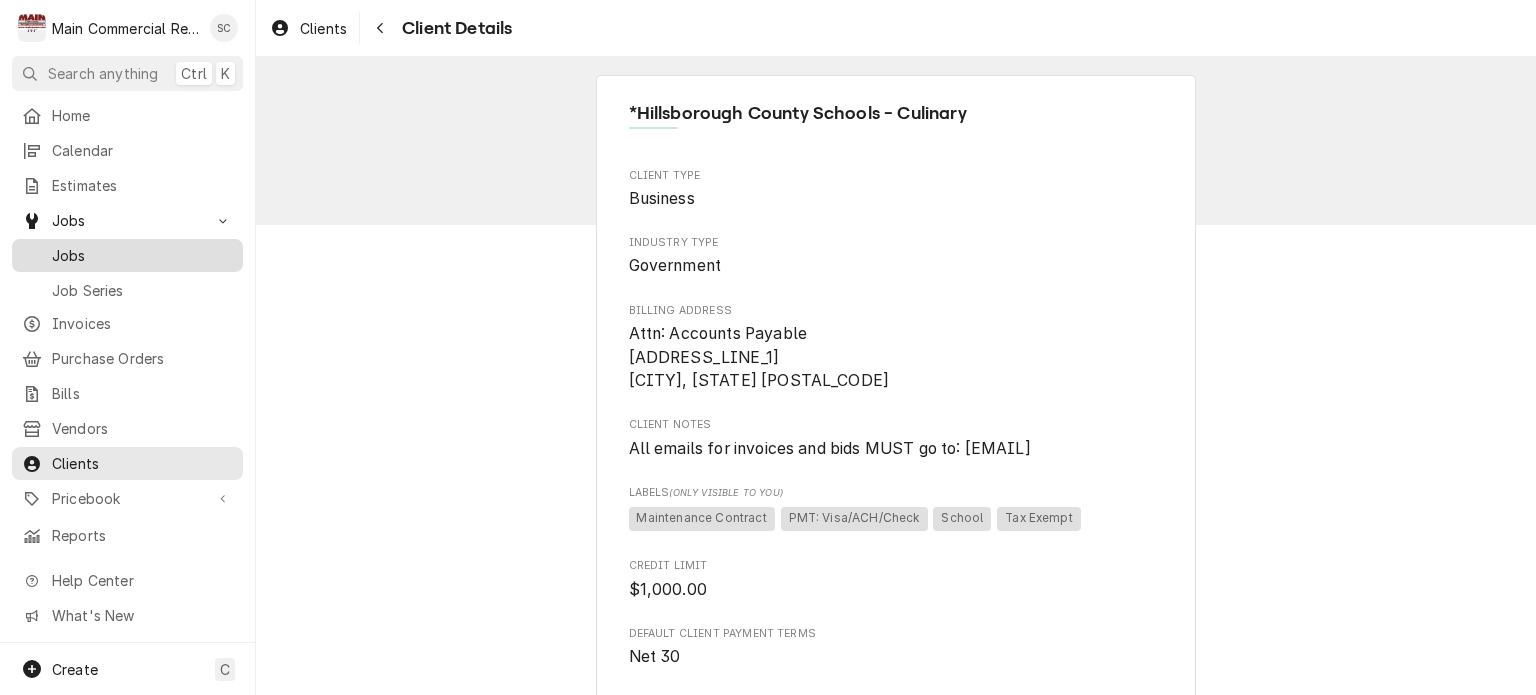 click on "Jobs" at bounding box center [142, 255] 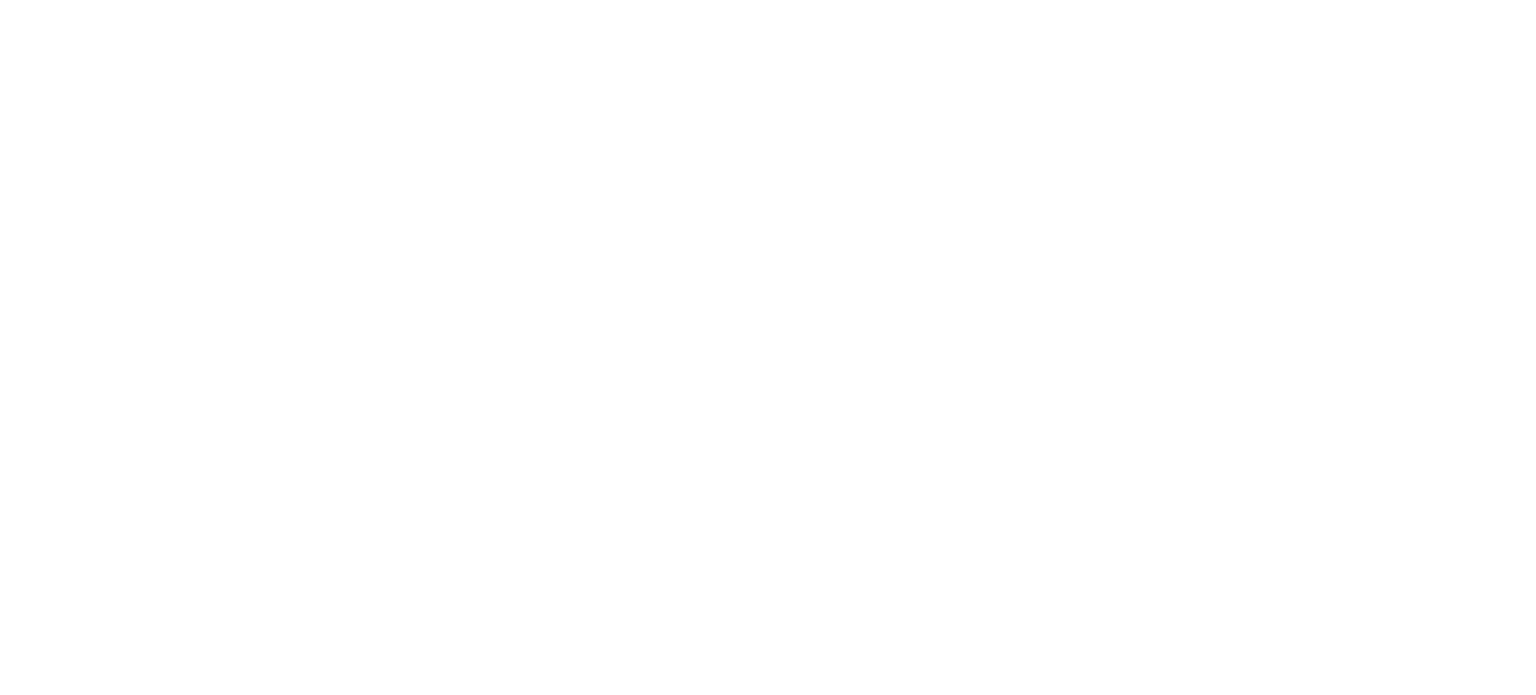 scroll, scrollTop: 0, scrollLeft: 0, axis: both 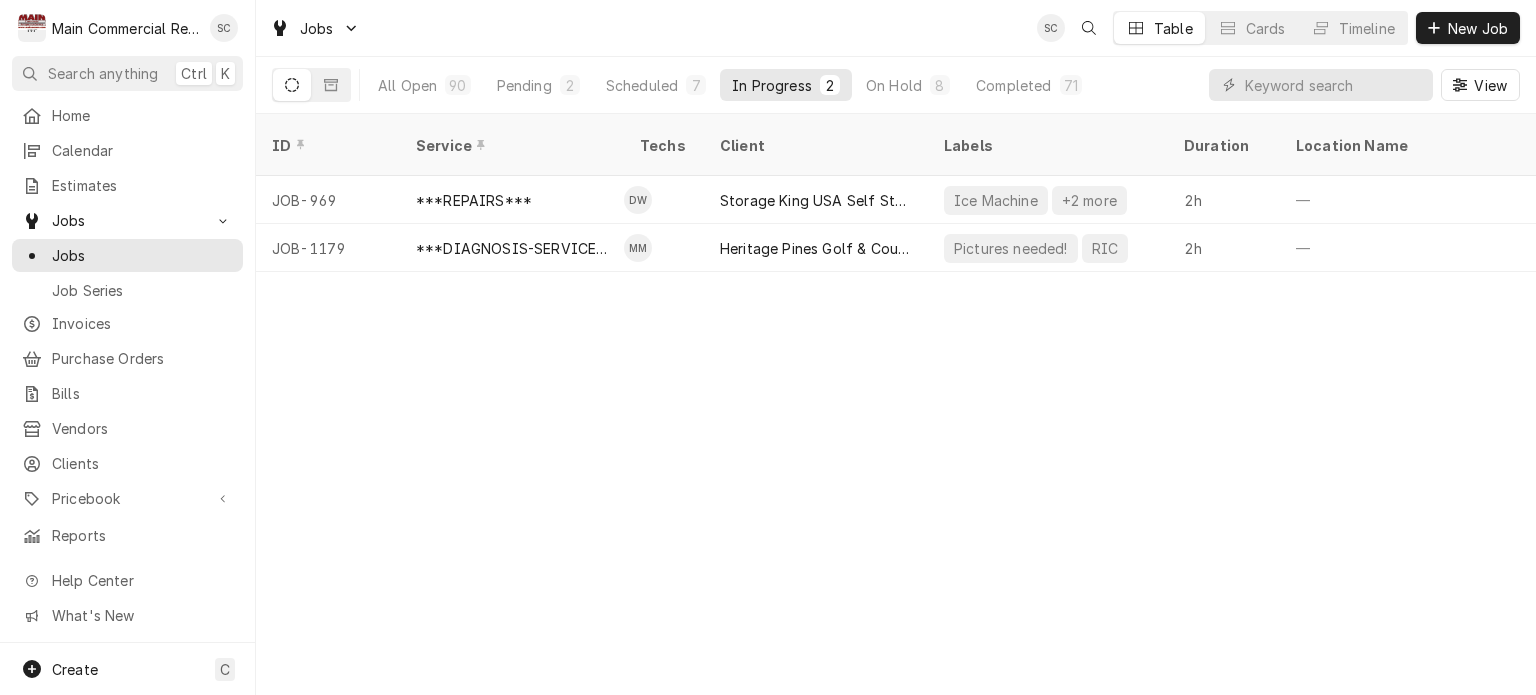 click on "ID Service Techs Client Labels Duration Location Name Date Received Status Priority Location Address Scheduled For Status Changed Last Modified Job Type JOB-969 ***REPAIRS*** DW Storage King USA Self Storage Ice Machine +2 more 2h — Jul 2 Active Active Medium [NUMBER] [STREET], [CITY], [STATE] Aug 6 • 9:45 AM Aug 6 Aug 6 Service JOB-1179 ***DIAGNOSIS-SERVICE CALL*** MM Heritage Pines Golf & Country Club Pictures needed! RIC 2h — Aug 6 Active Urgent [NUMBER] [STREET], [CITY], [STATE] Aug 6 • 8:45 AM Aug 6 Aug 6 Service Date — Time — Duration — Labels No labels Reason For Call Not mentioned" at bounding box center (896, 404) 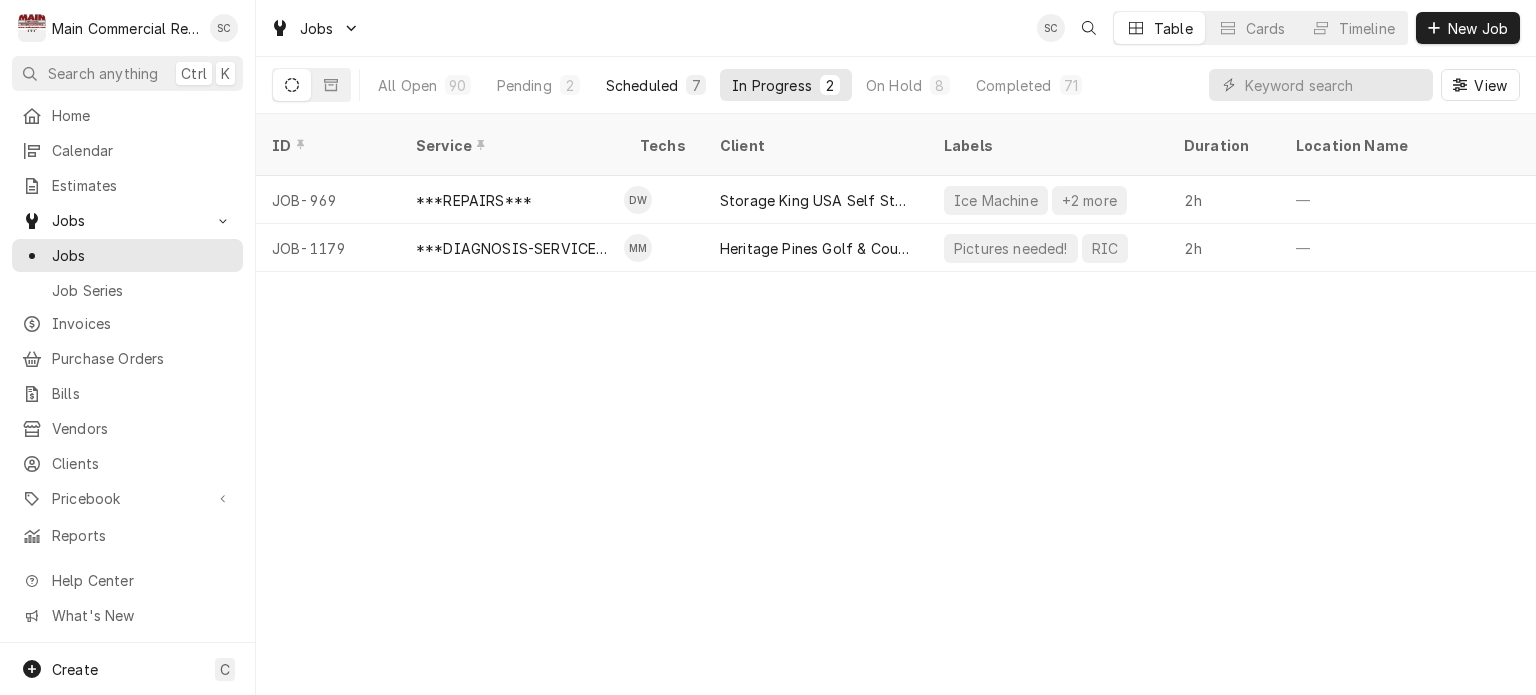 click on "Scheduled" at bounding box center (642, 85) 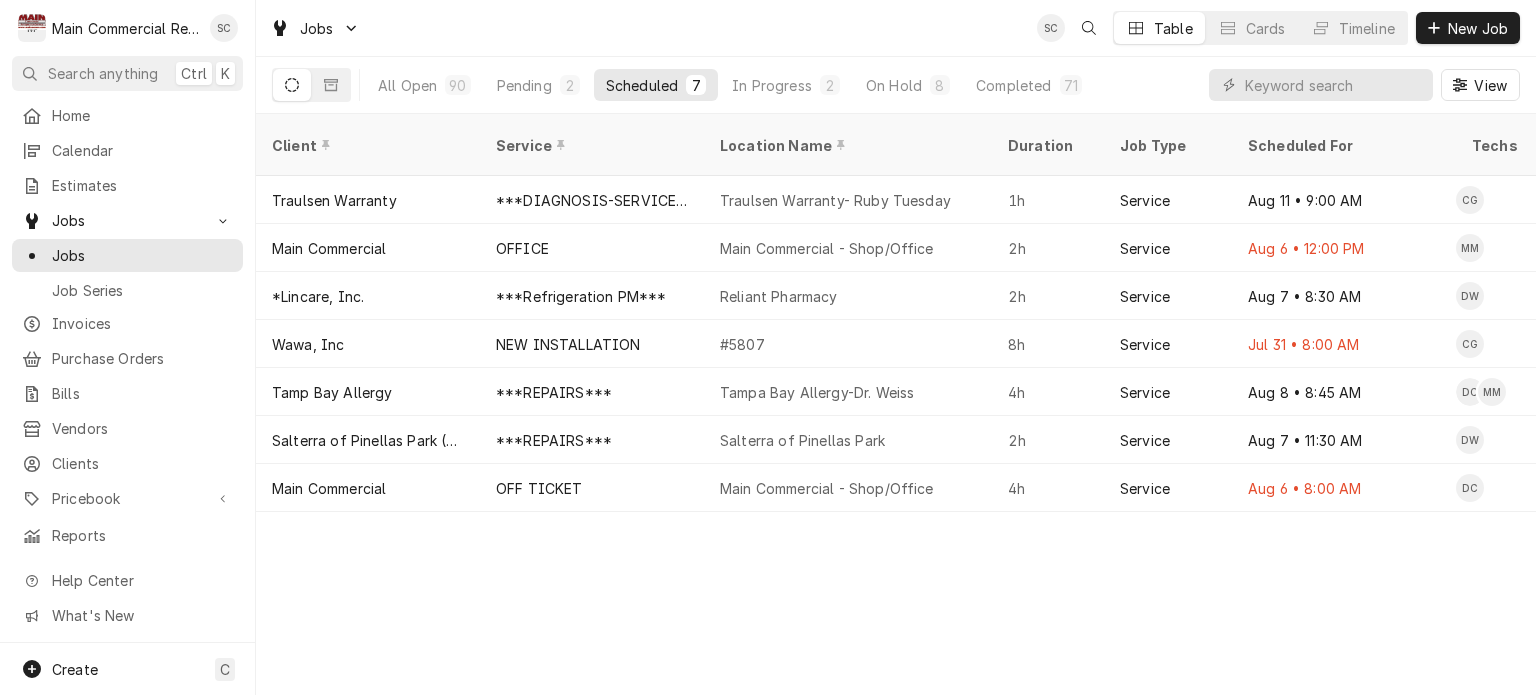 click on "Client Service Location Name Duration Job Type Scheduled For Techs Status Labels ID Priority Date Received Location Address Scheduled Last Modified Traulsen Warranty ***DIAGNOSIS-SERVICE CALL*** Traulsen Warranty- Ruby Tuesday 1h Service Aug 11 • 9:00 AM CG Upcoming Warranty JOB-1087 High Jul 22 [NUMBER] [STREET], [CITY], [STATE] Aug 5 Aug 5 Main Commercial OFFICE Main Commercial - Shop/Office 2h Service Aug 6 • 12:00 PM MM Past Due SHOP JOB-1103 High Jul 24 [NUMBER] [STREET], [CITY], [STATE] Aug 6 Aug 6 *Lincare, Inc. ***Refrigeration PM*** Reliant Pharmacy 2h Service Aug 7 • 8:30 AM DW Upcoming PM JOB-1075 No Priority Jul 21 [NUMBER] [STREET], [CITY], [STATE] Aug 1 Aug 1 Wawa, Inc NEW INSTALLATION #5807 8h Service Jul 31 • 8:00 AM CG Past Due No Charge JOB-1116 Urgent Jul 25 [NUMBER] [STREET], [CITY], [STATE] Jul 25 Jul 25 Tamp Bay Allergy ***REPAIRS*** Tampa Bay Allergy-Dr. Weiss 4h Service Aug 8 • 8:45 AM DC MM Upcoming RIC JOB-1146" at bounding box center (896, 404) 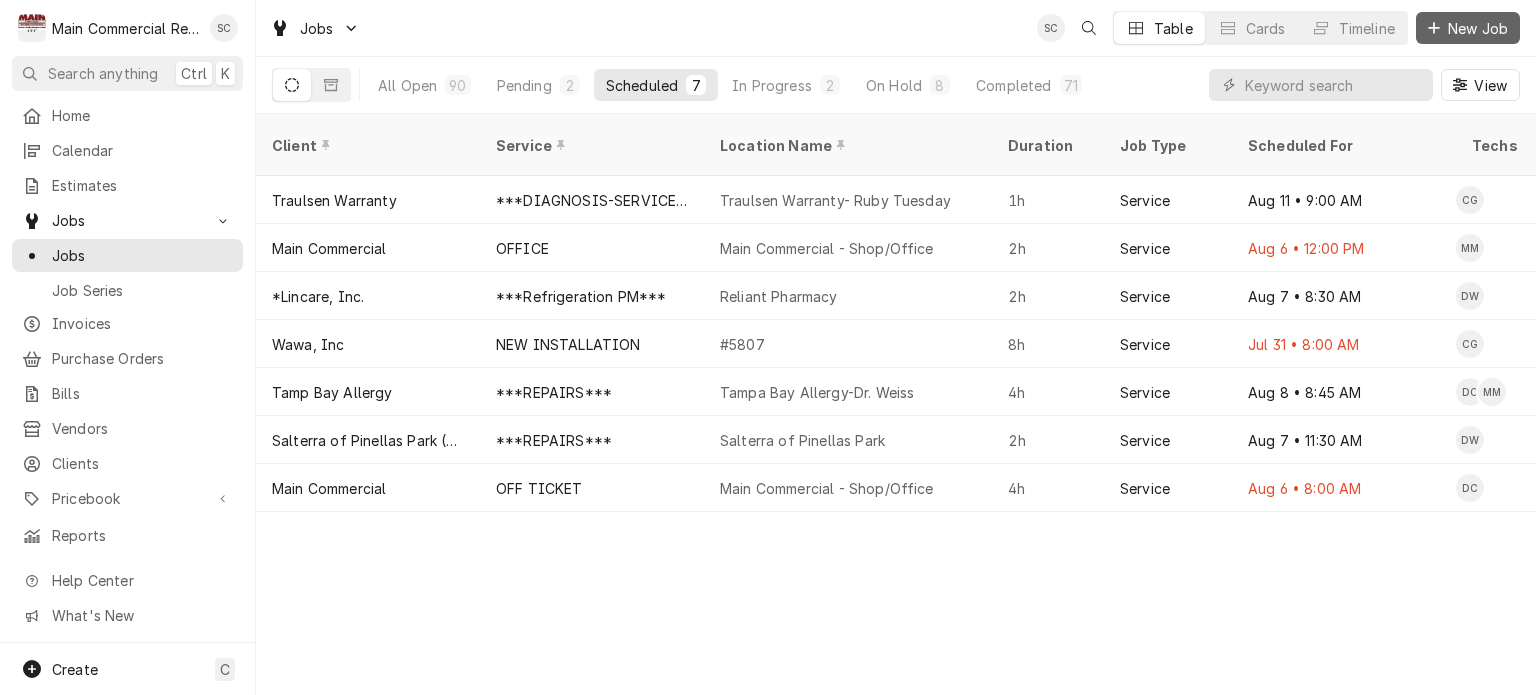 click on "New Job" at bounding box center (1478, 28) 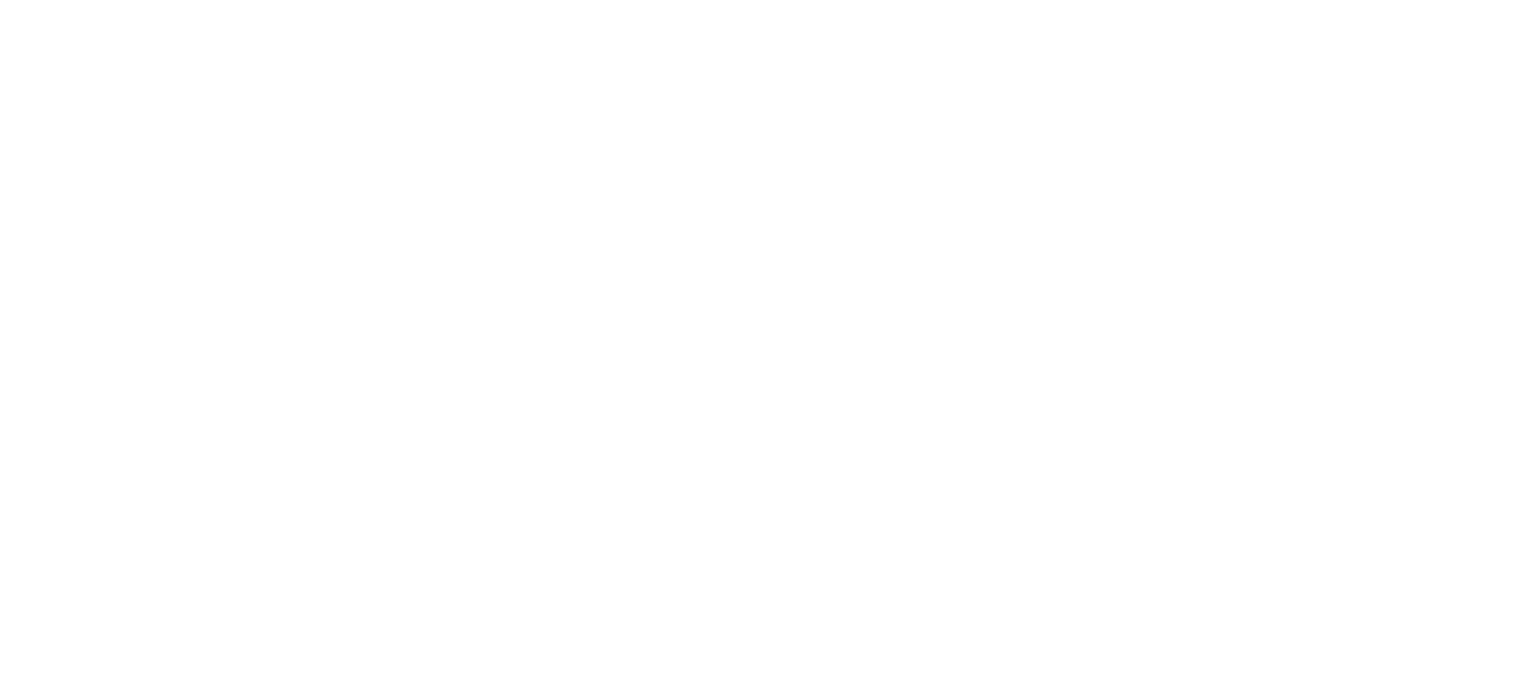 scroll, scrollTop: 0, scrollLeft: 0, axis: both 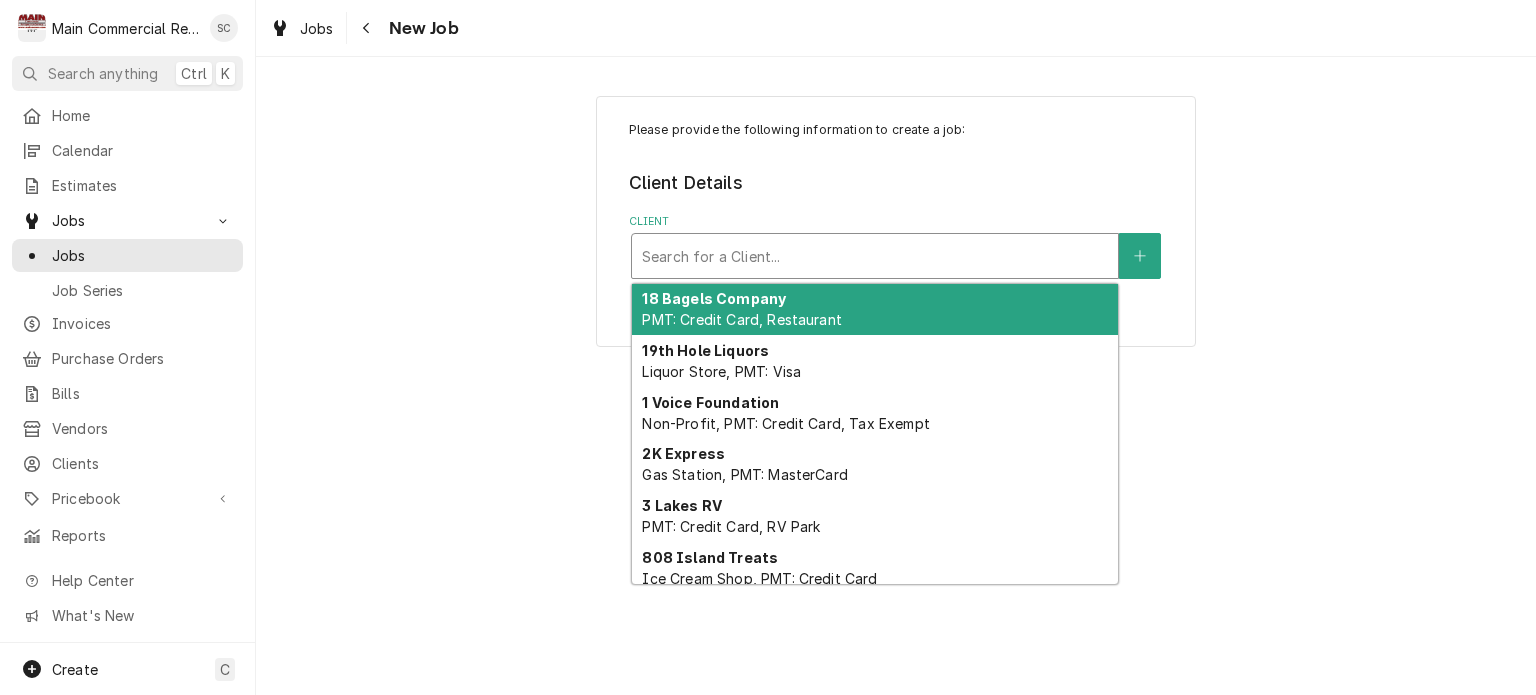 click at bounding box center [875, 256] 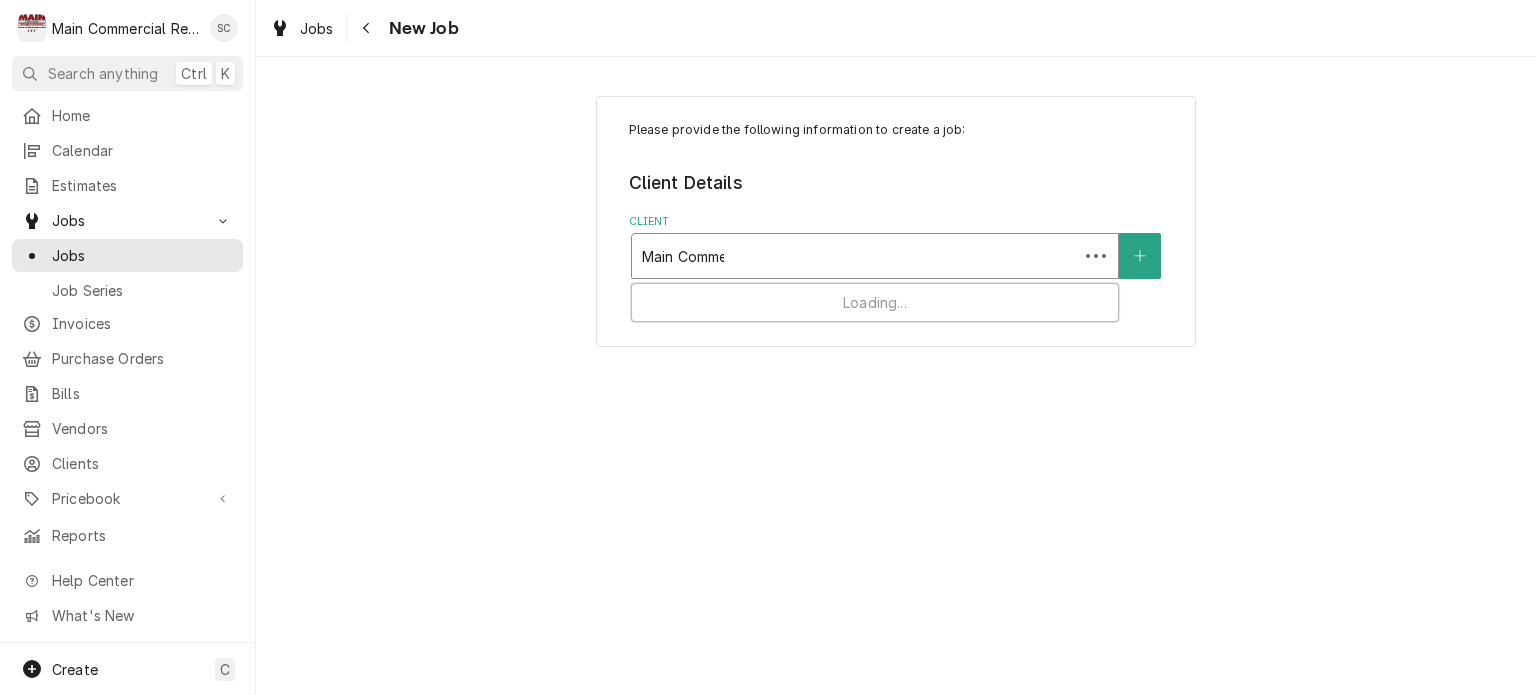 type on "Main Commer" 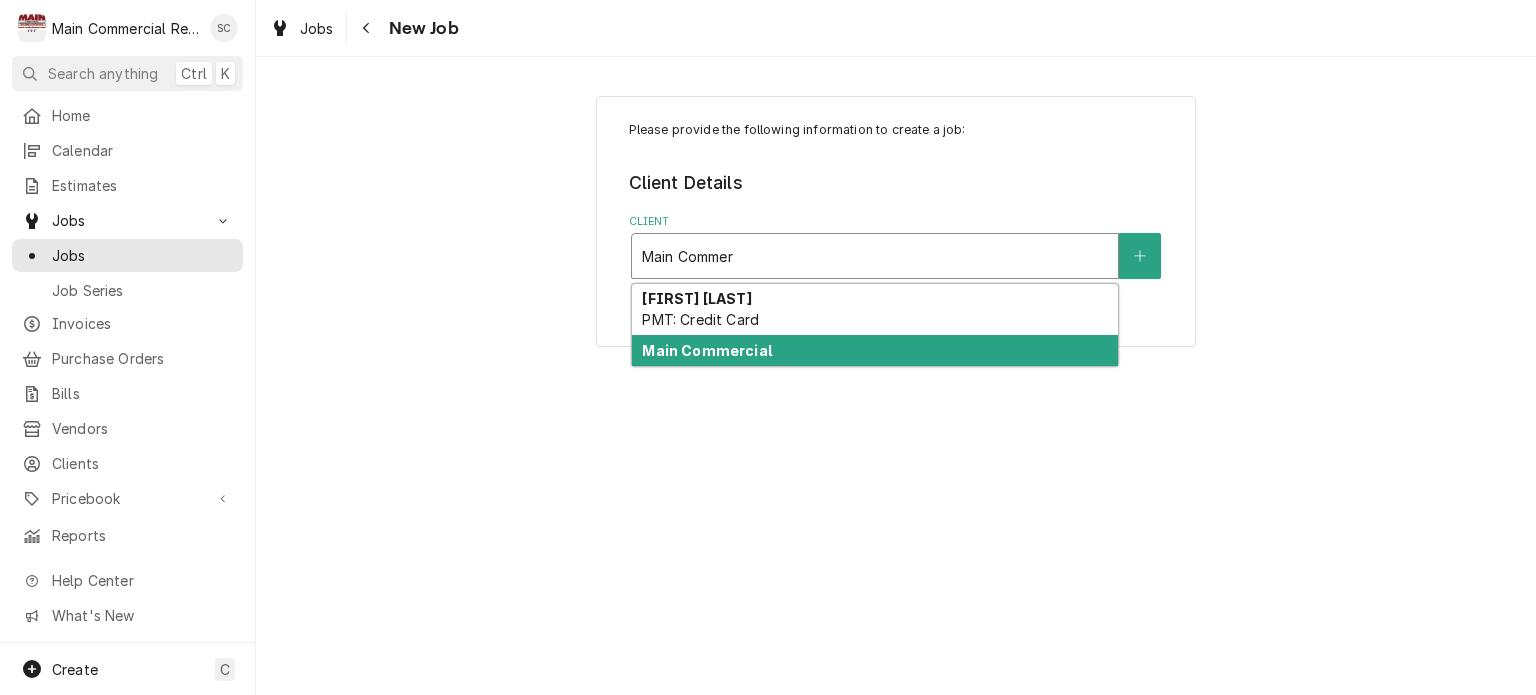 click on "Main Commercial" at bounding box center [875, 350] 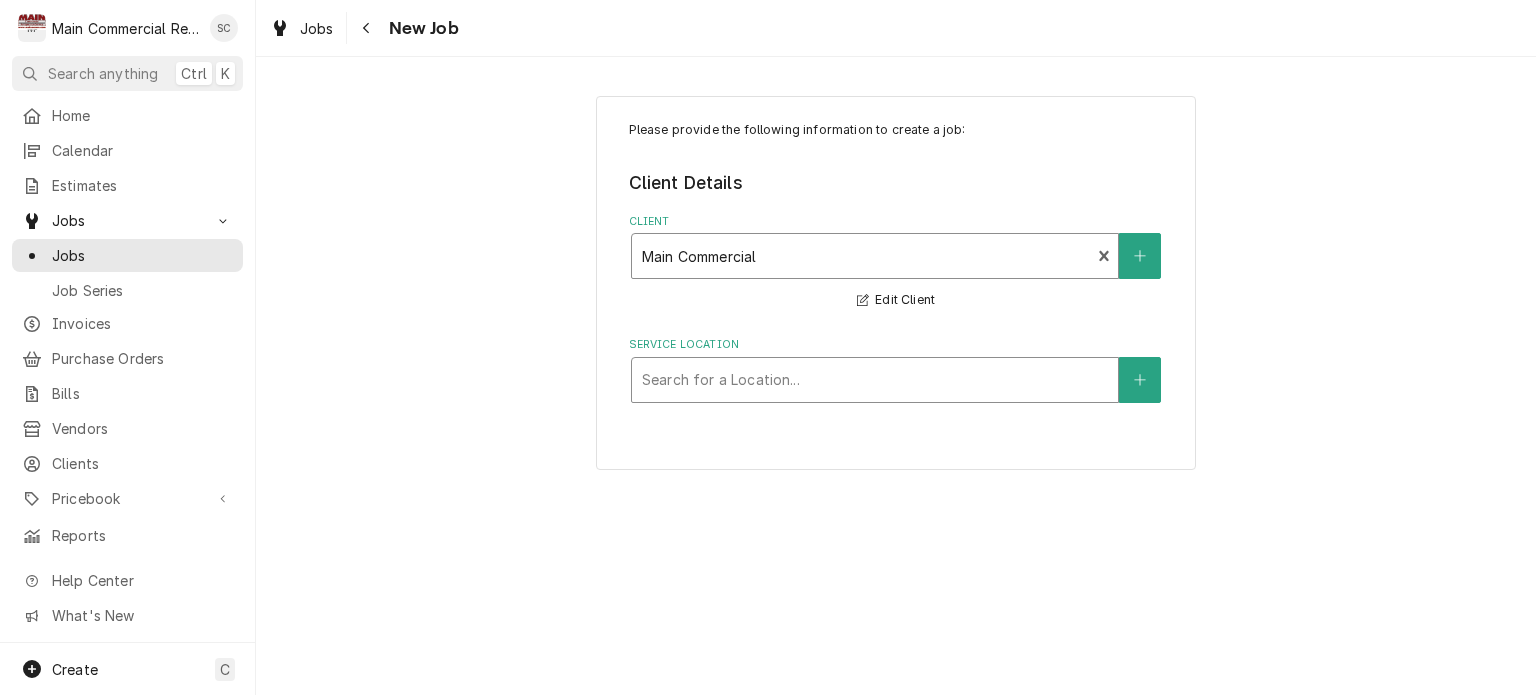 click at bounding box center (875, 380) 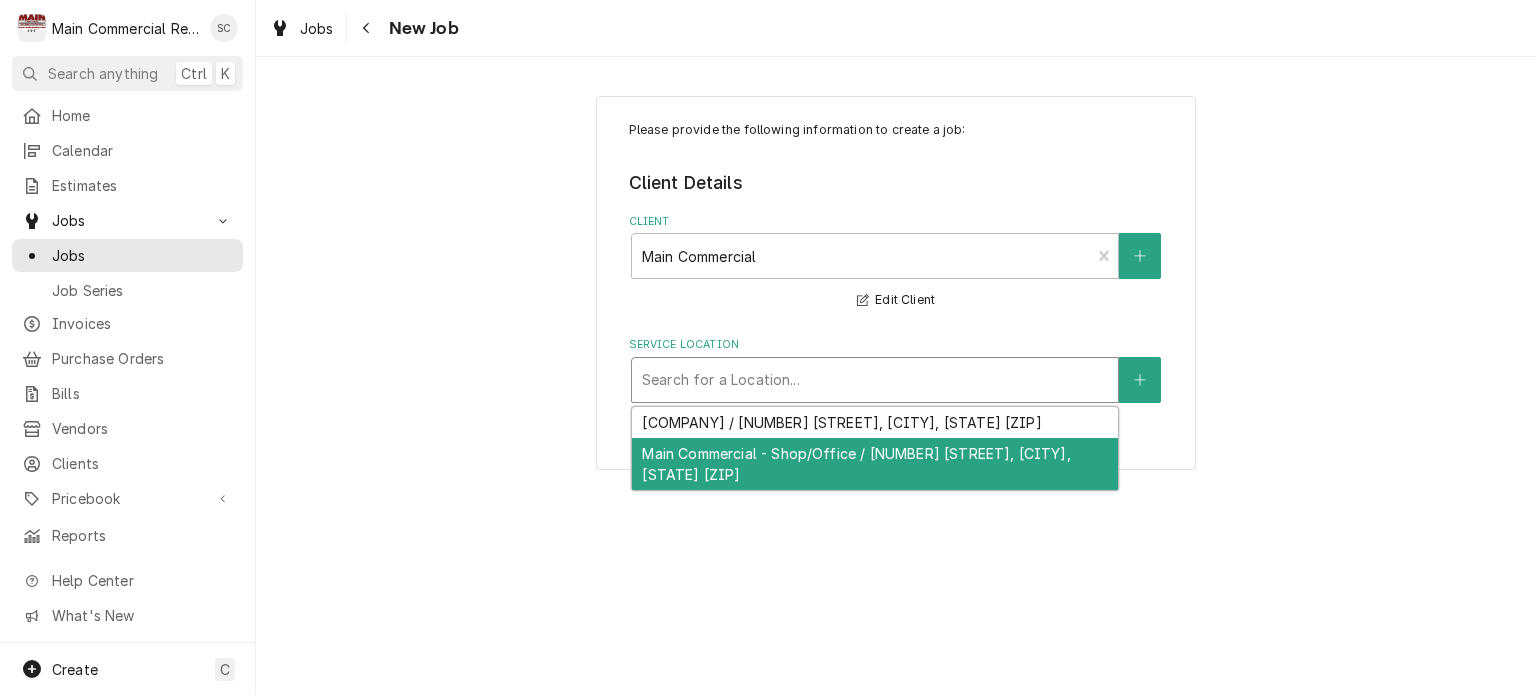 click on "Main Commercial - Shop/Office / 16705 Scheer Blvd, Hudson, FL 34667" at bounding box center (875, 464) 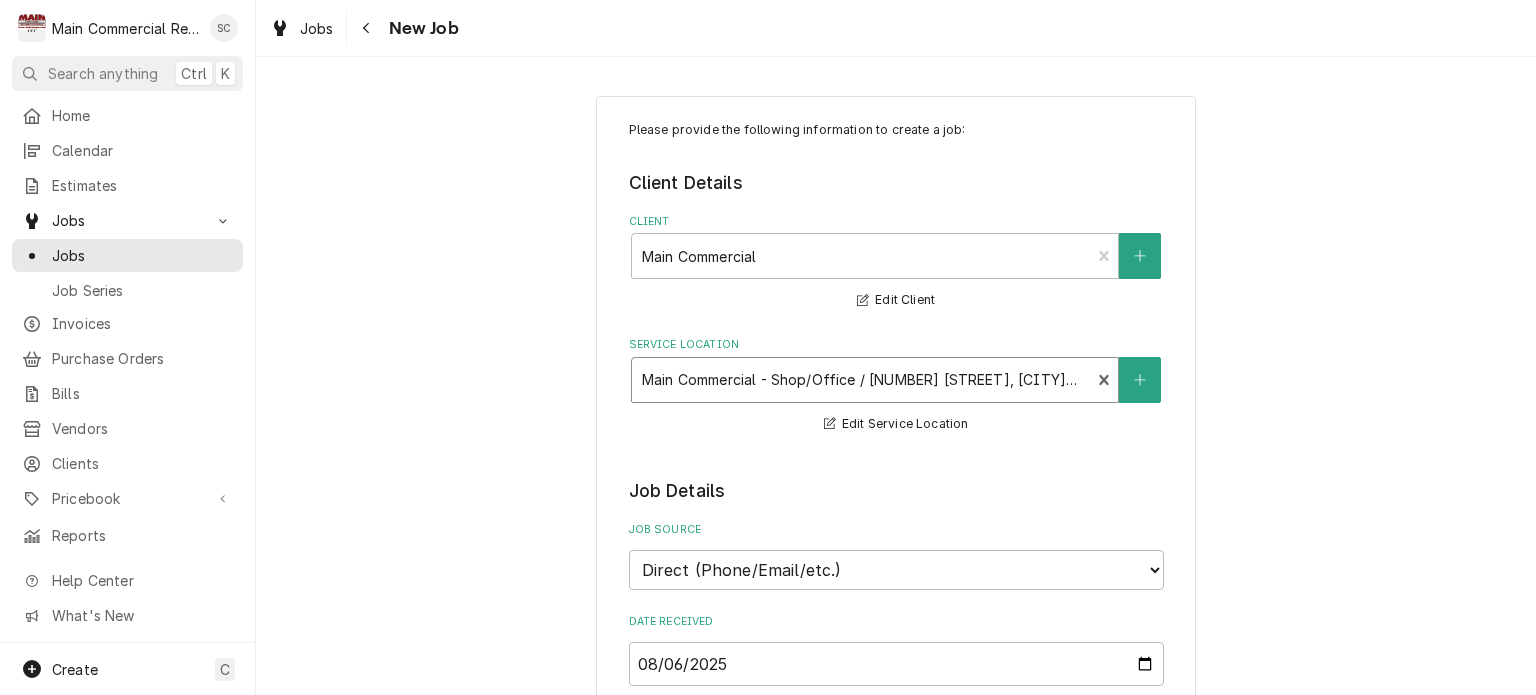 scroll, scrollTop: 500, scrollLeft: 0, axis: vertical 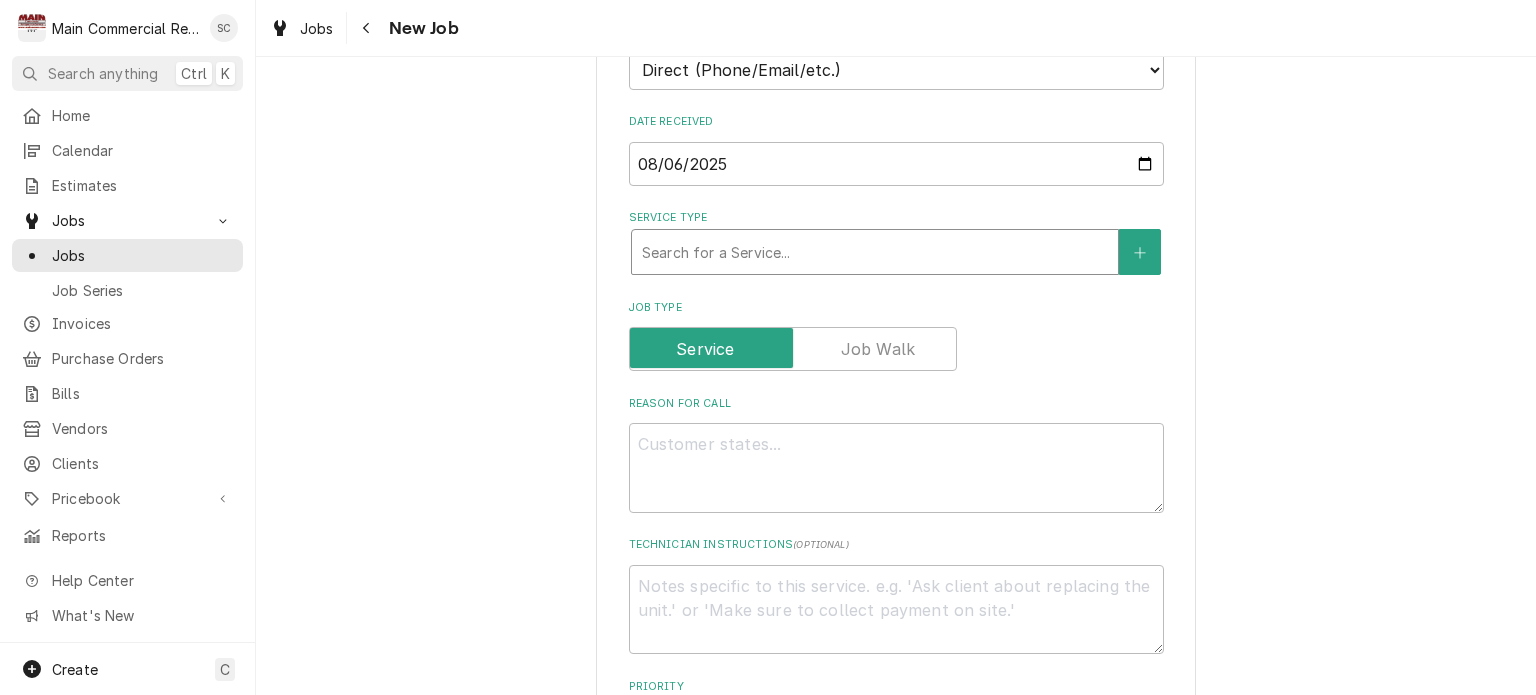click at bounding box center [875, 252] 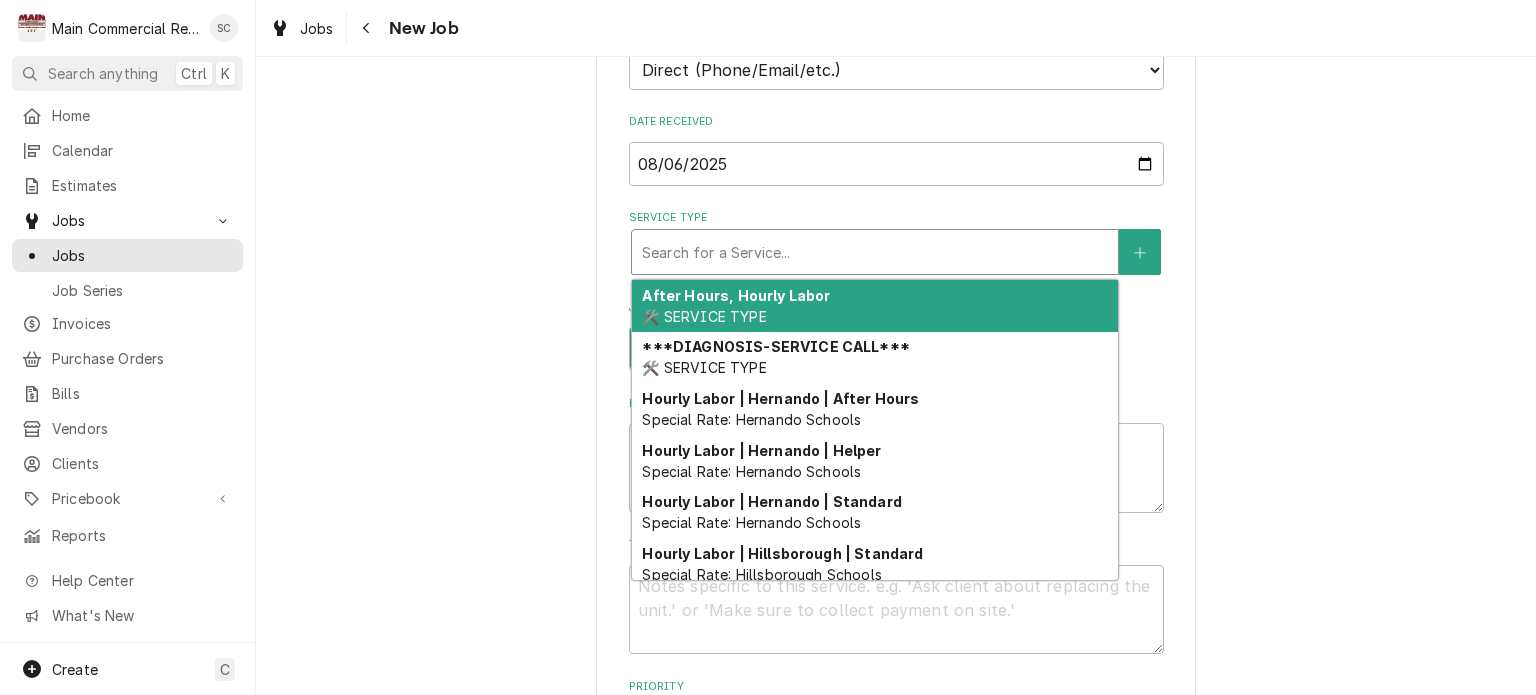 type on "x" 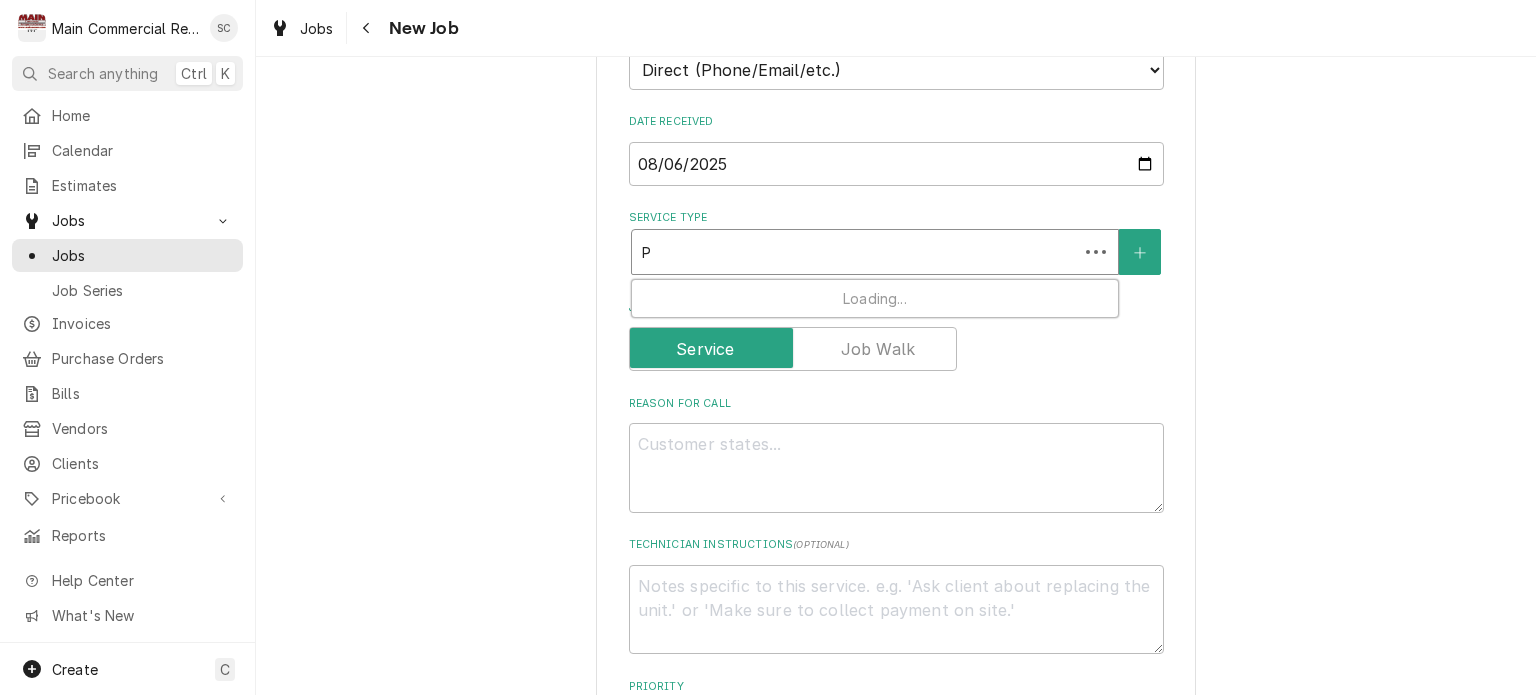 type on "x" 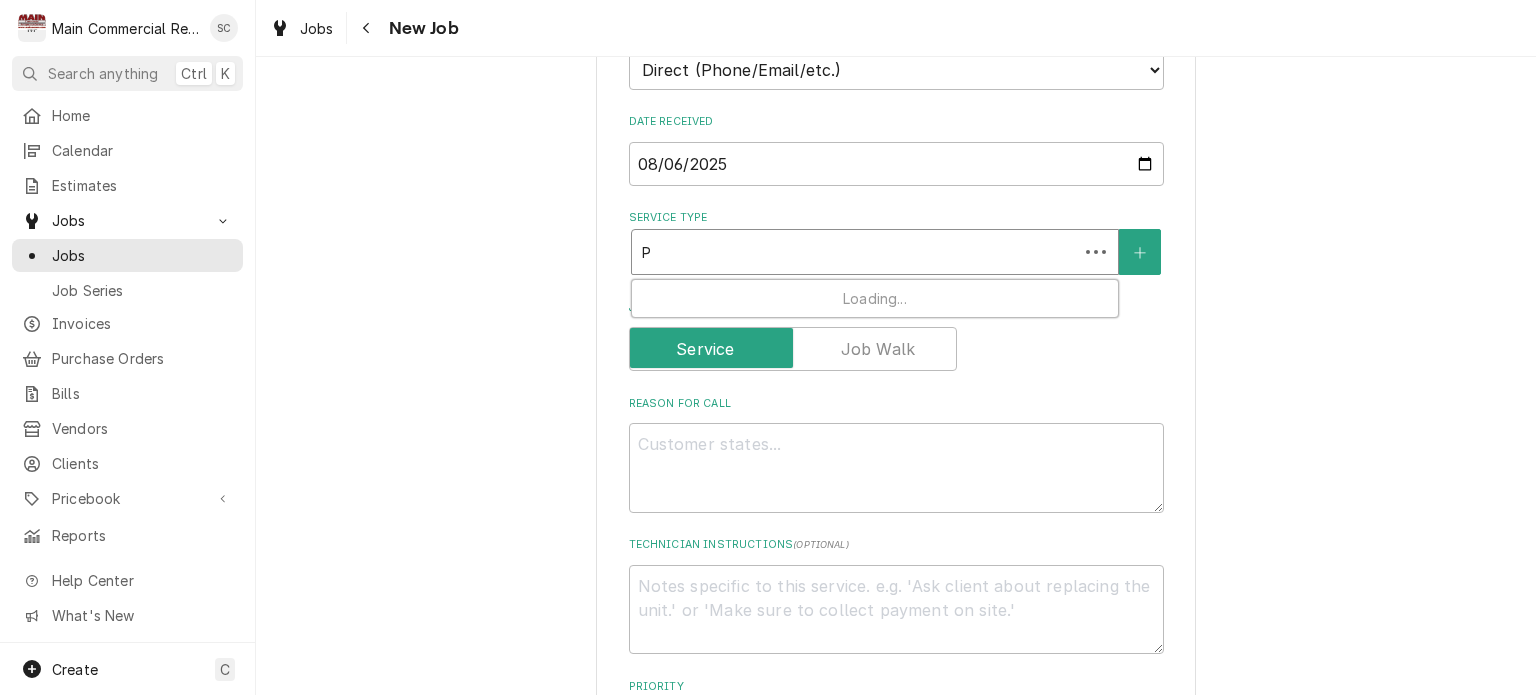 type on "Pa" 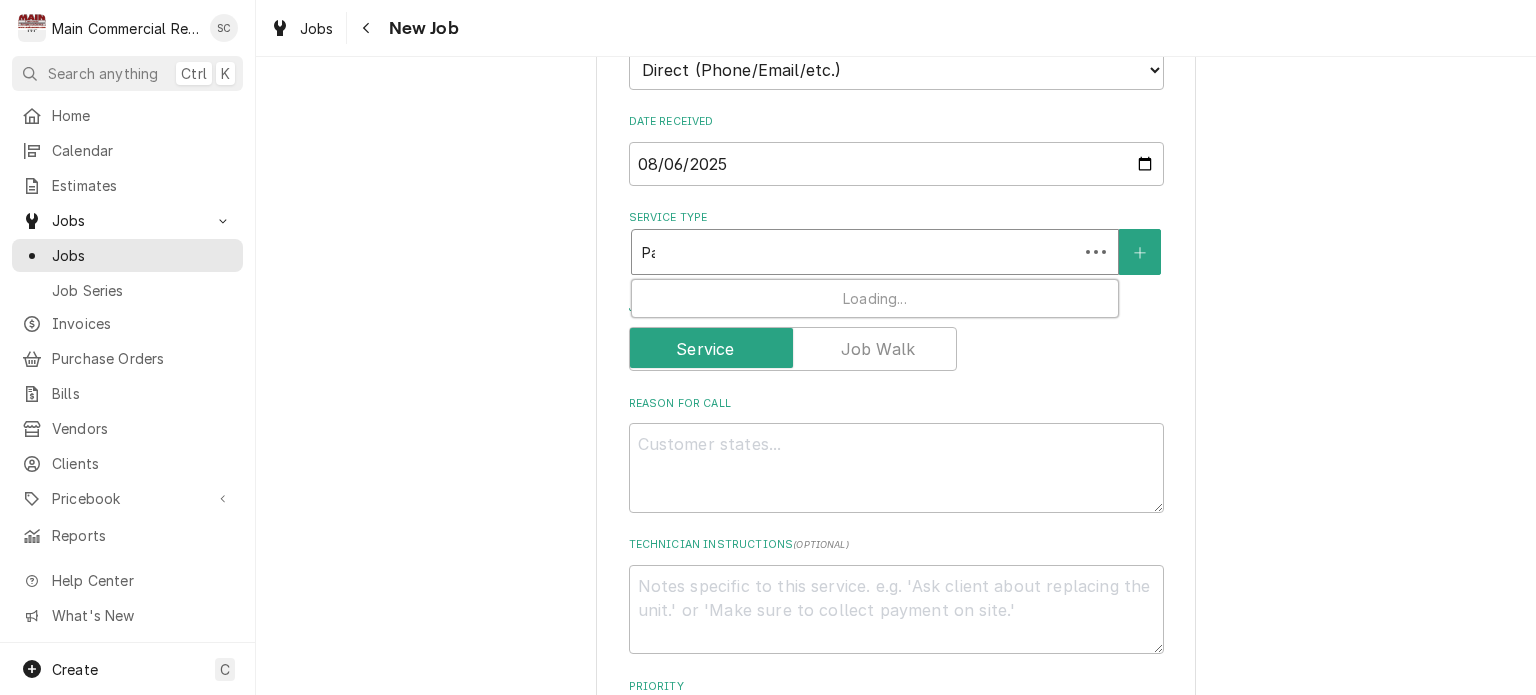 type on "x" 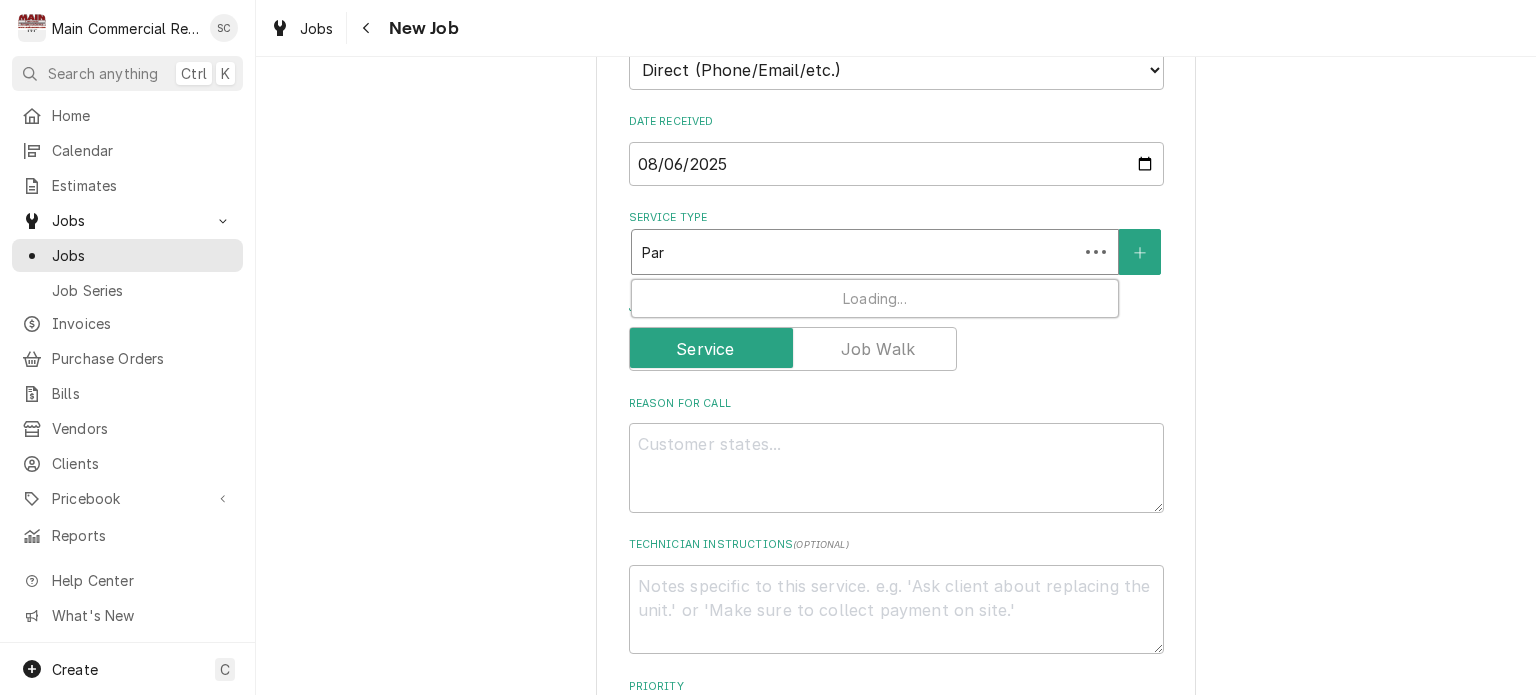 type on "x" 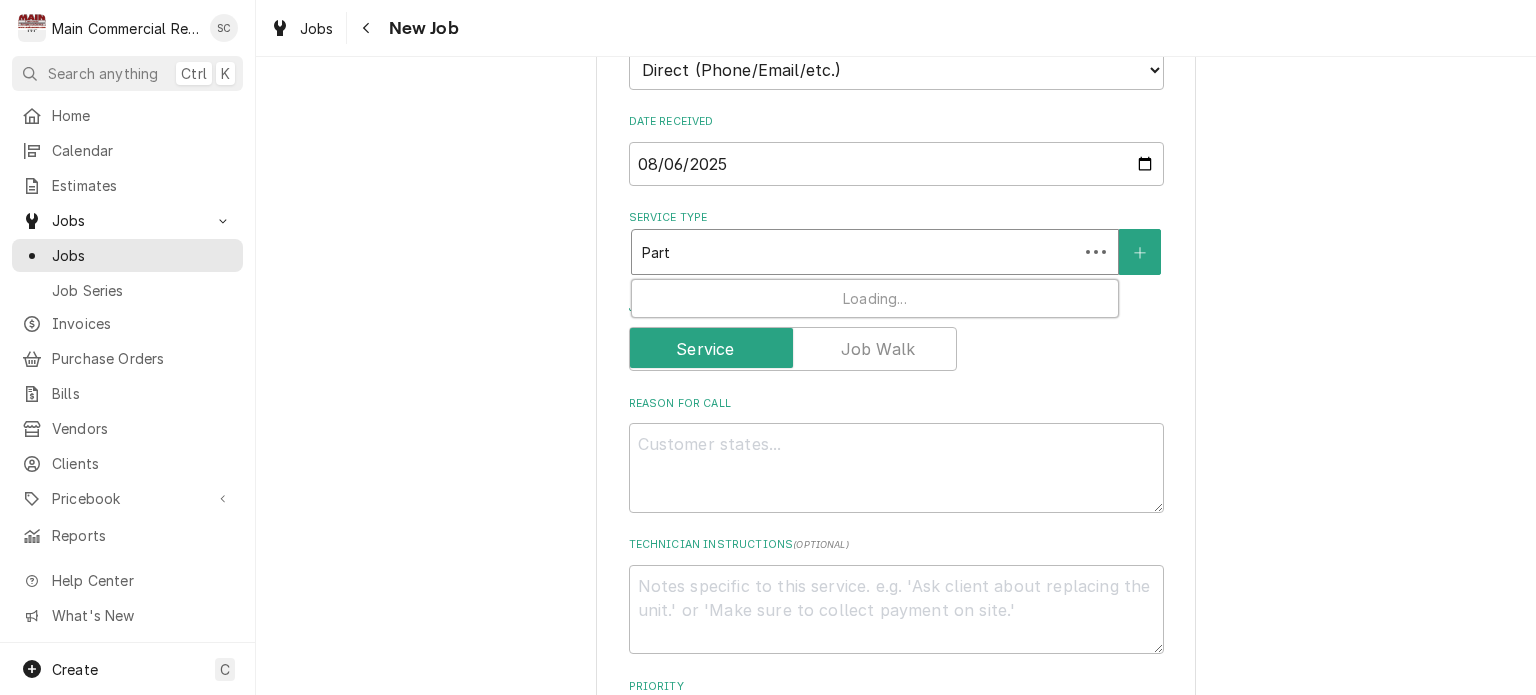 type on "x" 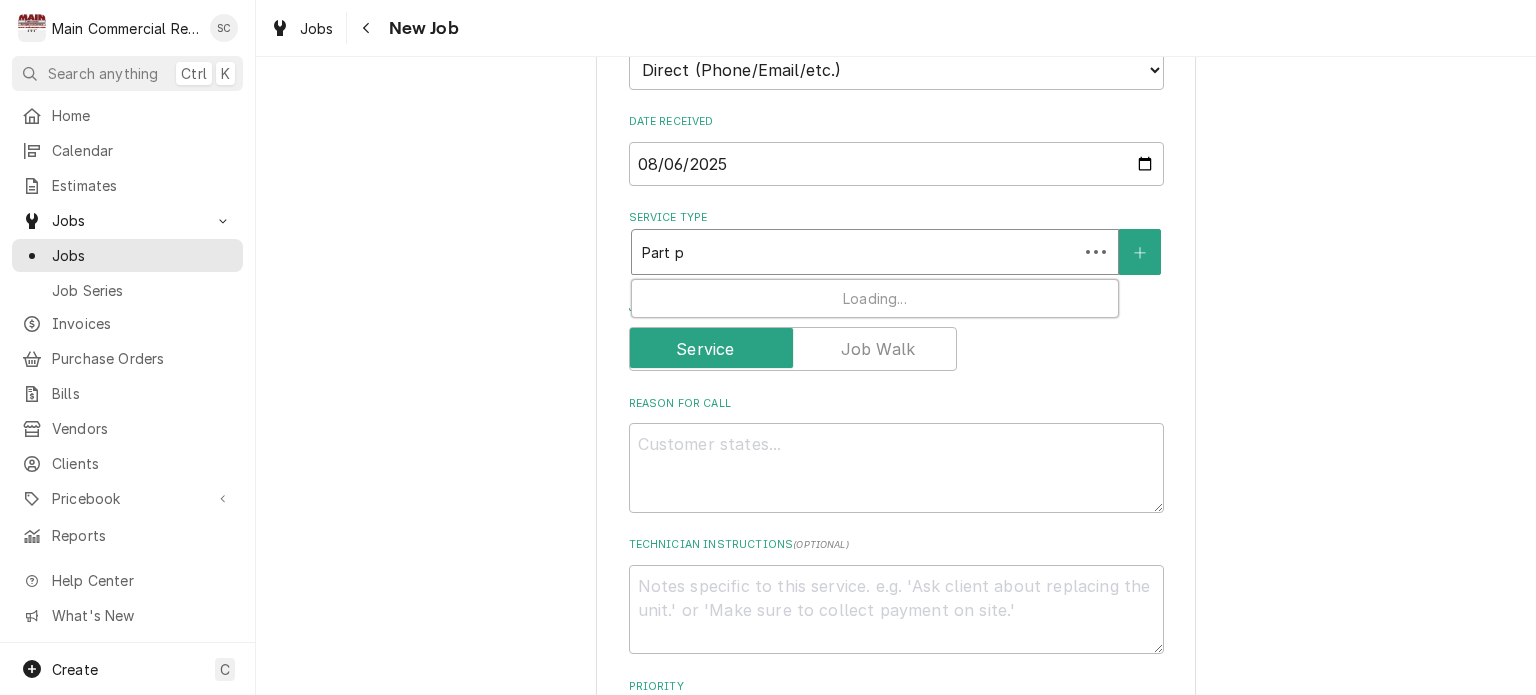 type on "x" 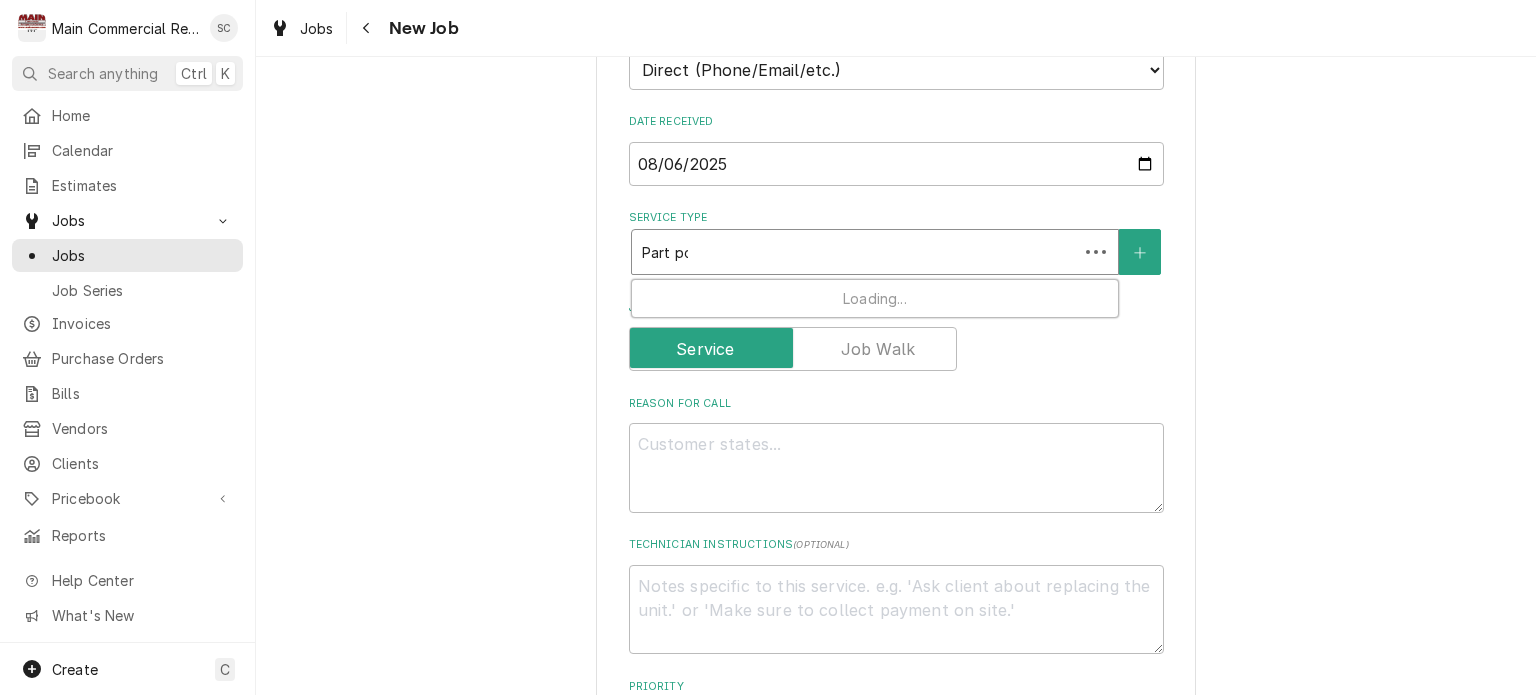 type on "x" 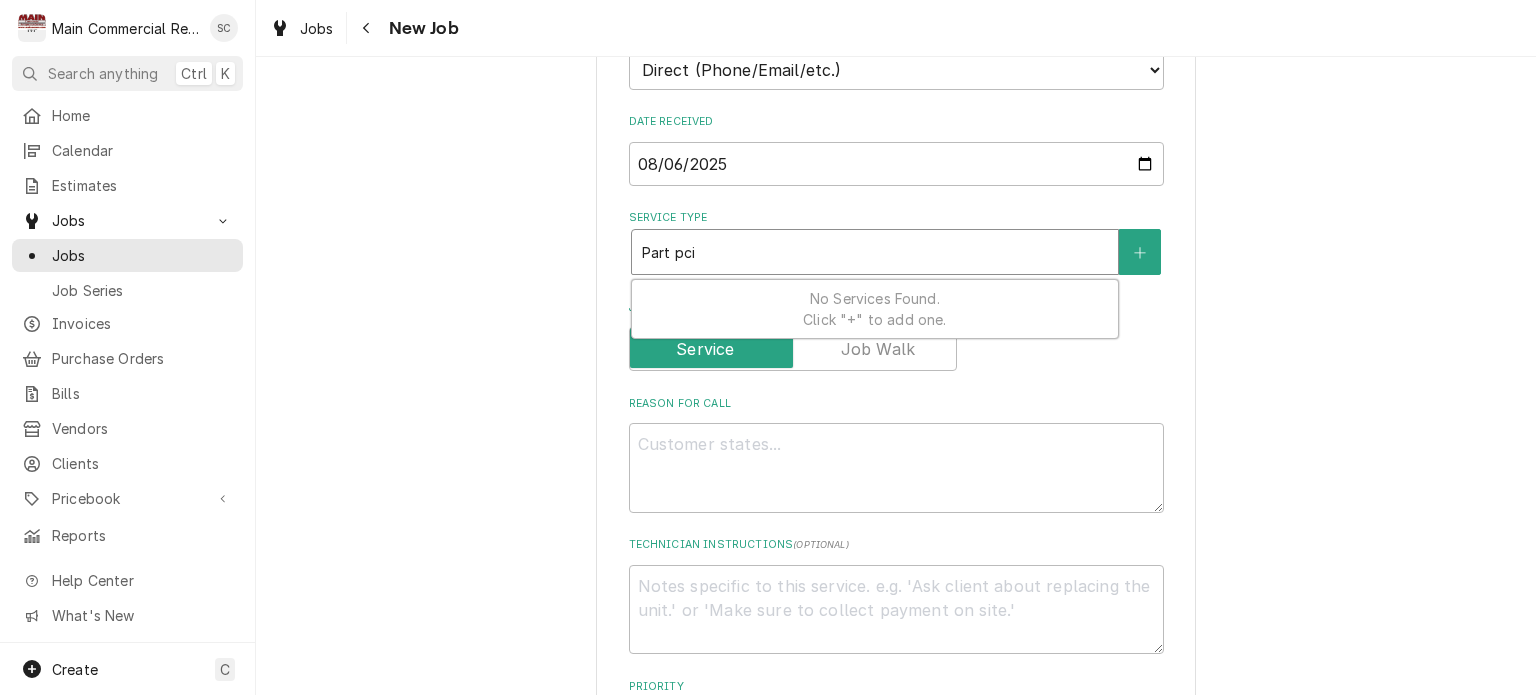 type on "x" 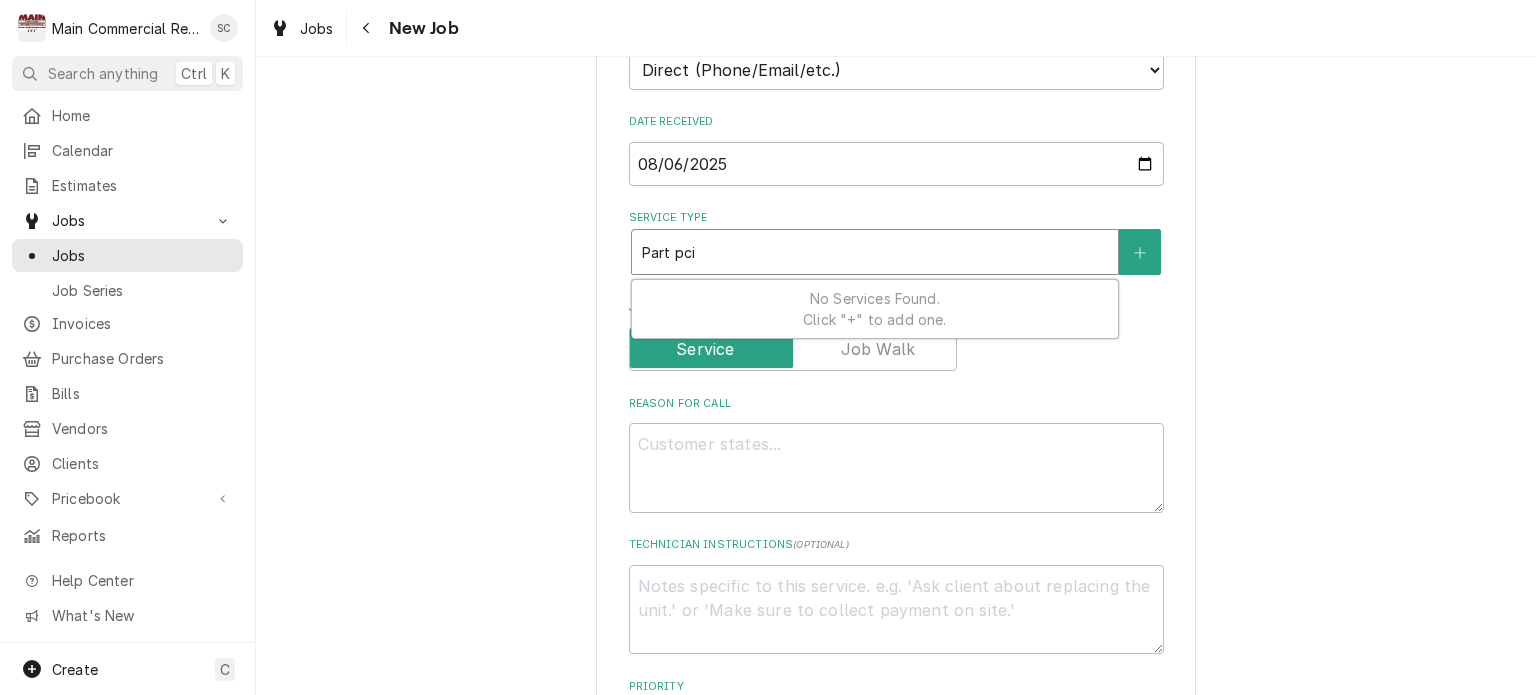 type on "Part pc" 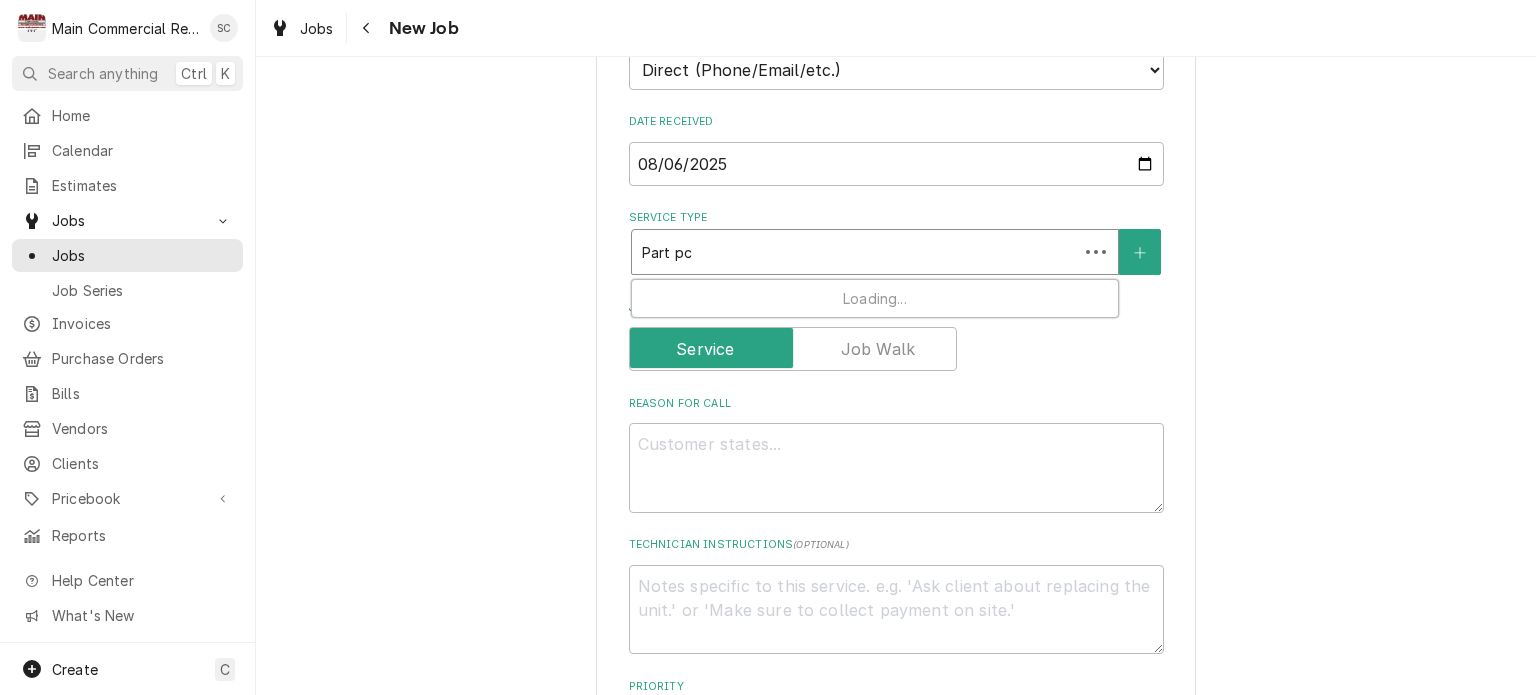 type on "x" 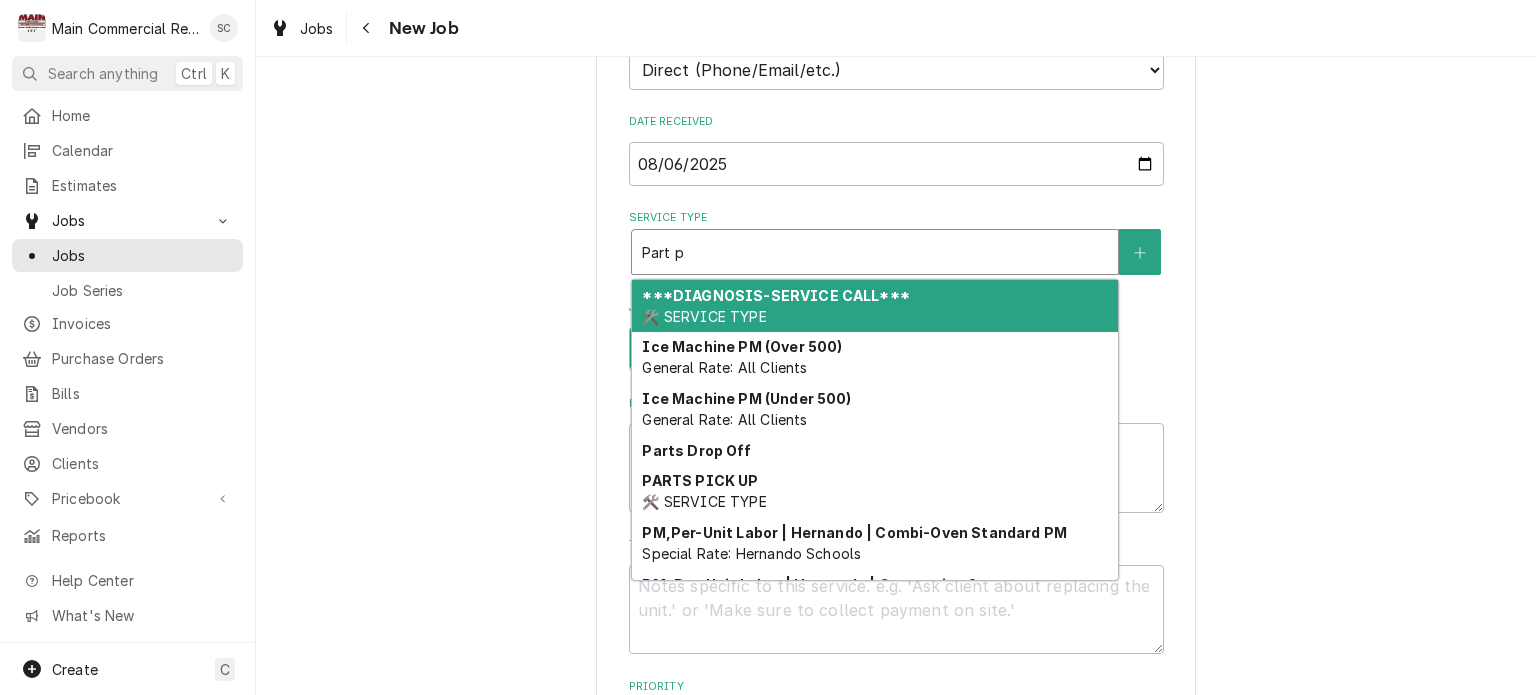type on "x" 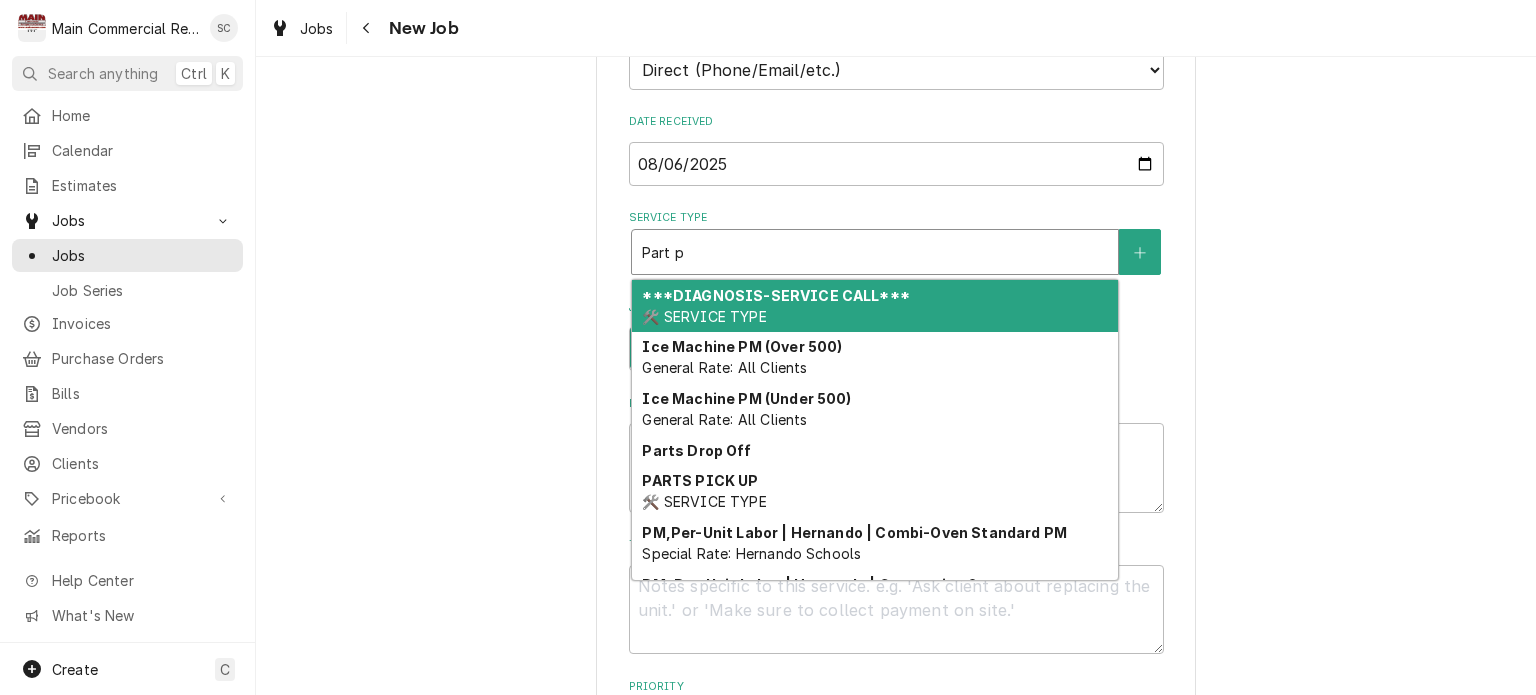 type on "Part pi" 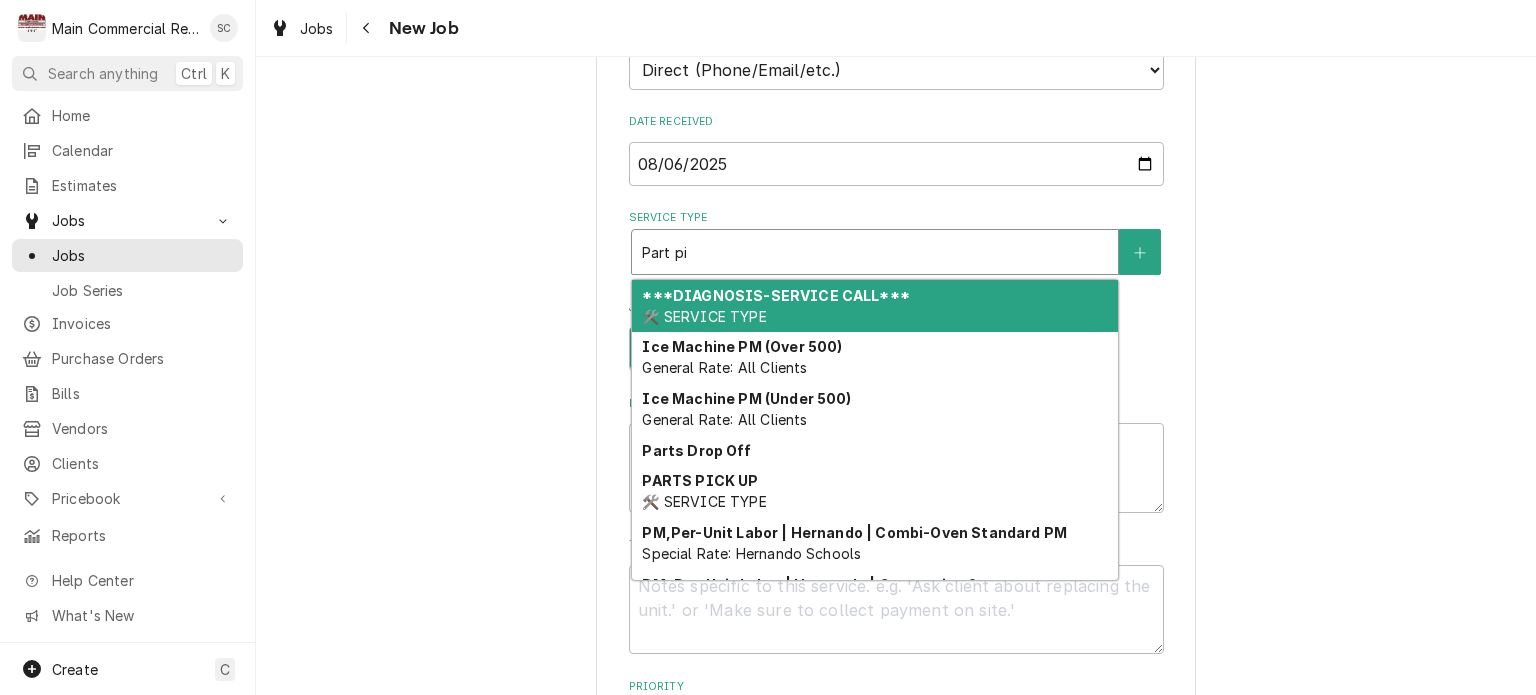 type on "x" 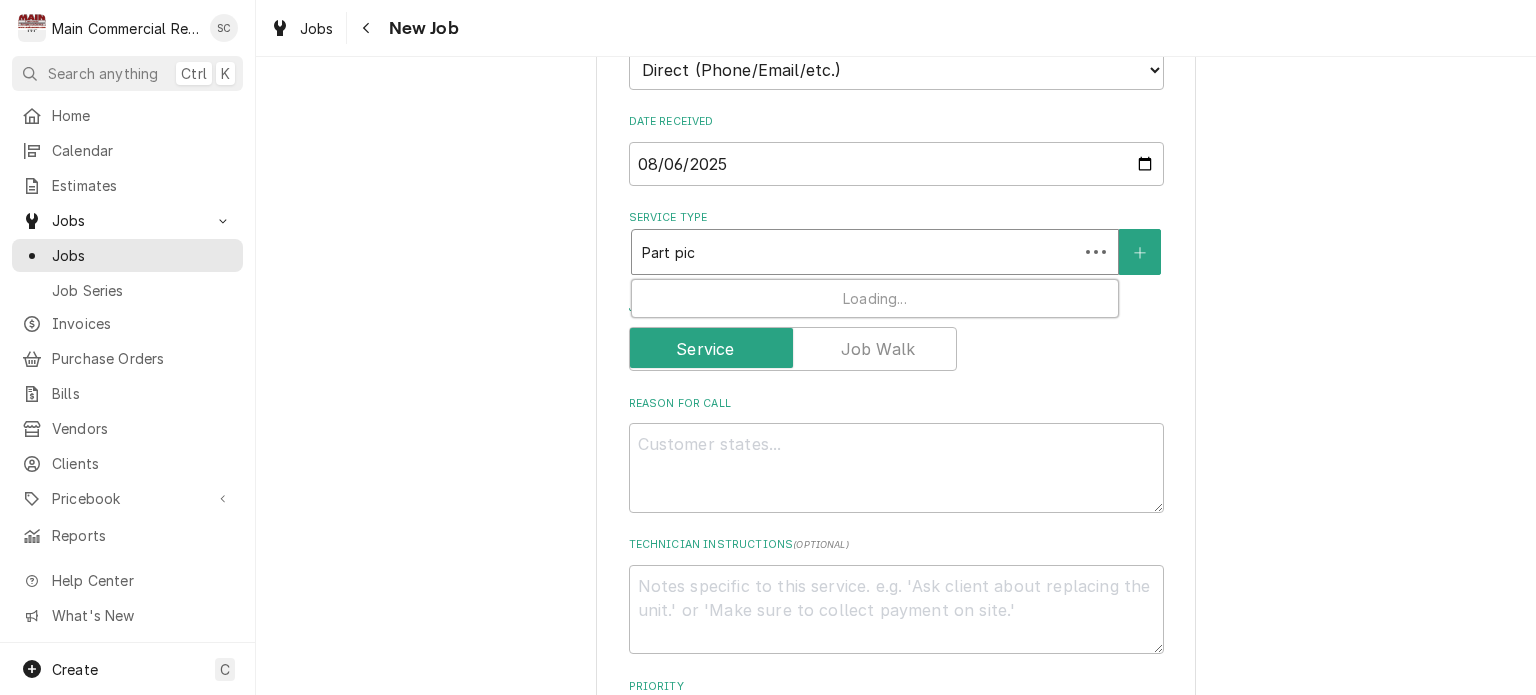 type on "x" 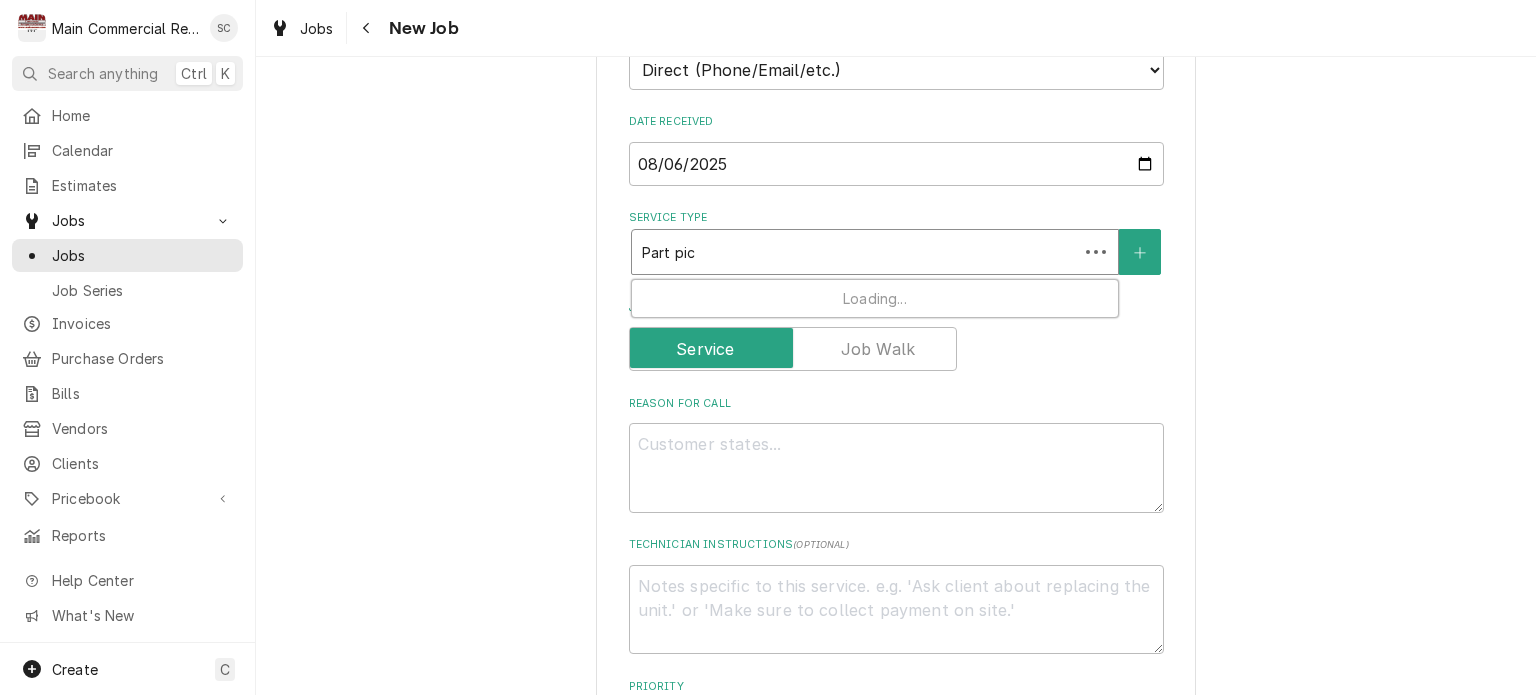 type on "Part pick" 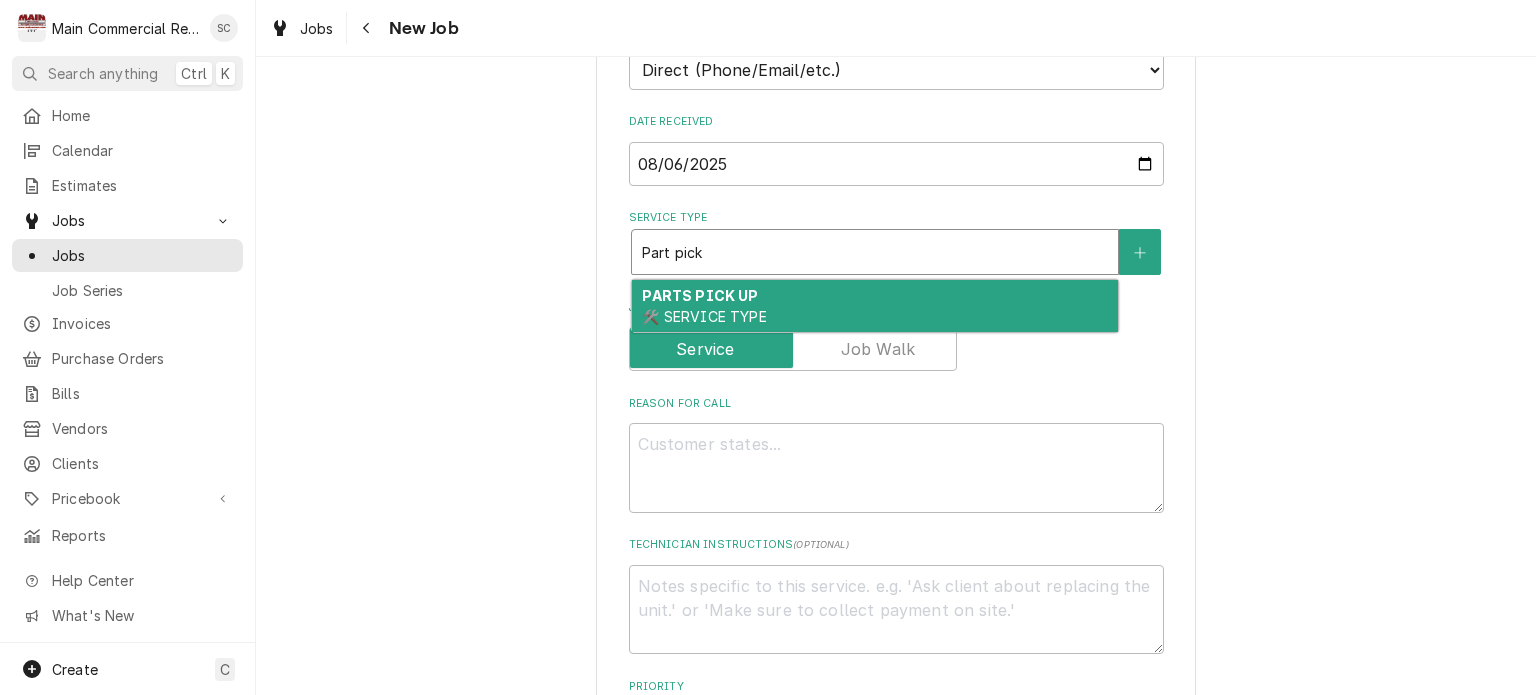 click on "PARTS PICK UP 🛠️ SERVICE TYPE" at bounding box center [875, 306] 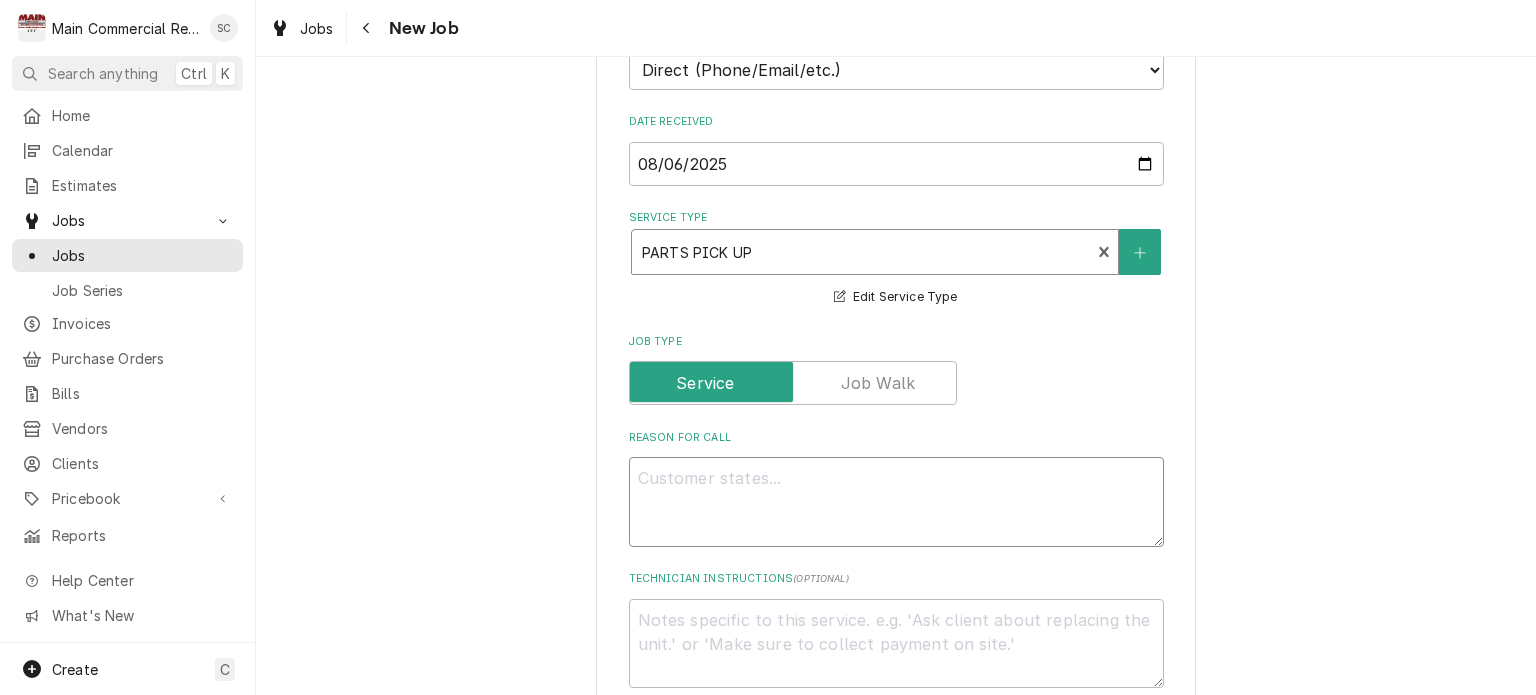 click on "Reason For Call" at bounding box center (896, 502) 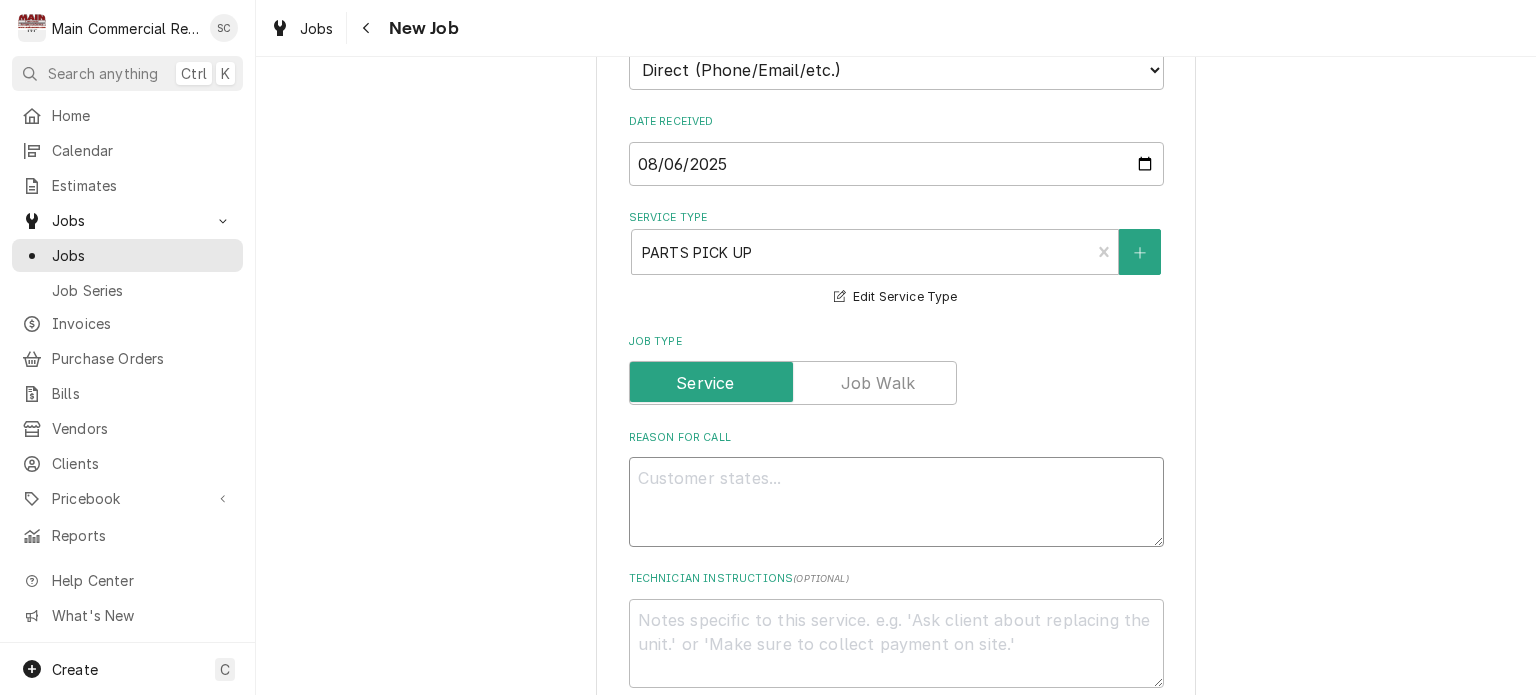 type on "x" 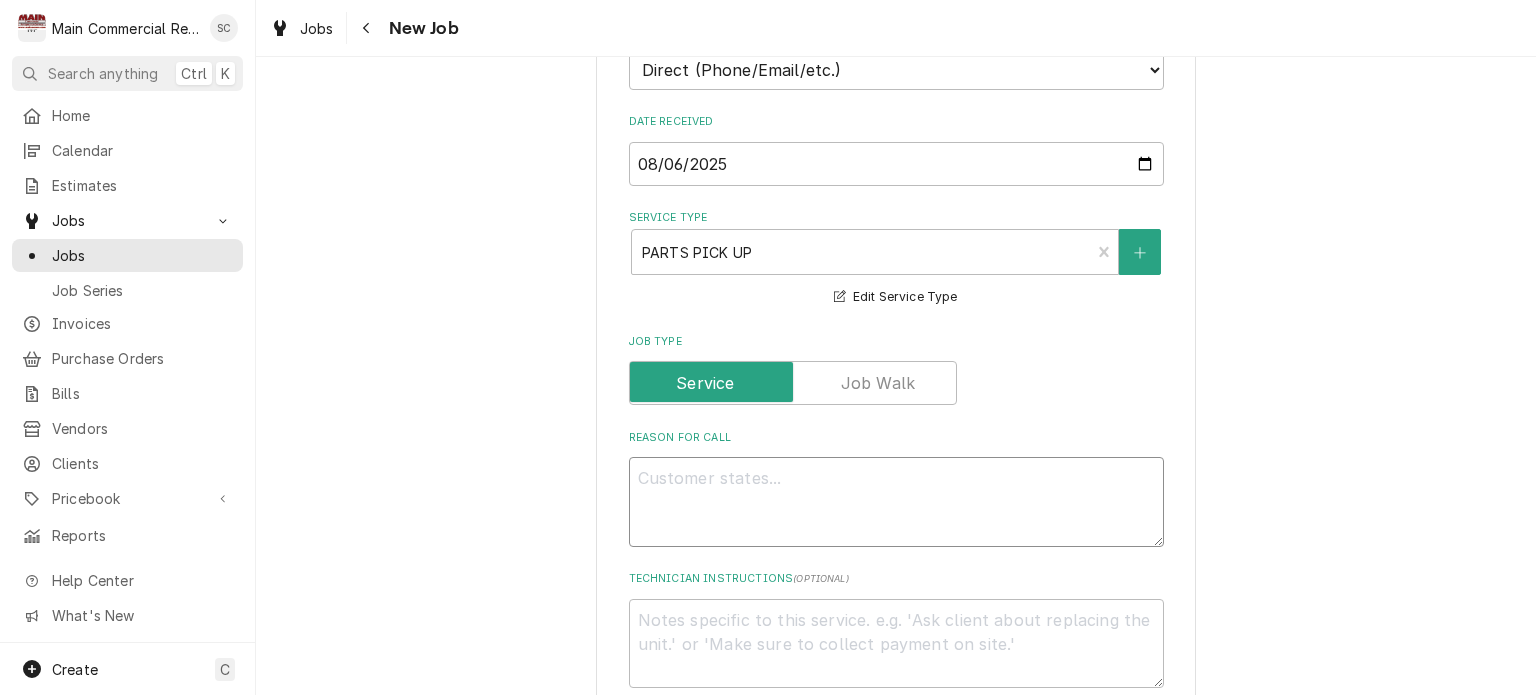 type on "P" 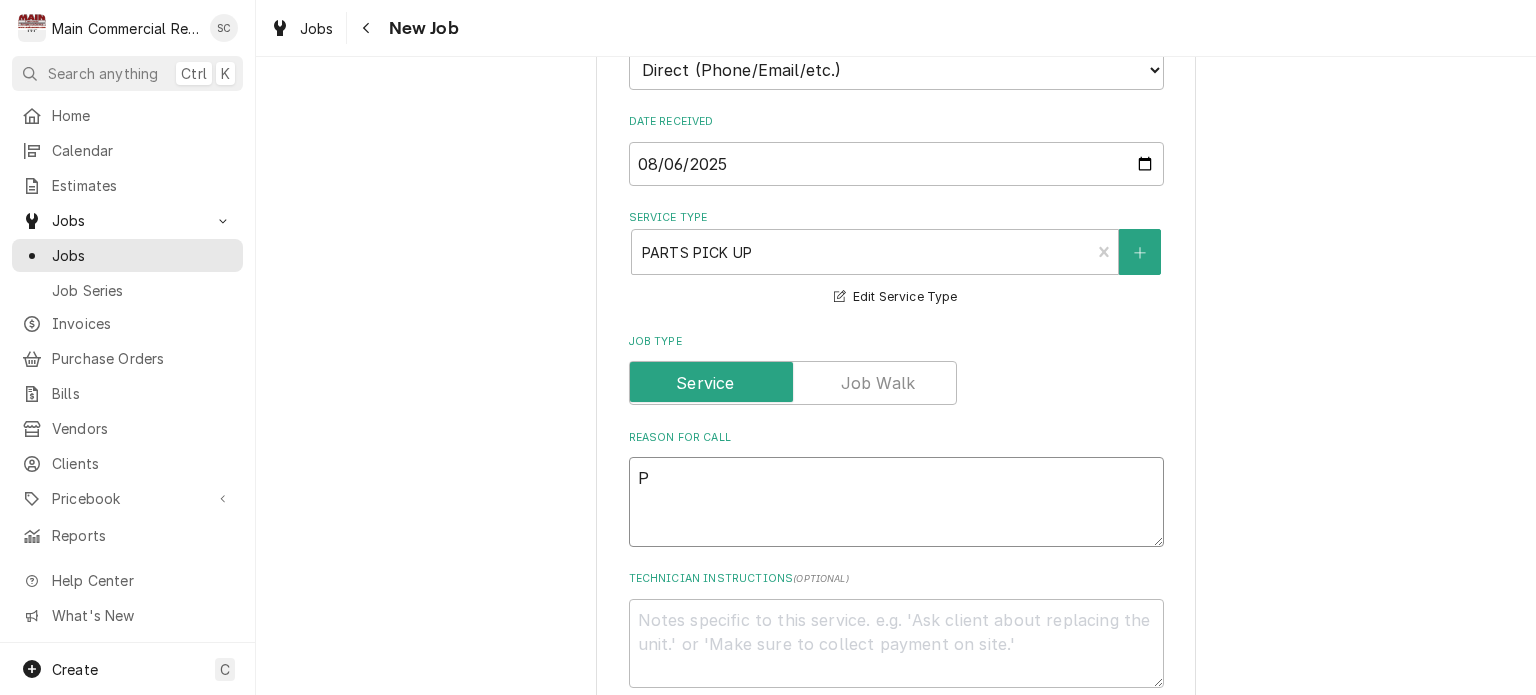 type on "x" 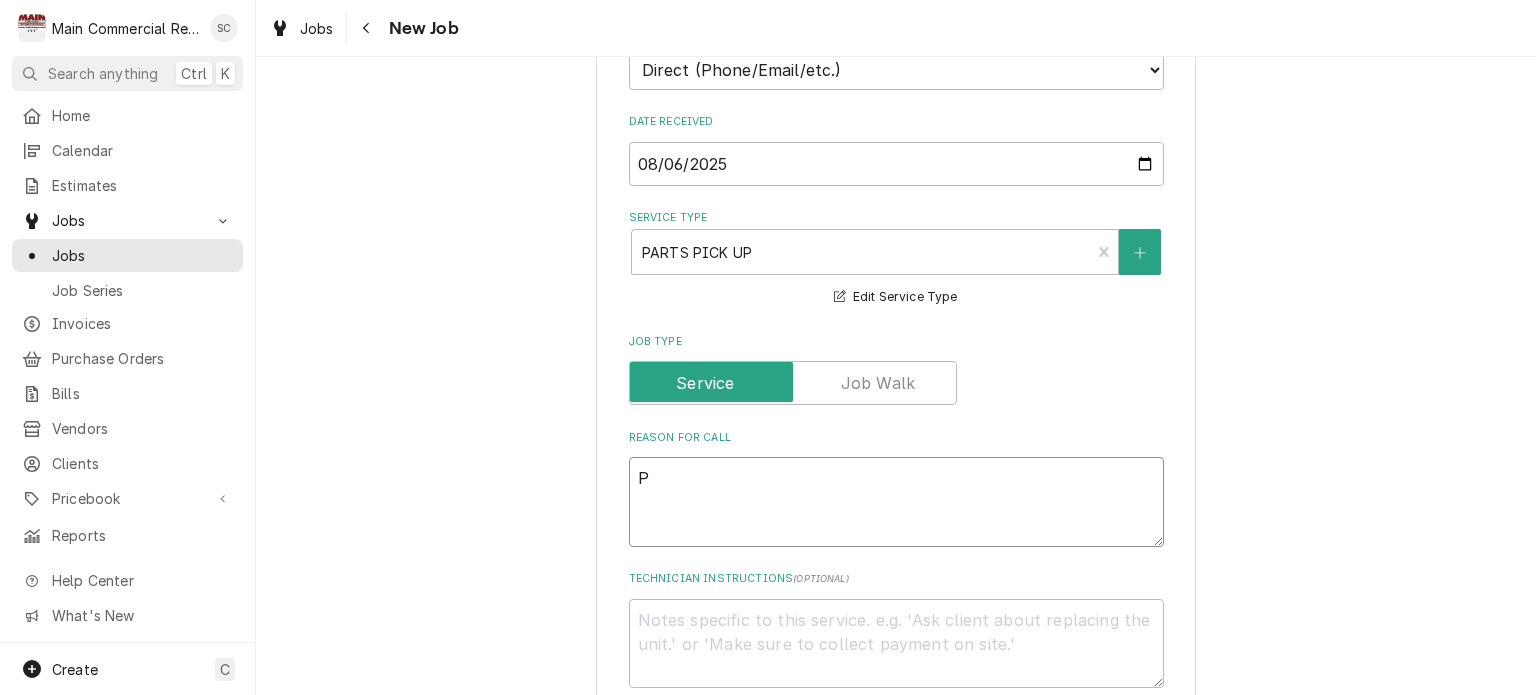 type on "Pi" 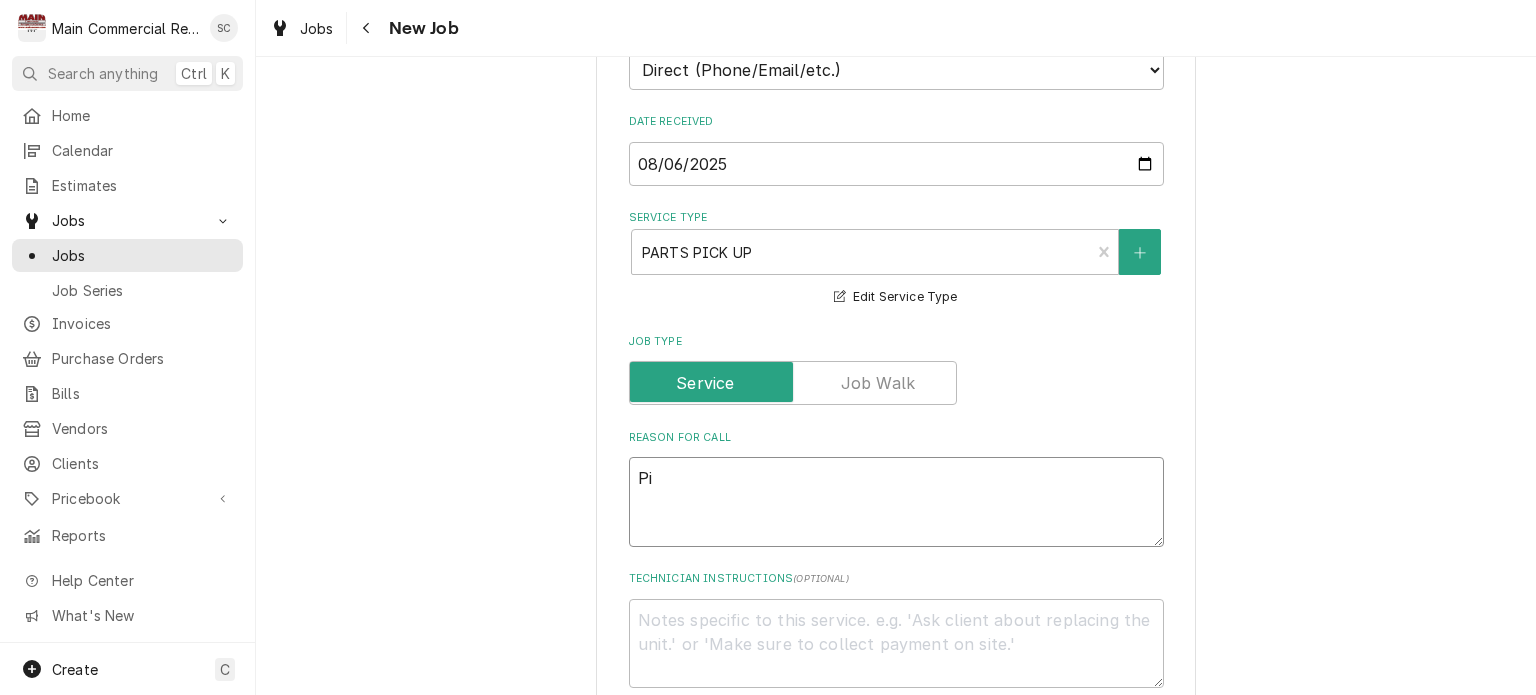 type on "x" 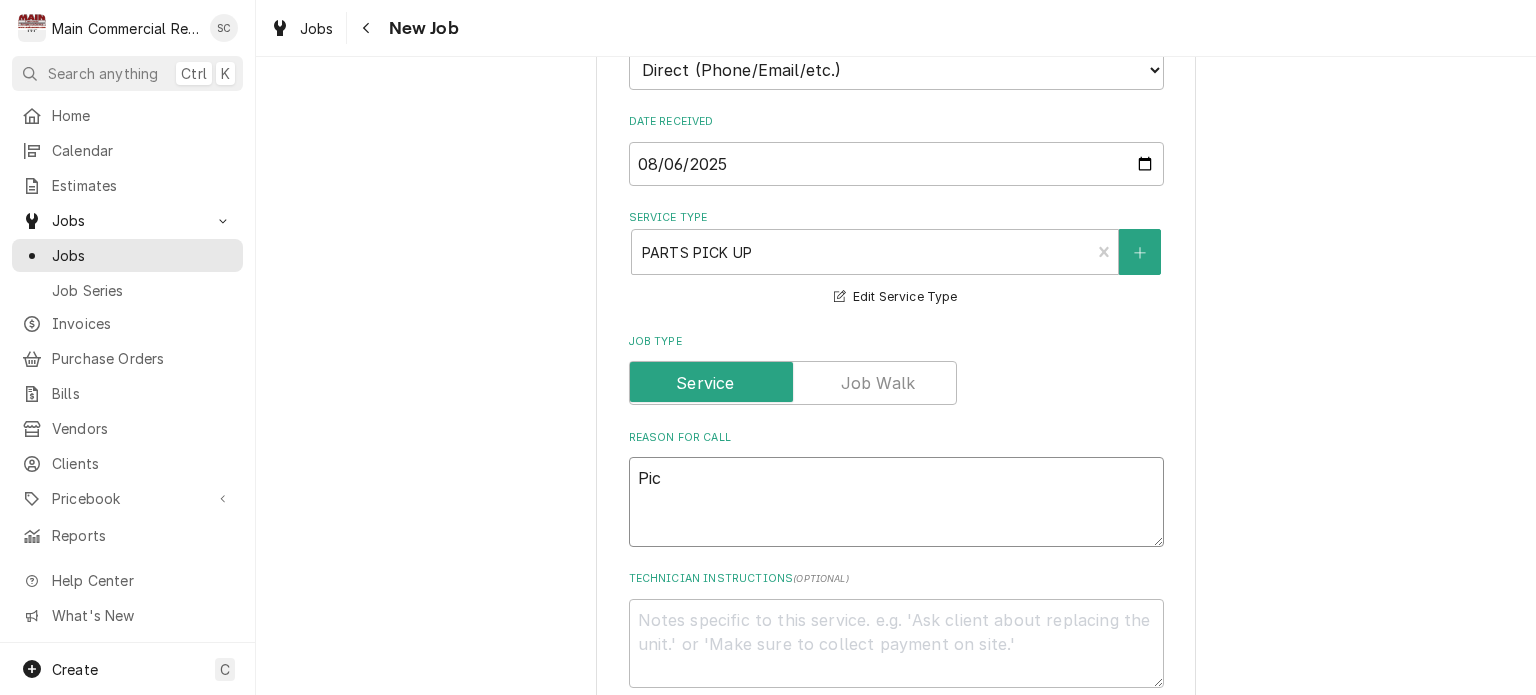 type on "x" 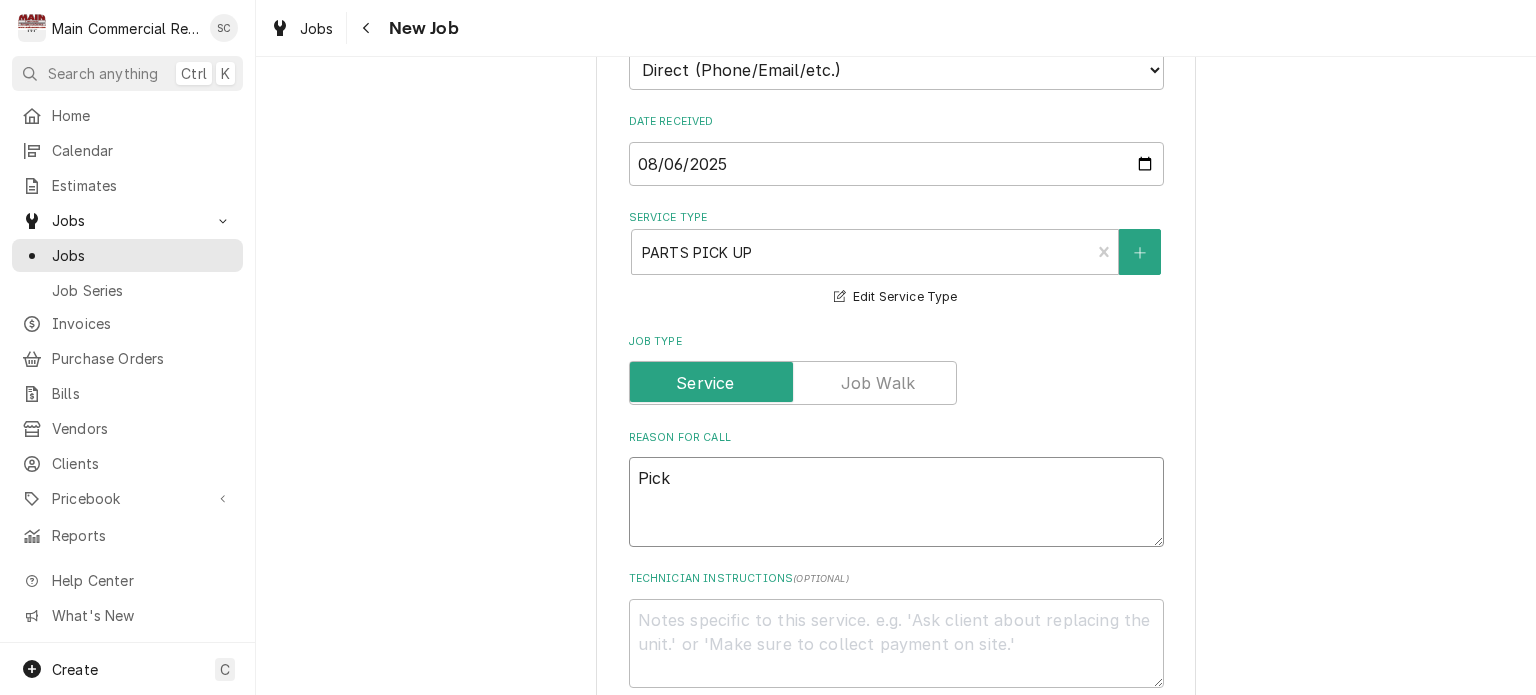 type on "x" 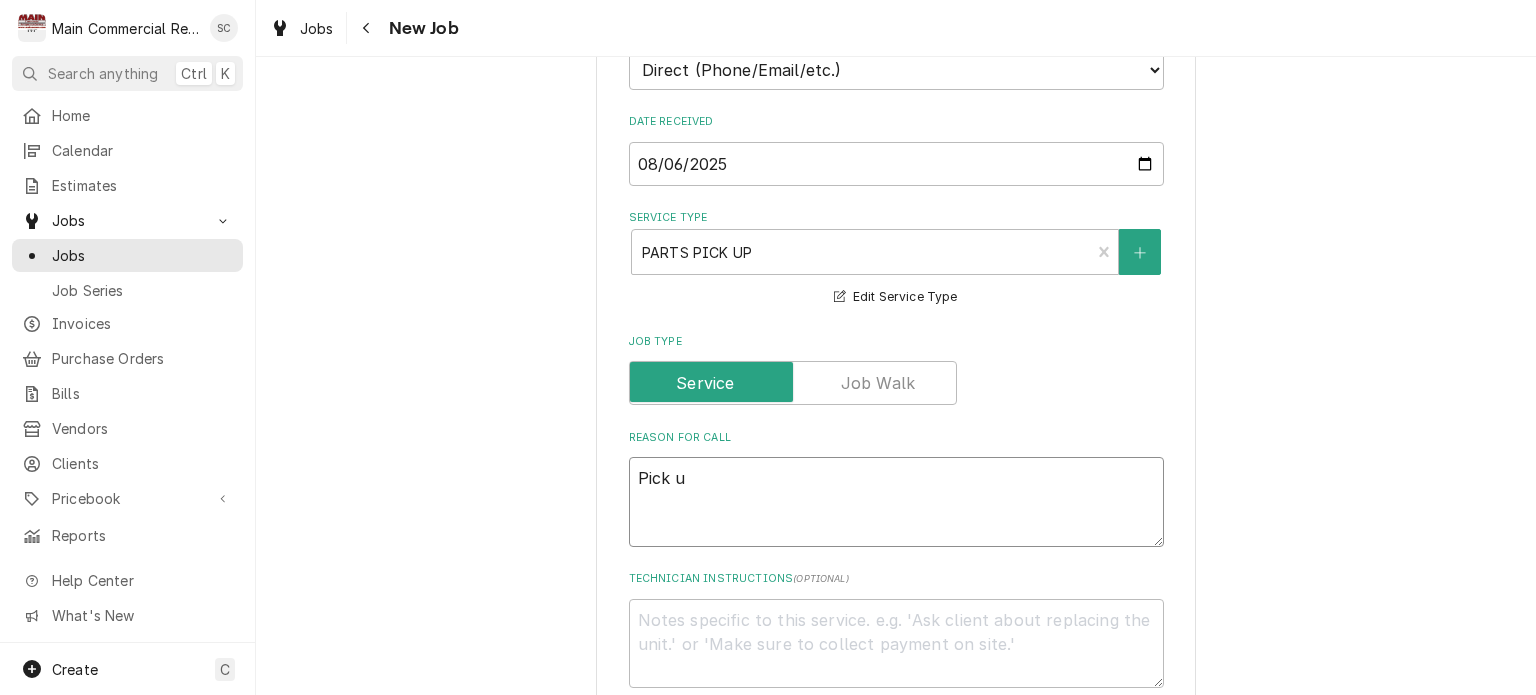 type on "x" 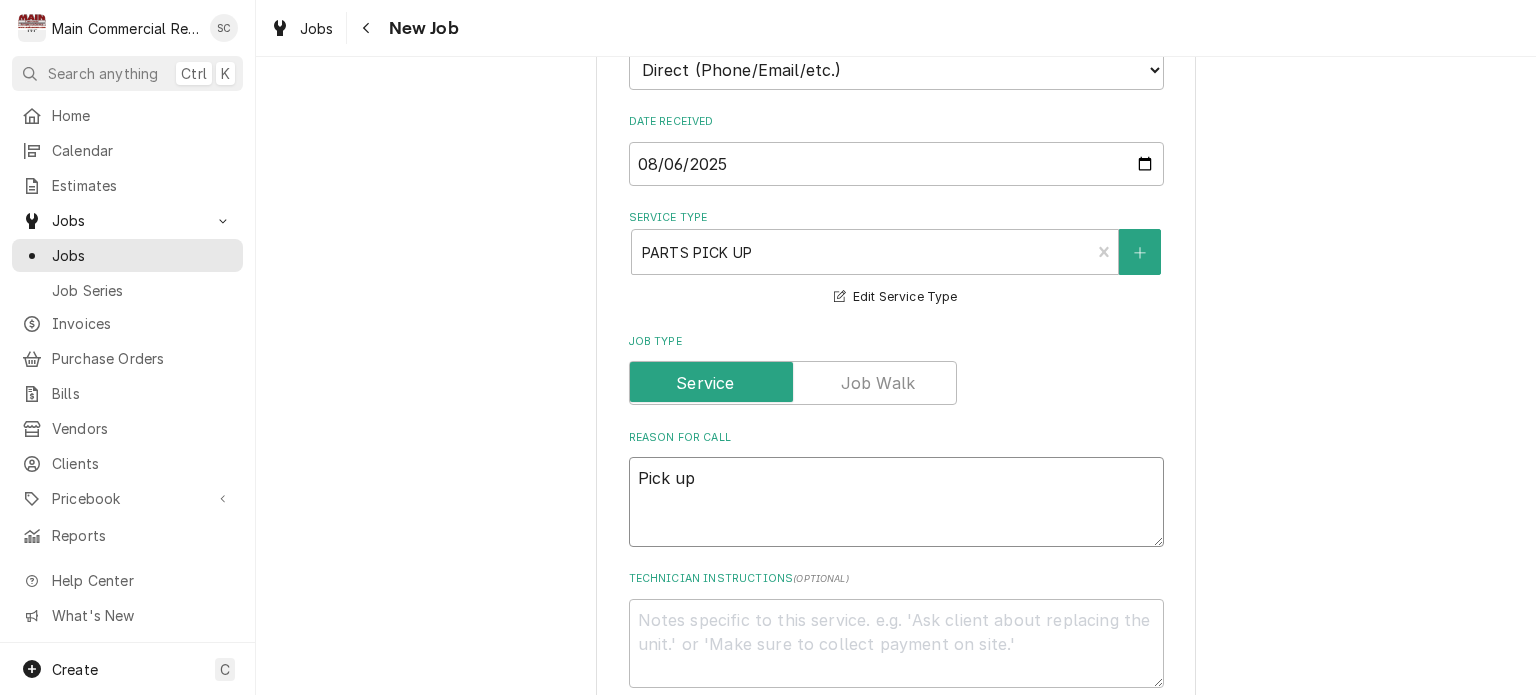 type on "x" 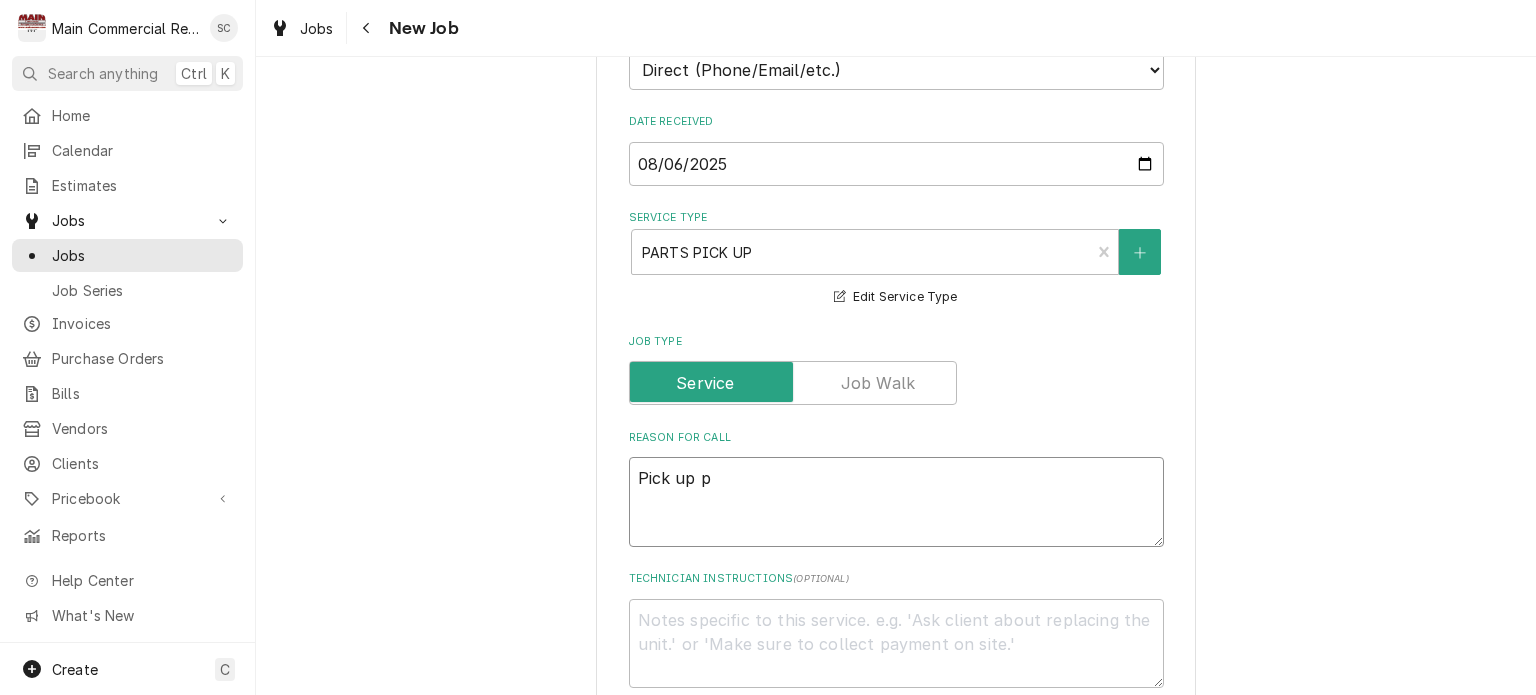 type on "x" 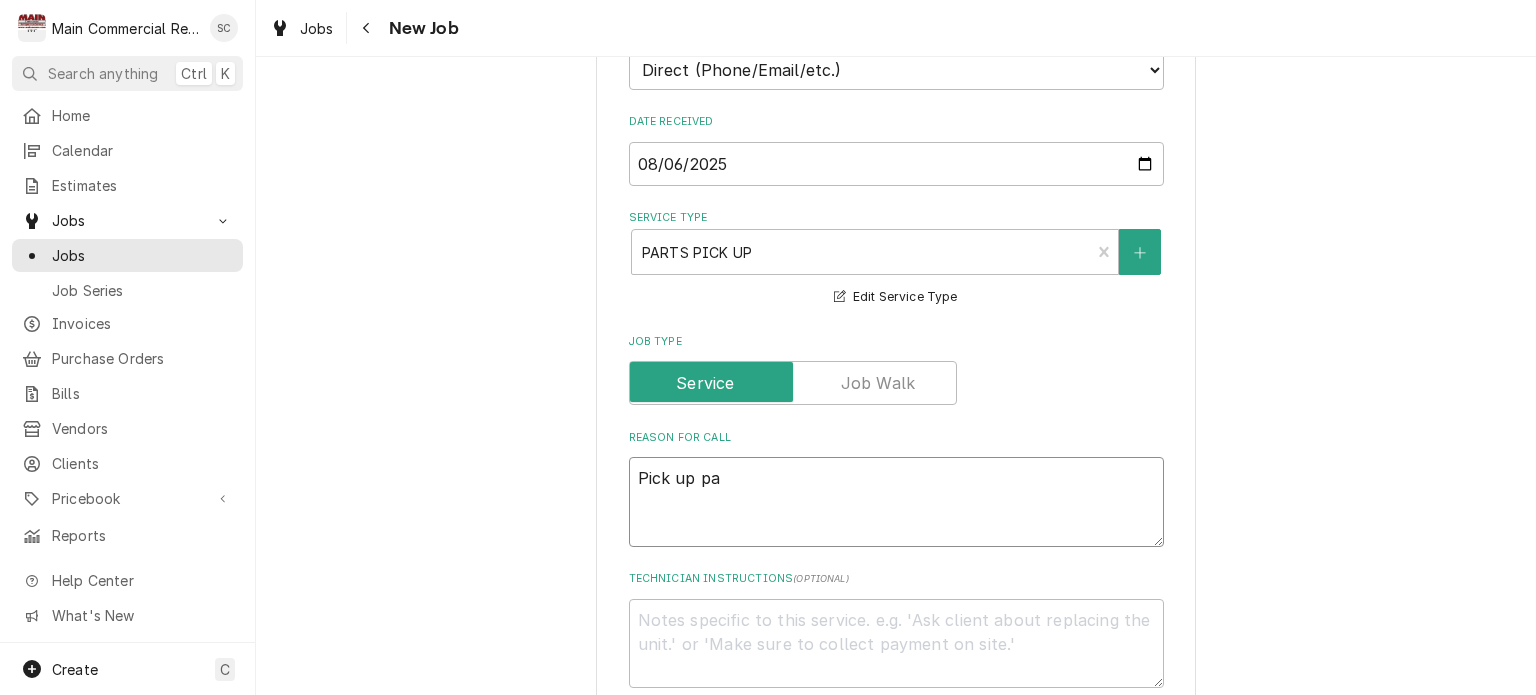 type on "x" 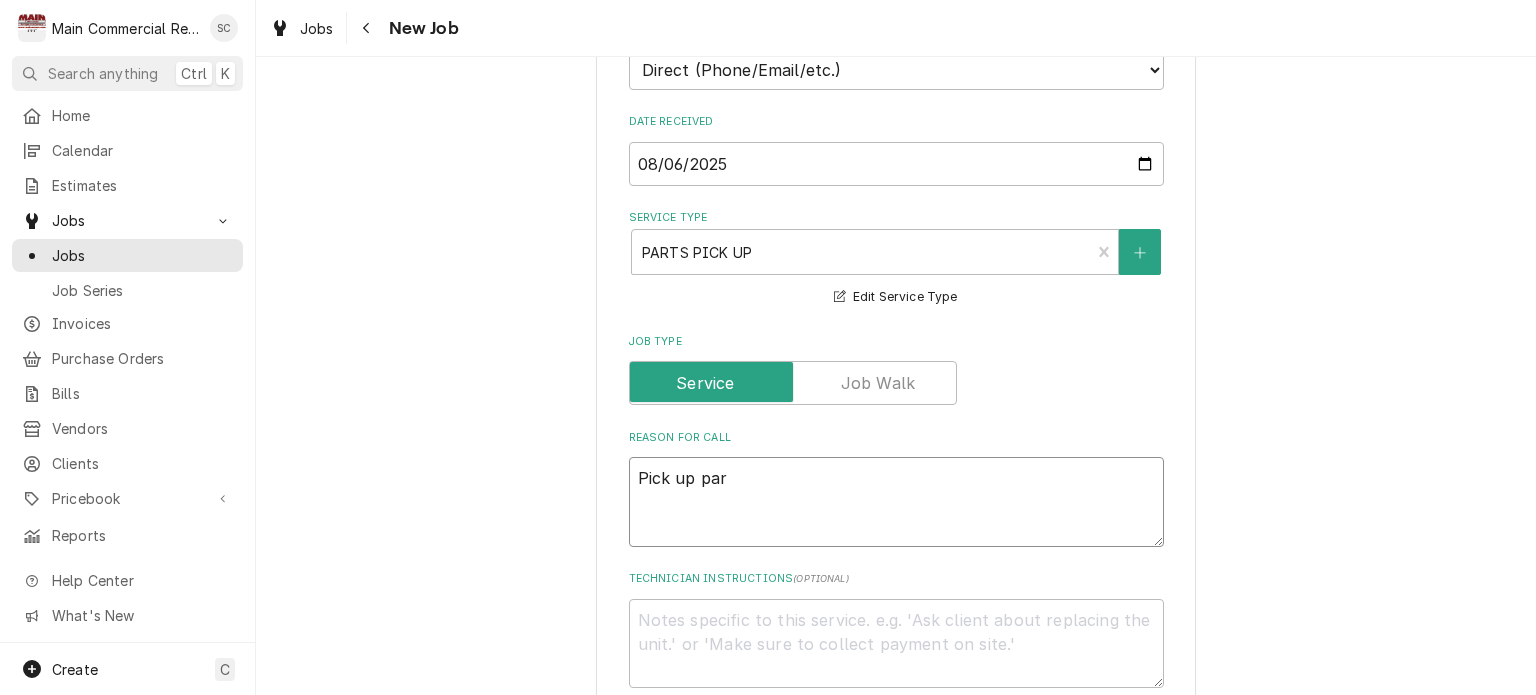 type on "x" 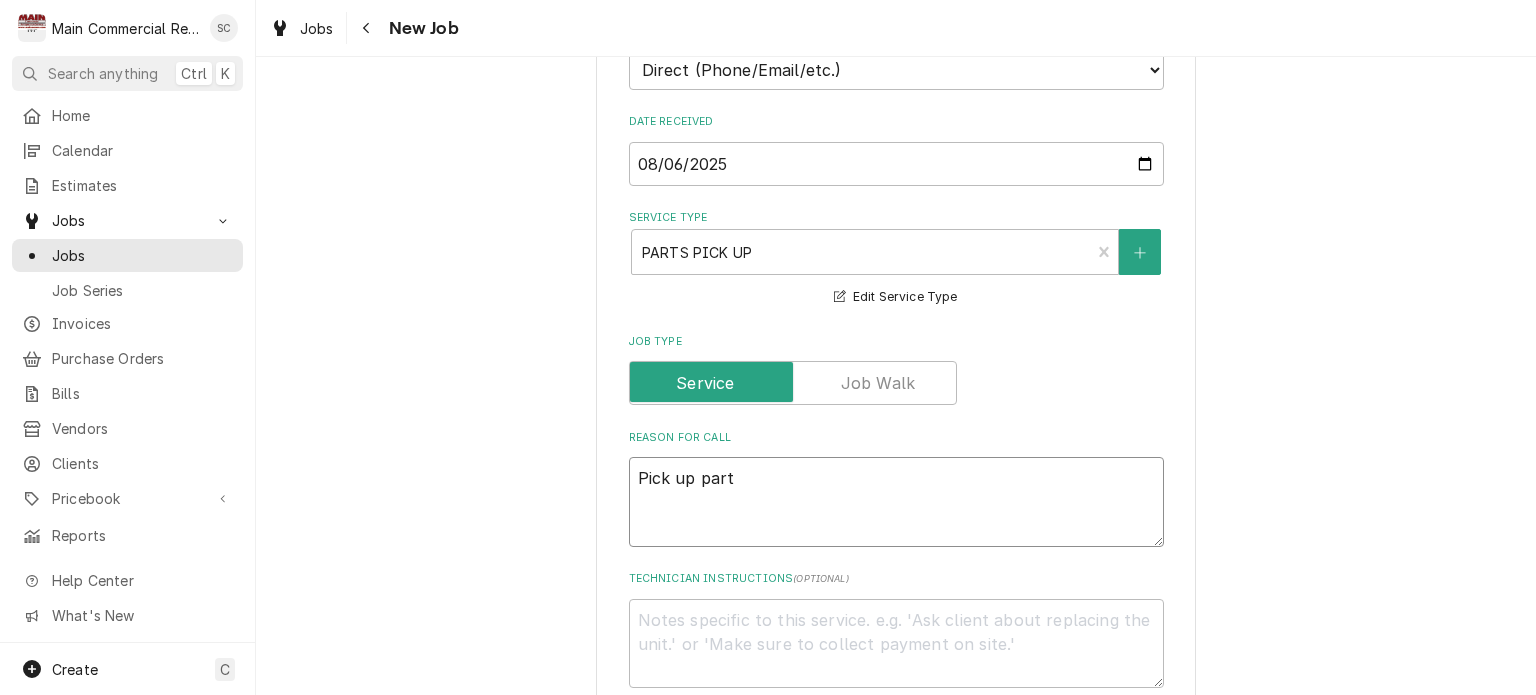 type on "x" 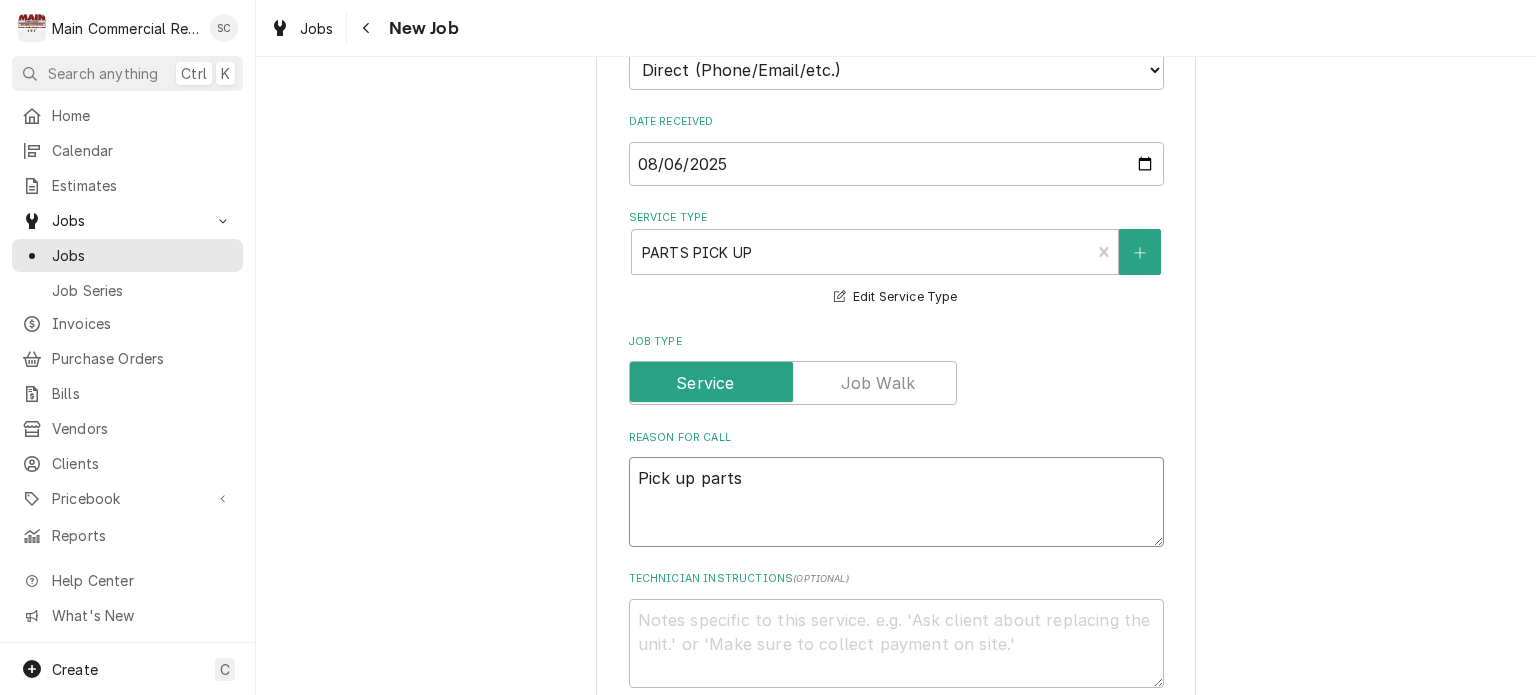 type on "x" 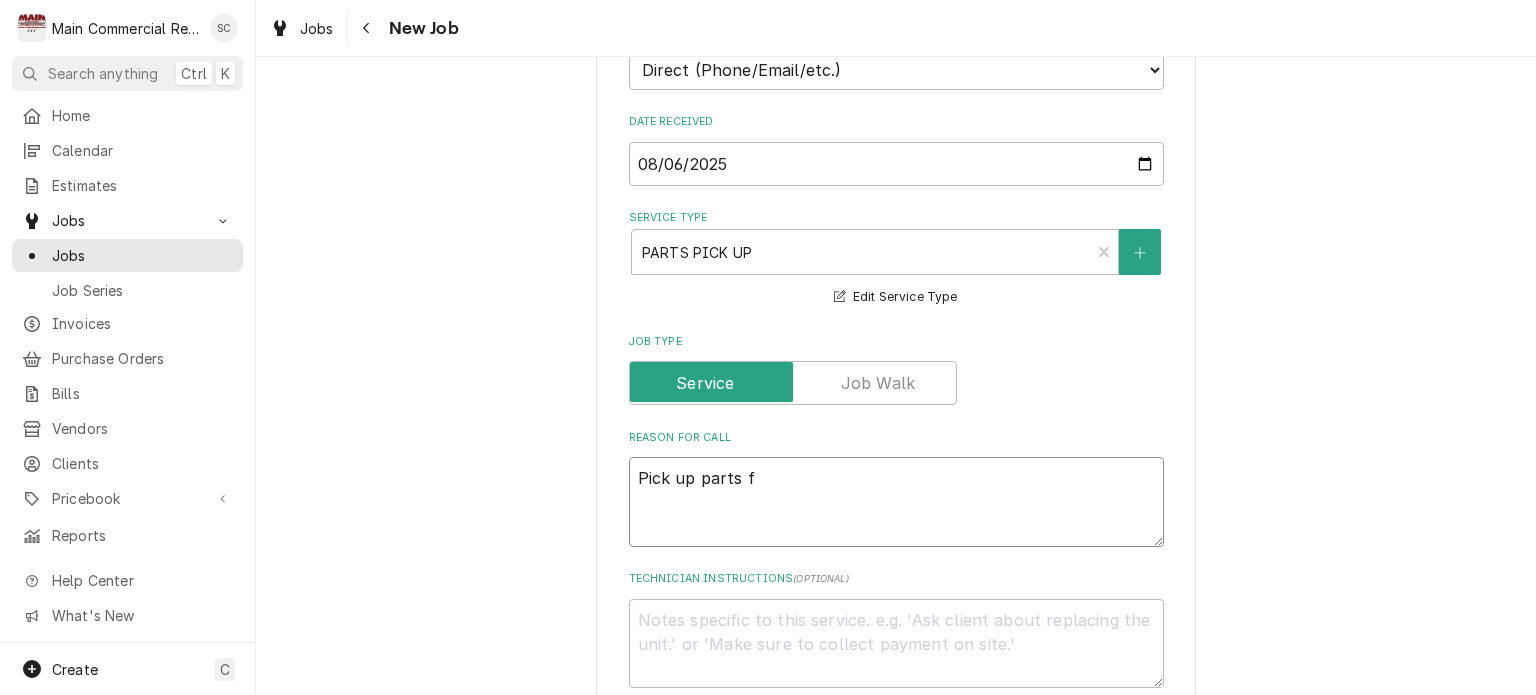 type on "x" 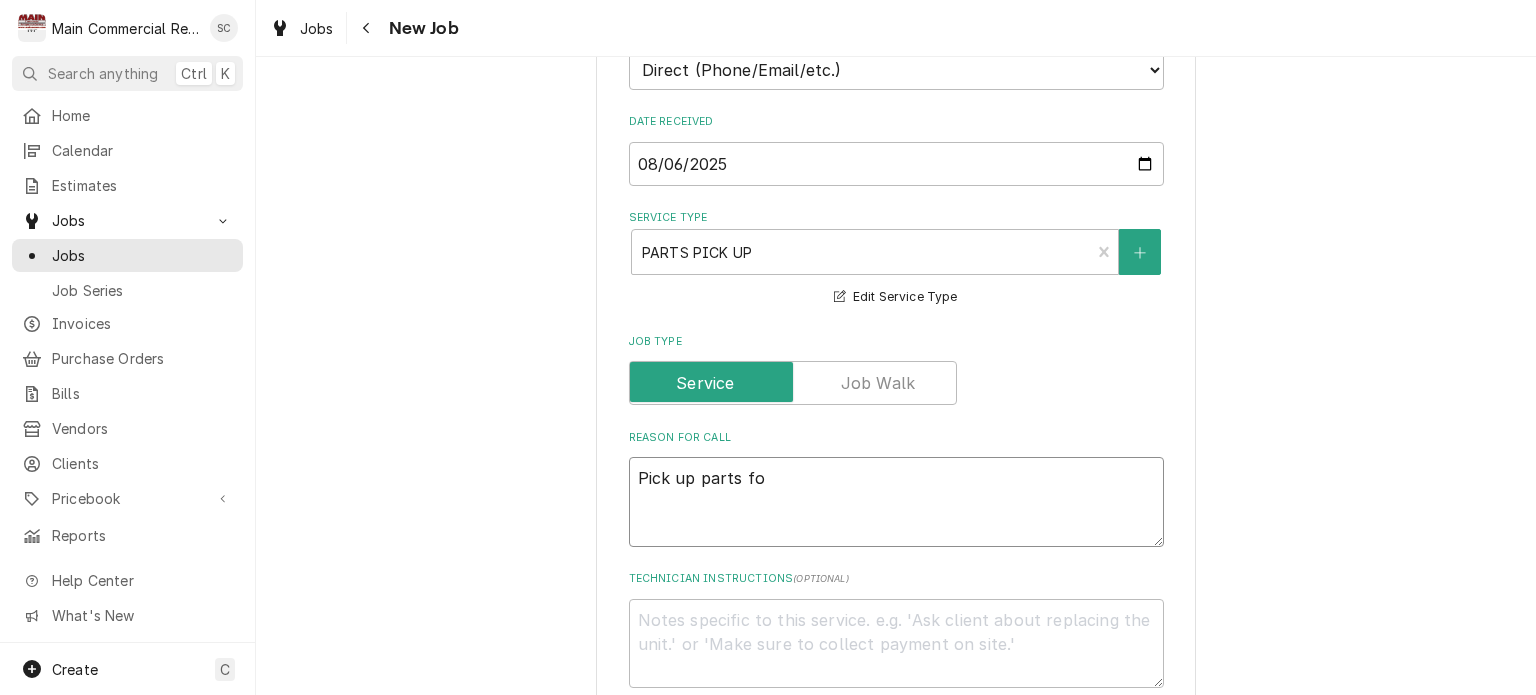 type on "Pick up parts for" 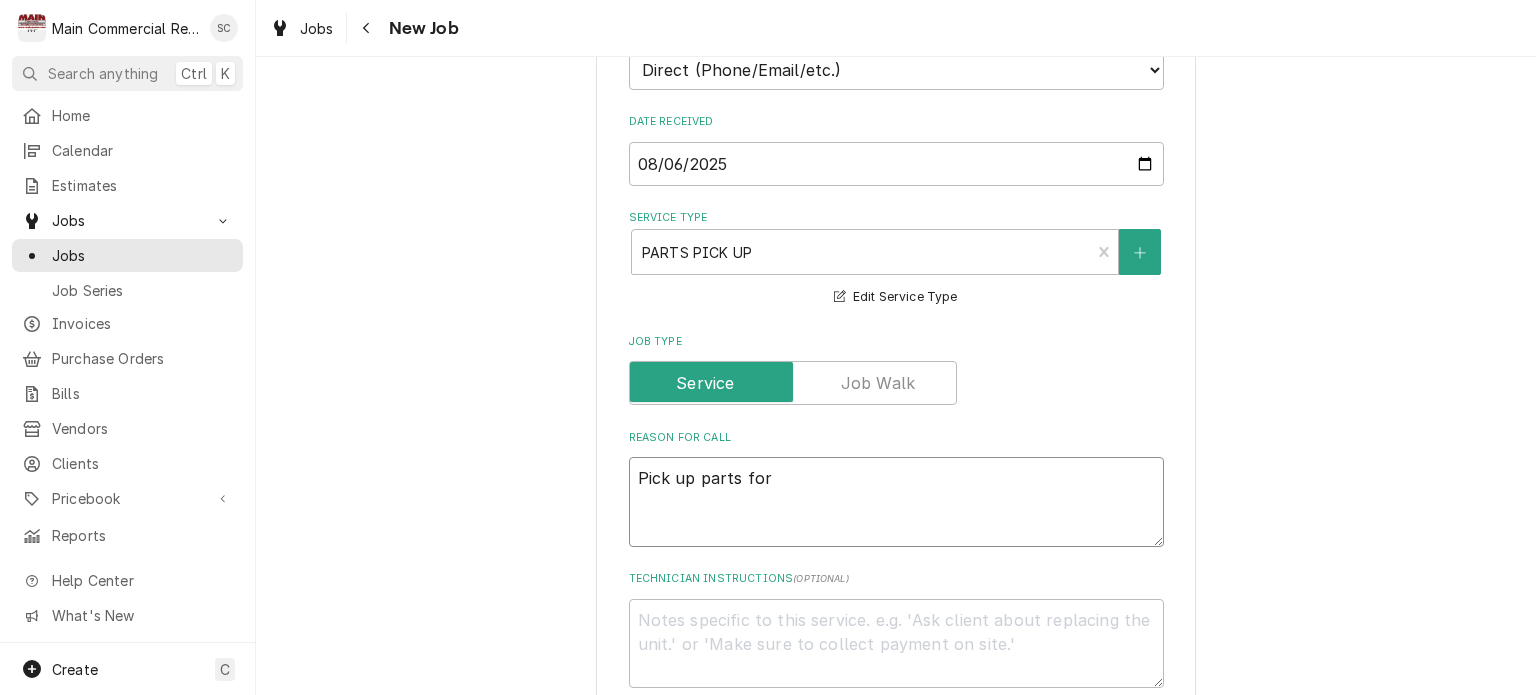 type on "x" 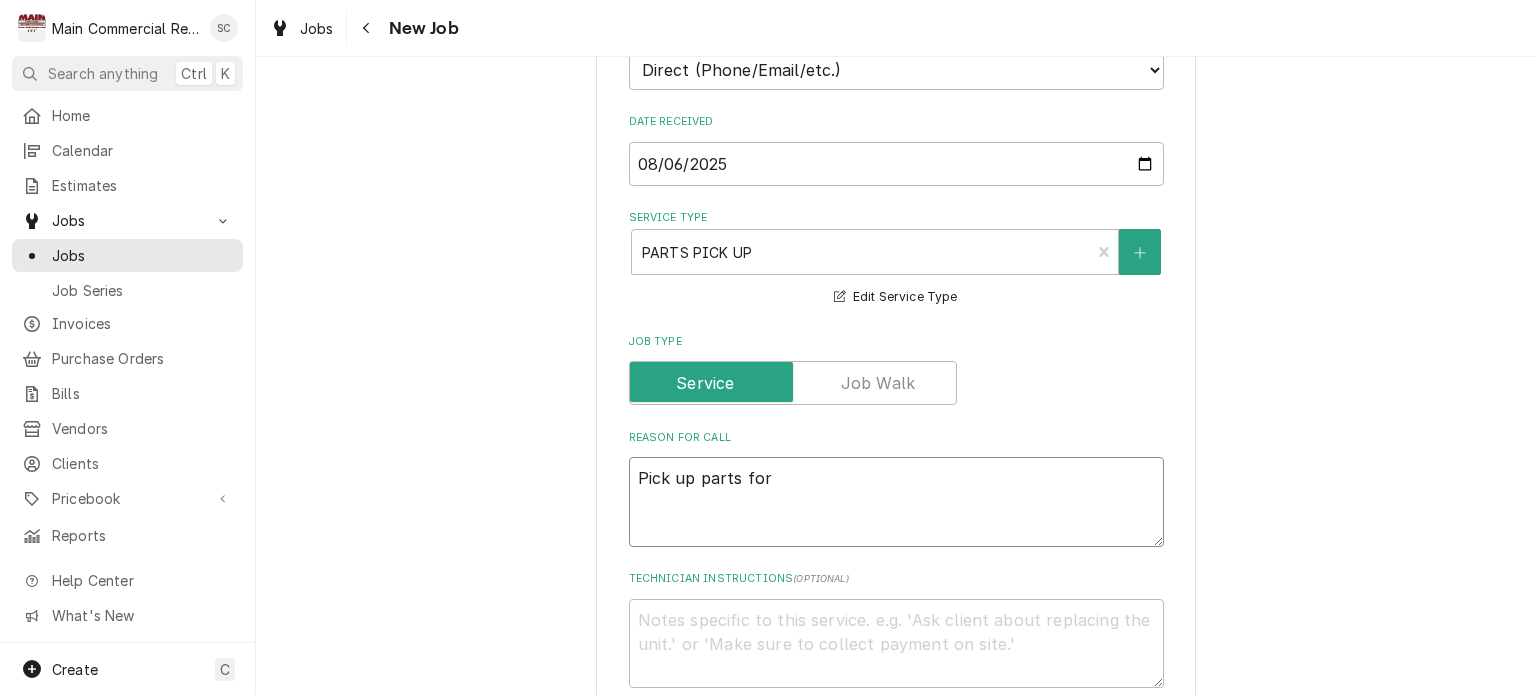 type on "Pick up parts for" 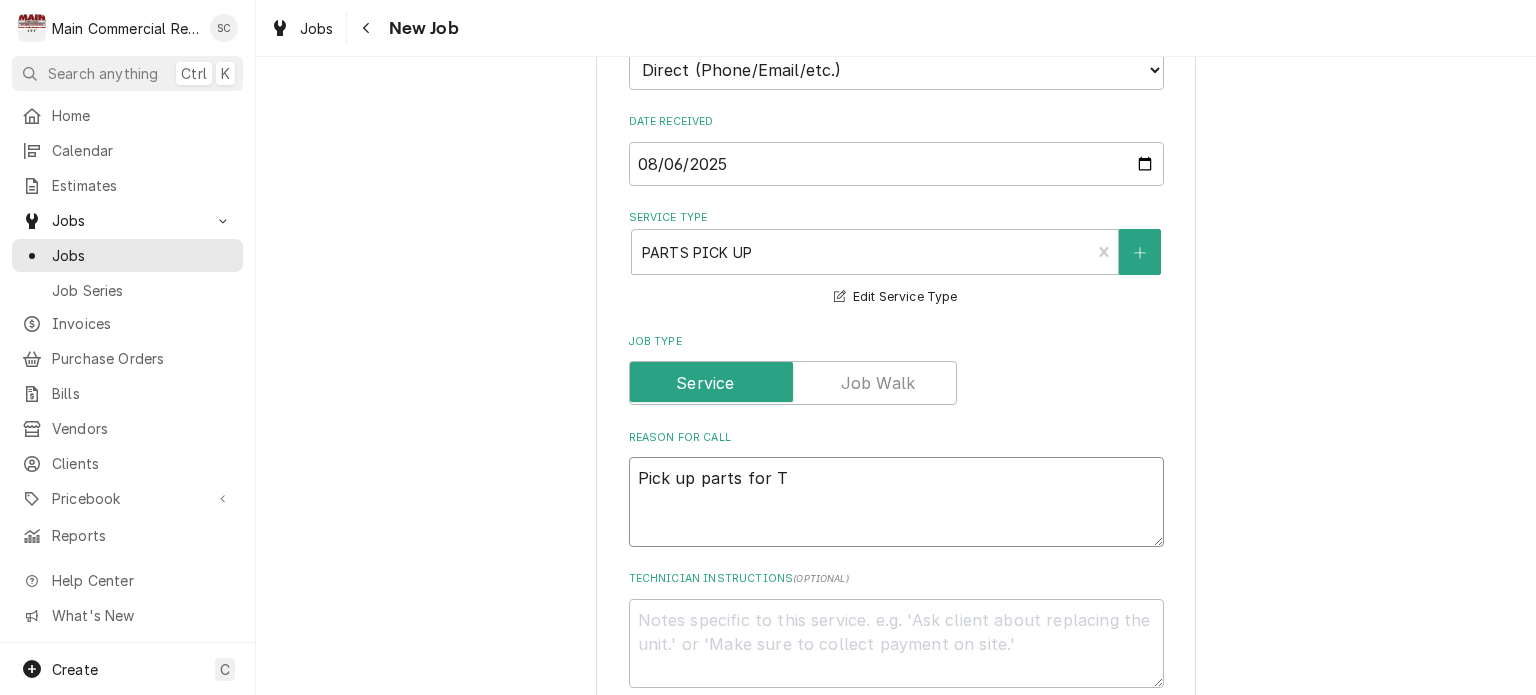 type on "x" 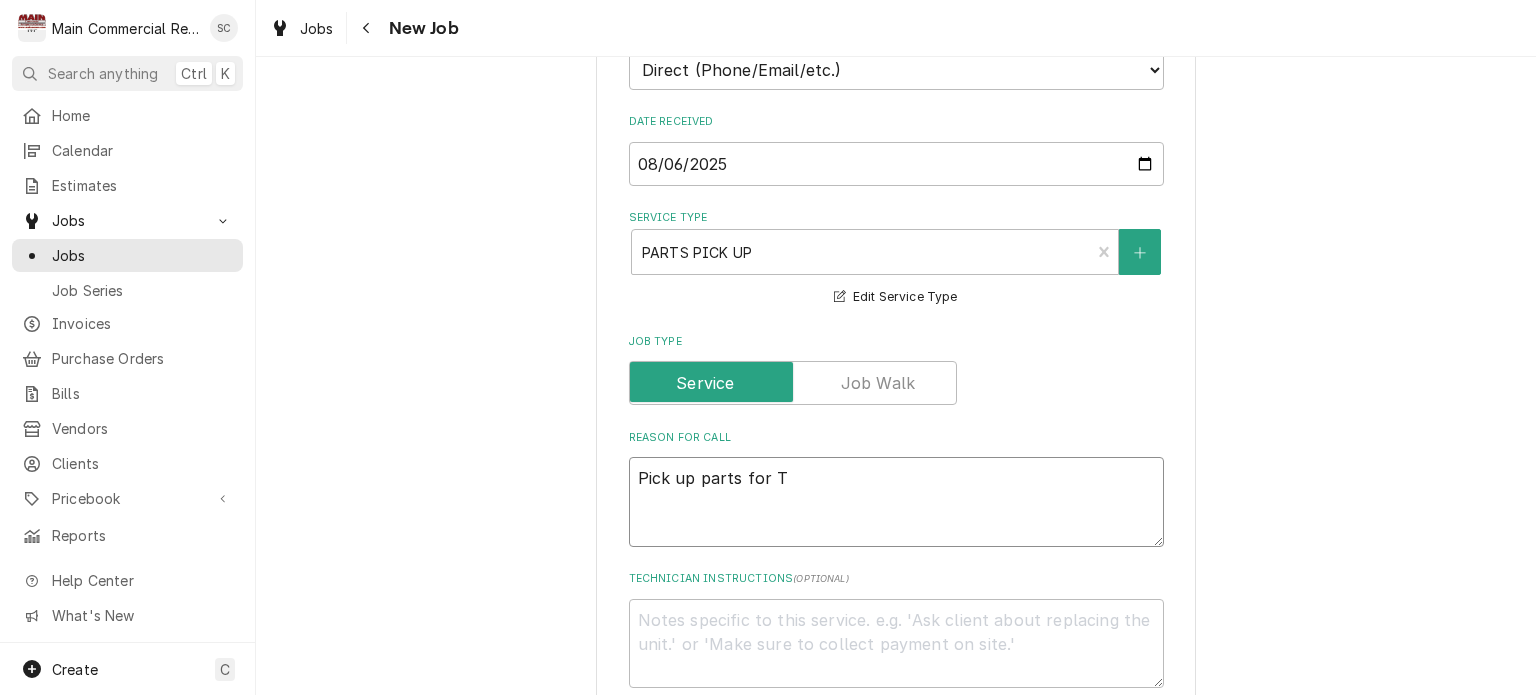 type on "Pick up parts for Tr" 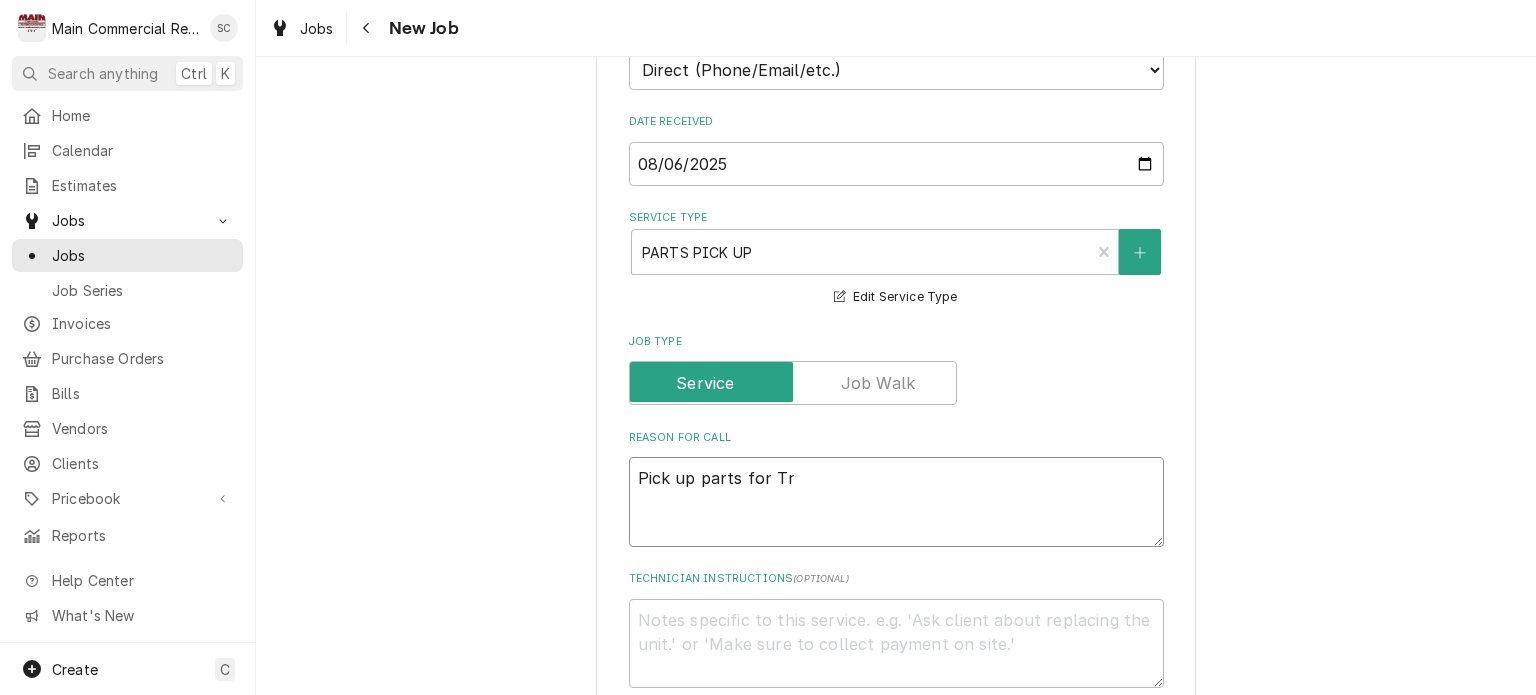 type on "x" 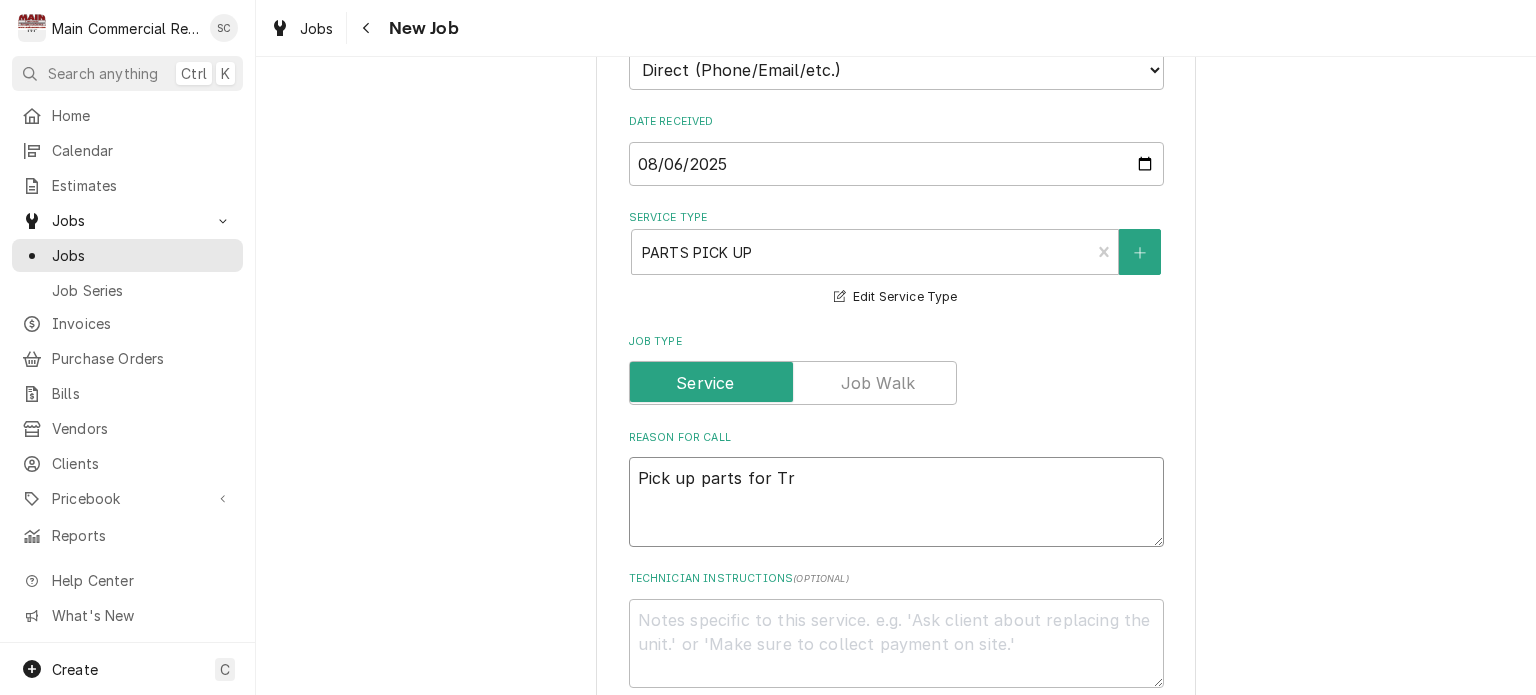 type on "Pick up parts for Tra" 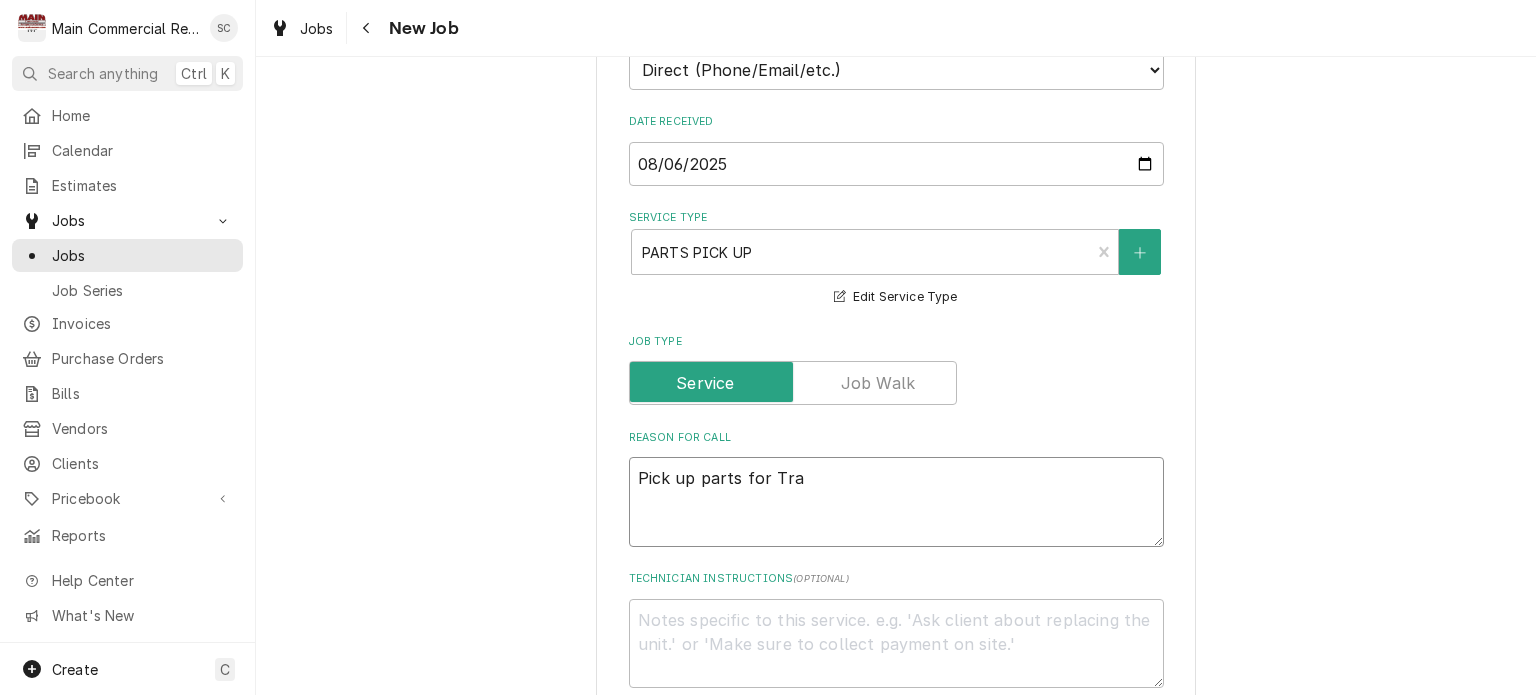 type on "x" 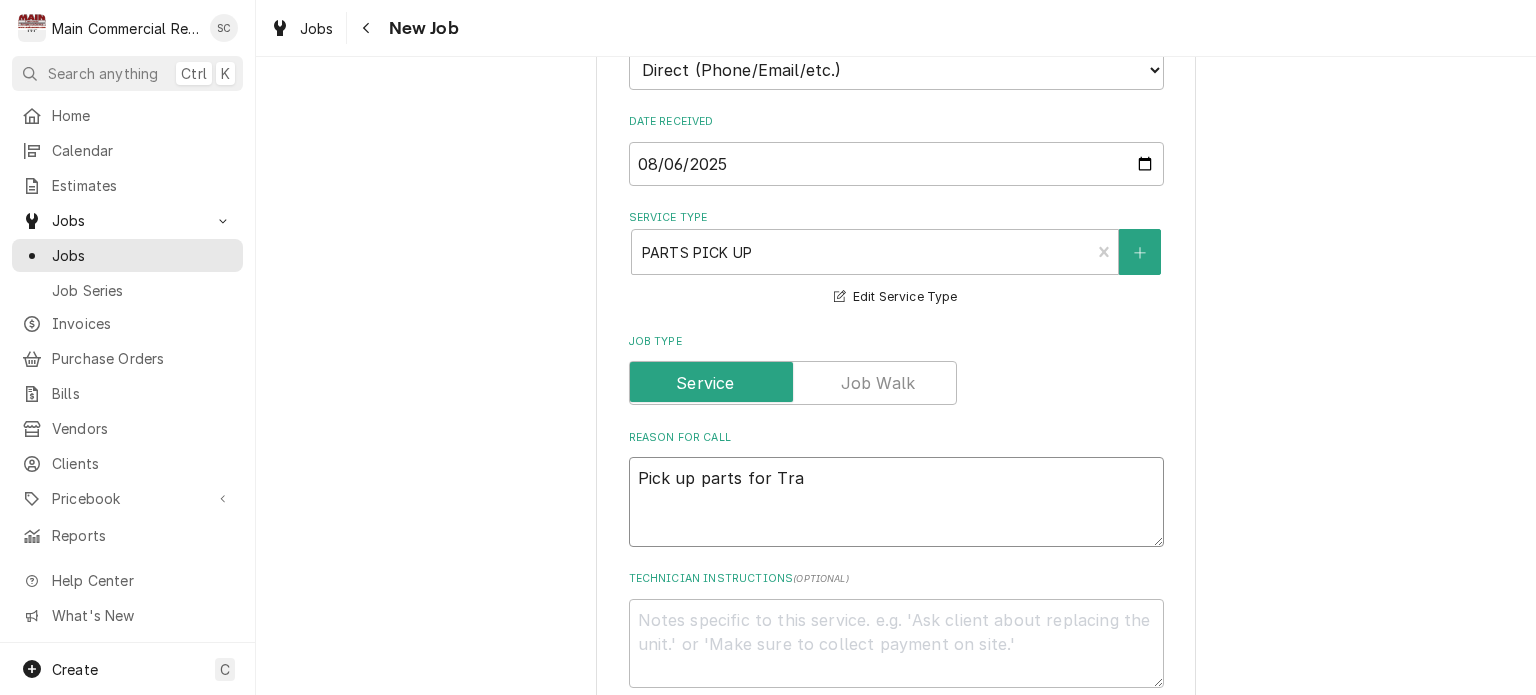 type on "Pick up parts for Trau" 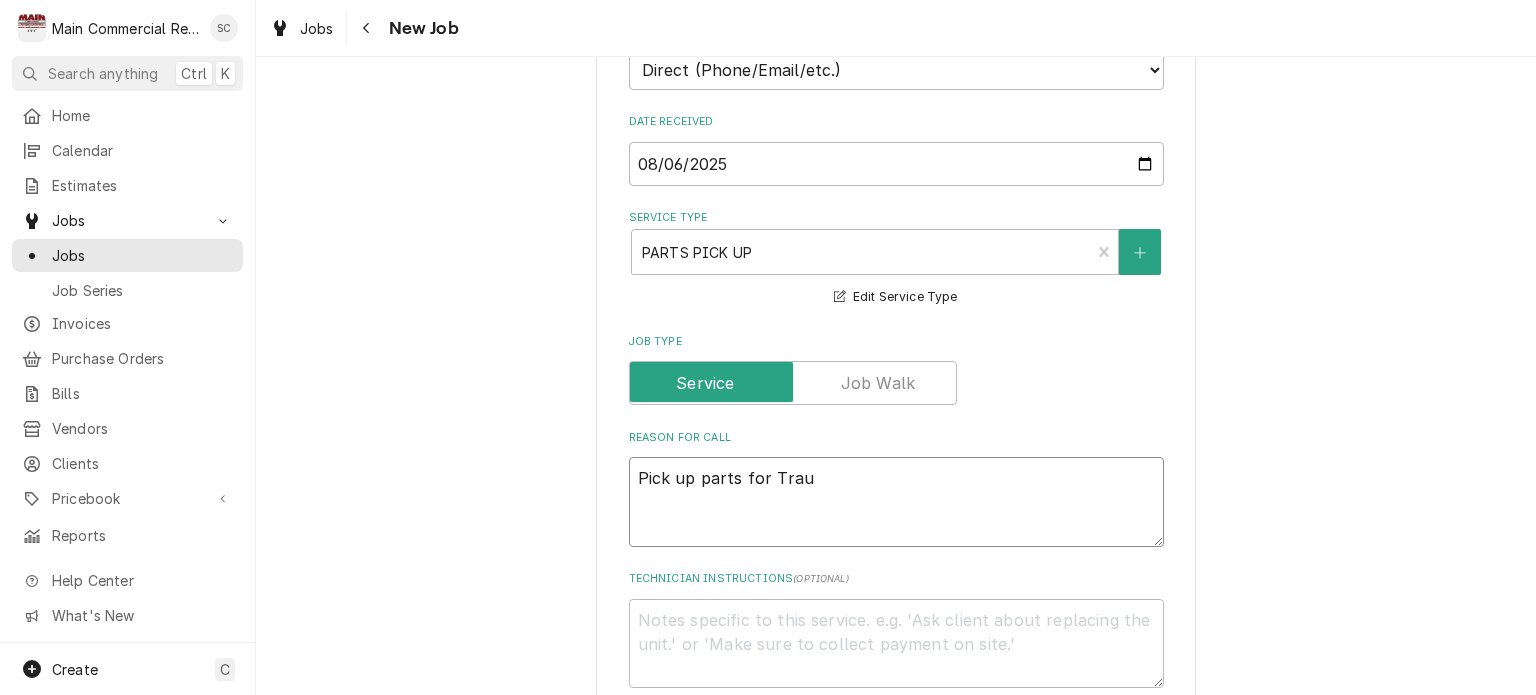 type on "x" 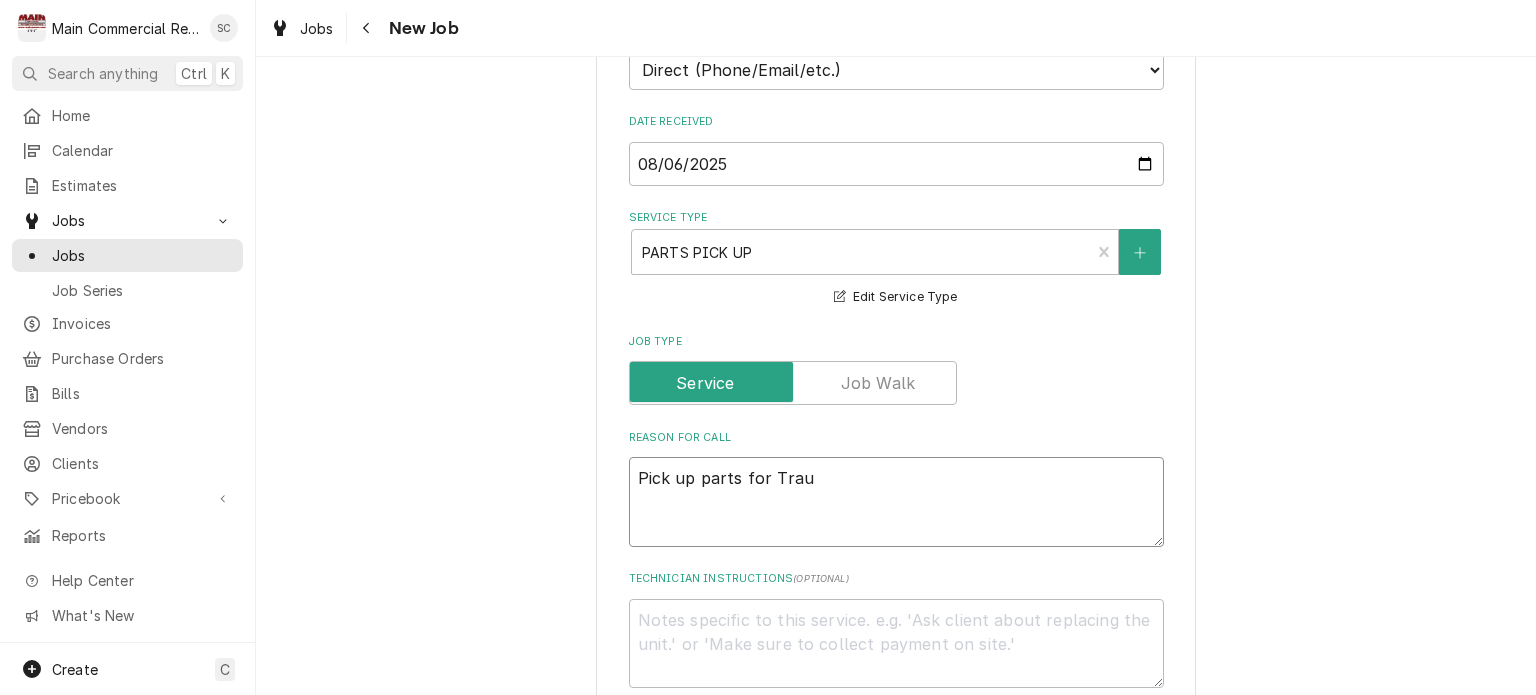 type on "Pick up parts for Traul" 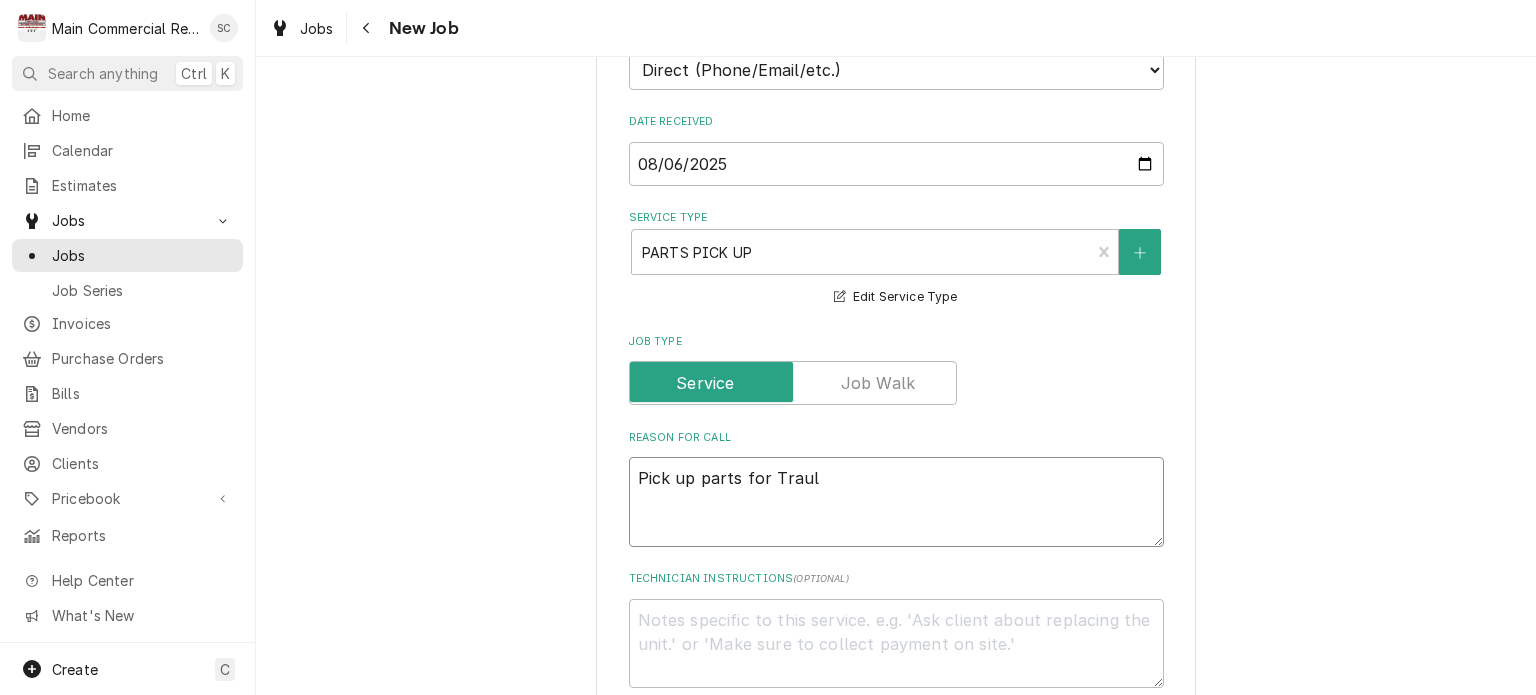 type on "x" 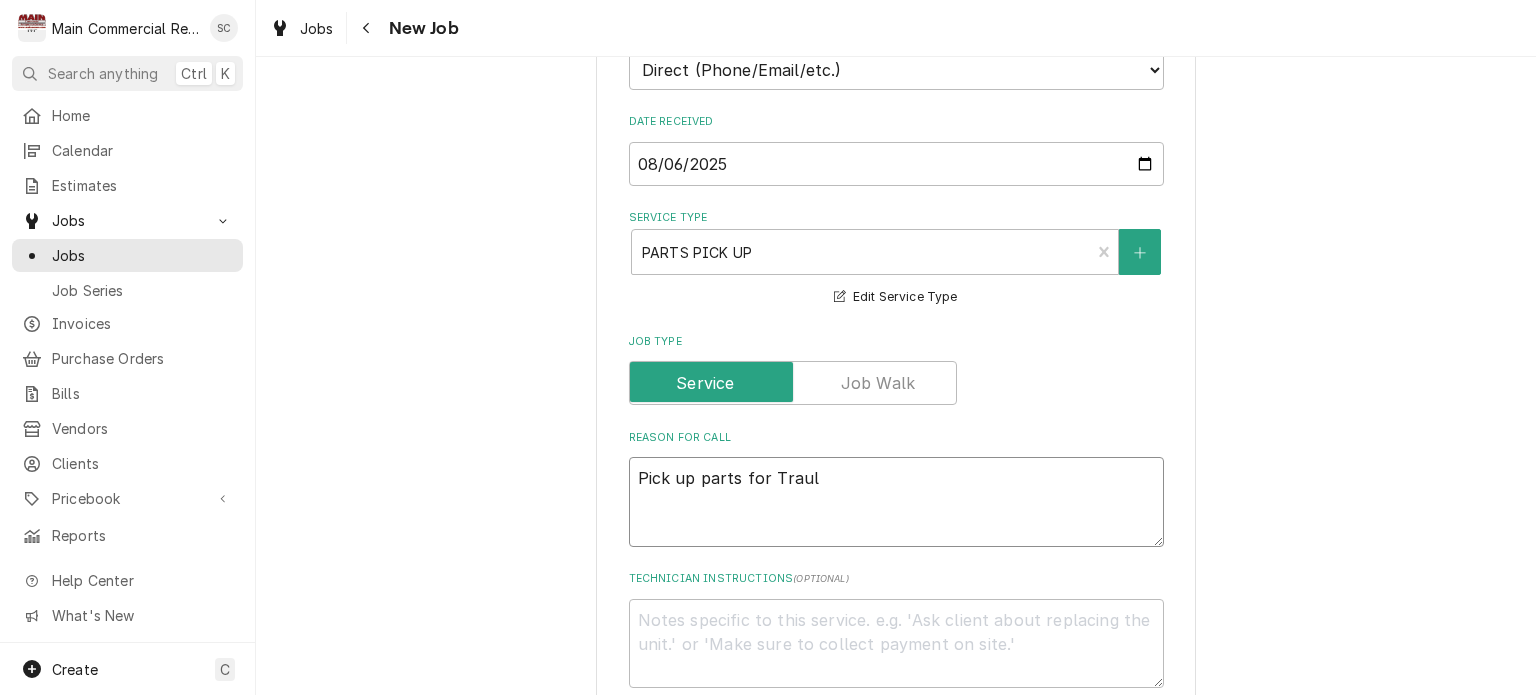 type on "Pick up parts for Trauls" 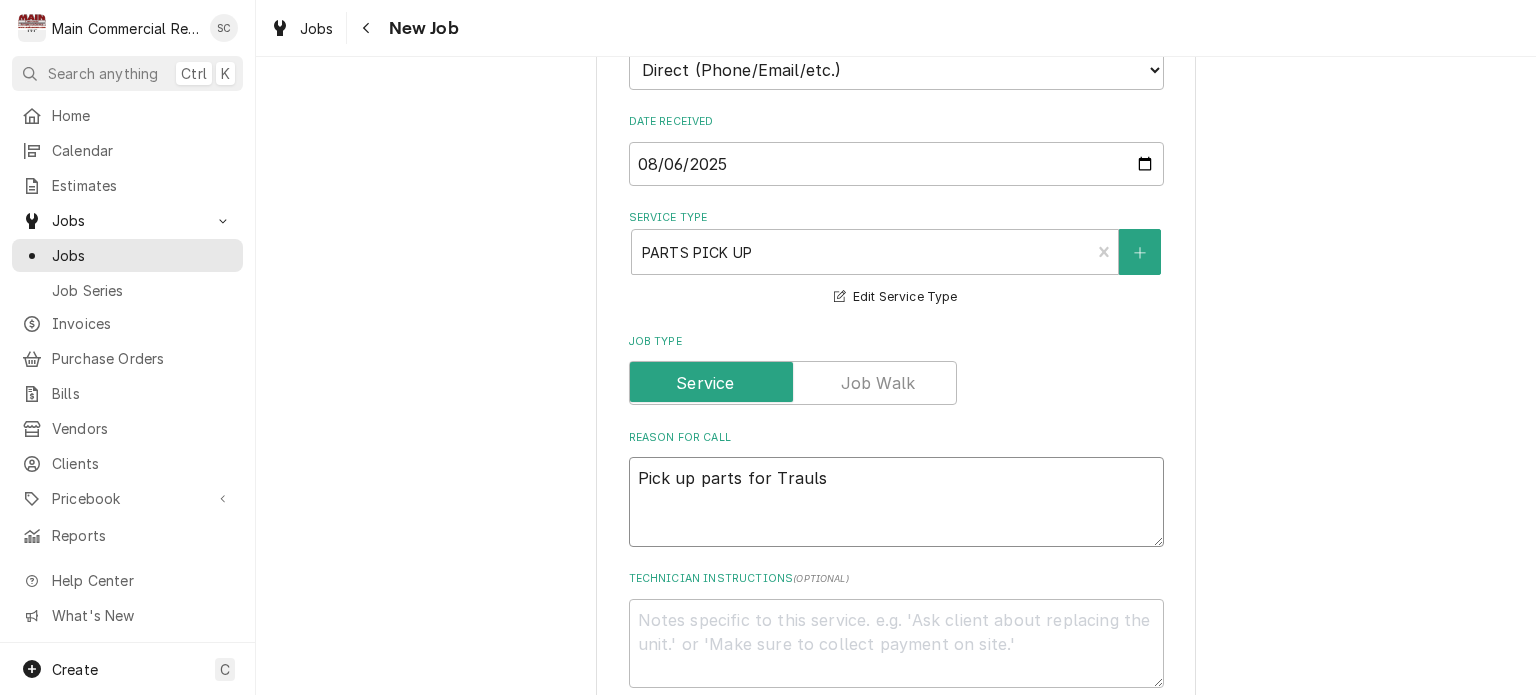 type on "x" 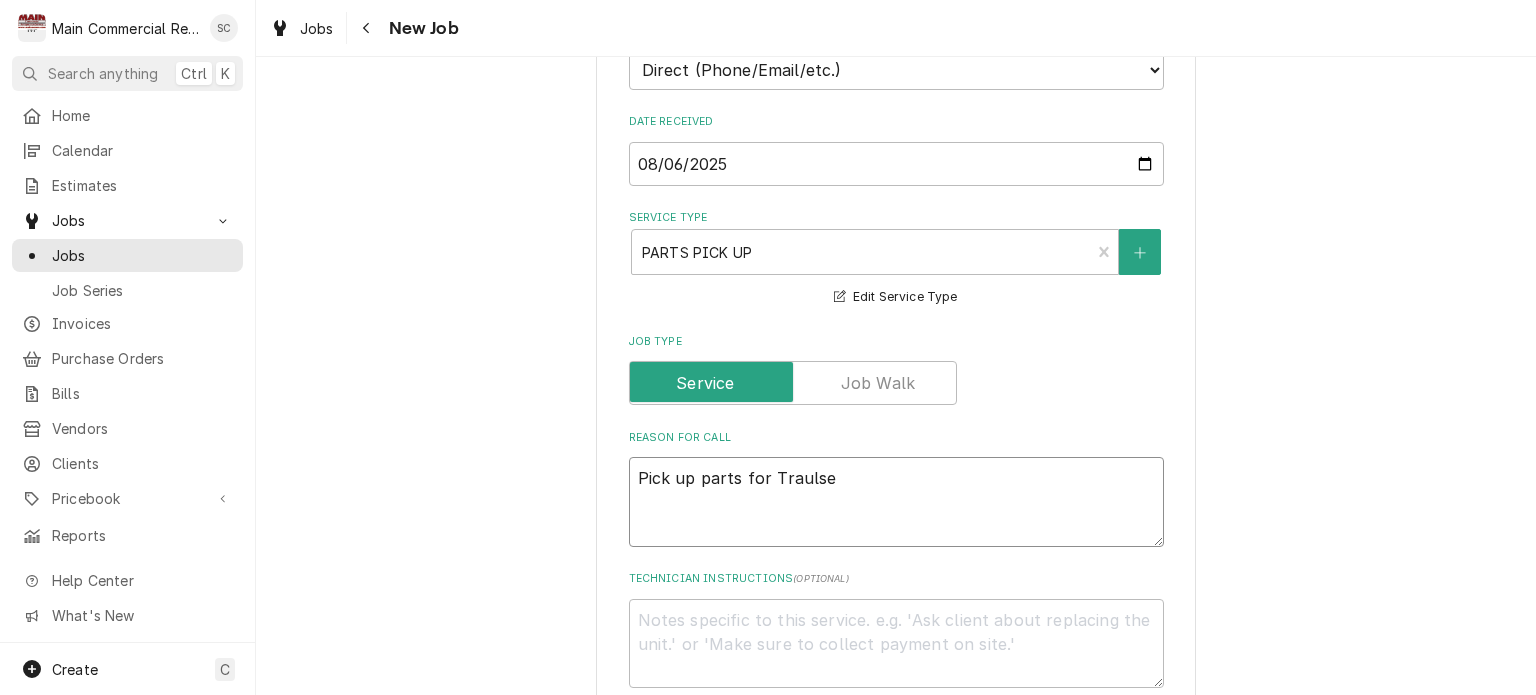 type on "x" 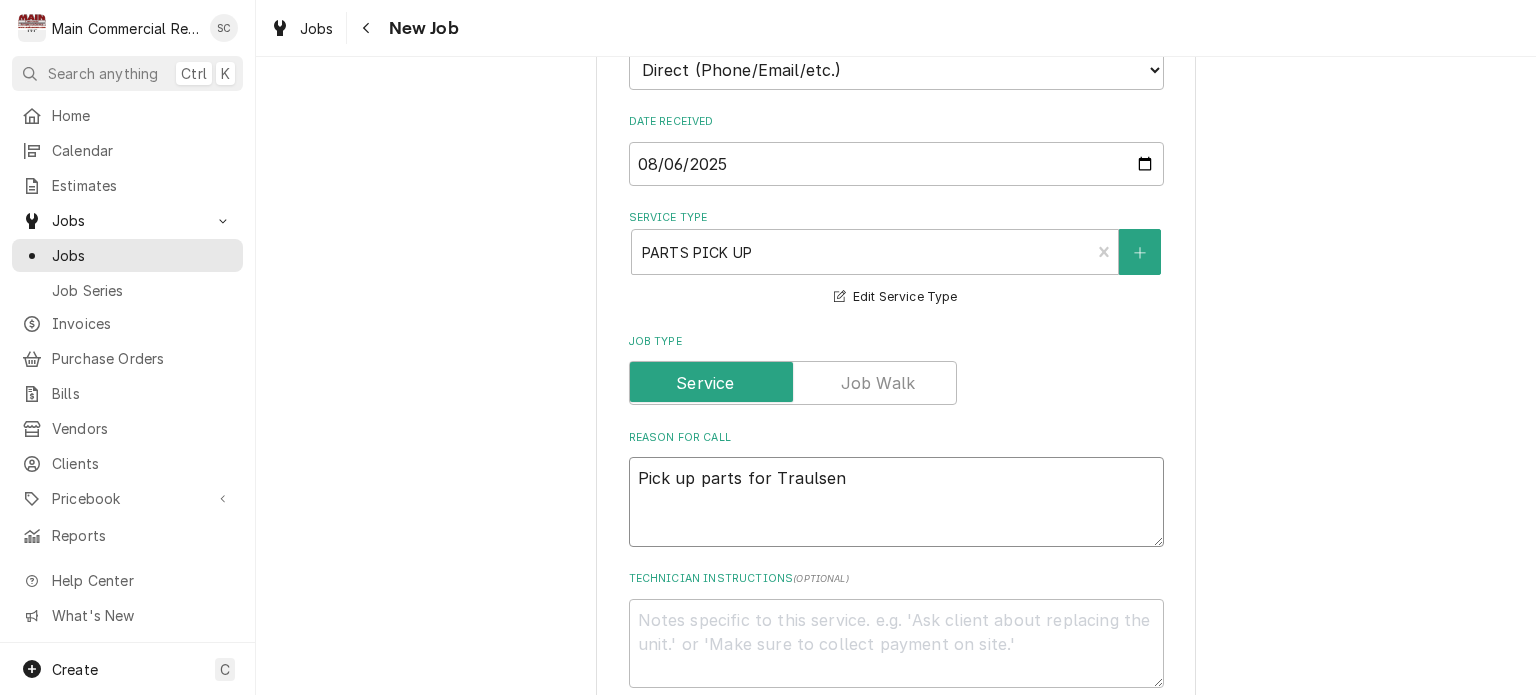 type on "x" 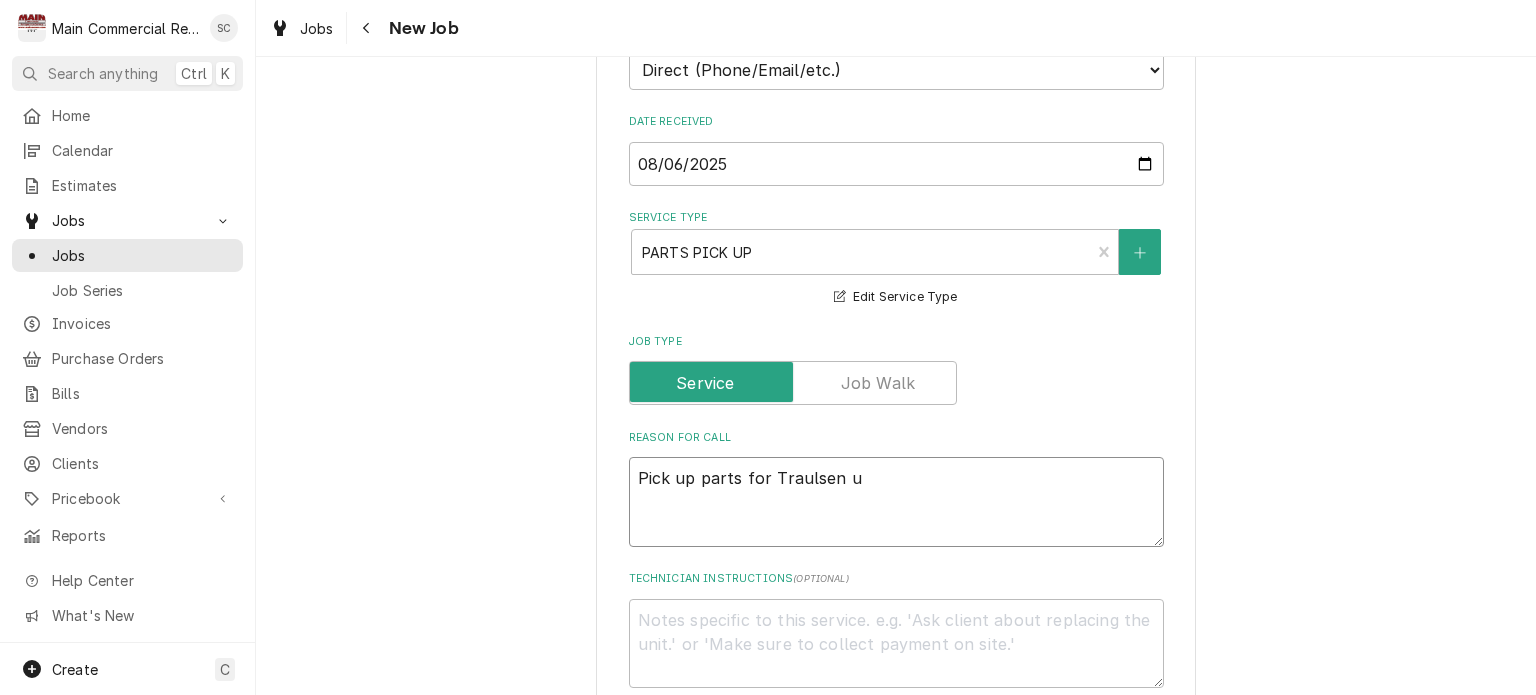 type on "x" 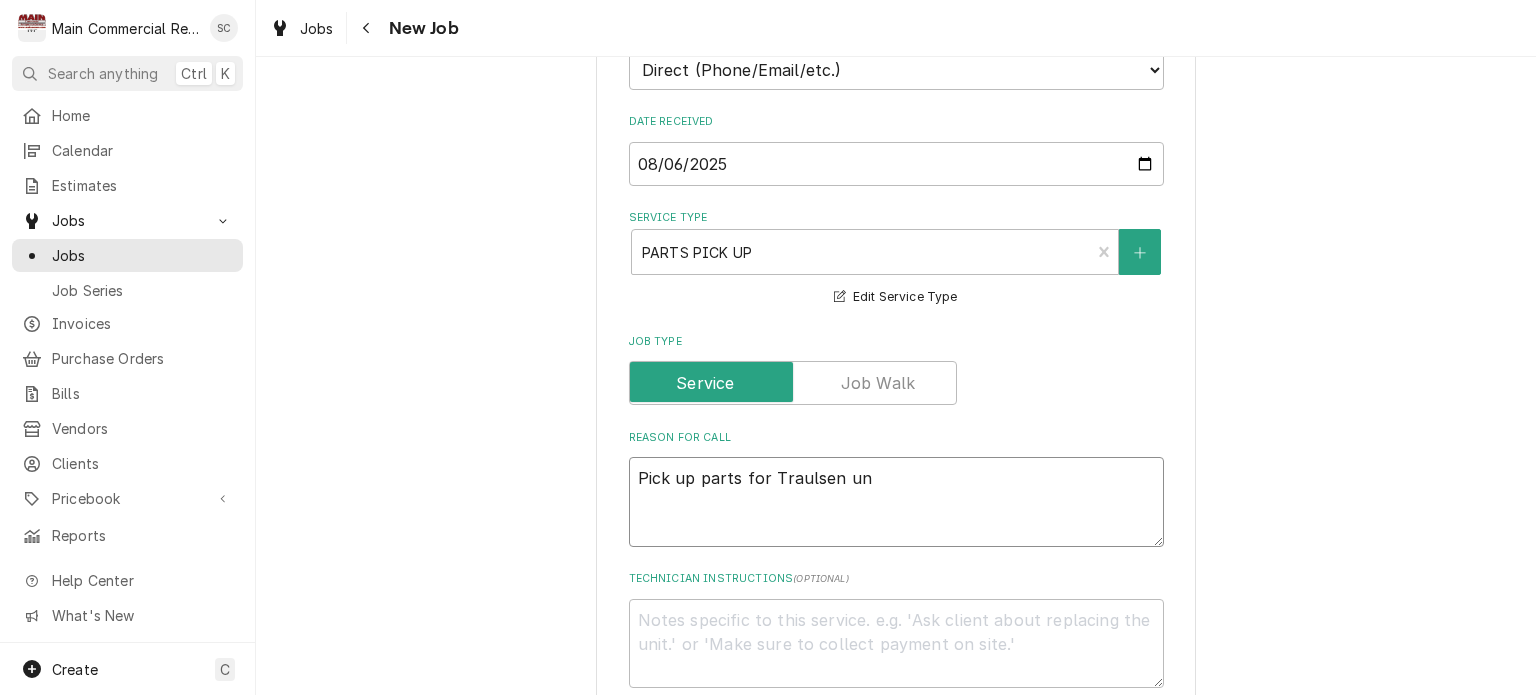 type on "x" 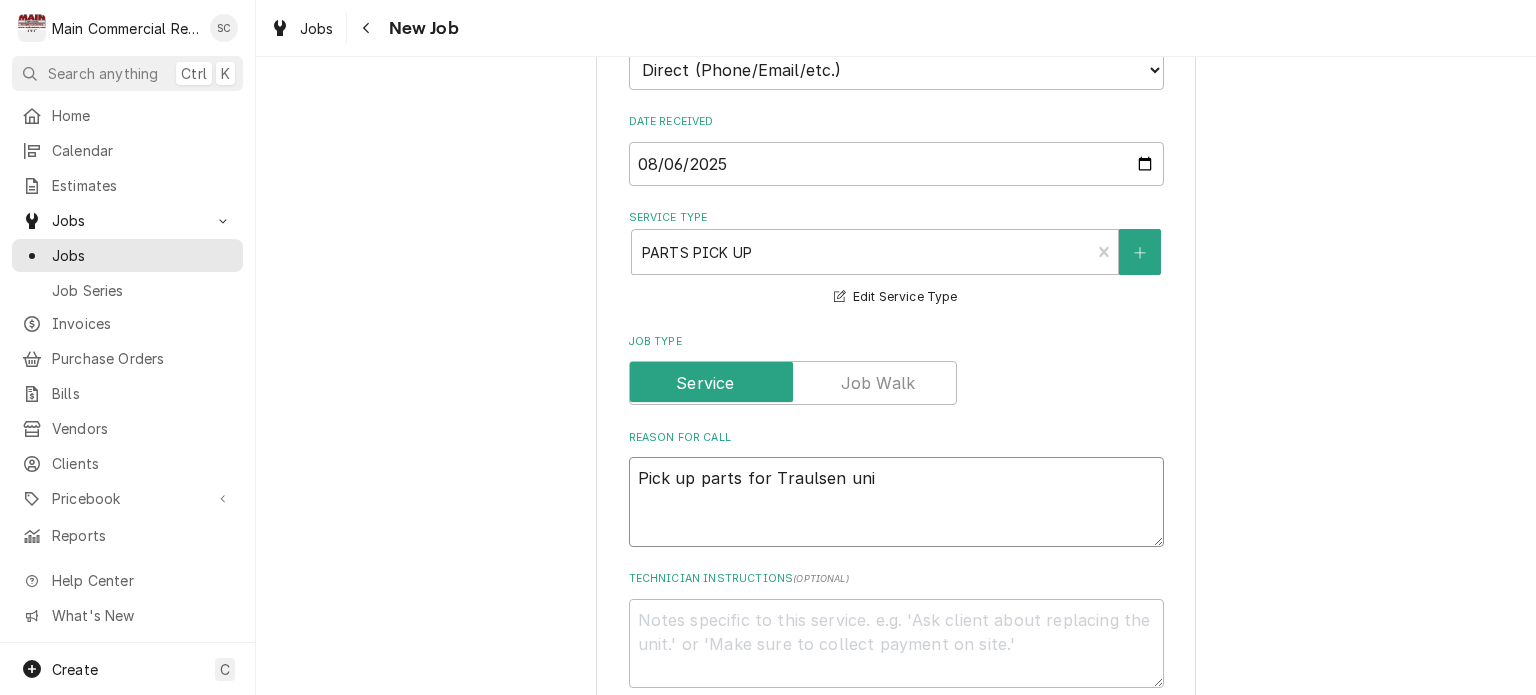type on "x" 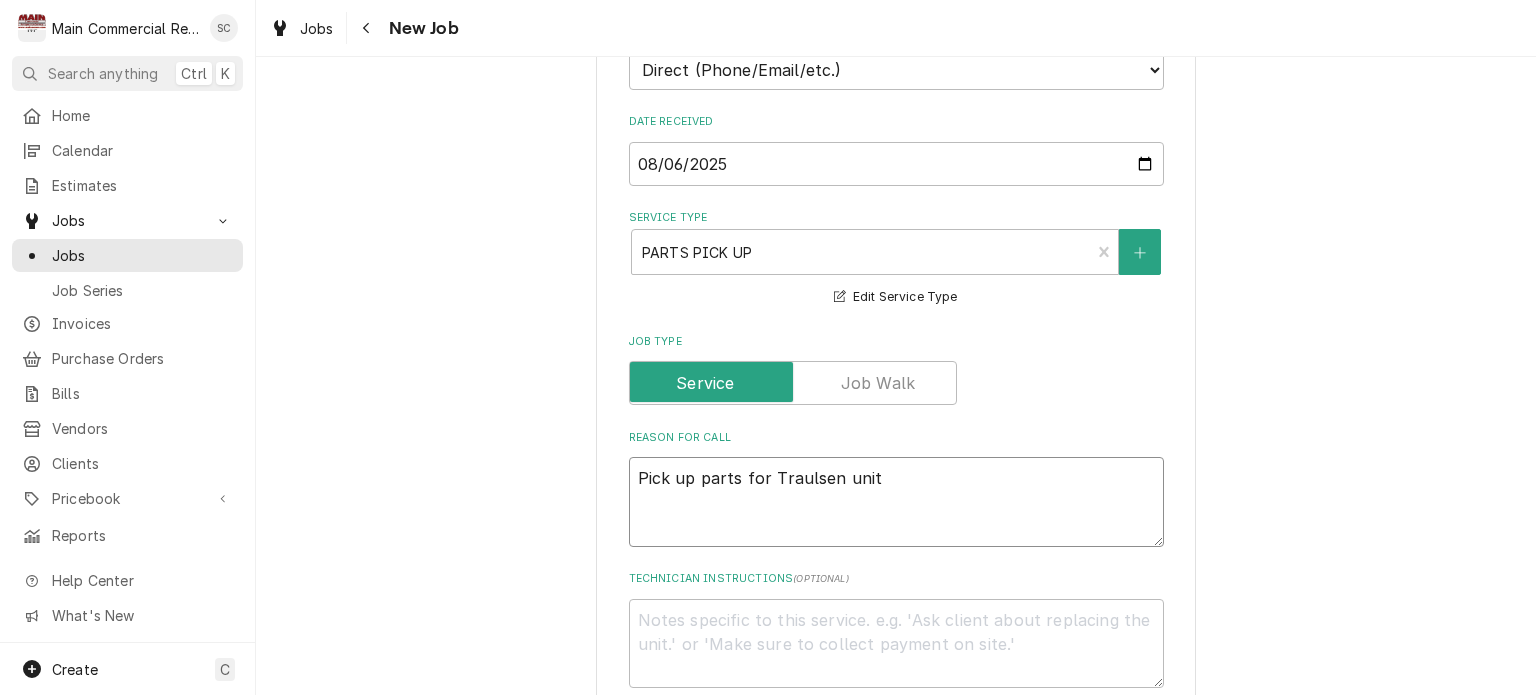type on "x" 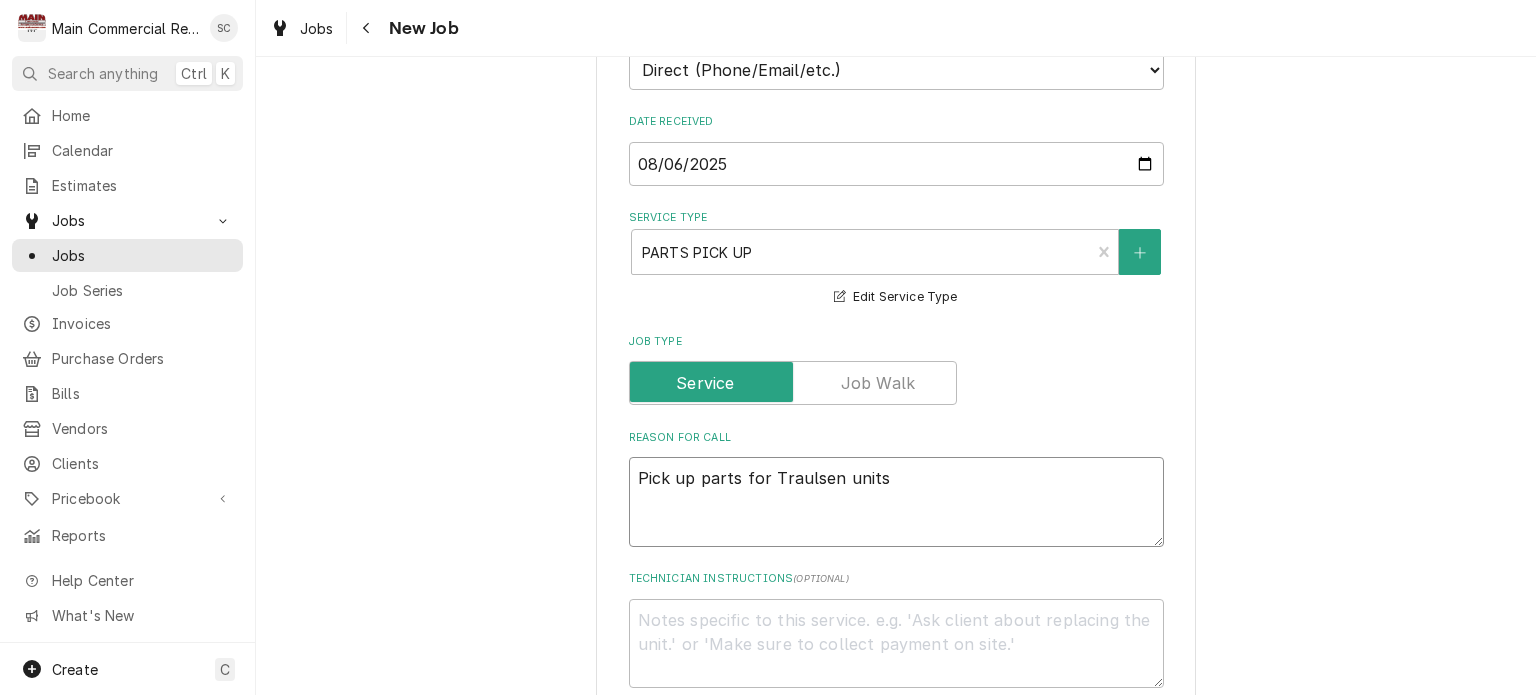 type on "x" 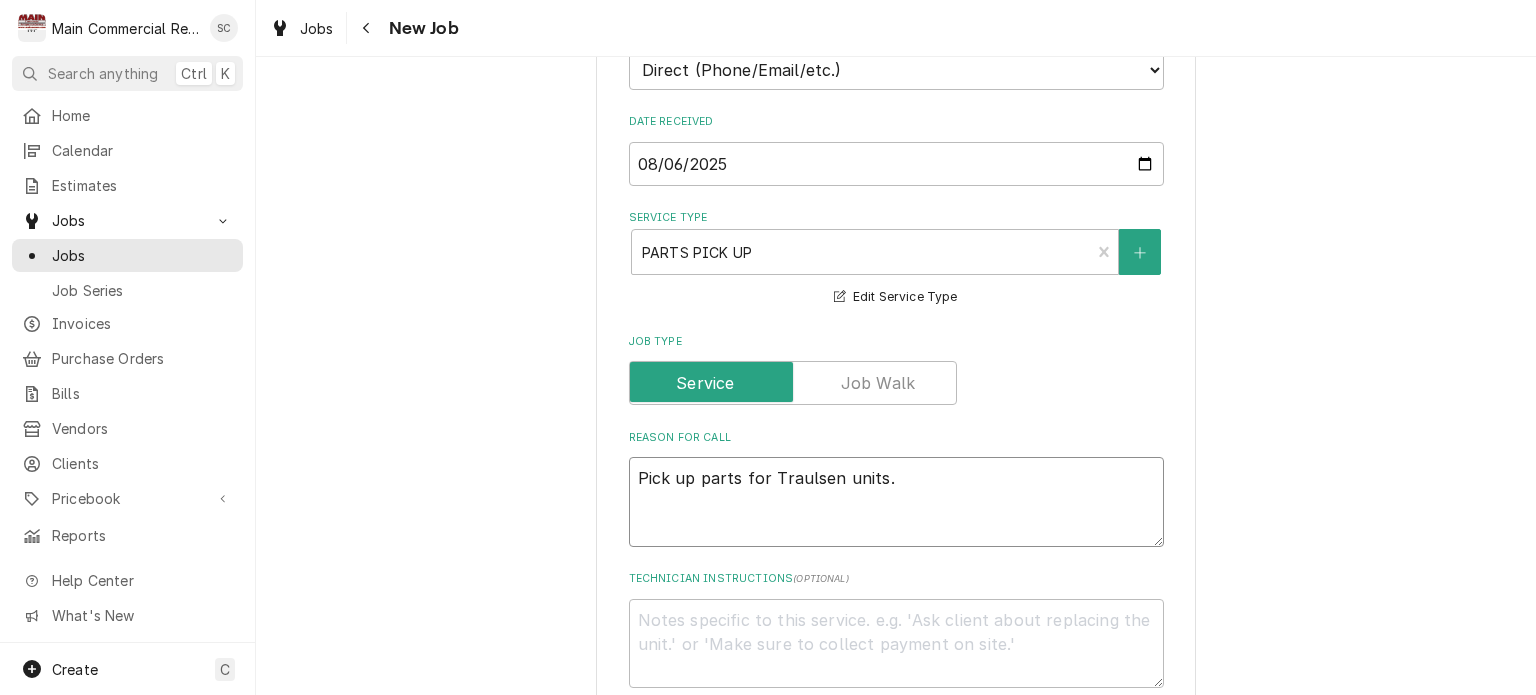 type on "x" 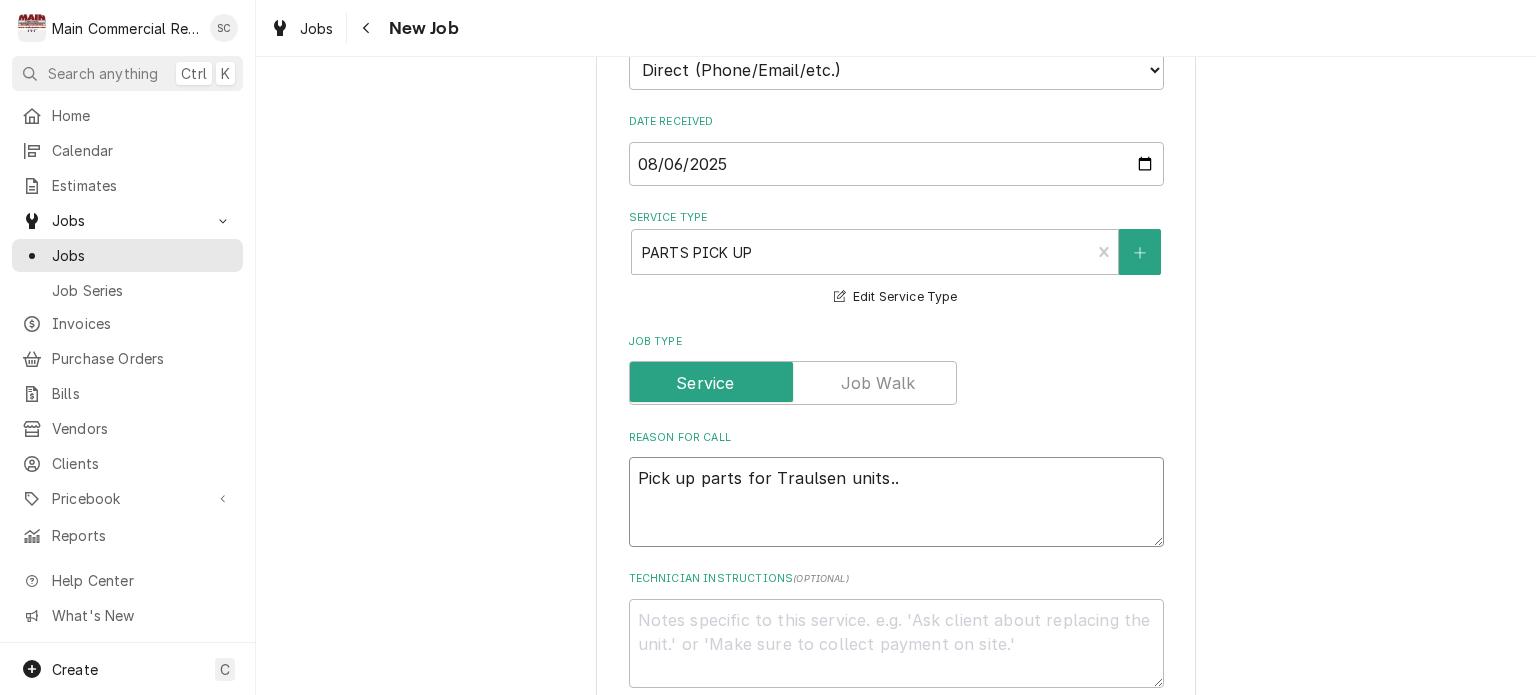 type on "x" 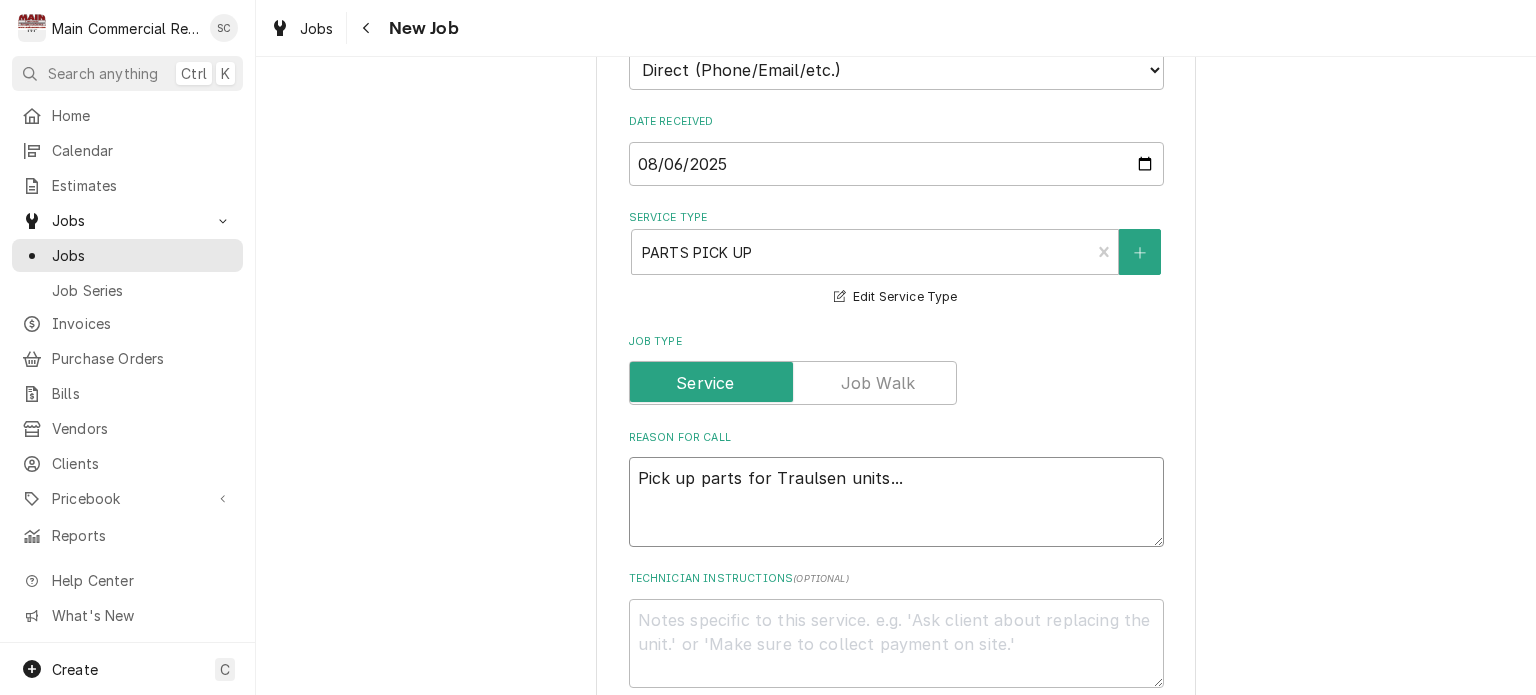 type on "x" 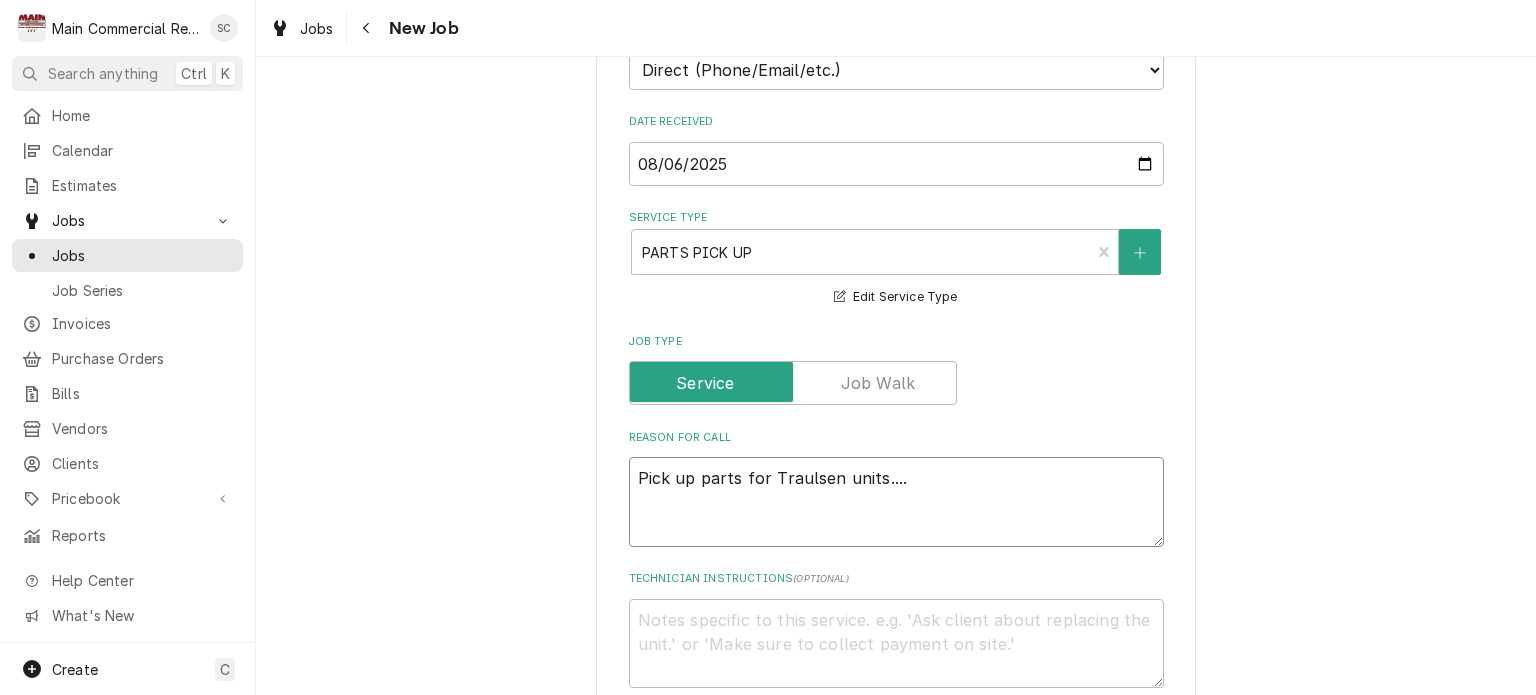type on "x" 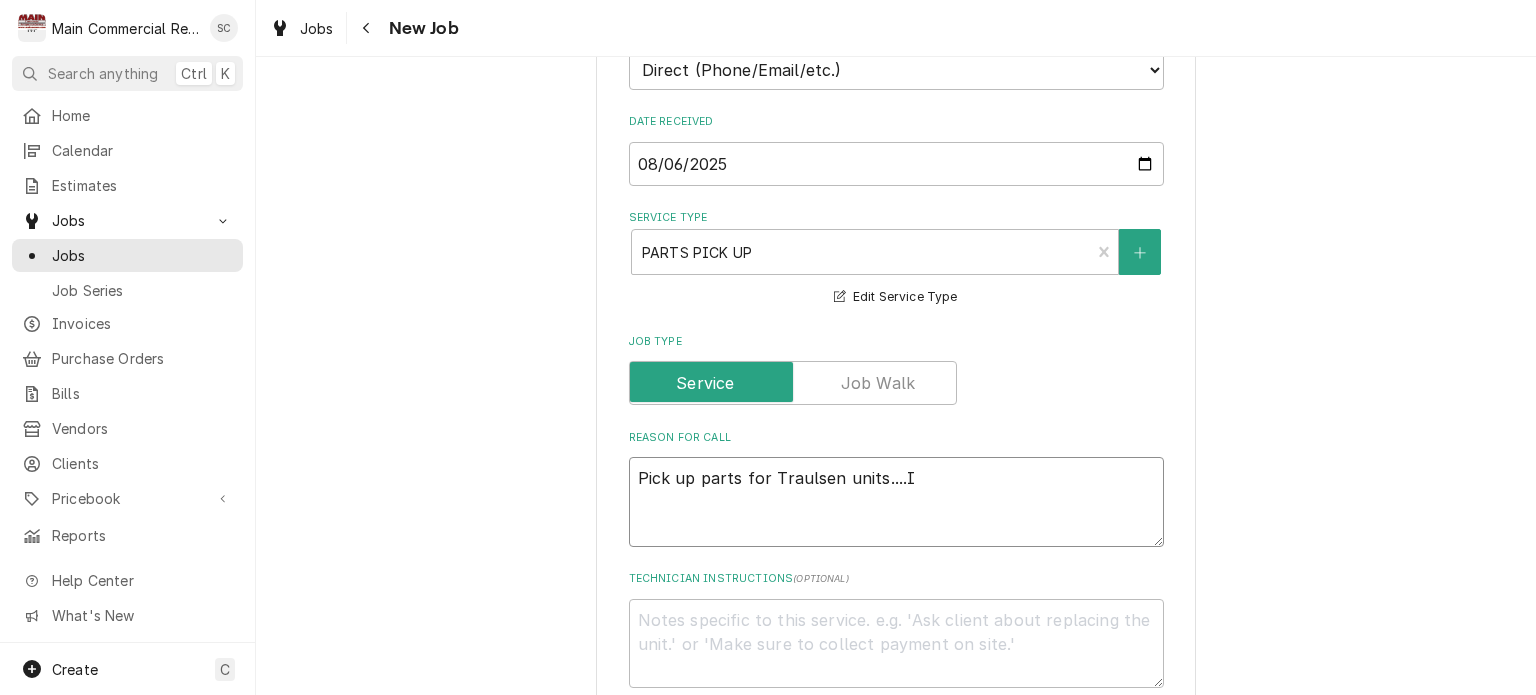 type on "x" 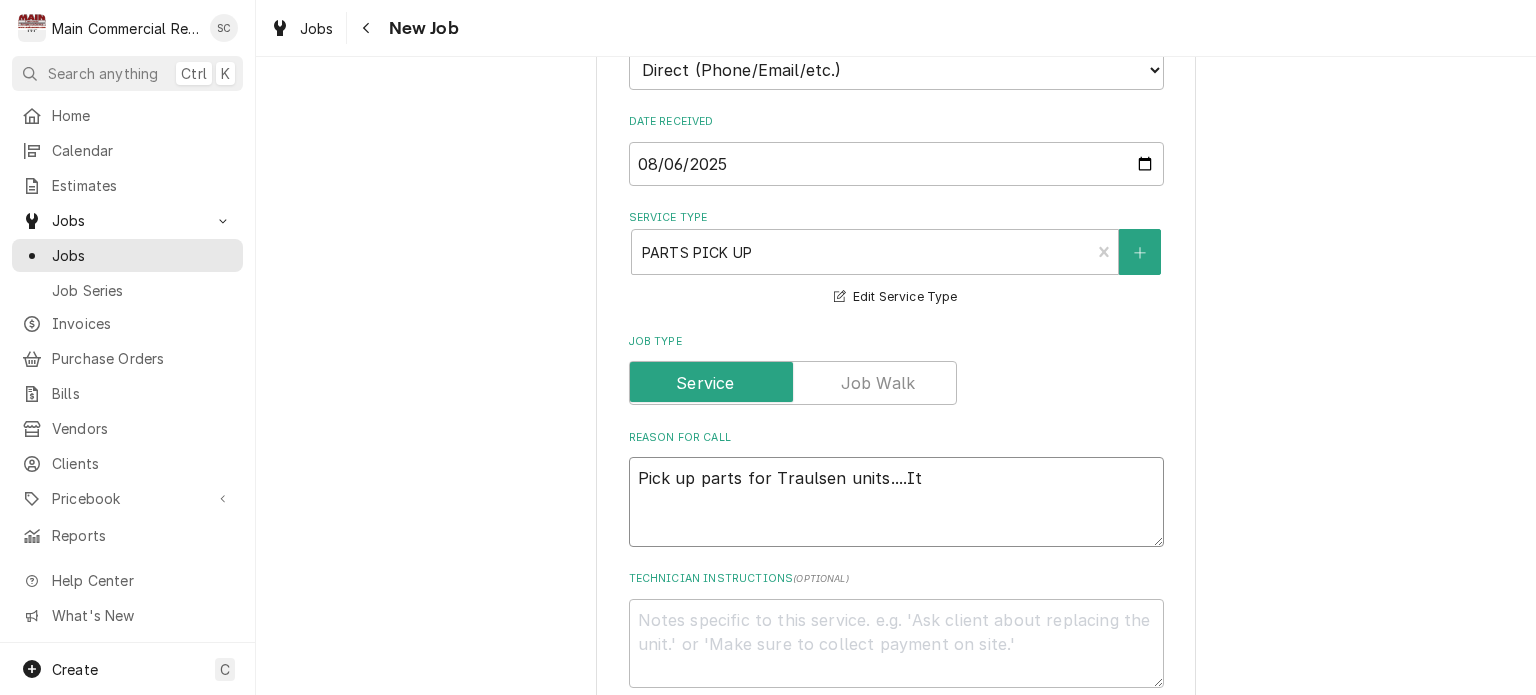 type on "x" 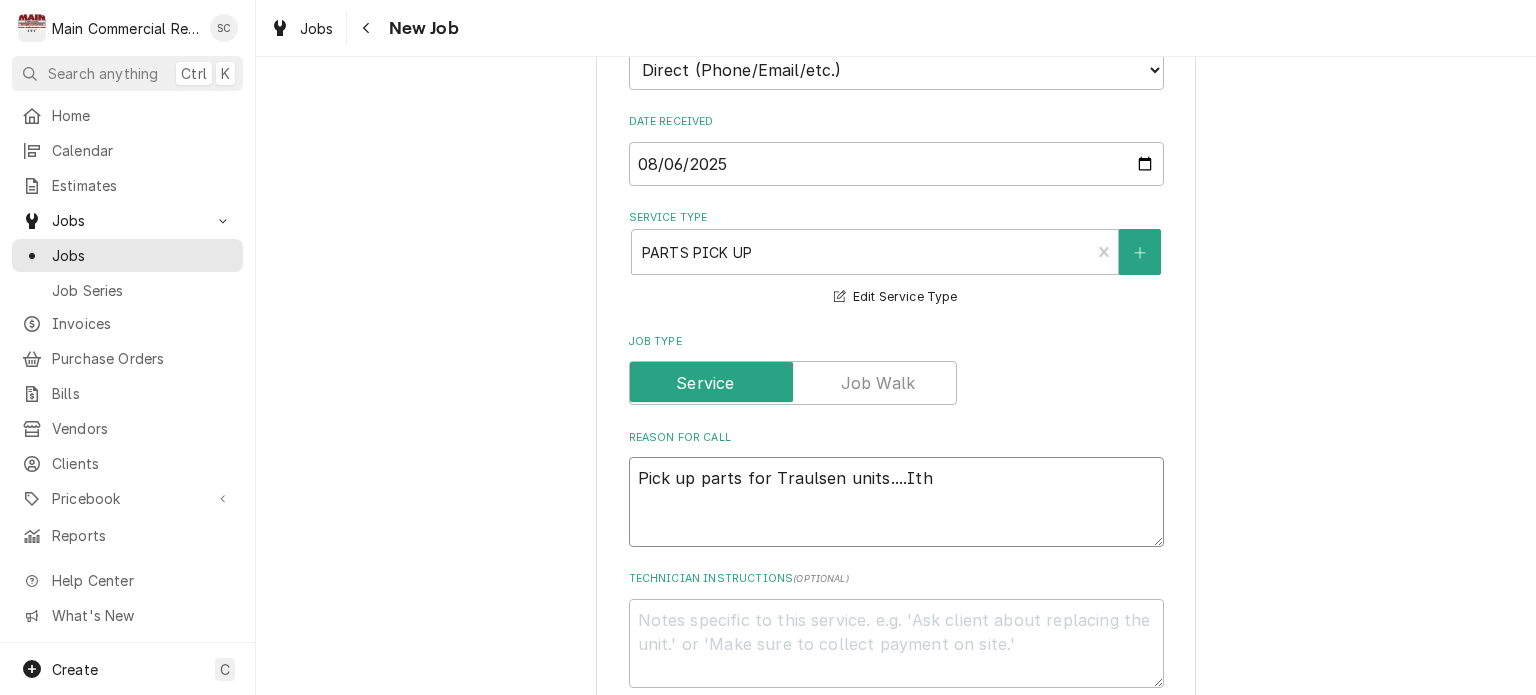 type on "x" 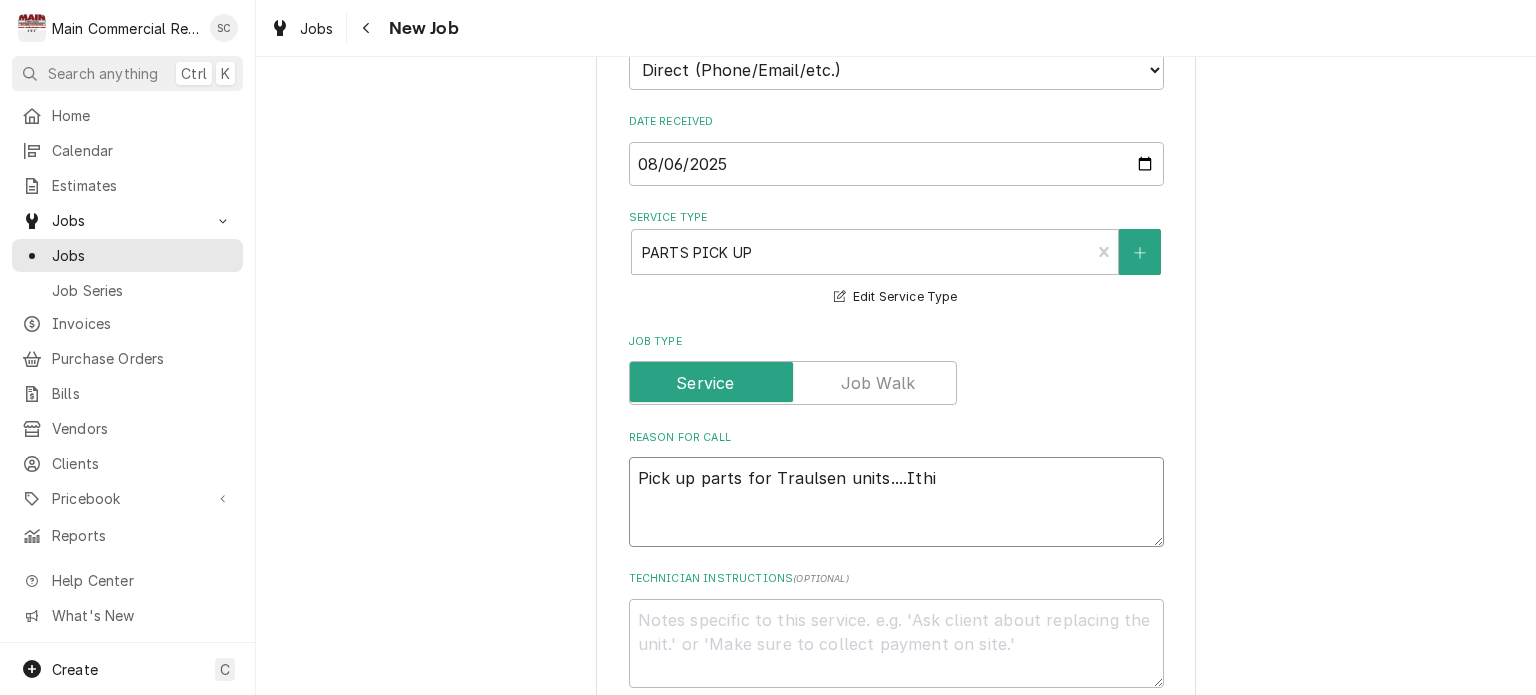 type on "x" 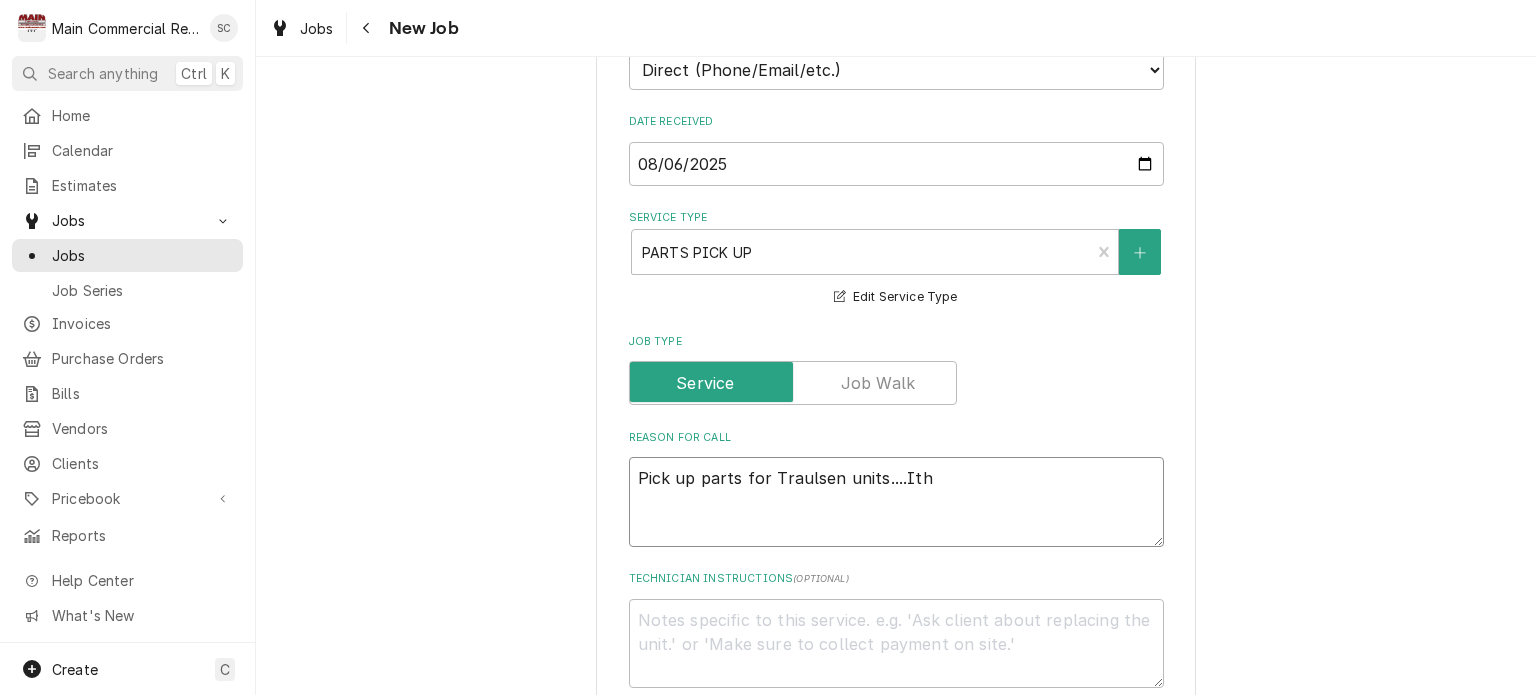 type on "x" 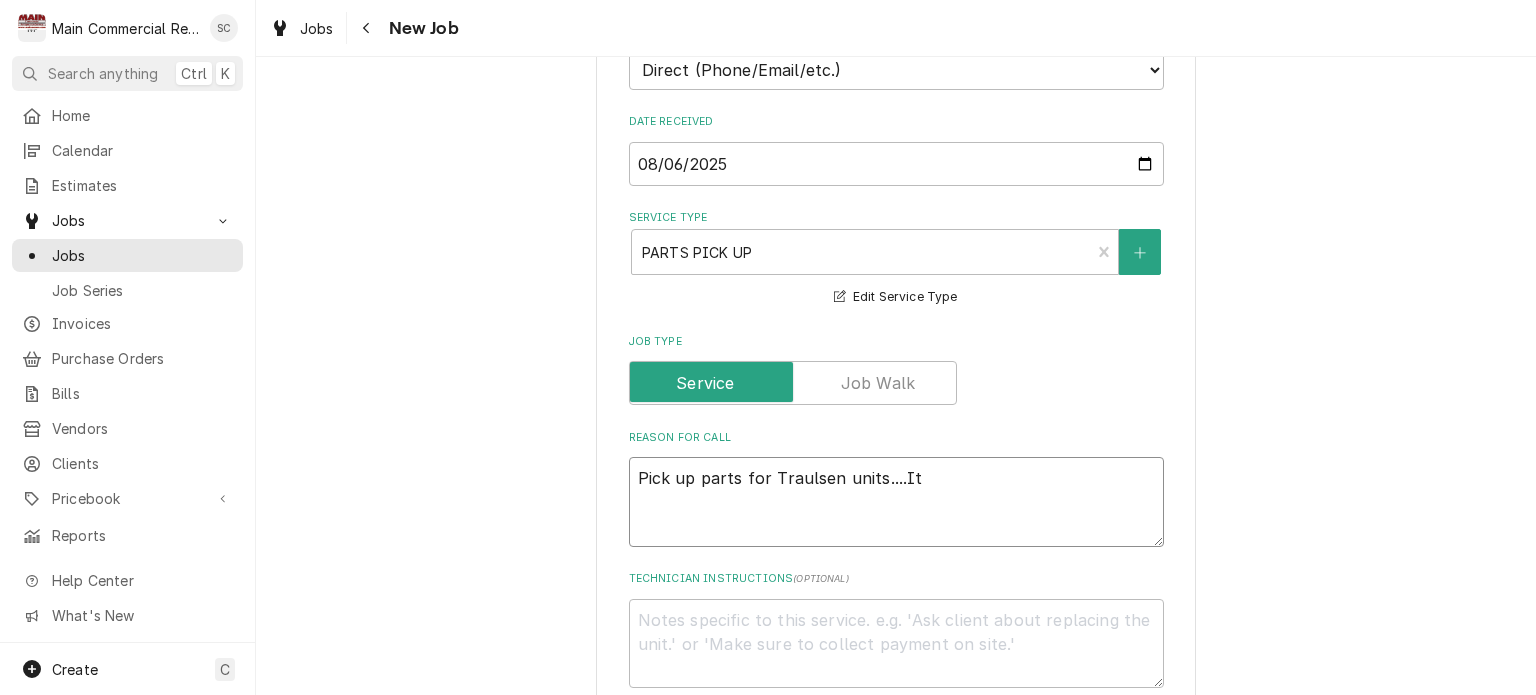 type on "x" 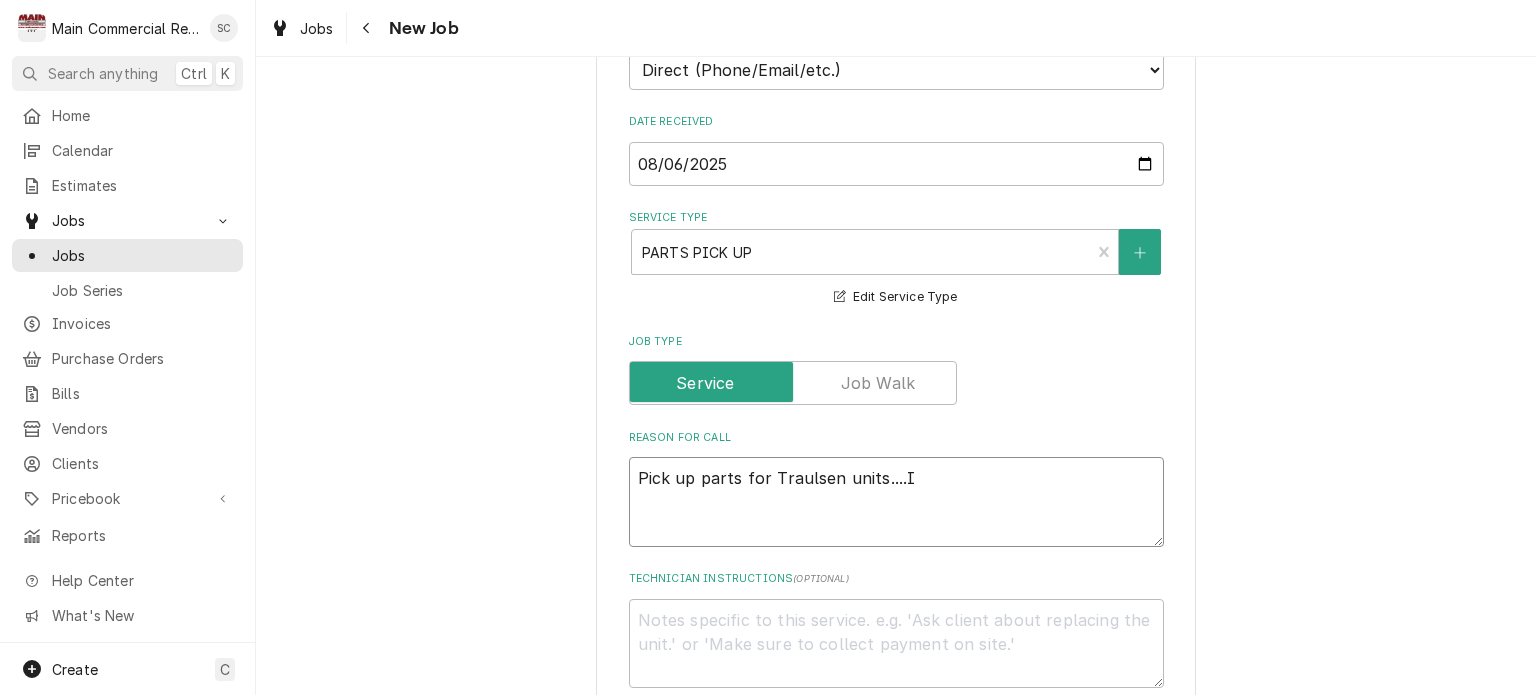 type on "x" 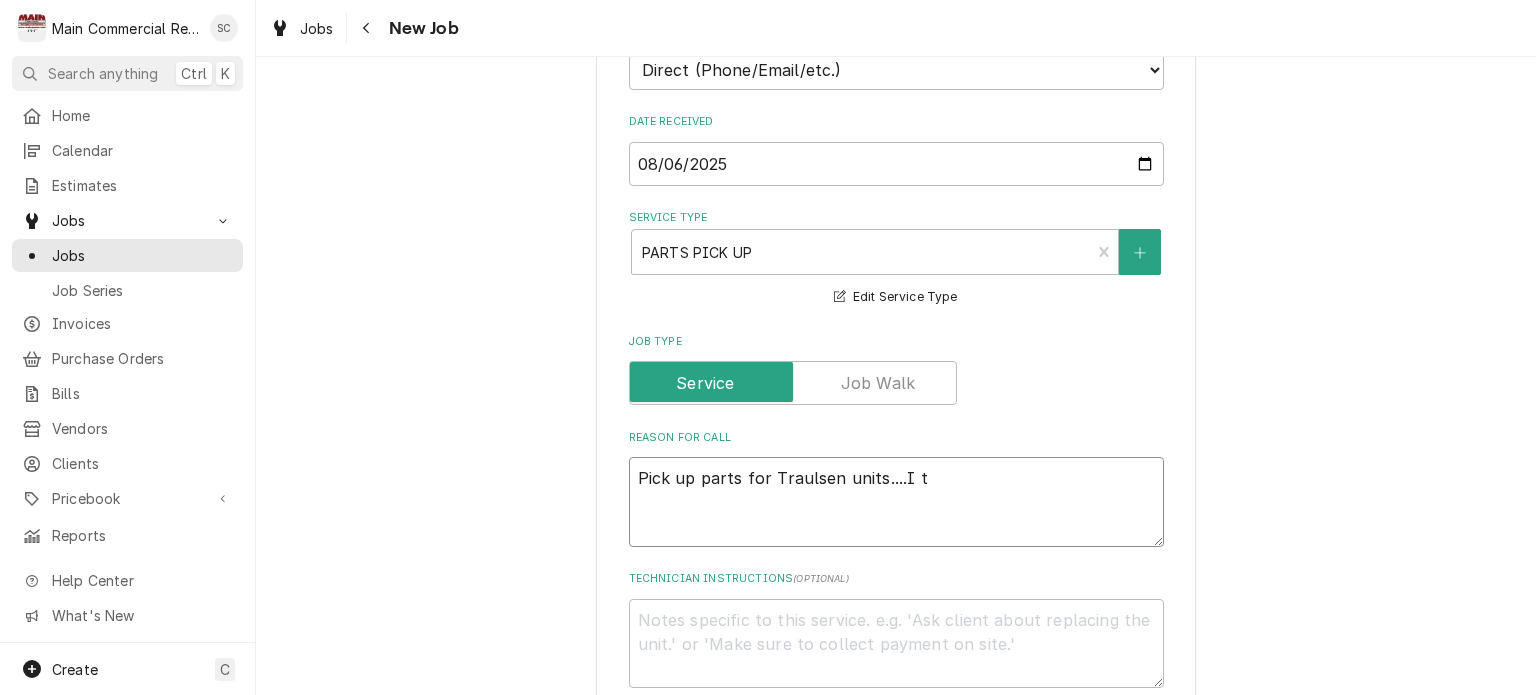 type on "x" 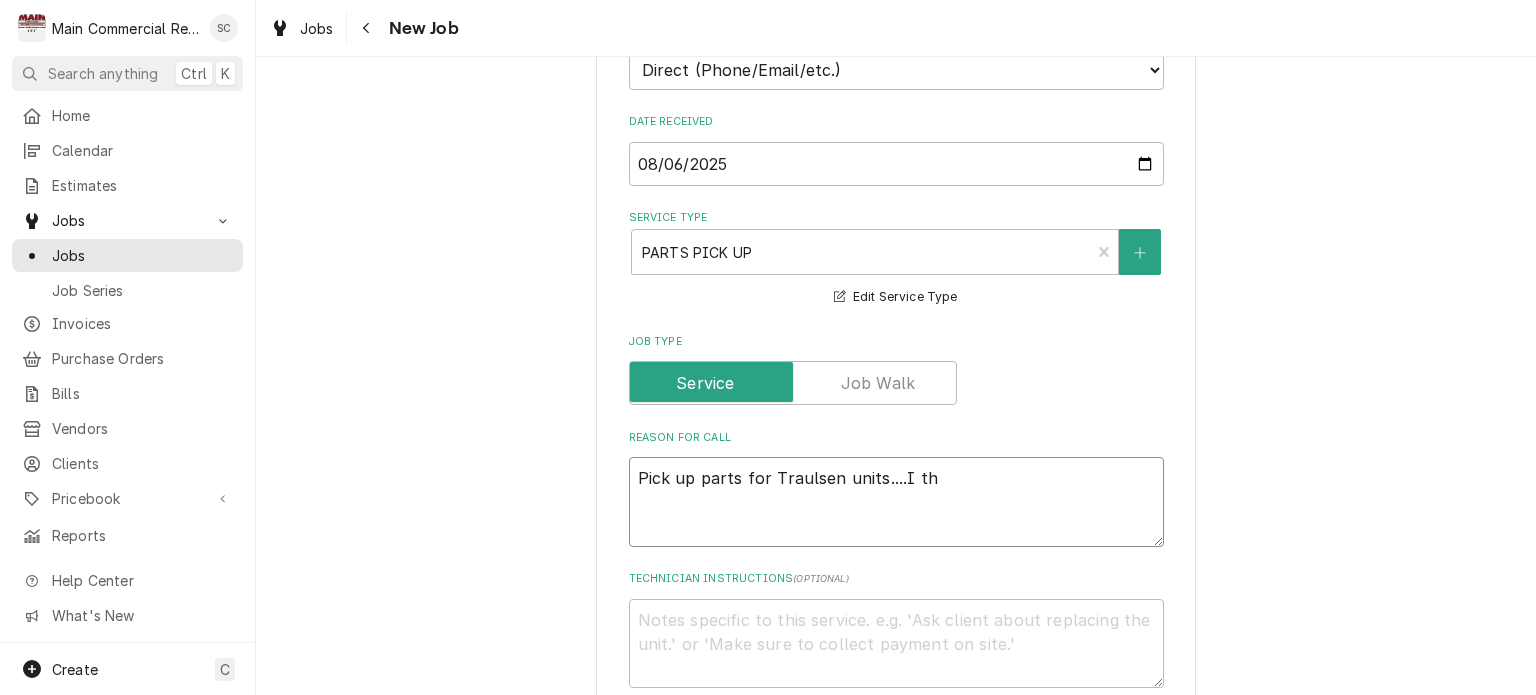 type on "x" 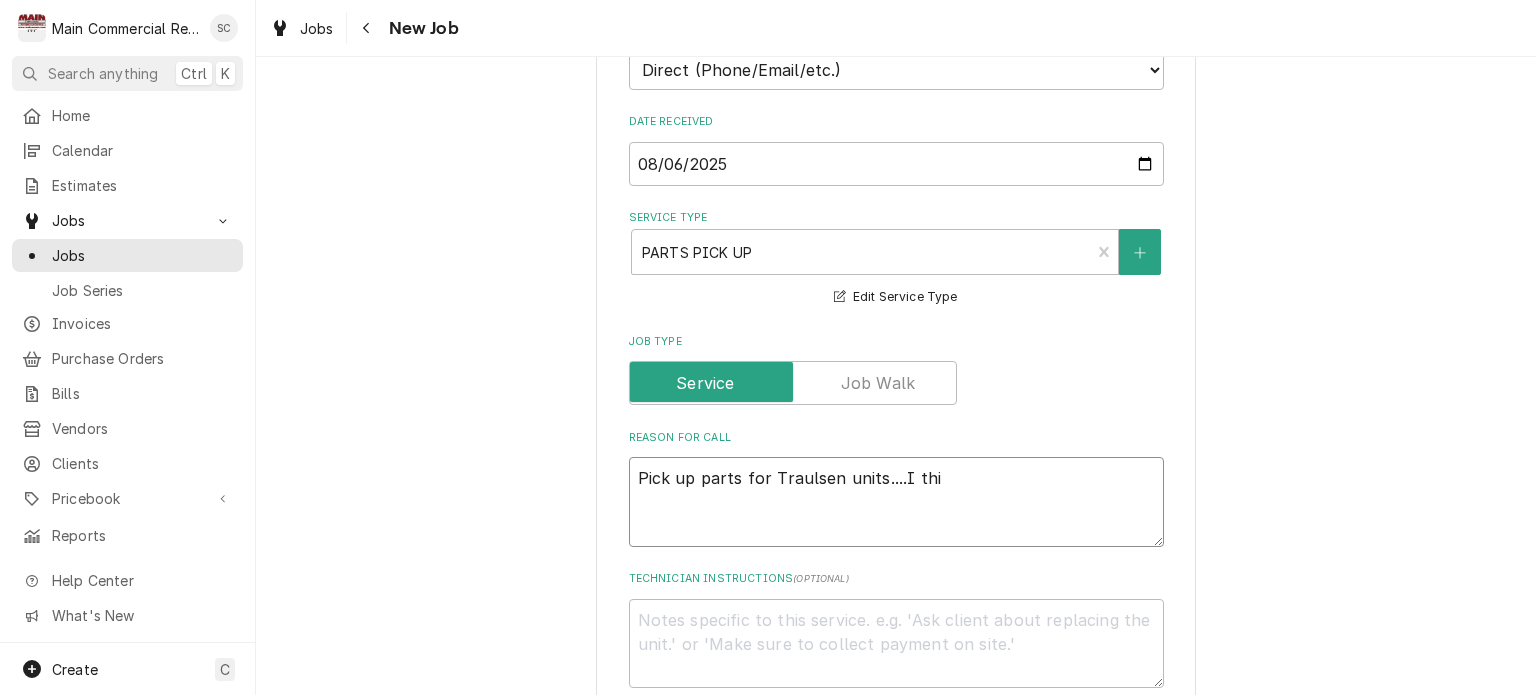 type on "x" 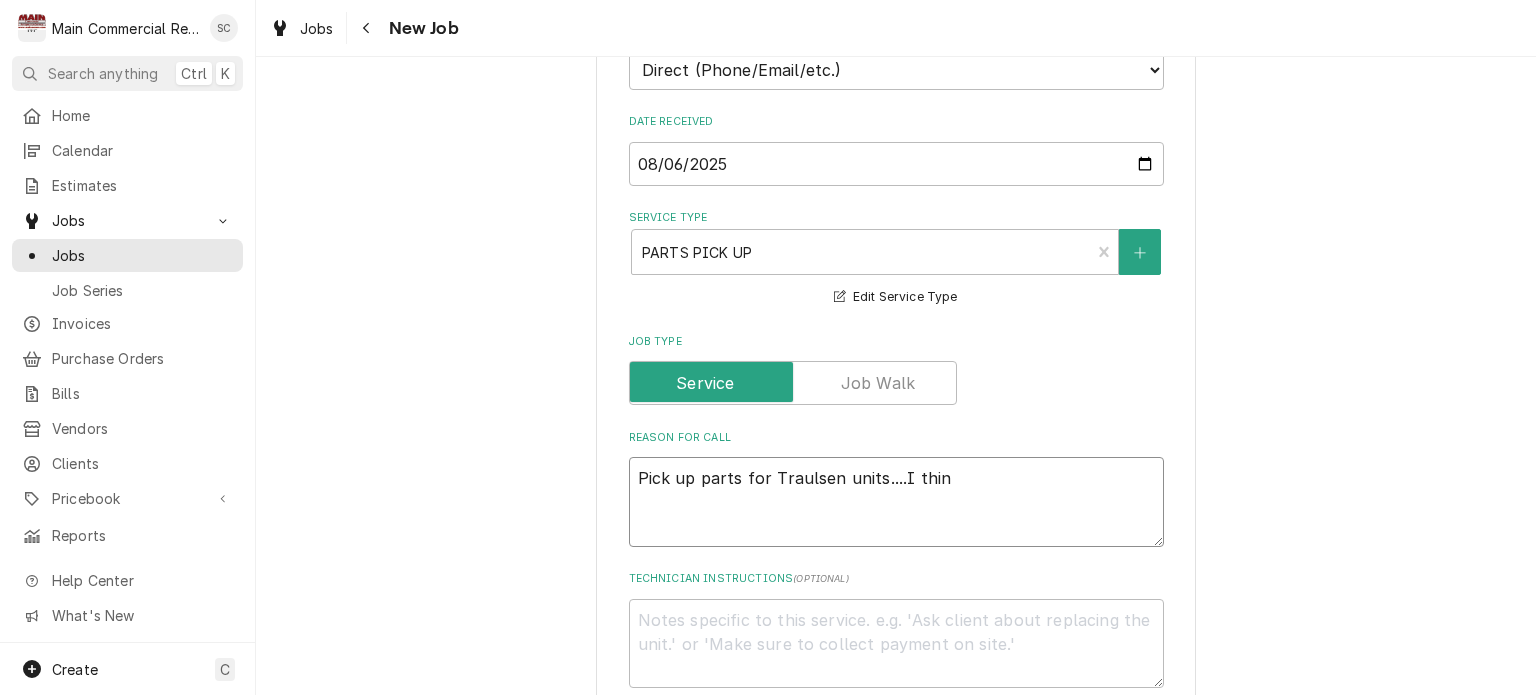 type on "x" 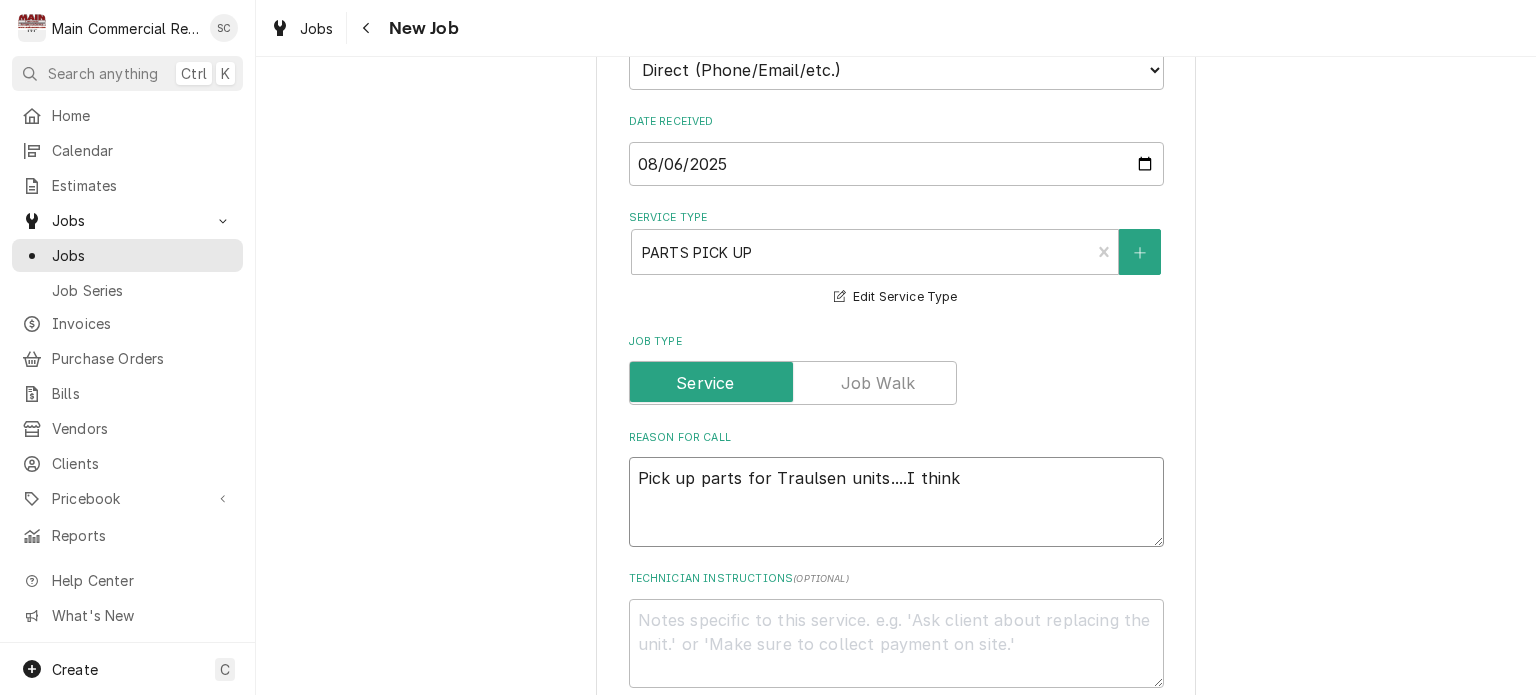 type on "x" 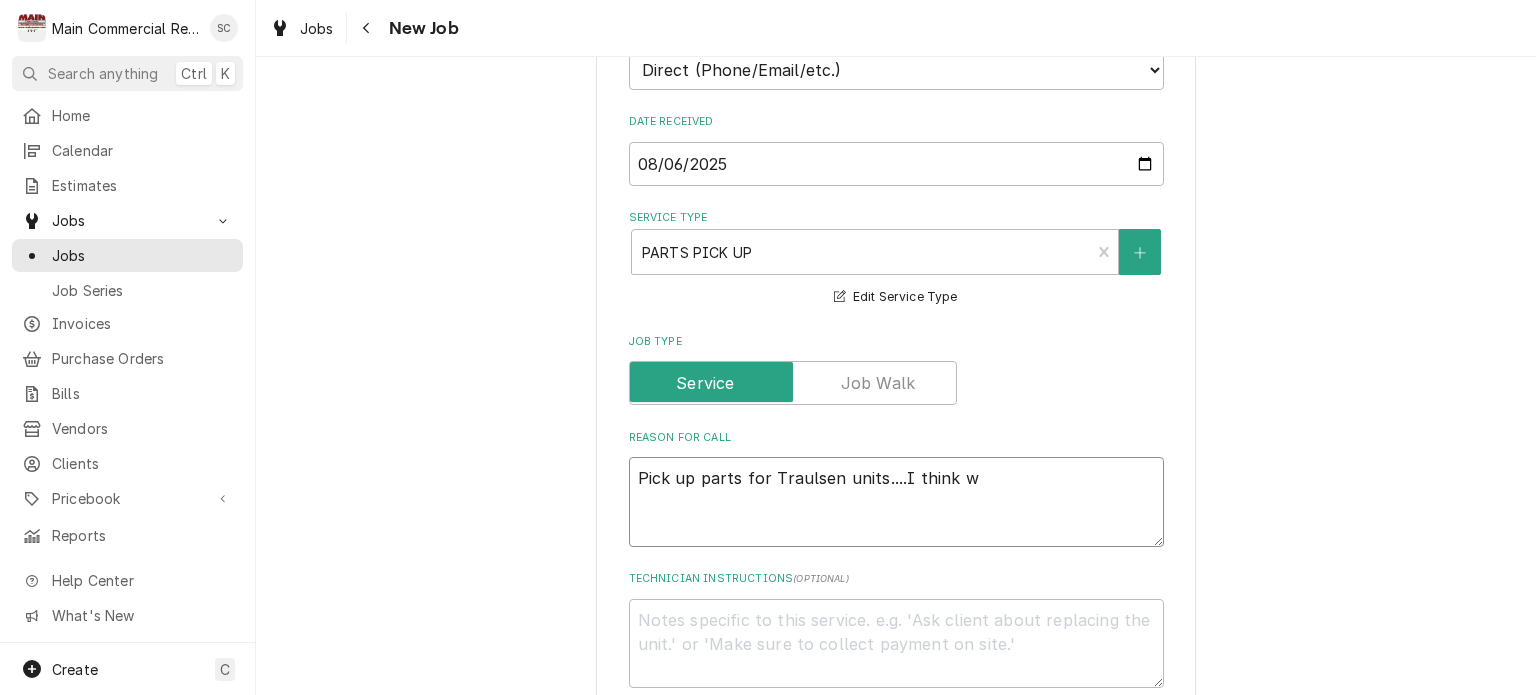 type on "x" 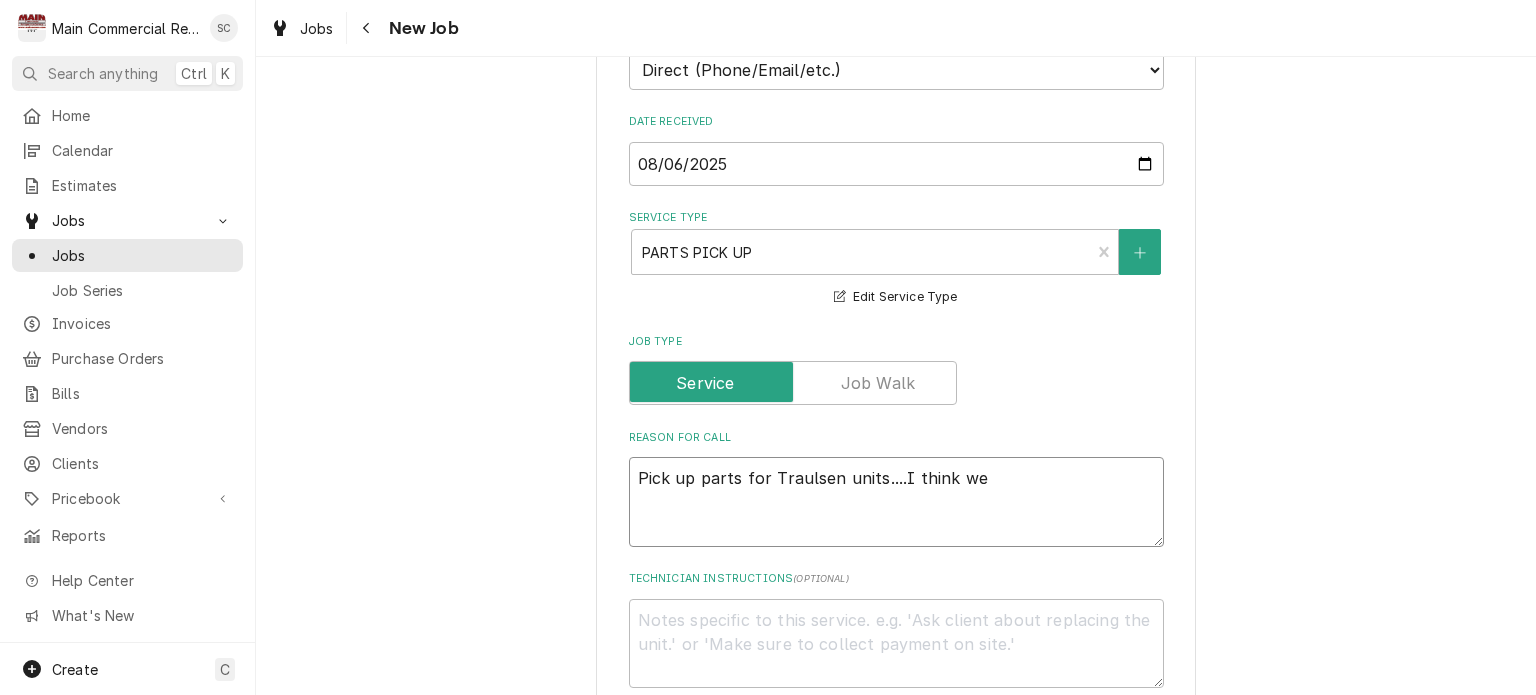 type on "x" 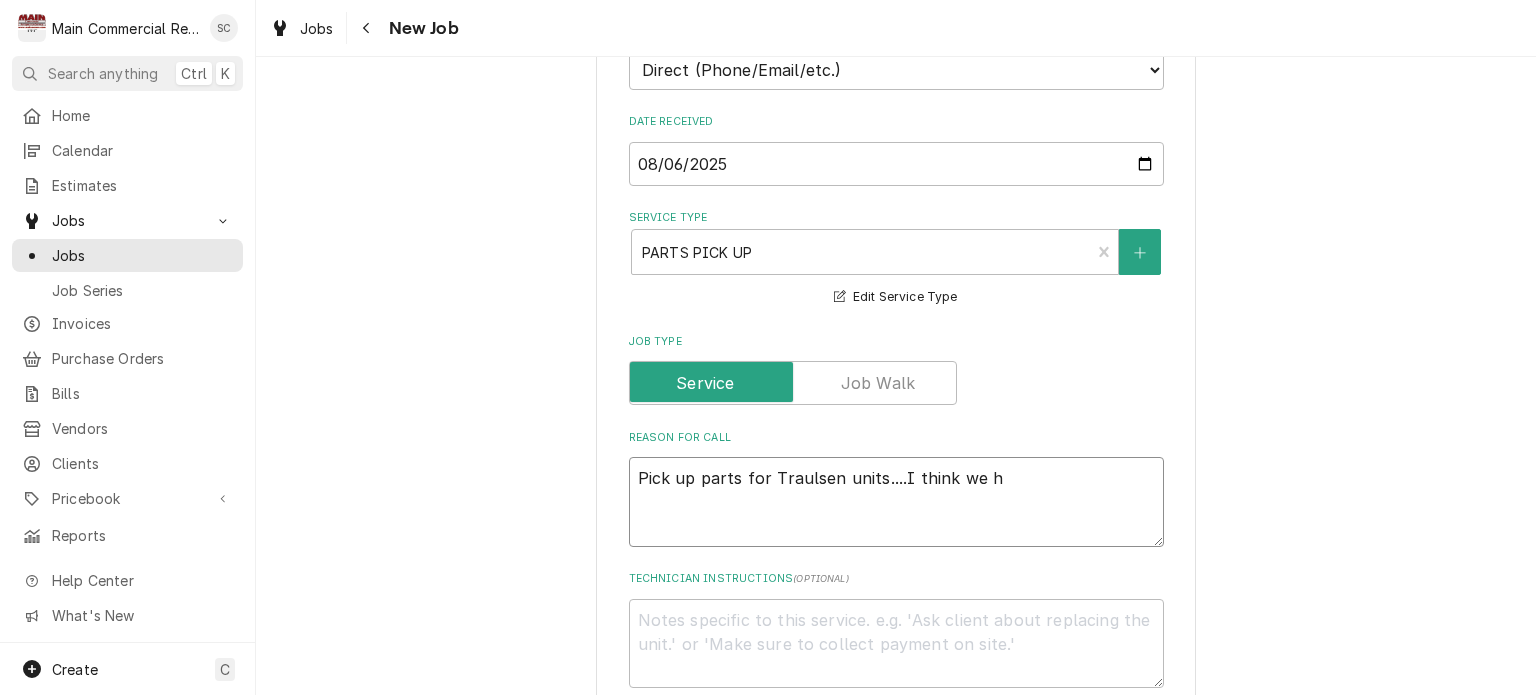 type on "x" 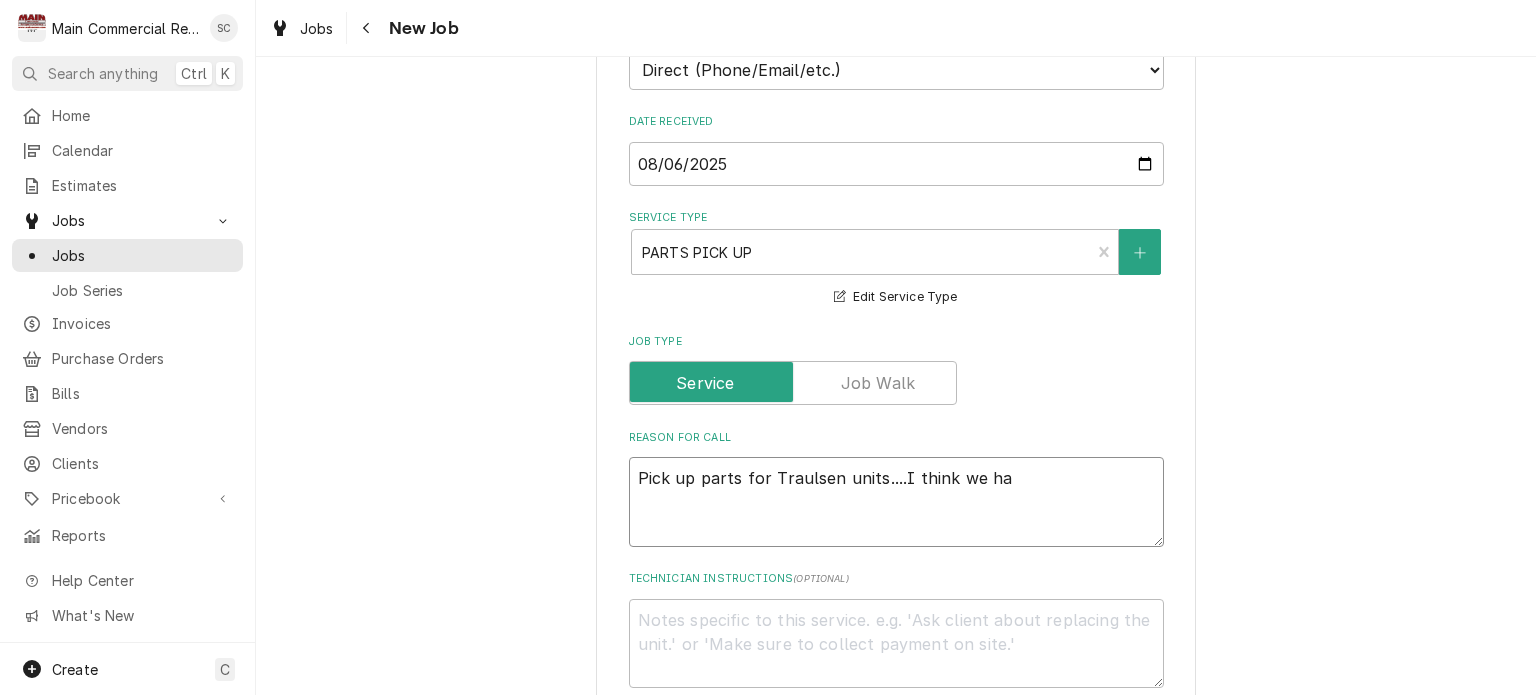 type on "x" 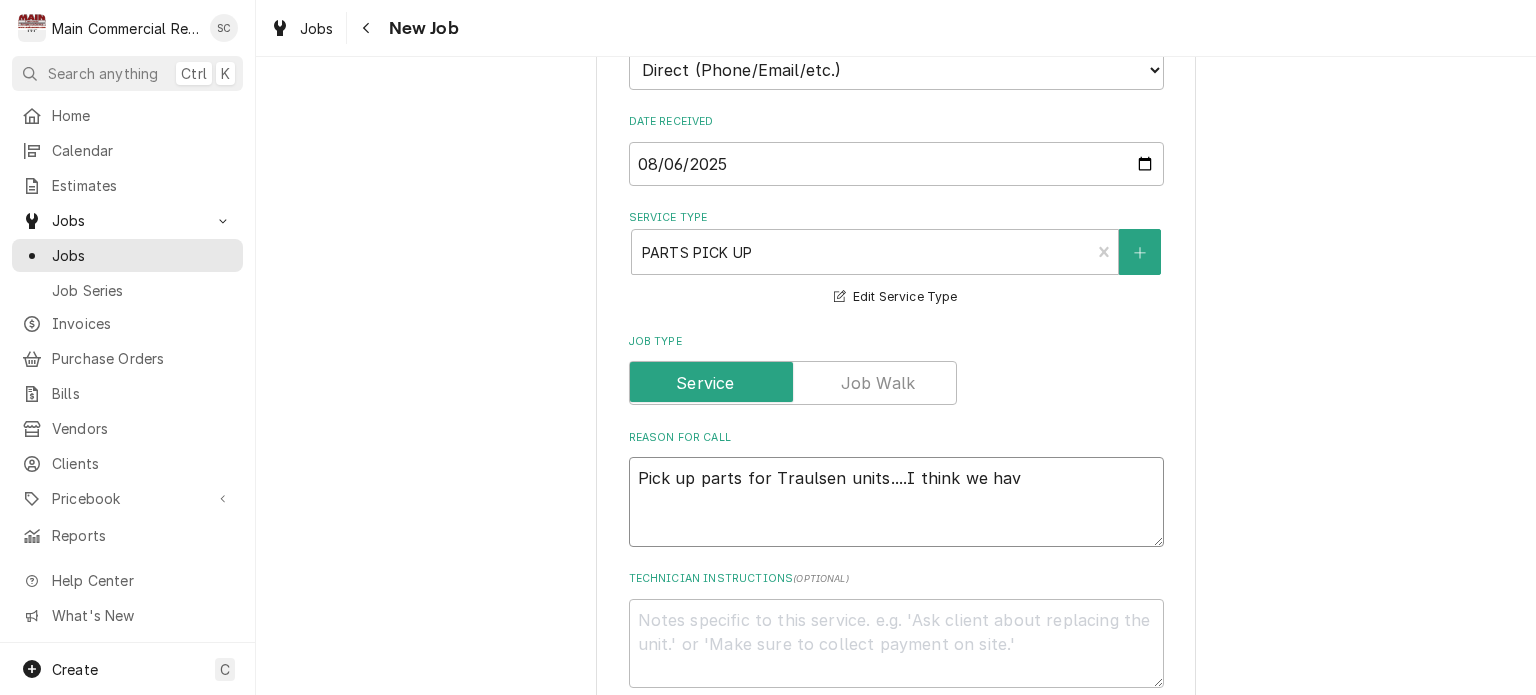 type on "x" 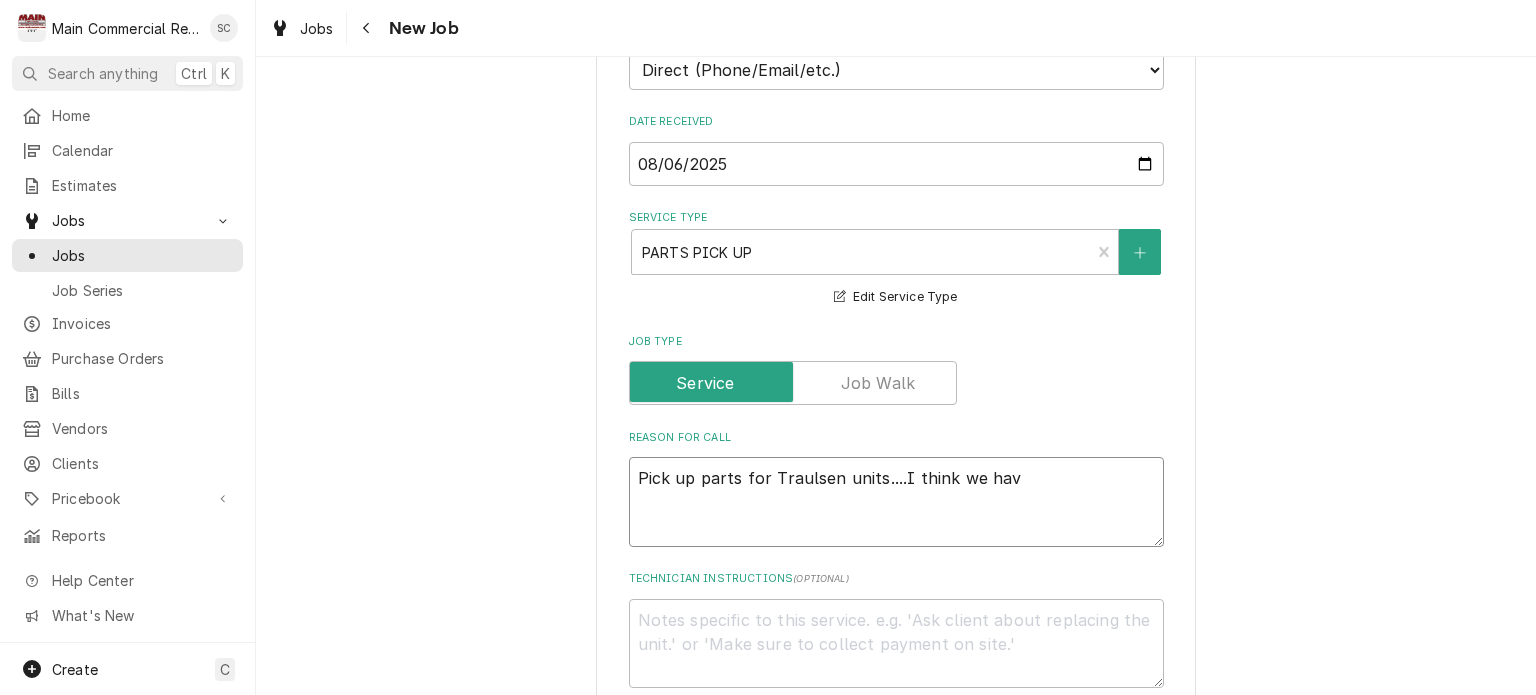 type on "Pick up parts for Traulsen units....I think we have" 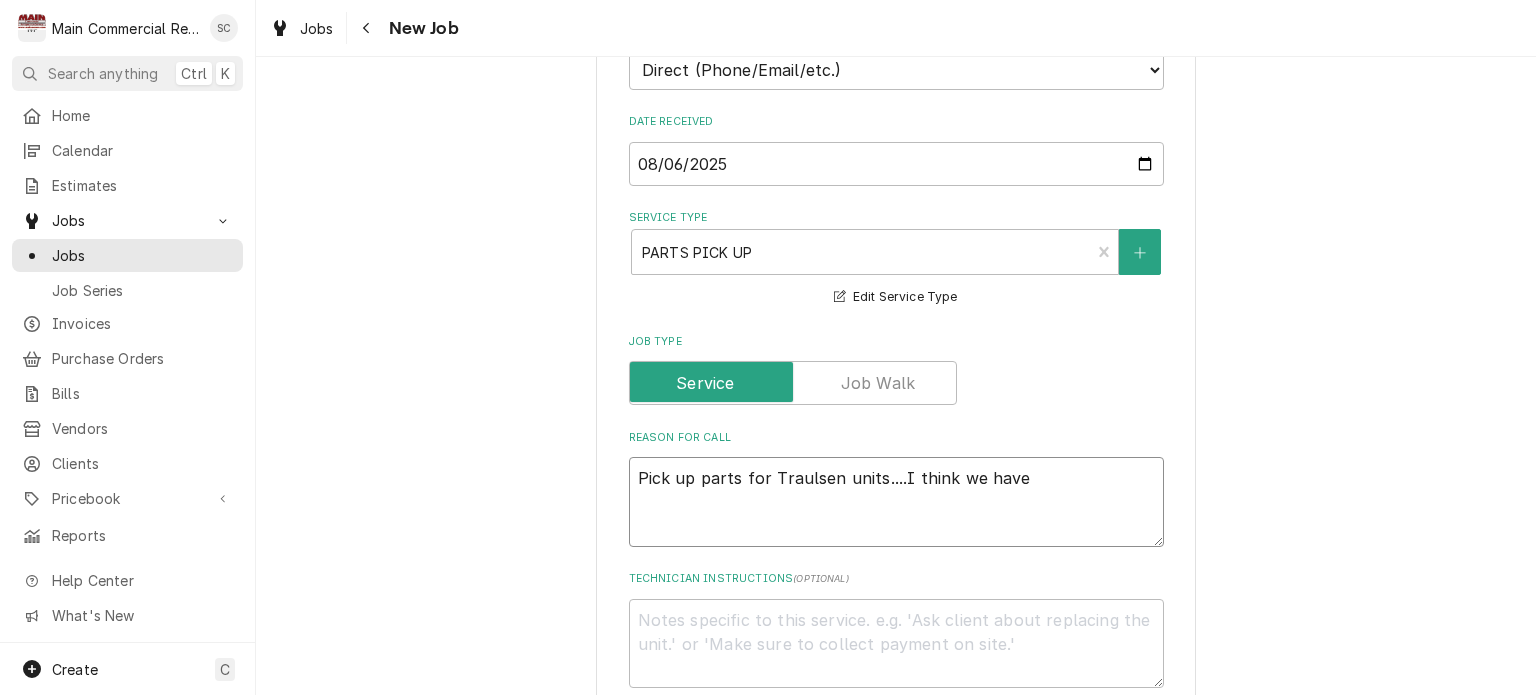 type on "x" 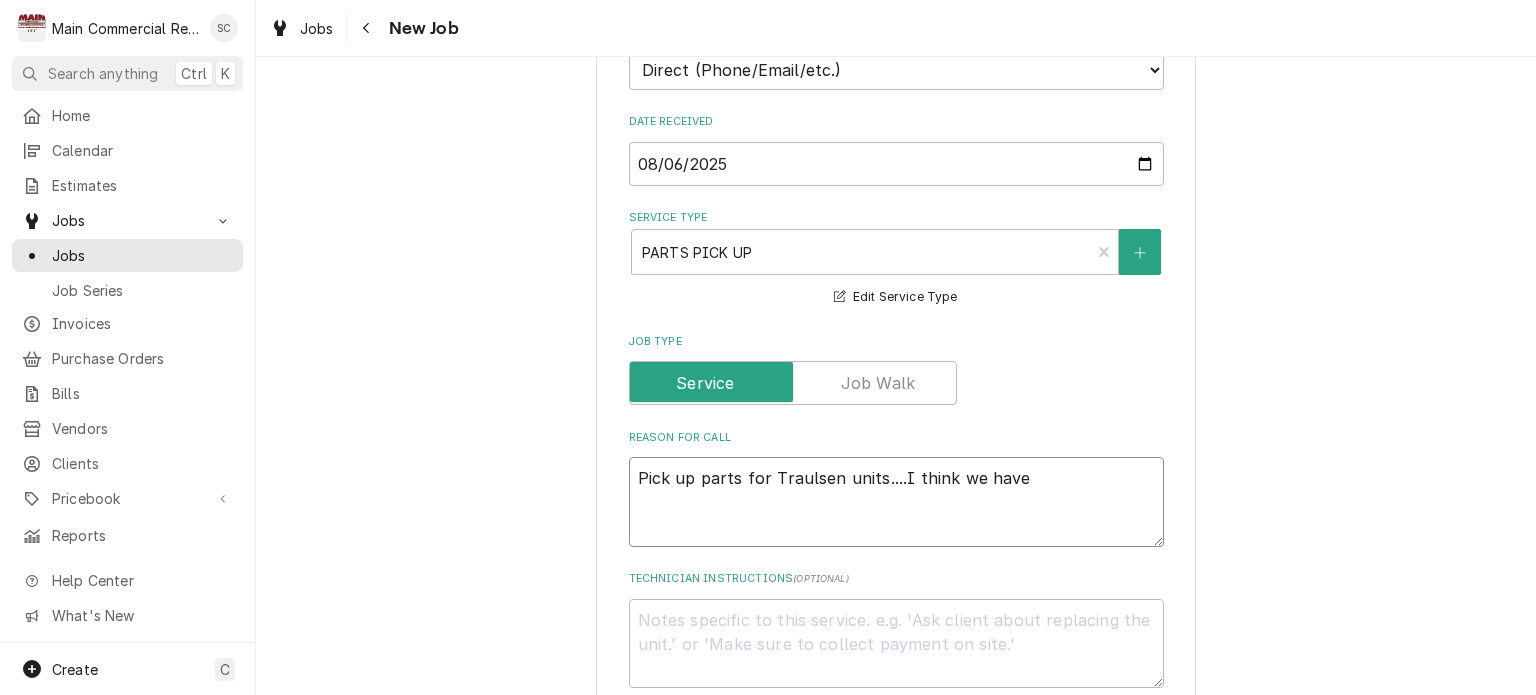 type on "Pick up parts for Traulsen units....I think we have" 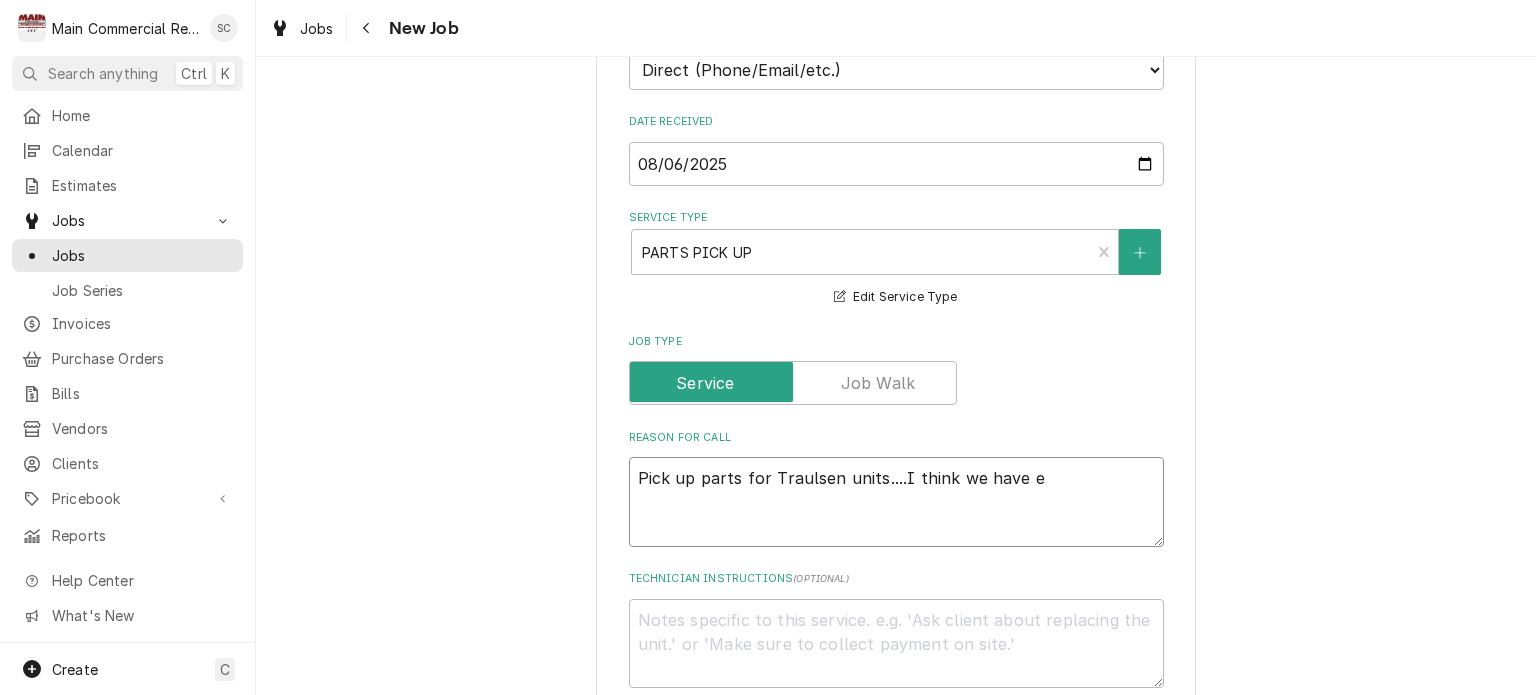 type on "x" 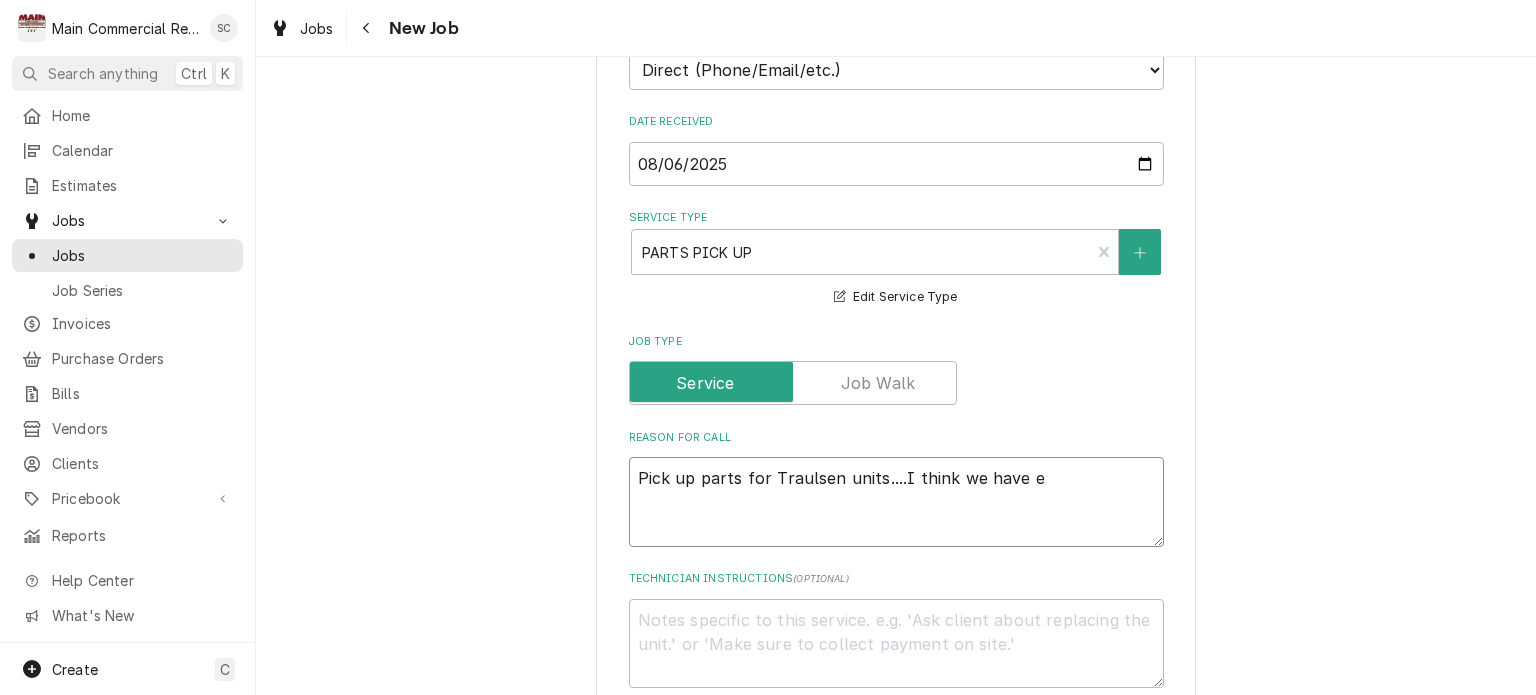 type on "Pick up parts for Traulsen units....I think we have ev" 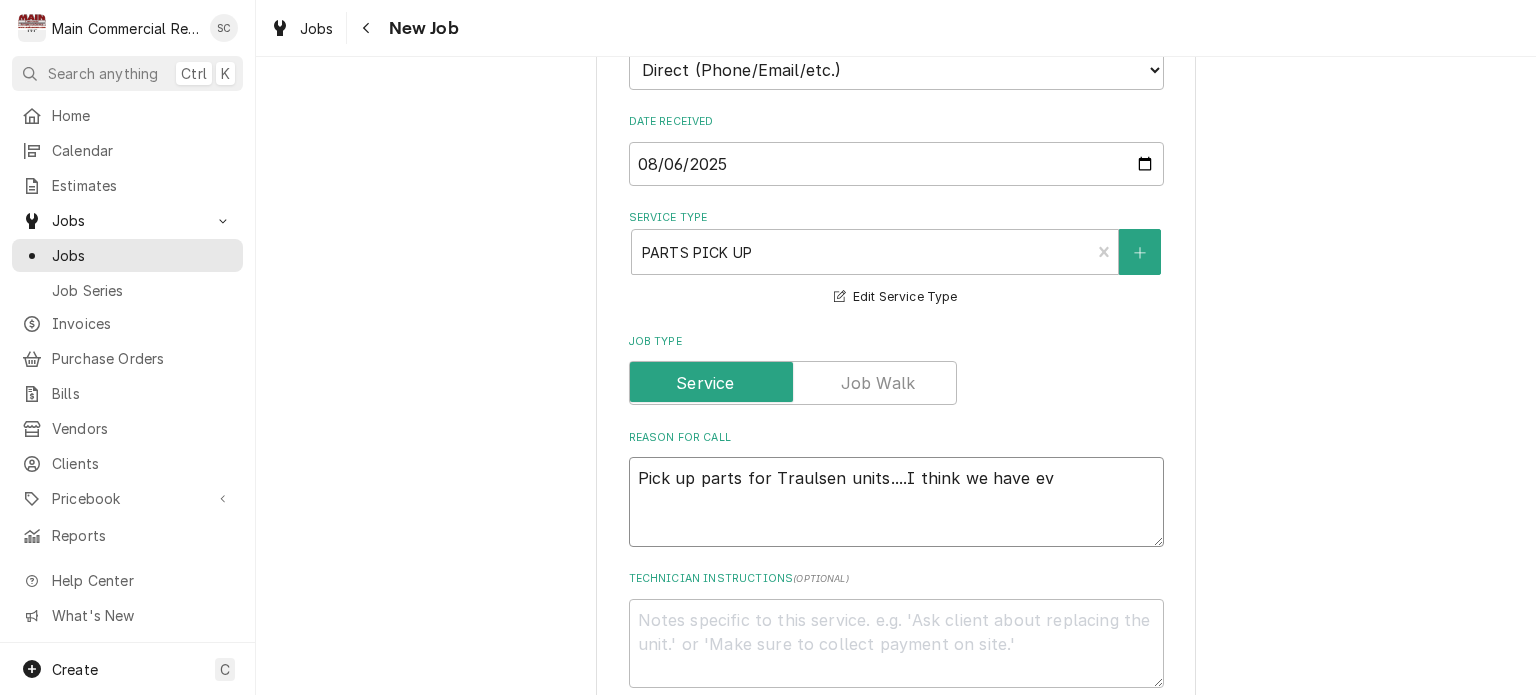 type on "x" 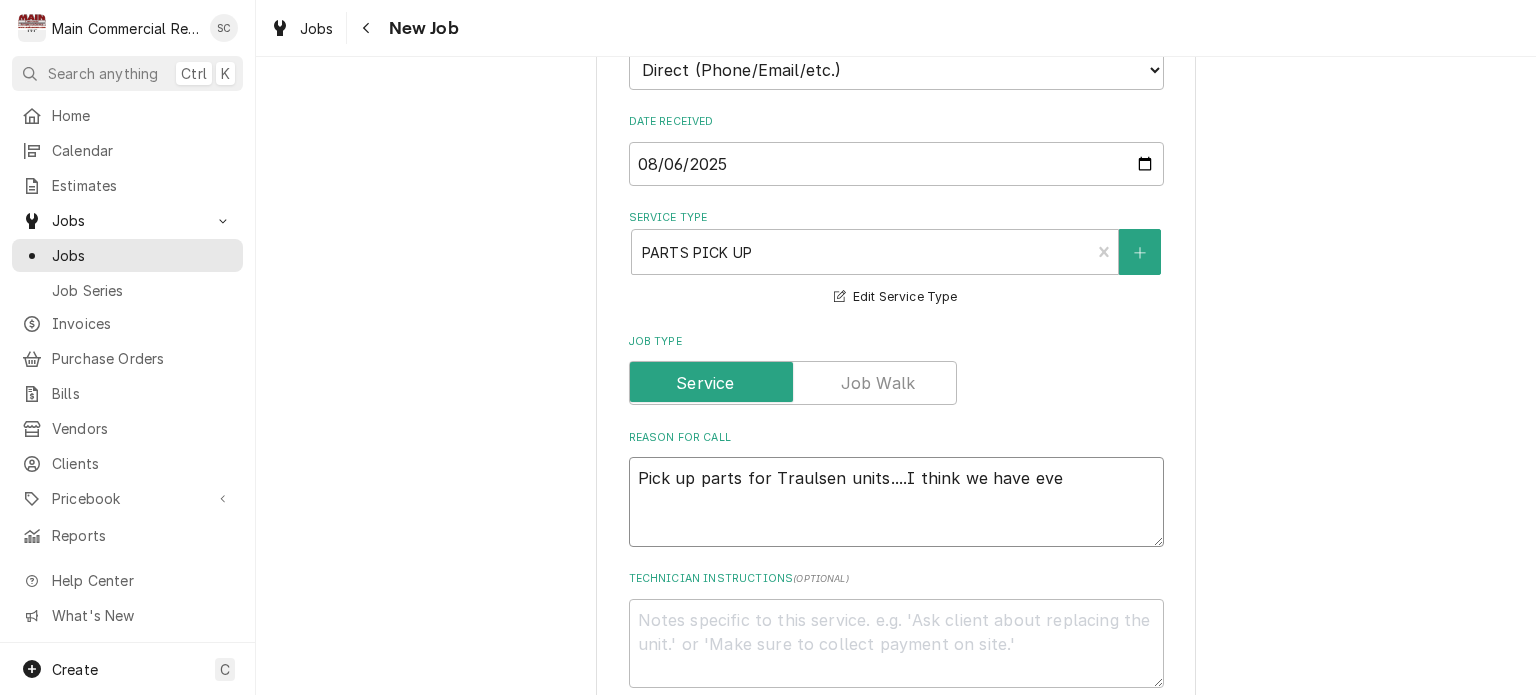 type on "x" 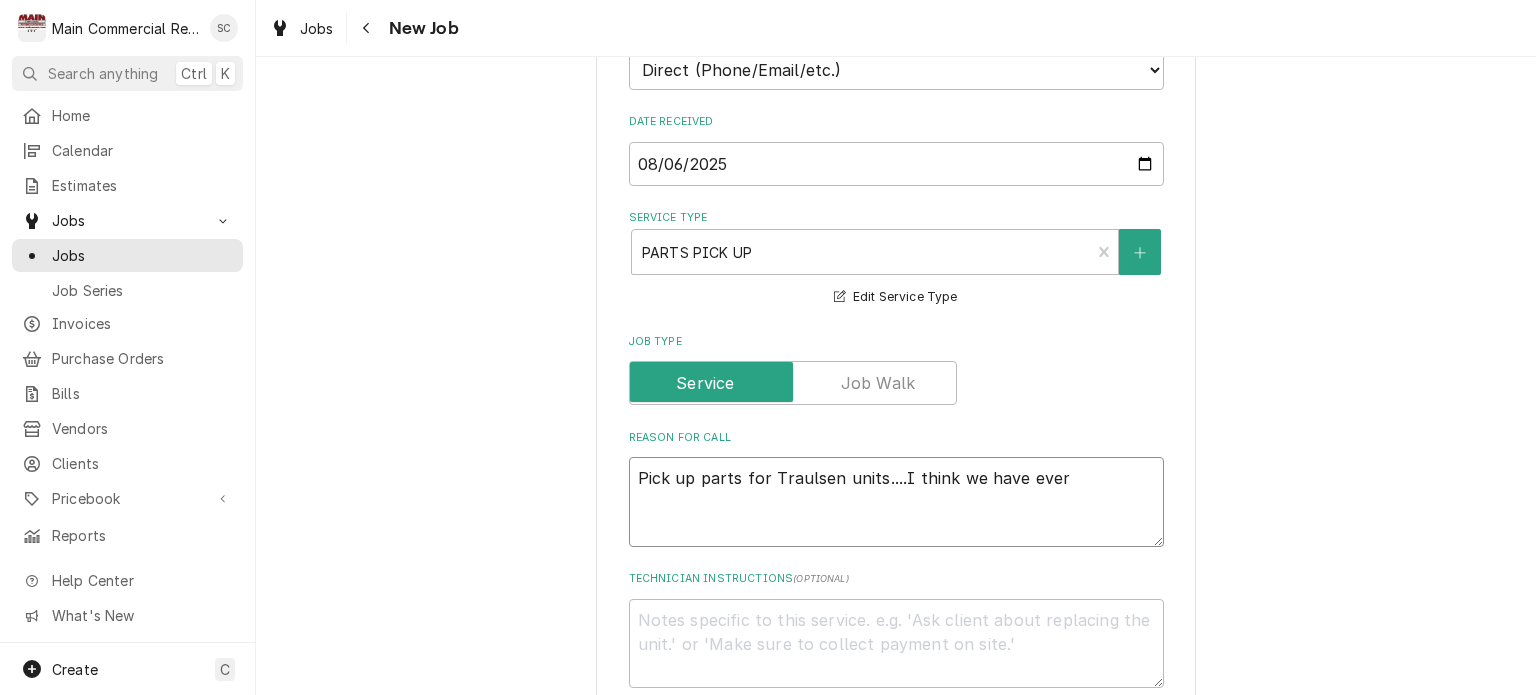 type on "Pick up parts for Traulsen units....I think we have every" 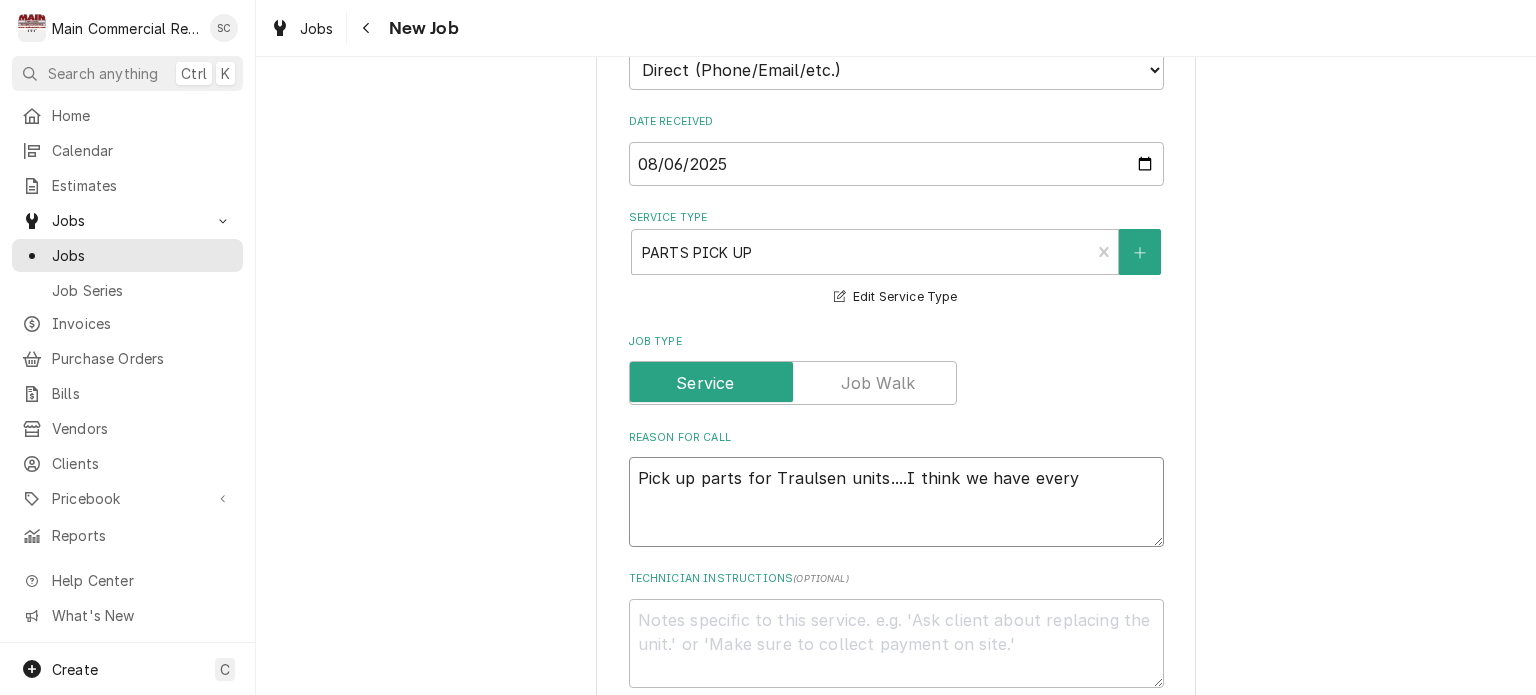 type on "x" 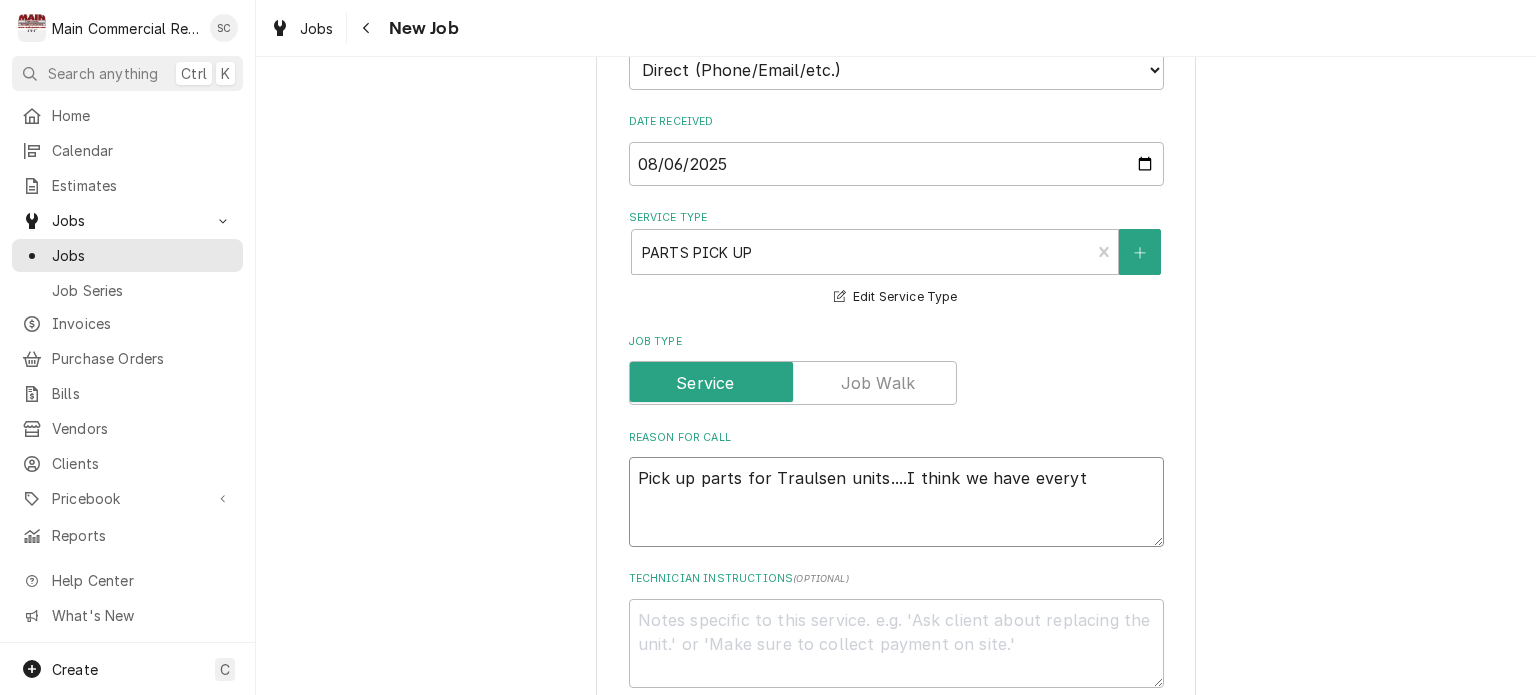 type on "x" 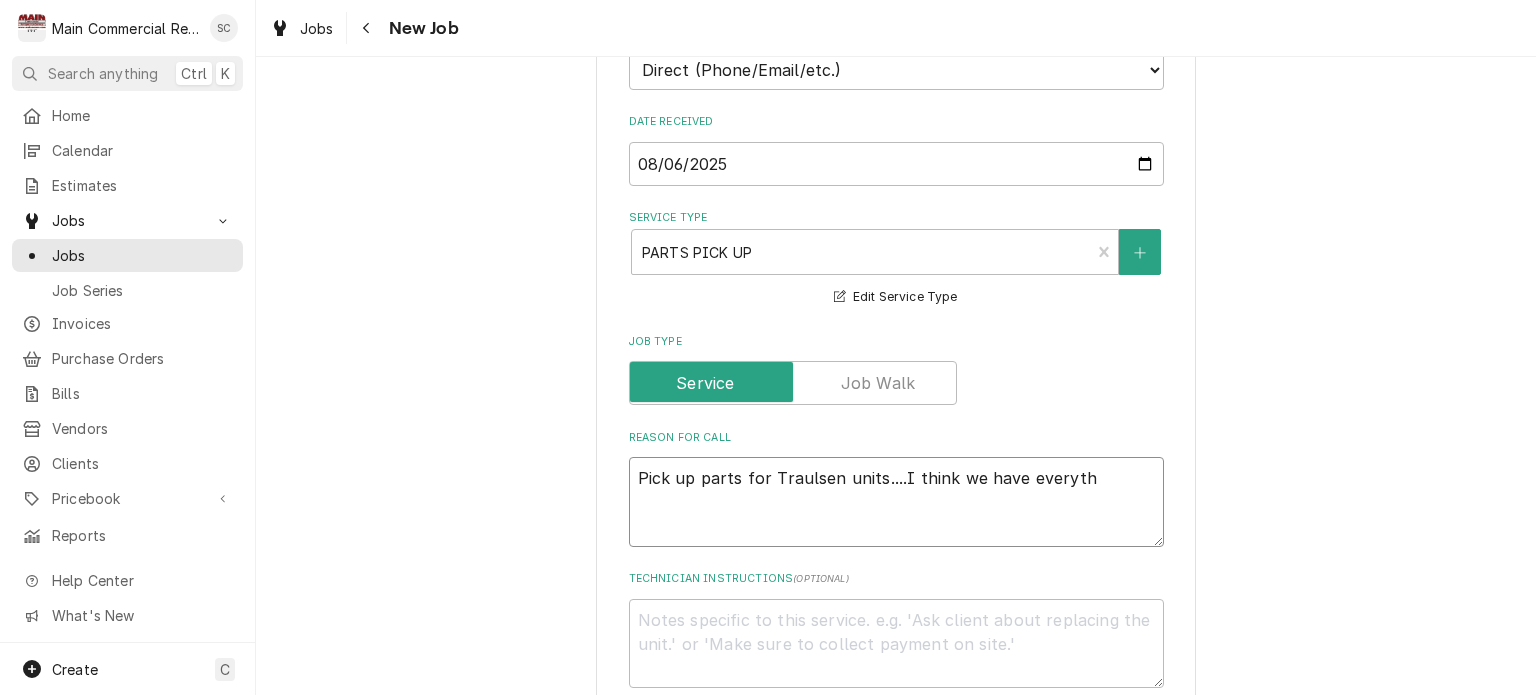 type on "x" 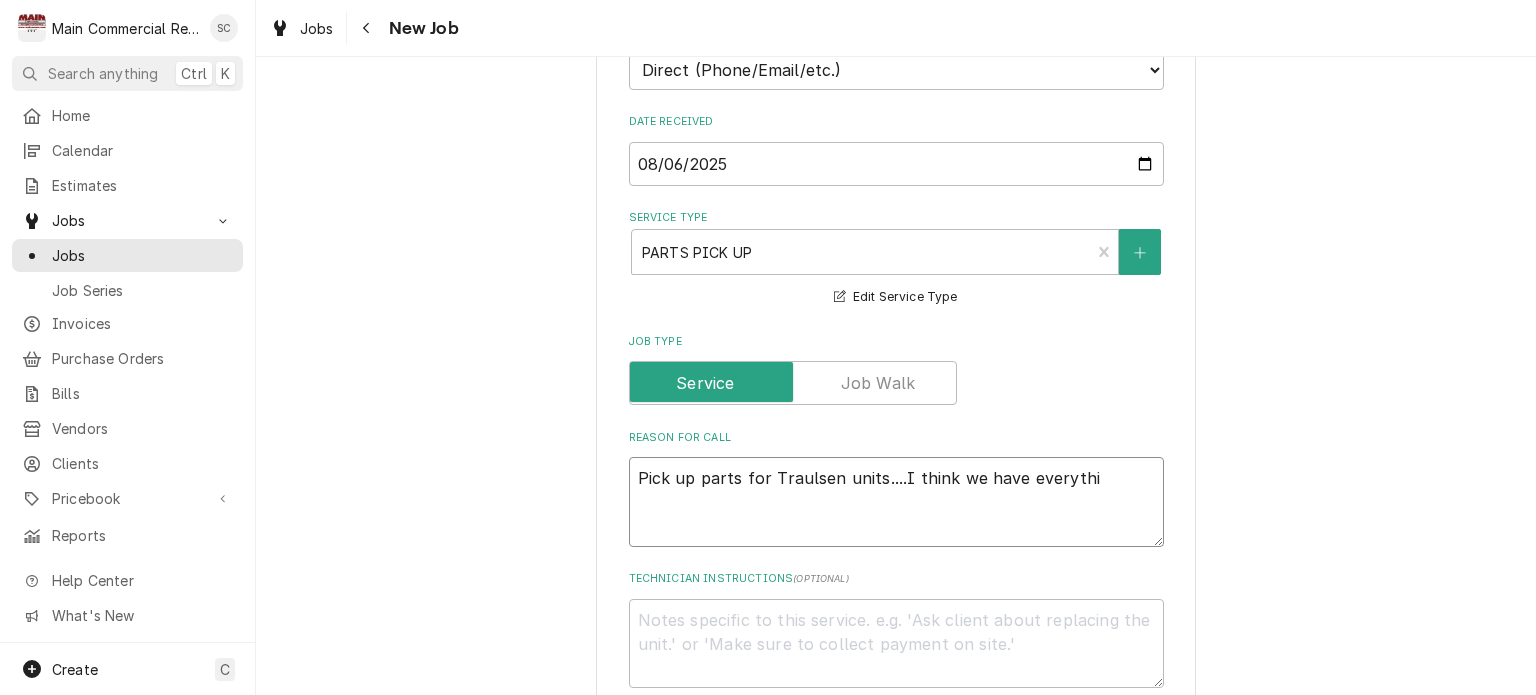 type on "x" 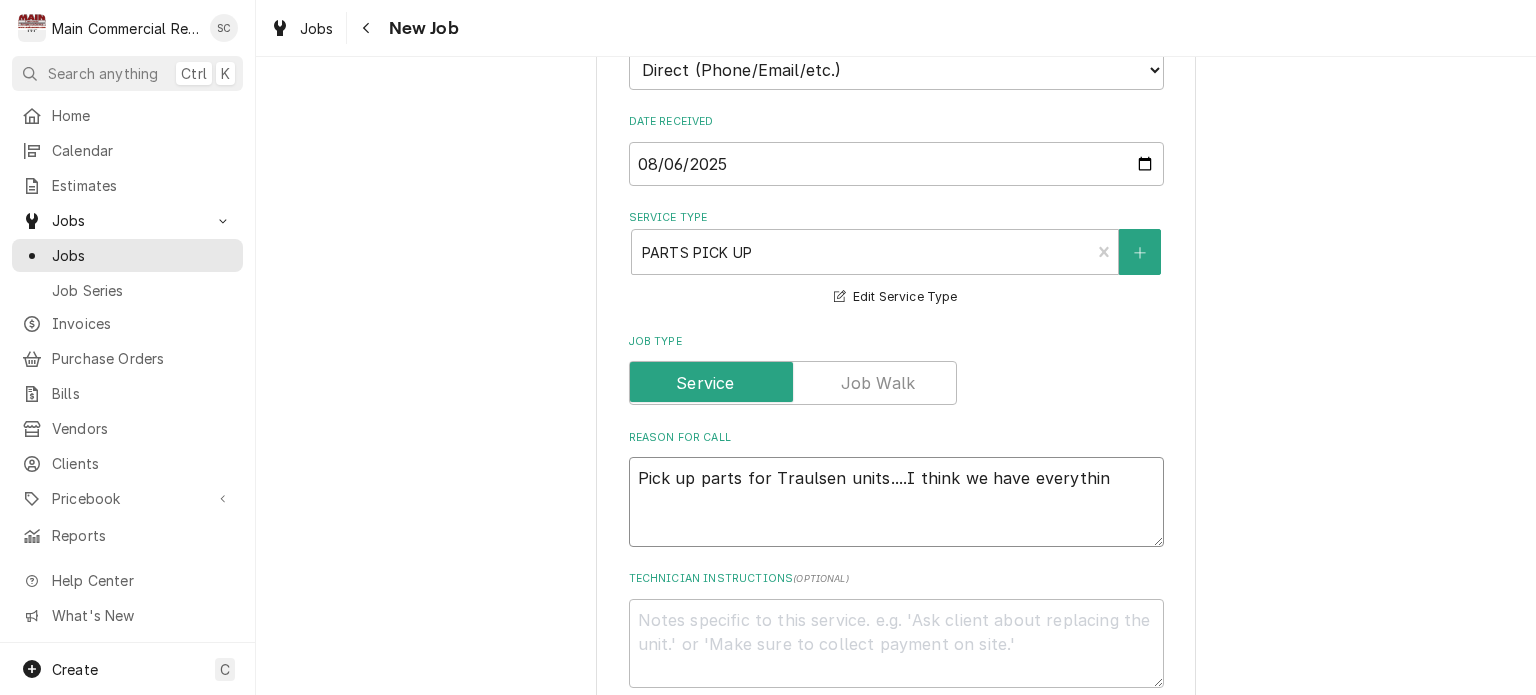 type on "x" 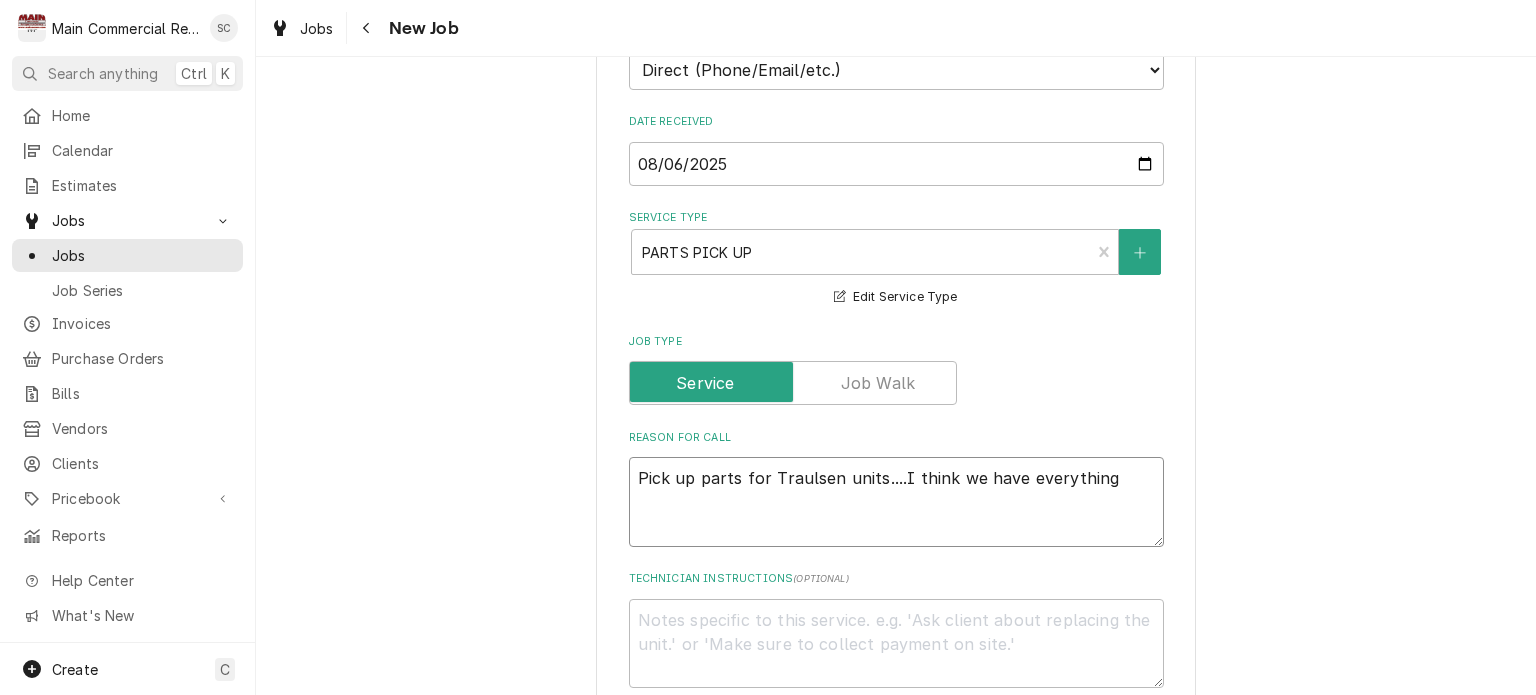 type on "x" 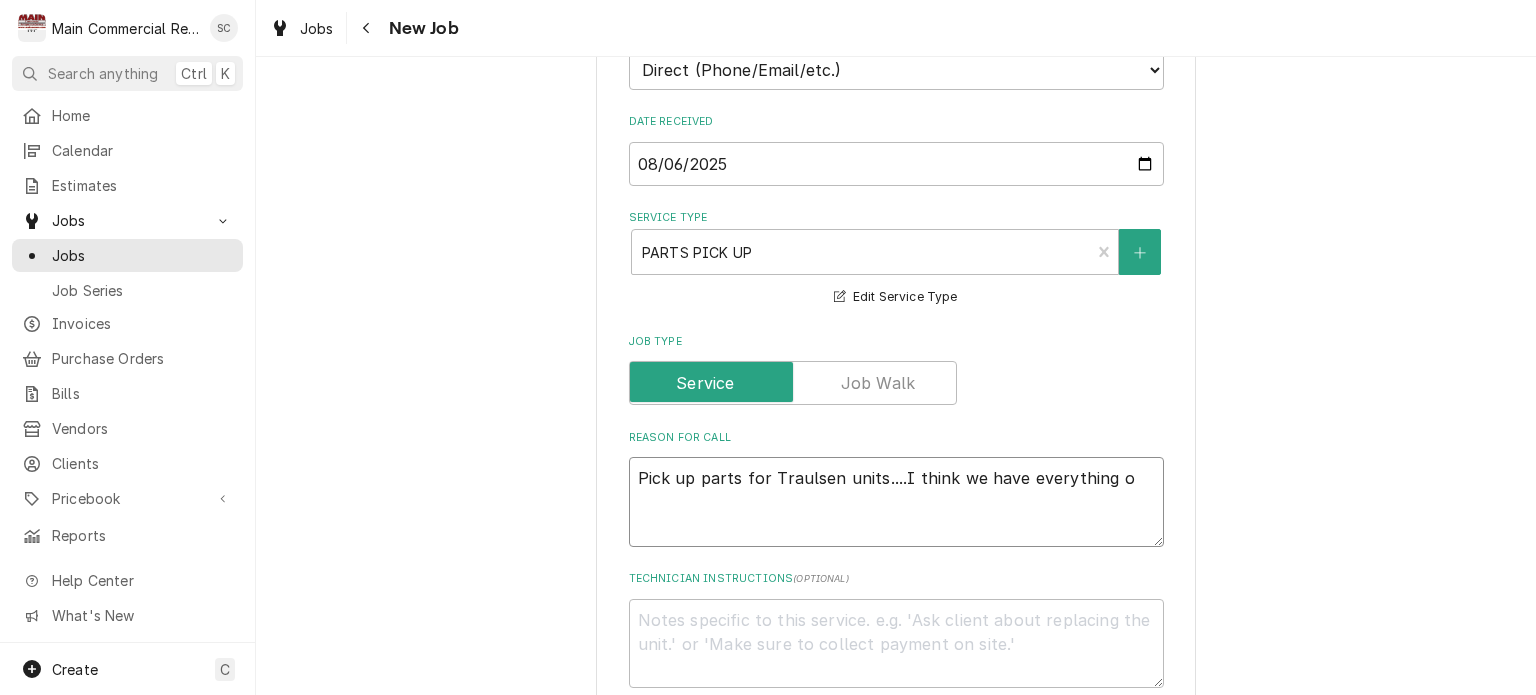 type on "x" 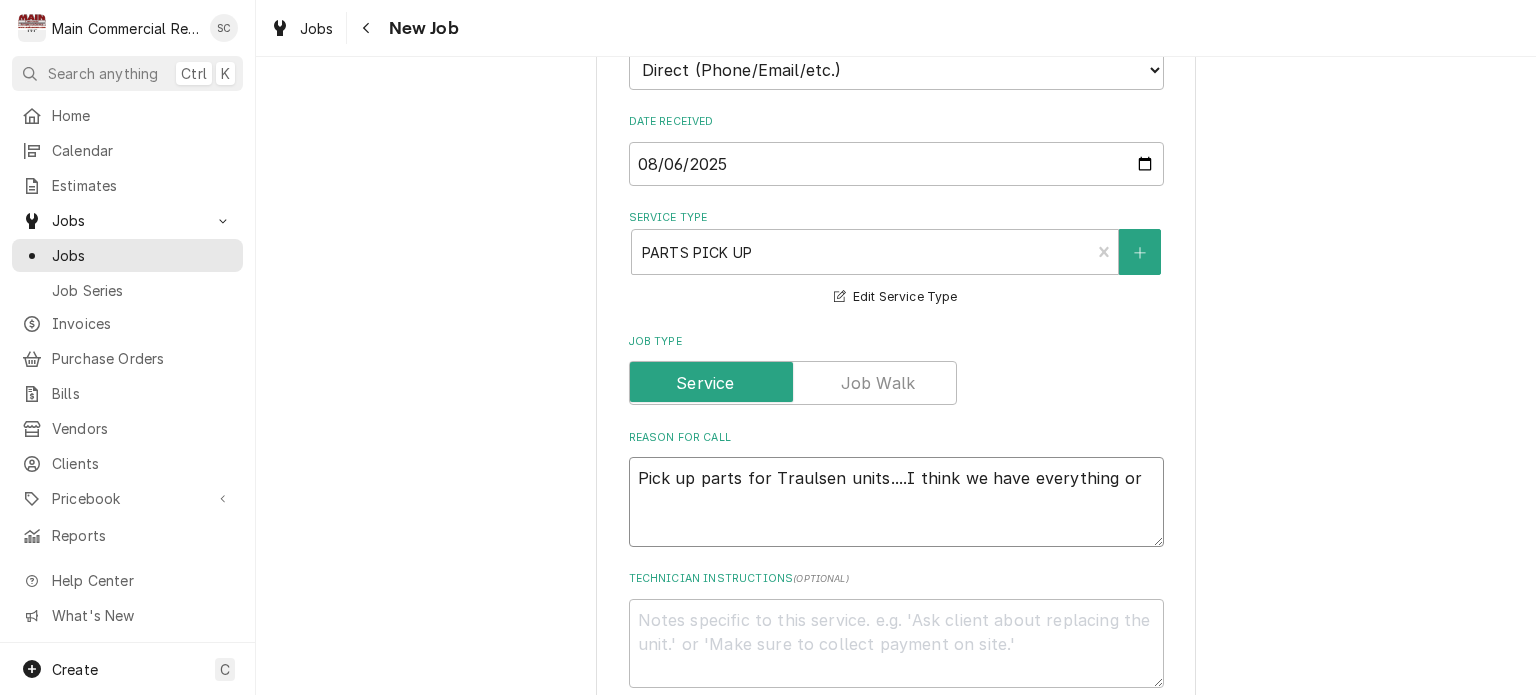 type on "x" 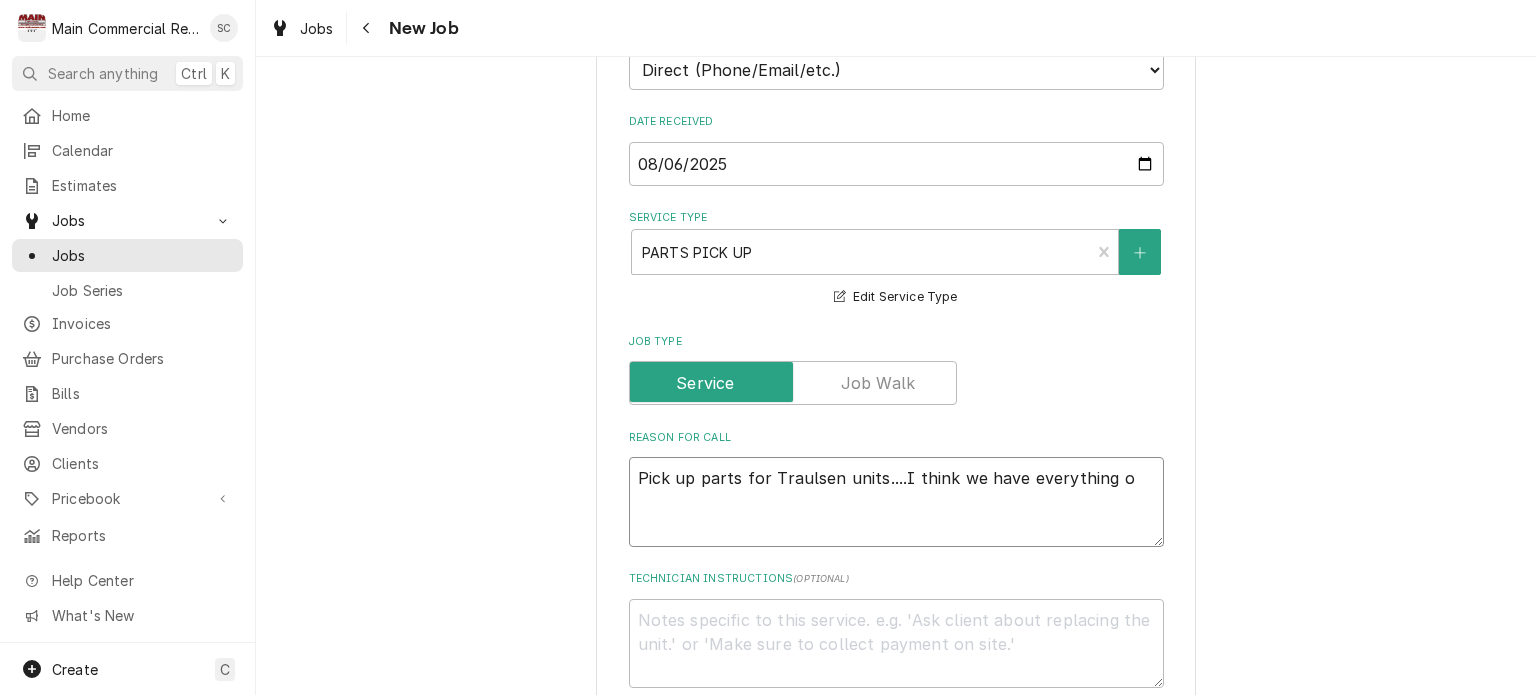 type on "x" 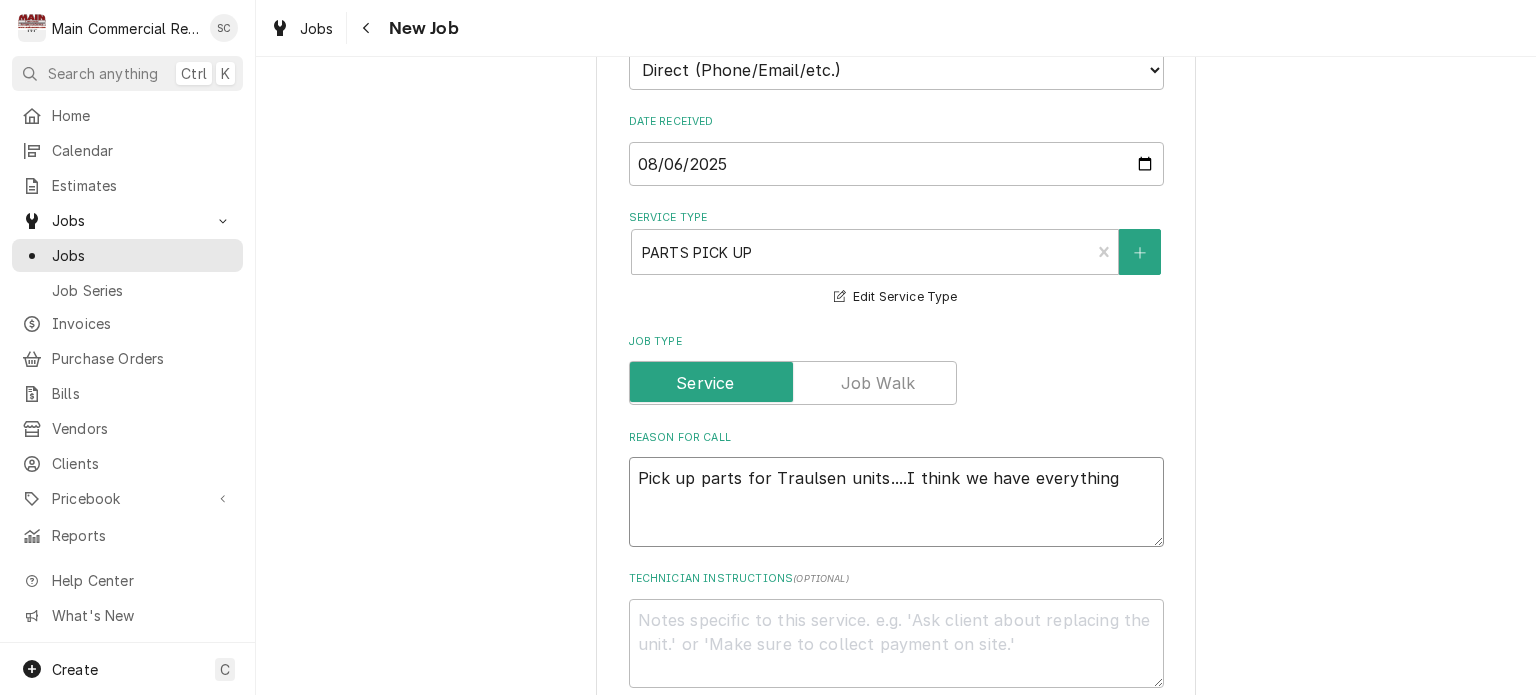 type on "x" 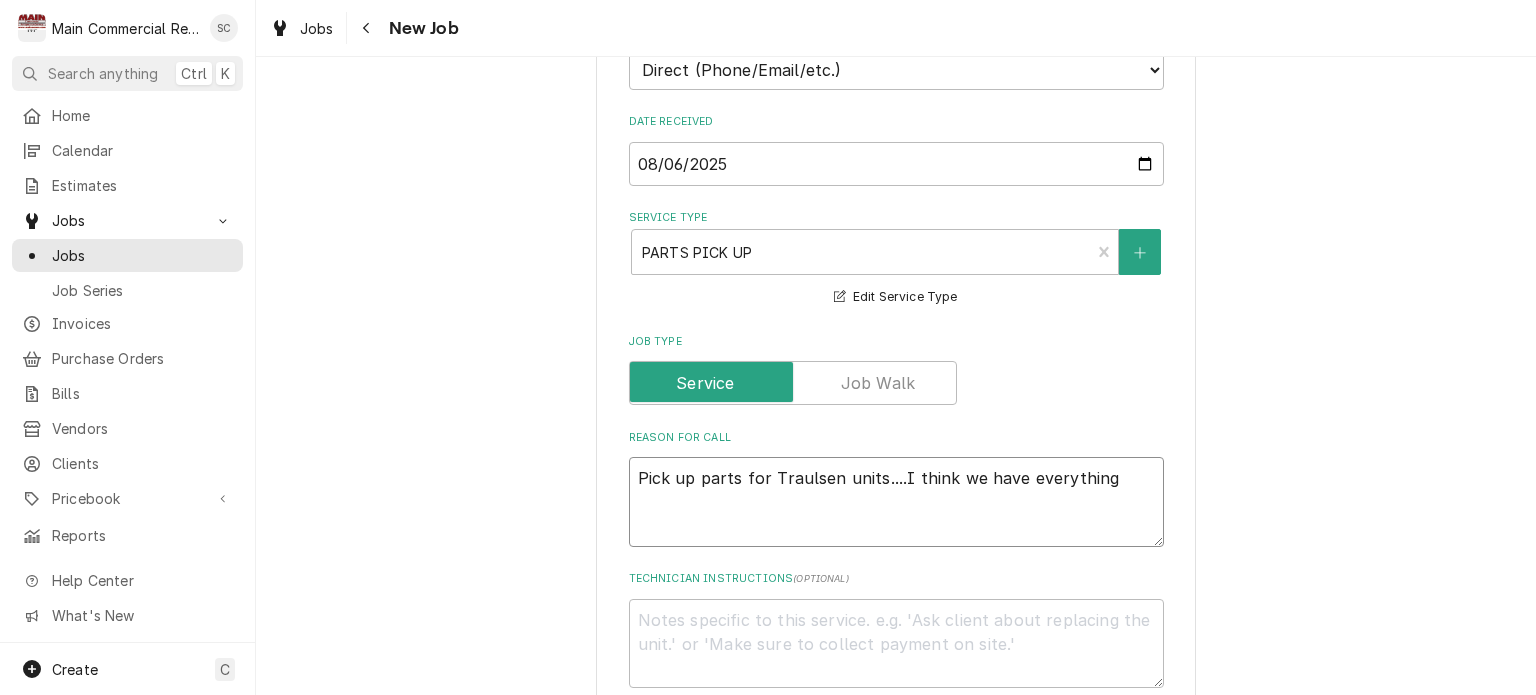type on "Pick up parts for Traulsen units....I think we have everything f" 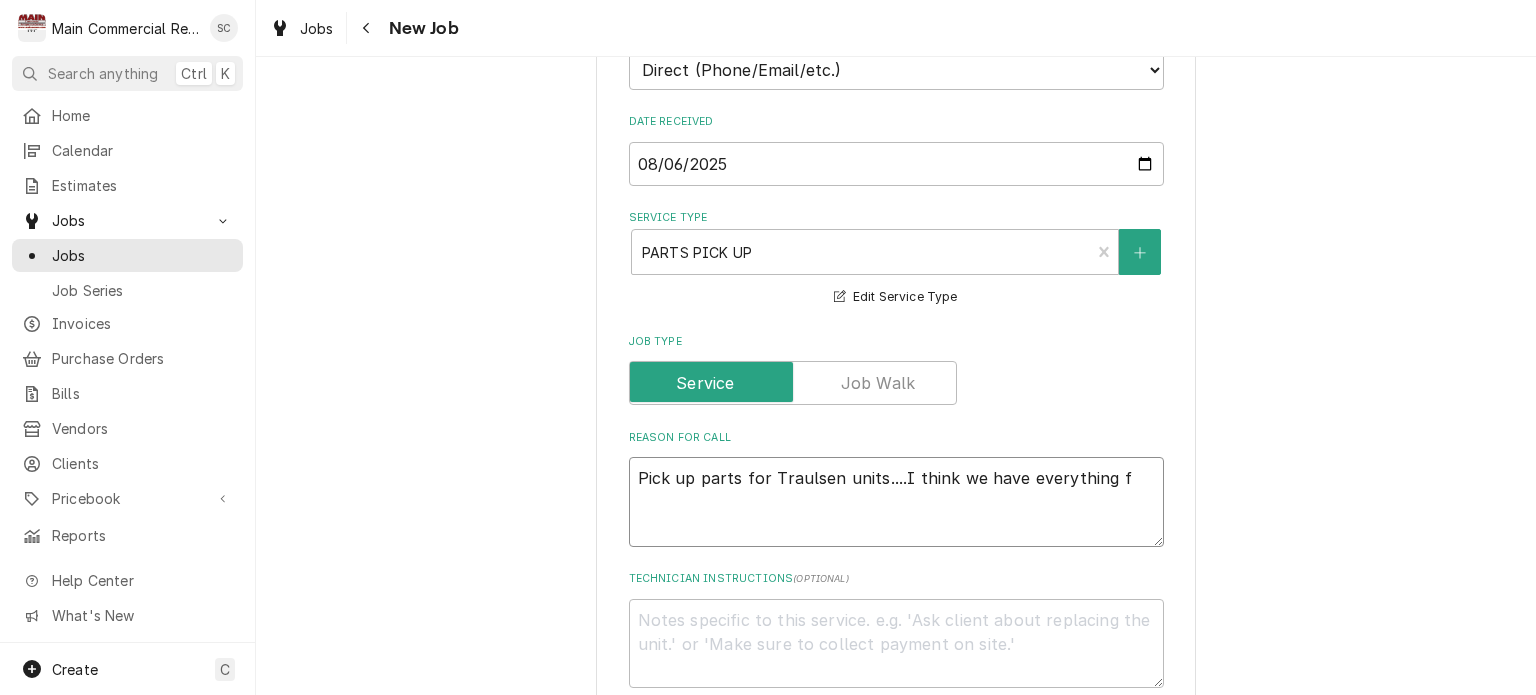 type on "x" 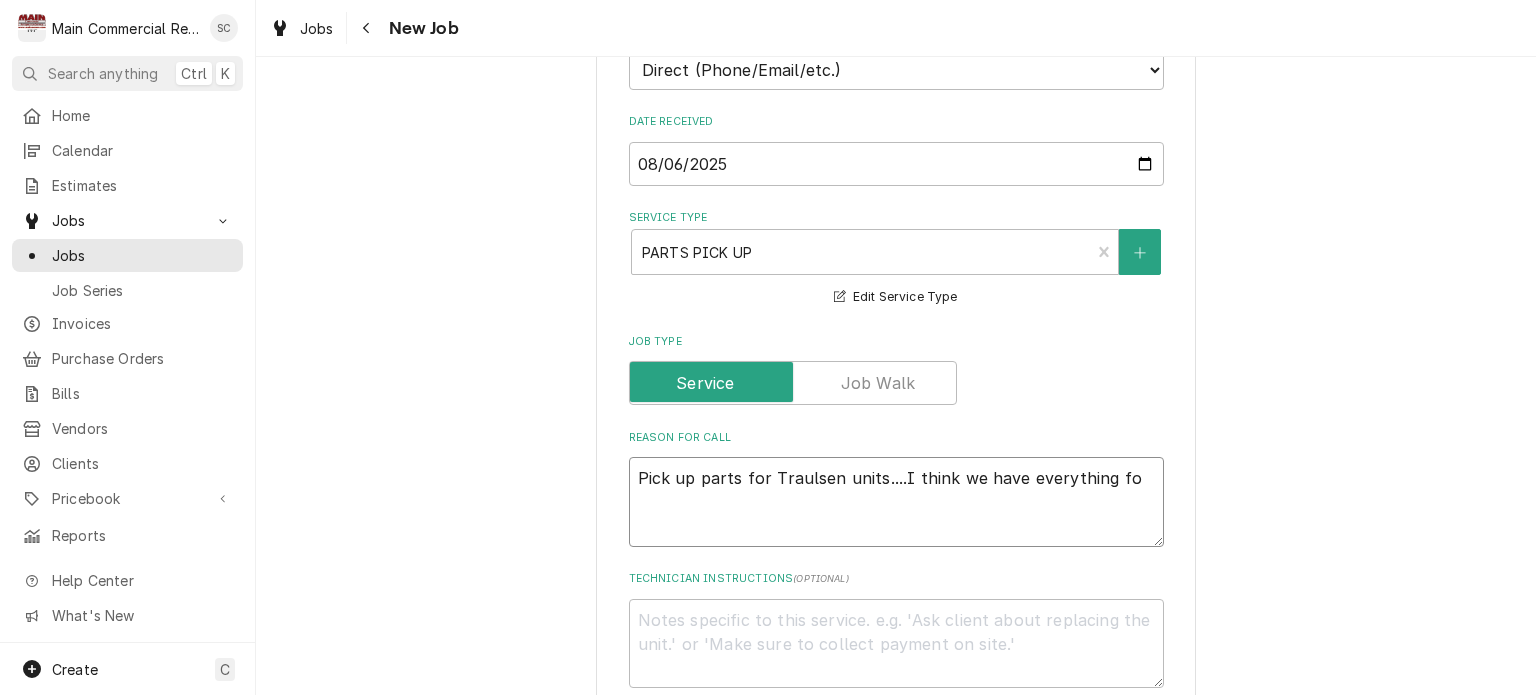 type on "x" 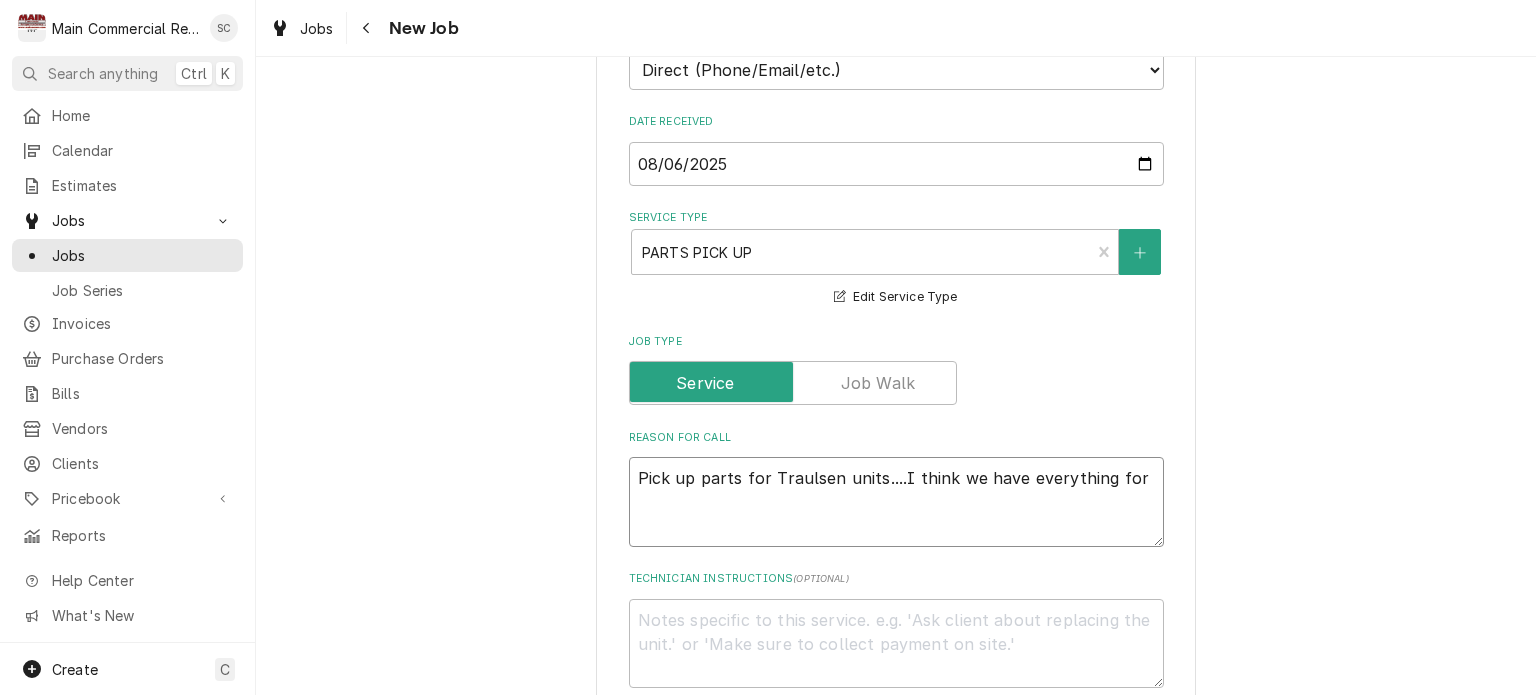 type on "x" 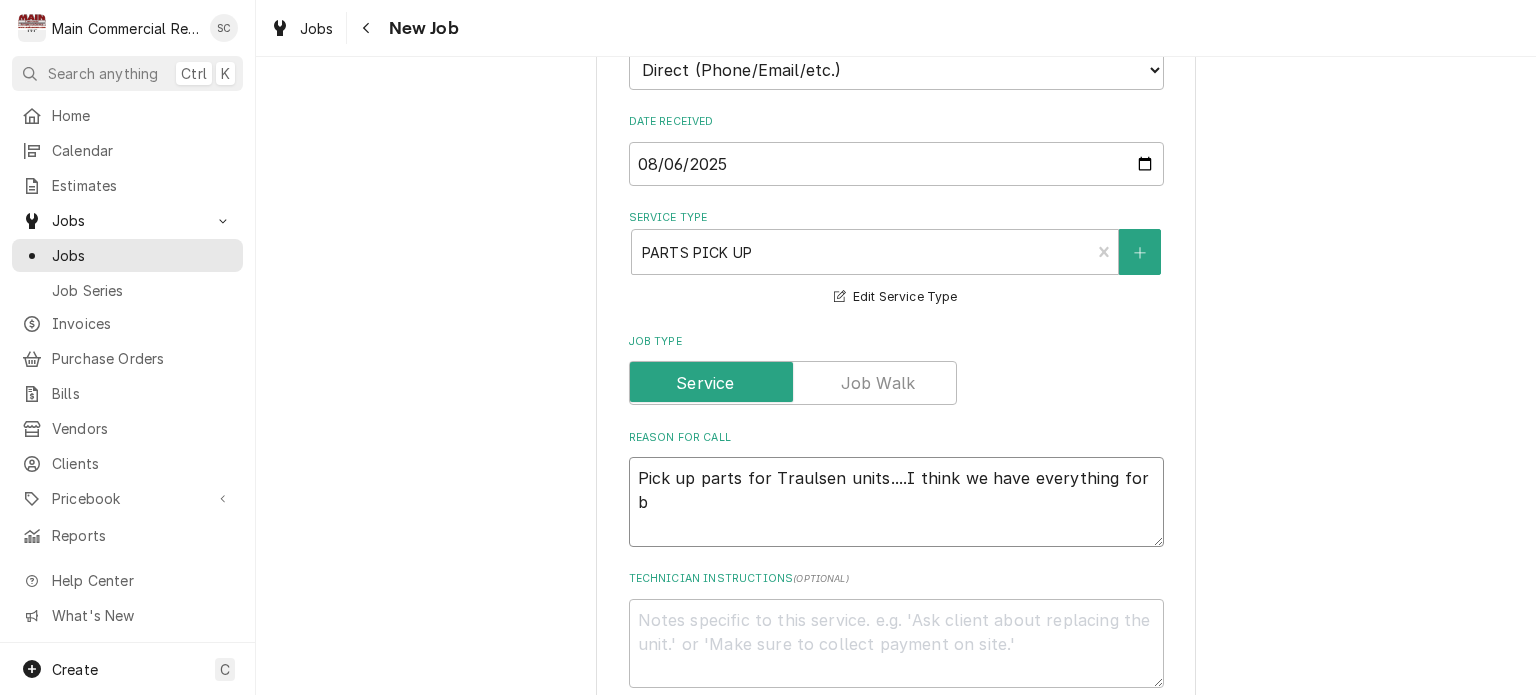 type on "x" 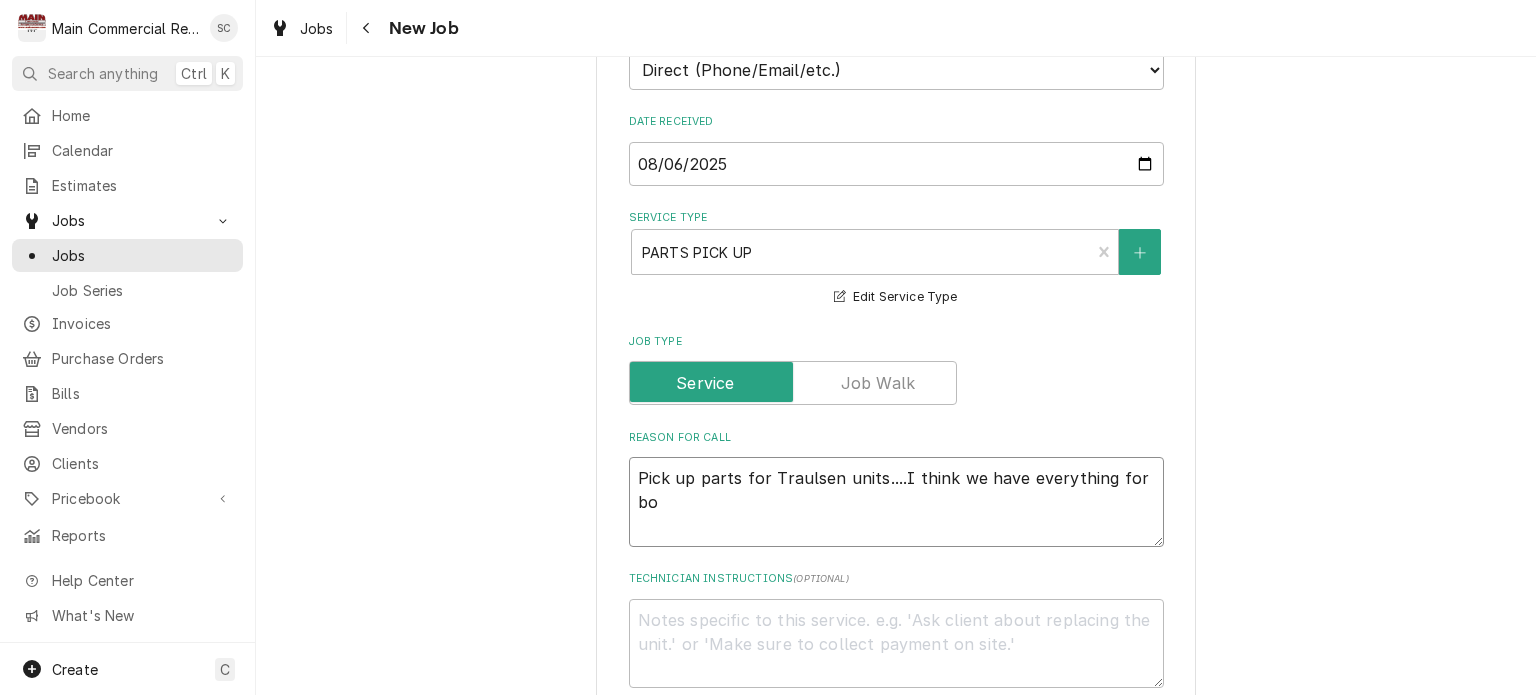 type on "x" 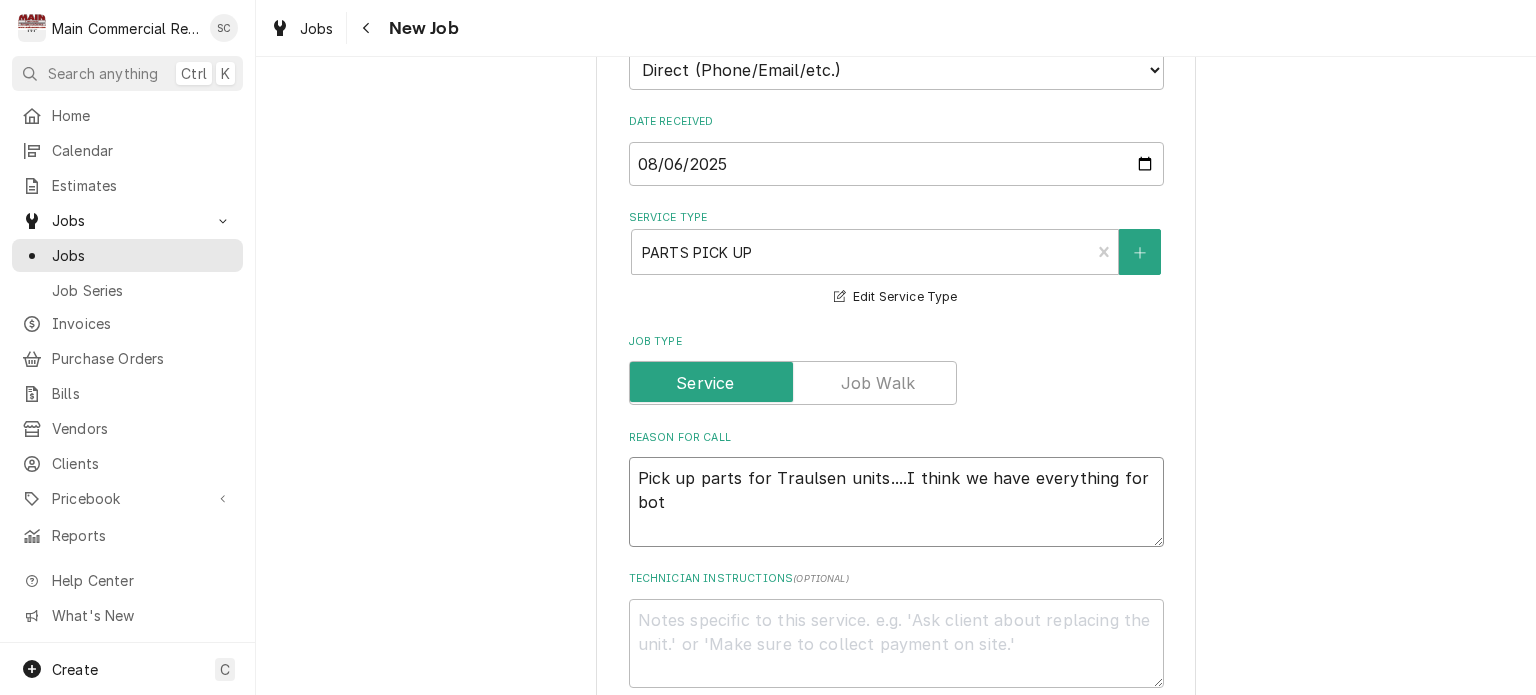 type on "x" 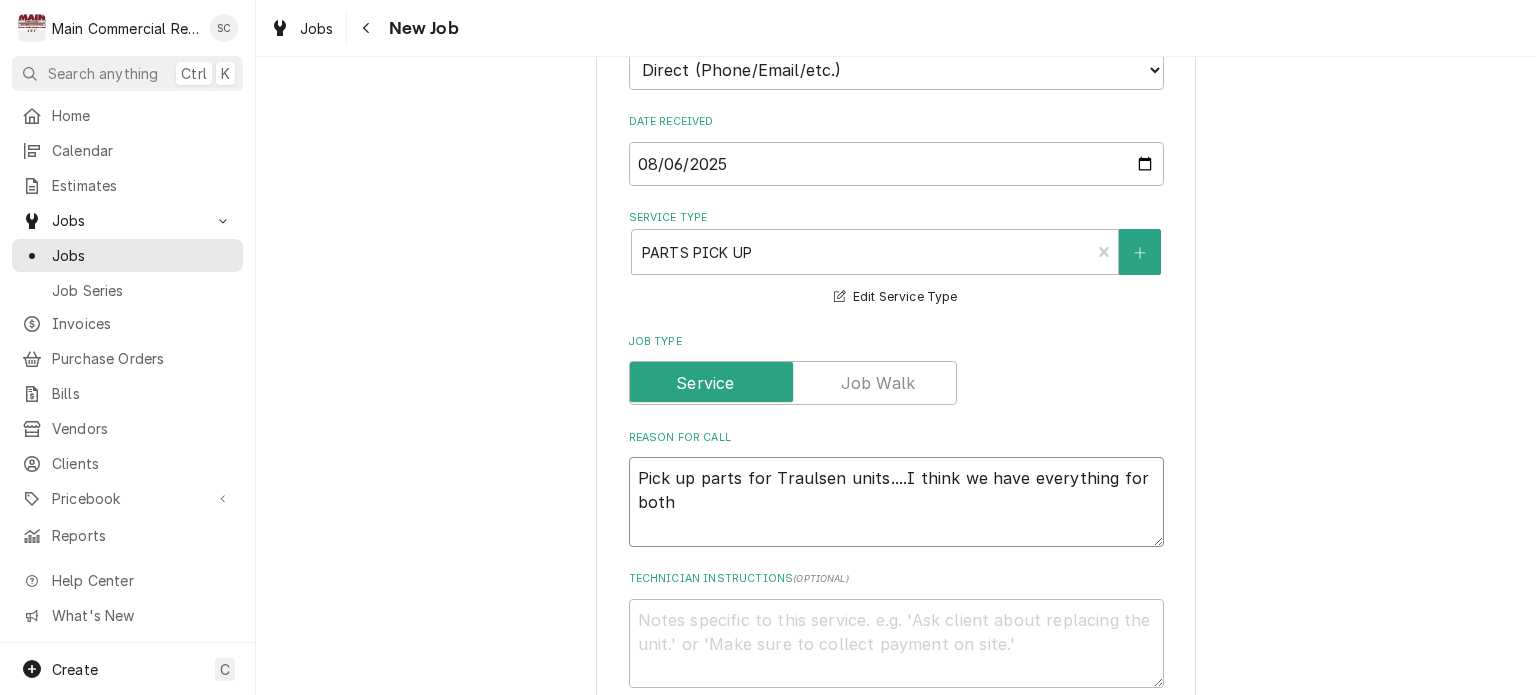 type on "x" 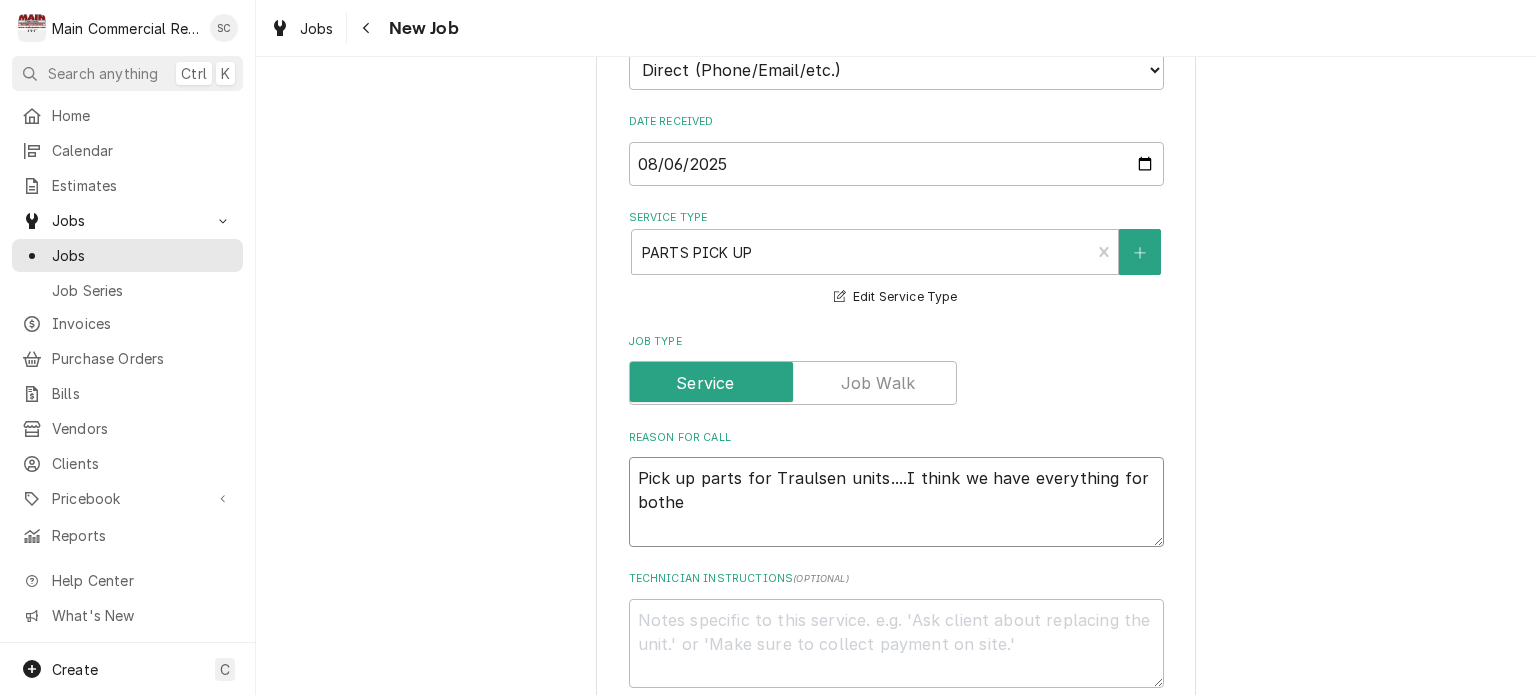type on "x" 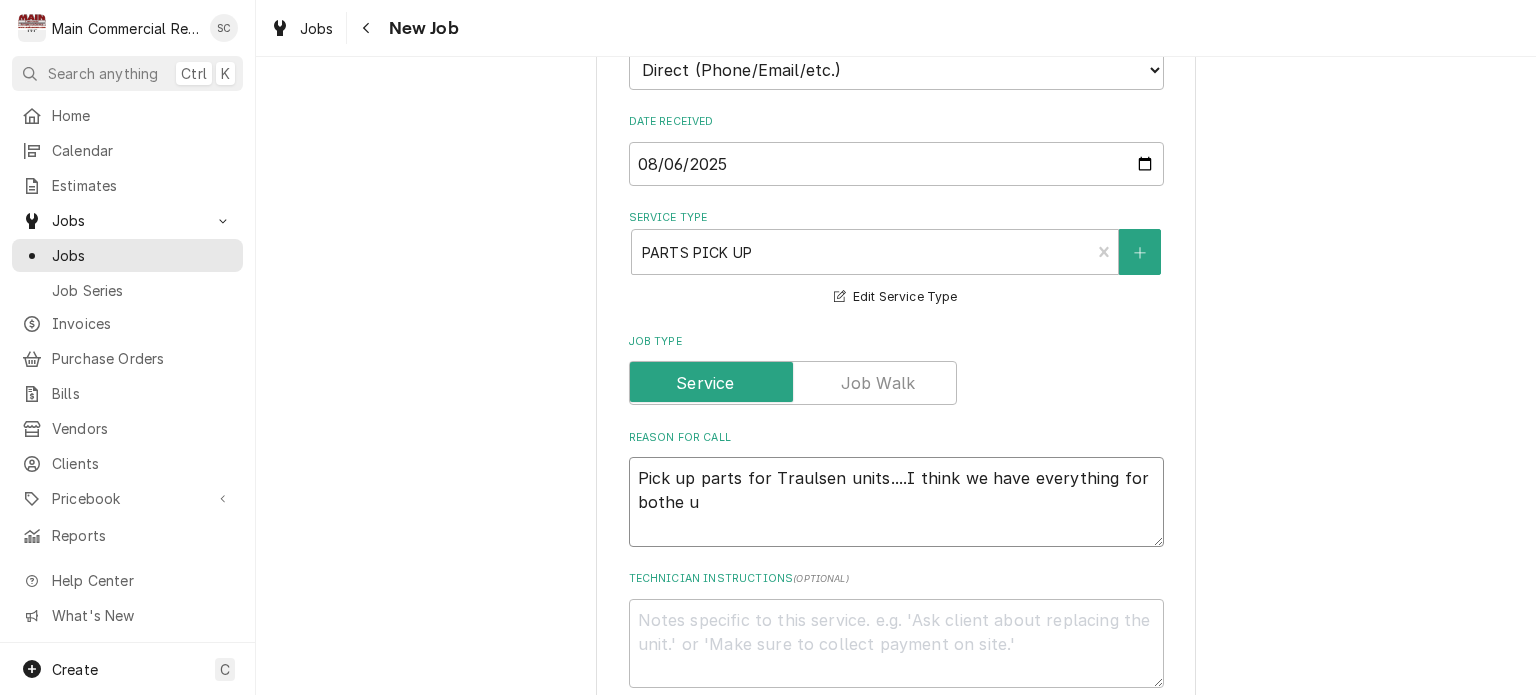 type on "x" 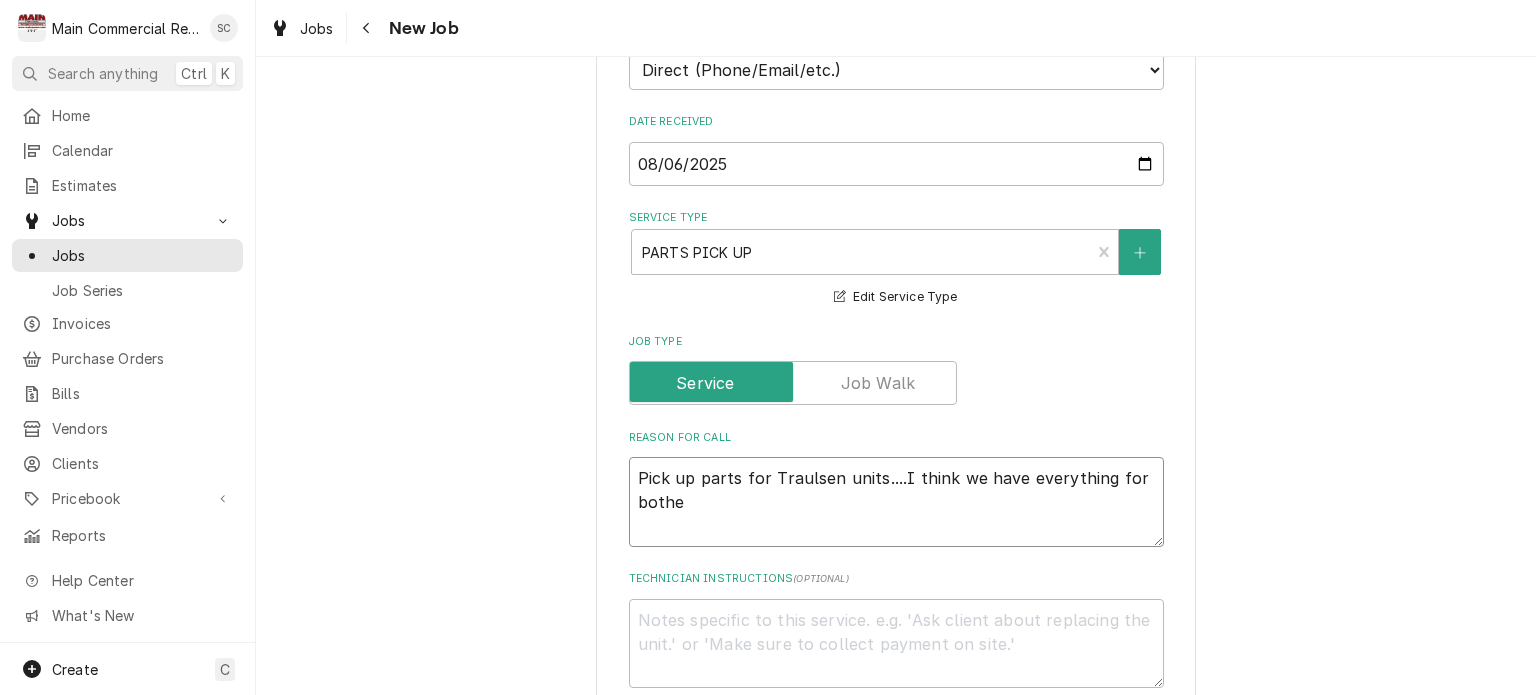 type on "x" 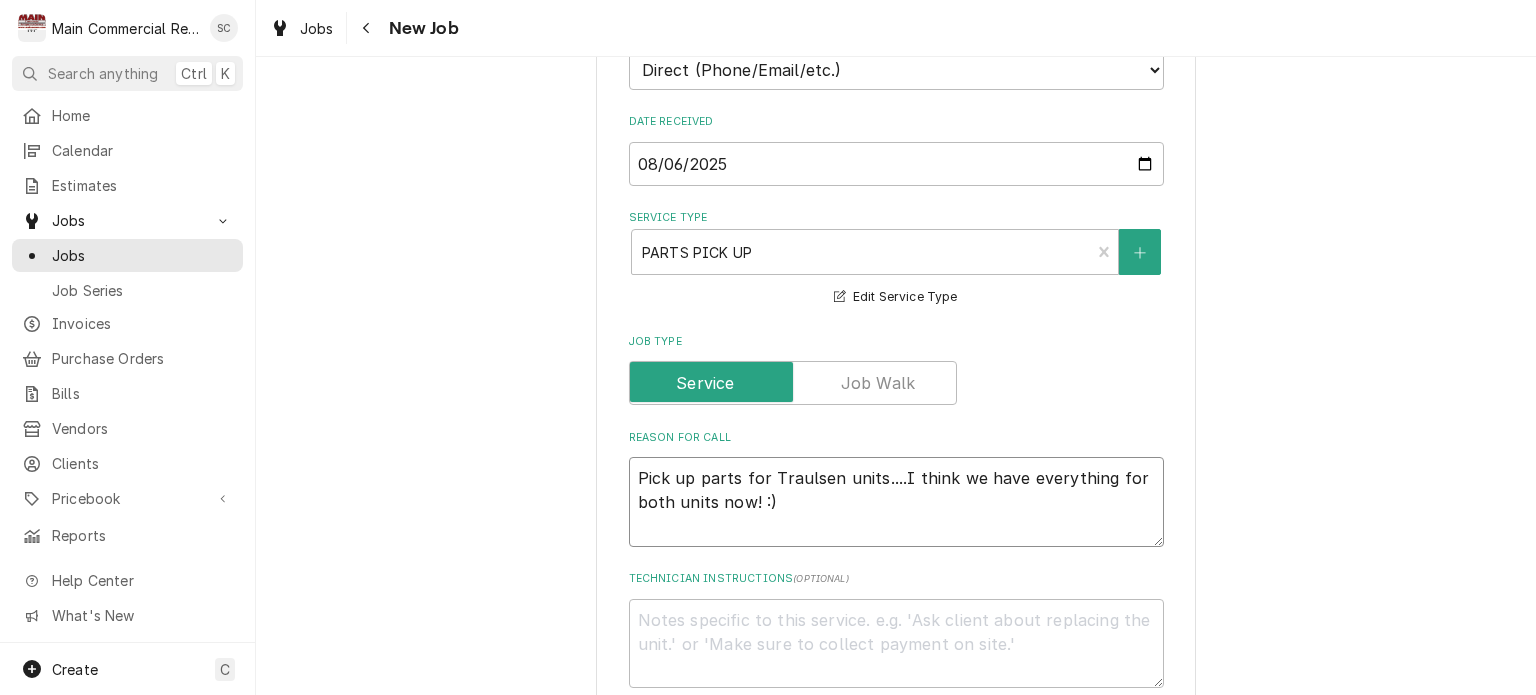scroll, scrollTop: 1000, scrollLeft: 0, axis: vertical 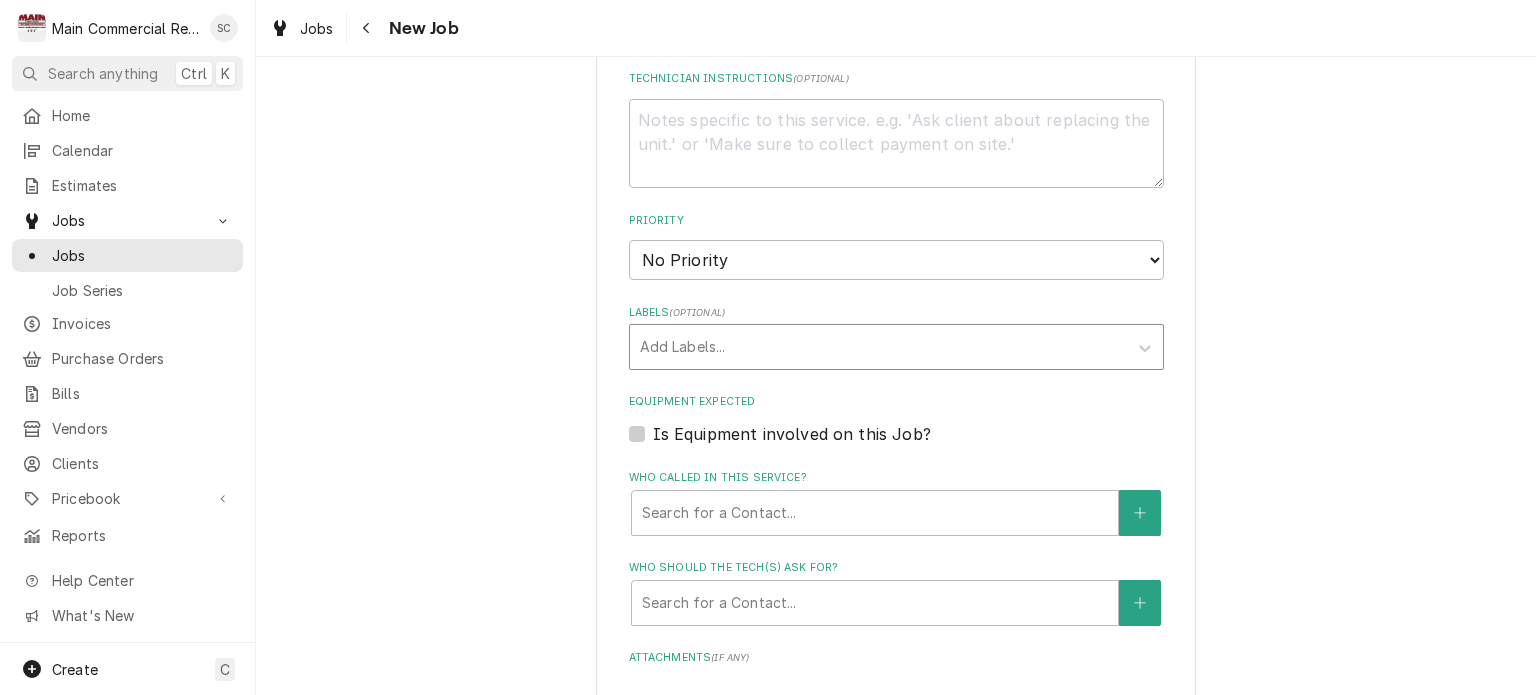 click at bounding box center (878, 347) 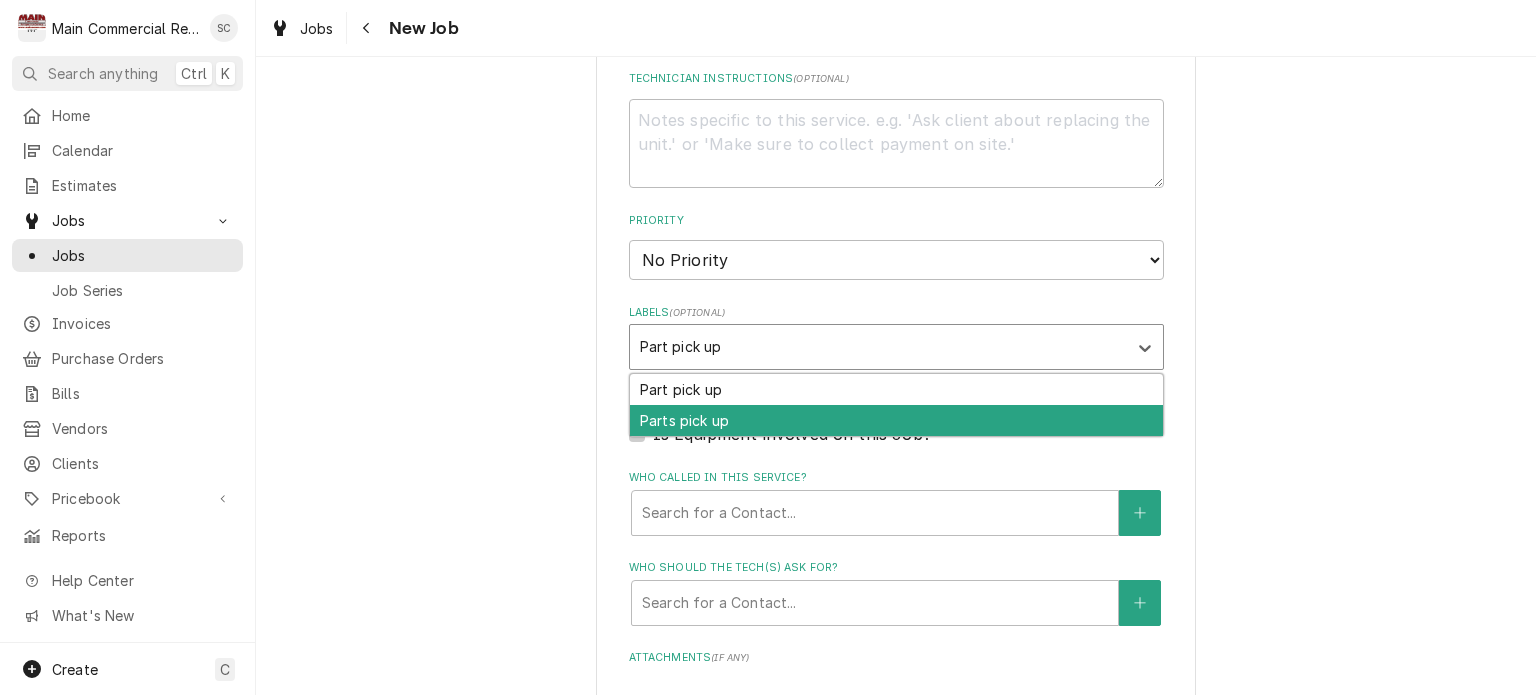 click on "Parts pick up" at bounding box center (896, 420) 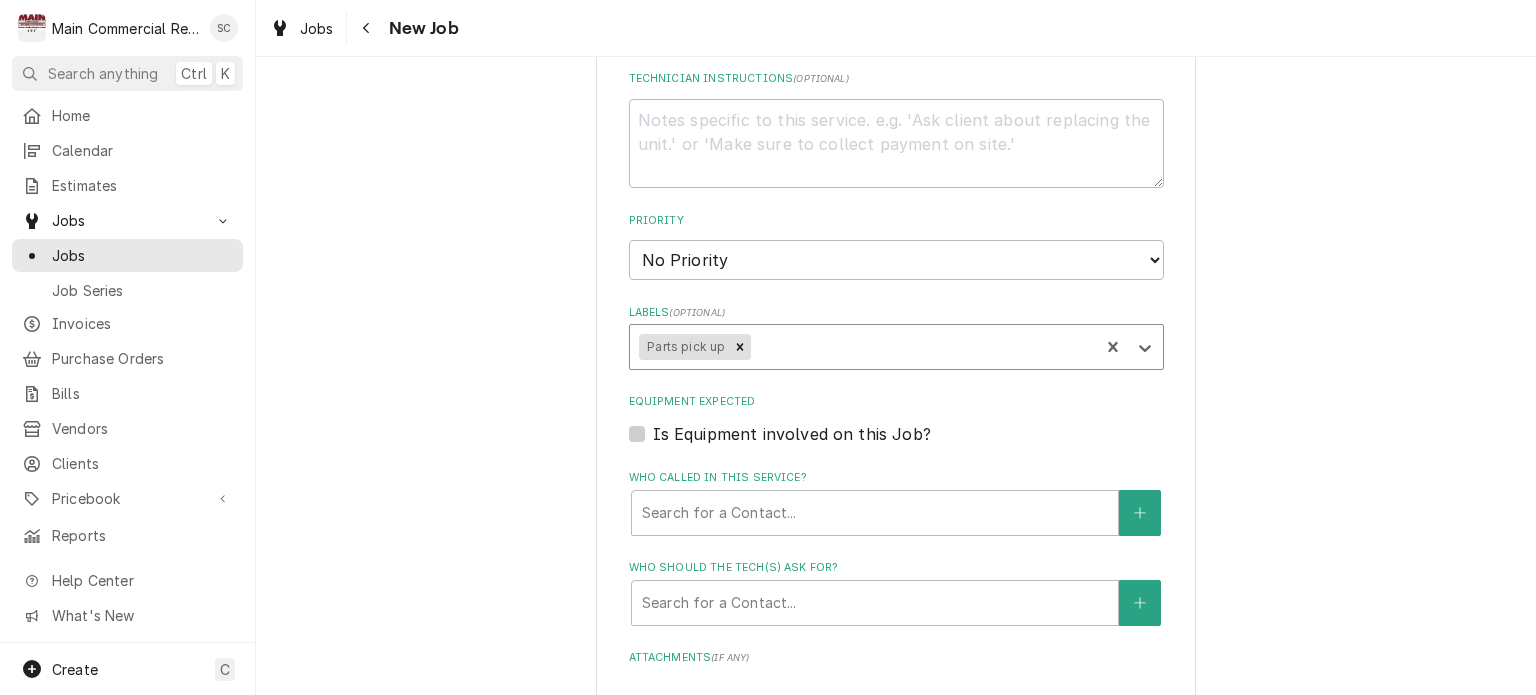 scroll, scrollTop: 1400, scrollLeft: 0, axis: vertical 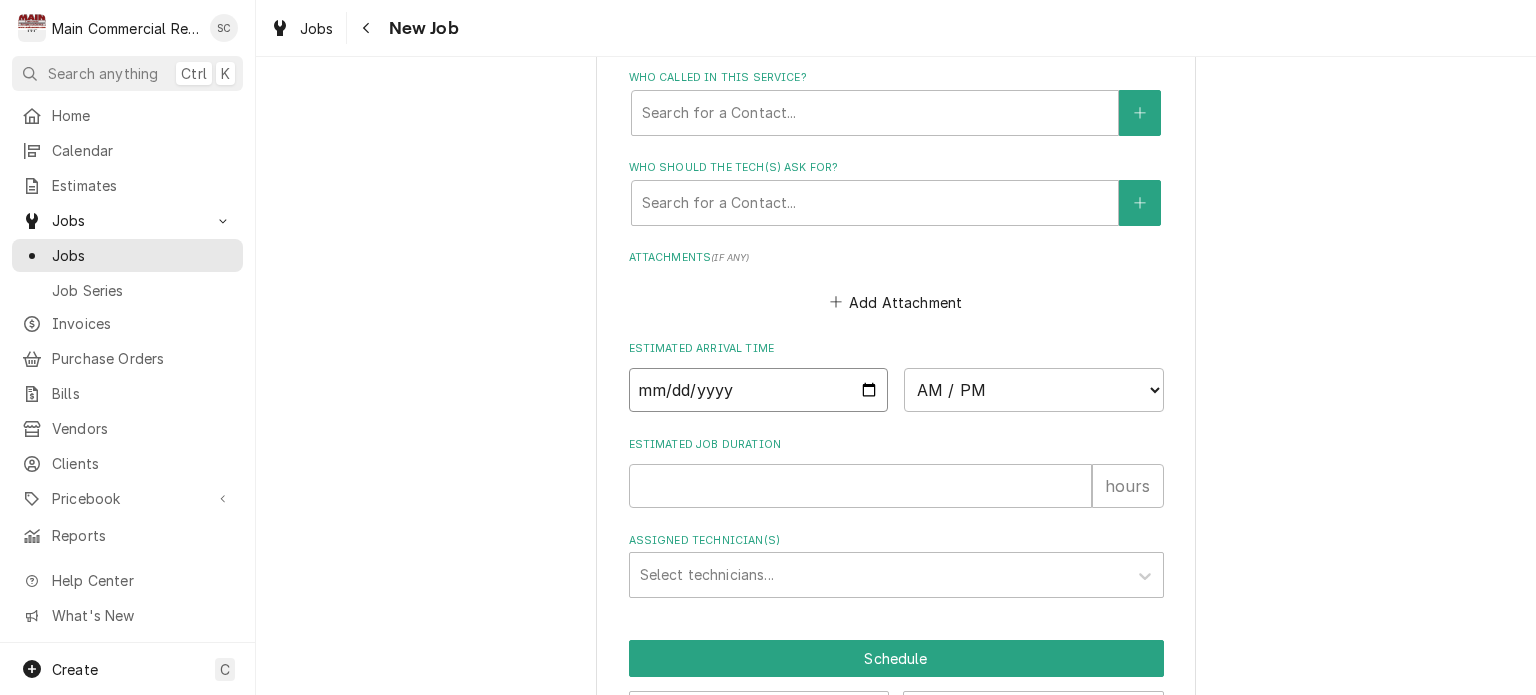 click at bounding box center (759, 390) 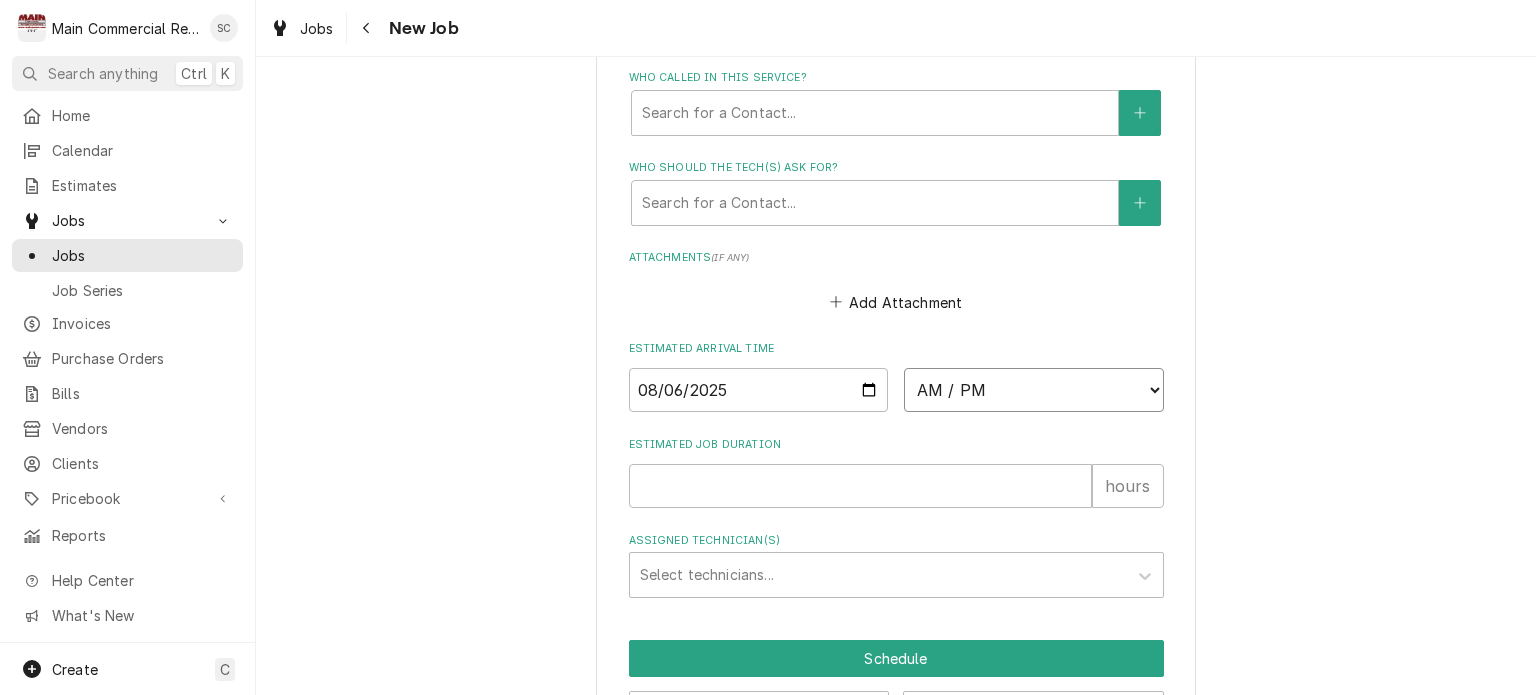click on "AM / PM 6:00 AM 6:15 AM 6:30 AM 6:45 AM 7:00 AM 7:15 AM 7:30 AM 7:45 AM 8:00 AM 8:15 AM 8:30 AM 8:45 AM 9:00 AM 9:15 AM 9:30 AM 9:45 AM 10:00 AM 10:15 AM 10:30 AM 10:45 AM 11:00 AM 11:15 AM 11:30 AM 11:45 AM 12:00 PM 12:15 PM 12:30 PM 12:45 PM 1:00 PM 1:15 PM 1:30 PM 1:45 PM 2:00 PM 2:15 PM 2:30 PM 2:45 PM 3:00 PM 3:15 PM 3:30 PM 3:45 PM 4:00 PM 4:15 PM 4:30 PM 4:45 PM 5:00 PM 5:15 PM 5:30 PM 5:45 PM 6:00 PM 6:15 PM 6:30 PM 6:45 PM 7:00 PM 7:15 PM 7:30 PM 7:45 PM 8:00 PM 8:15 PM 8:30 PM 8:45 PM 9:00 PM 9:15 PM 9:30 PM 9:45 PM 10:00 PM 10:15 PM 10:30 PM 10:45 PM 11:00 PM 11:15 PM 11:30 PM 11:45 PM 12:00 AM 12:15 AM 12:30 AM 12:45 AM 1:00 AM 1:15 AM 1:30 AM 1:45 AM 2:00 AM 2:15 AM 2:30 AM 2:45 AM 3:00 AM 3:15 AM 3:30 AM 3:45 AM 4:00 AM 4:15 AM 4:30 AM 4:45 AM 5:00 AM 5:15 AM 5:30 AM 5:45 AM" at bounding box center [1034, 390] 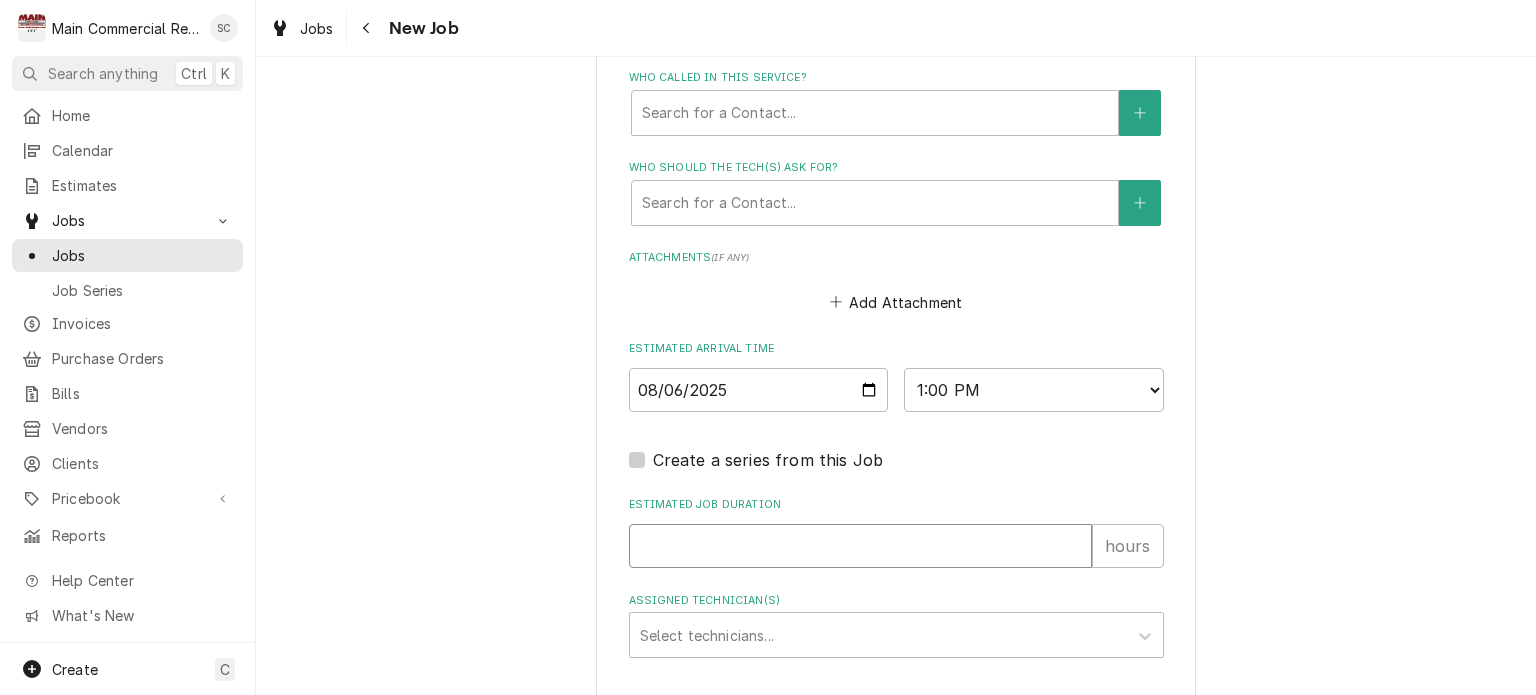 click on "Estimated Job Duration" at bounding box center (860, 546) 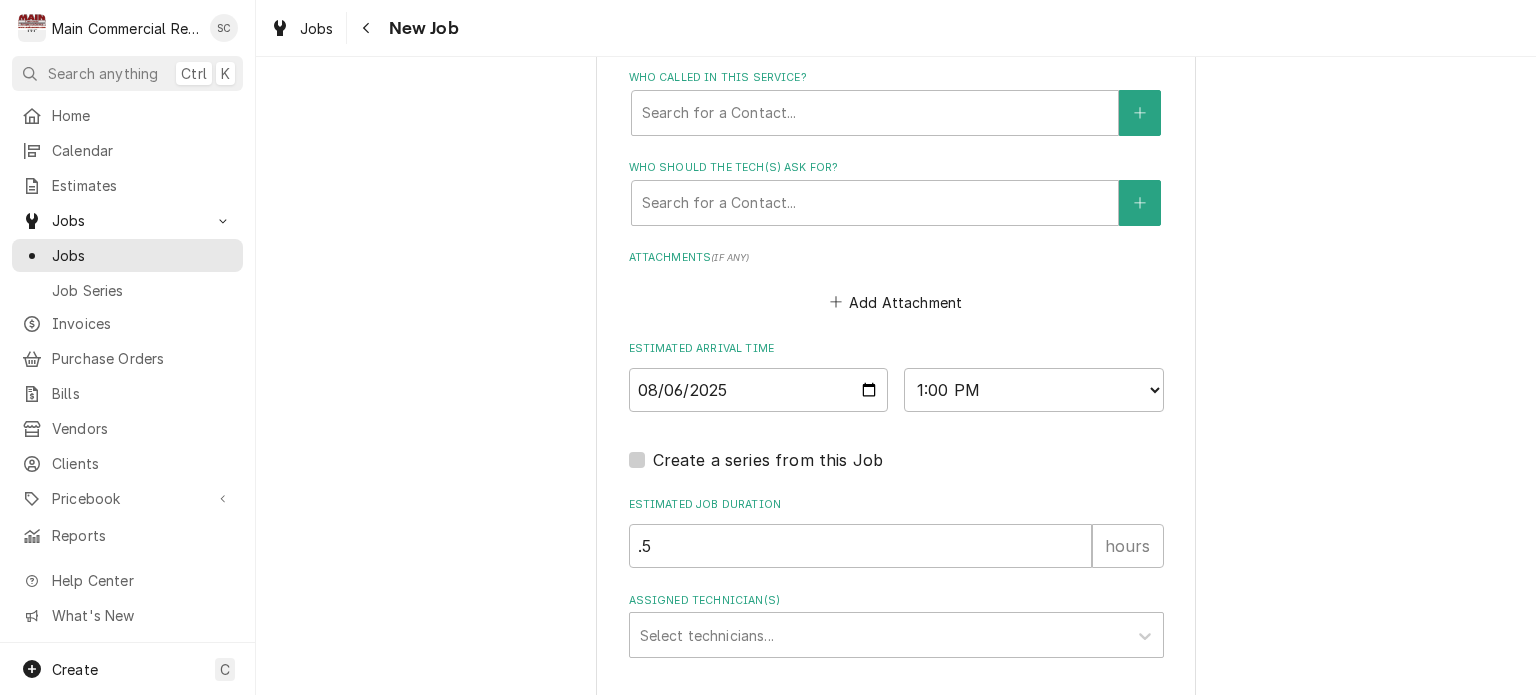 scroll, scrollTop: 1528, scrollLeft: 0, axis: vertical 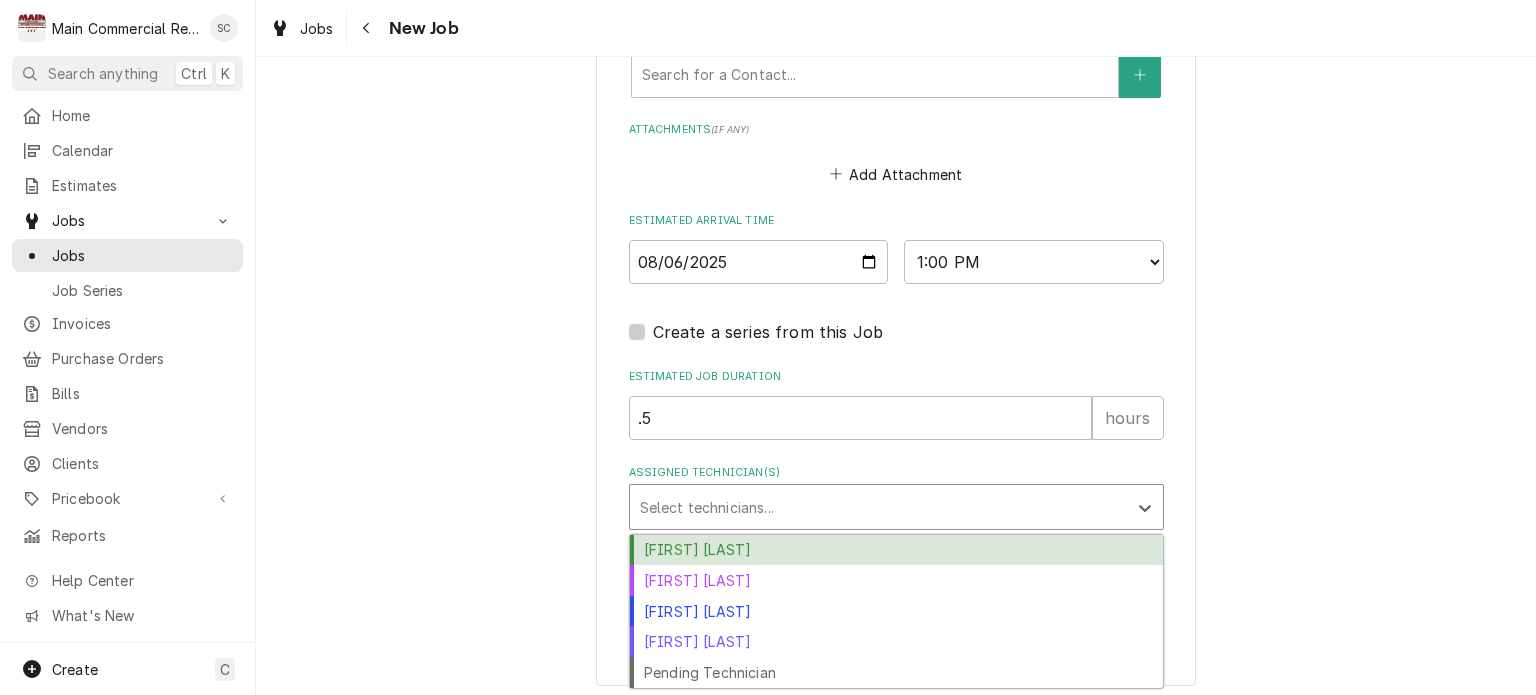 click at bounding box center [878, 507] 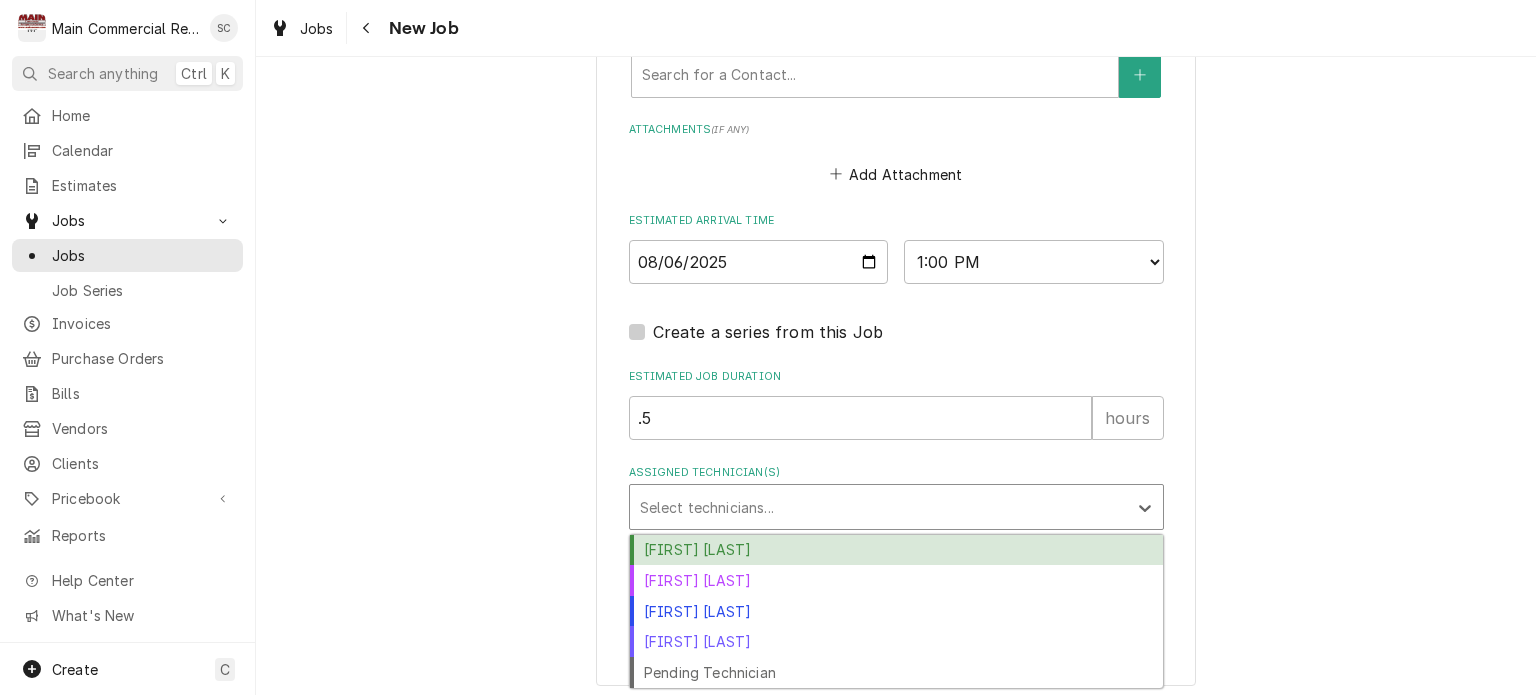 click on "Caleb Gorton" at bounding box center [896, 550] 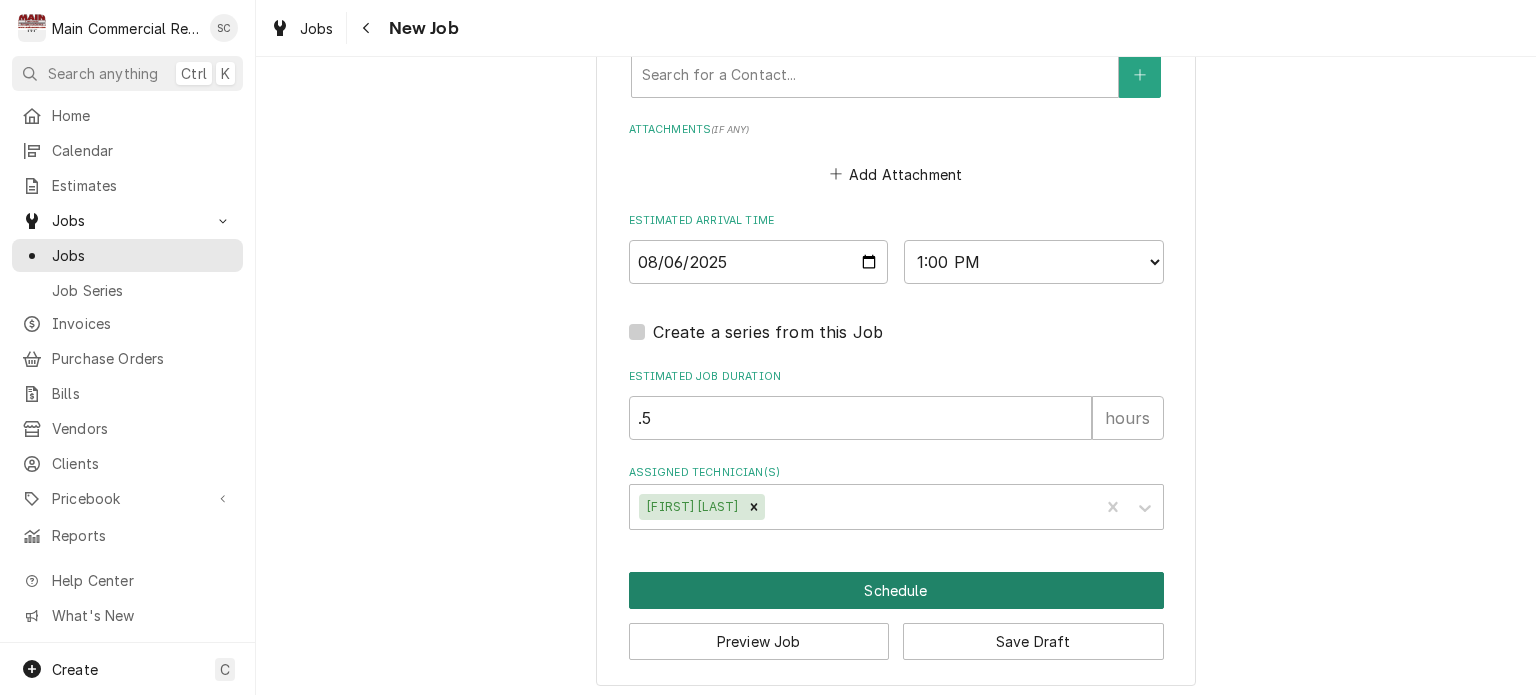 click on "Schedule" at bounding box center [896, 590] 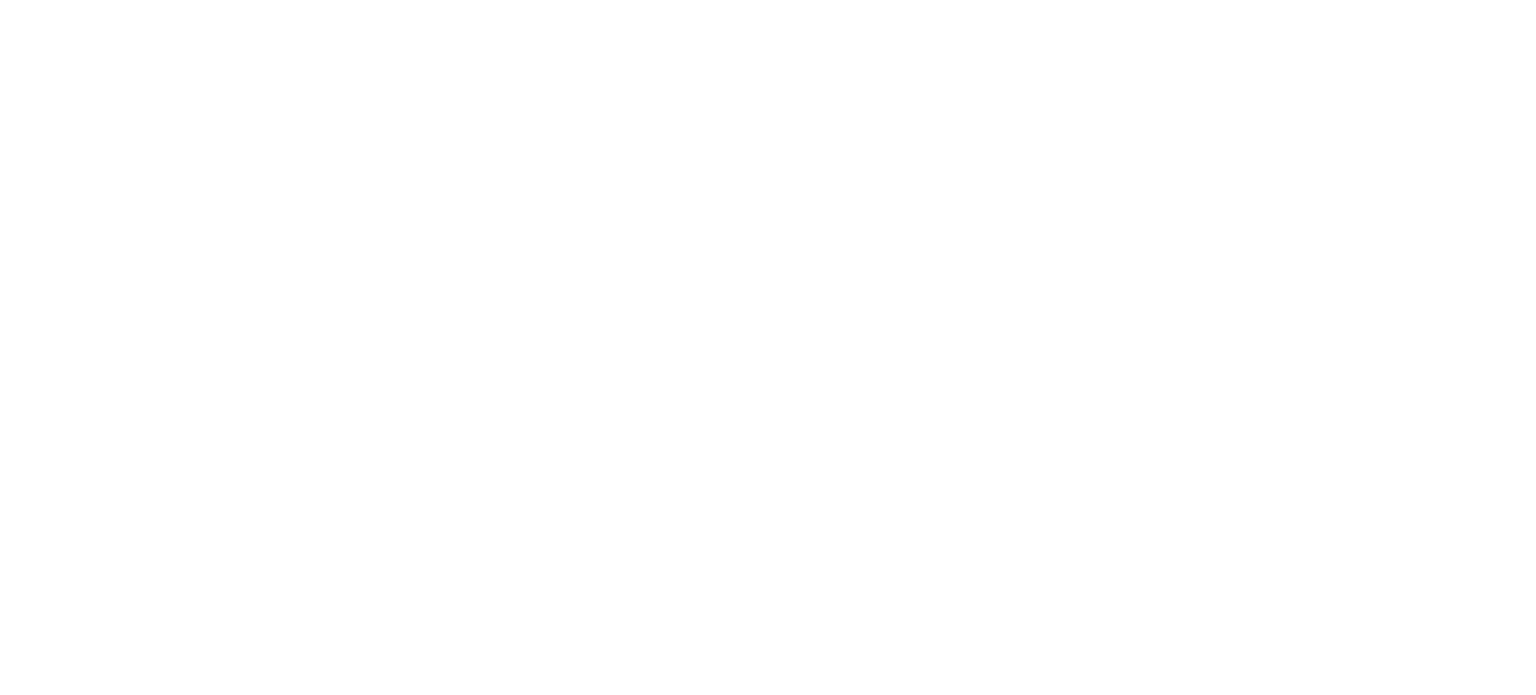 scroll, scrollTop: 0, scrollLeft: 0, axis: both 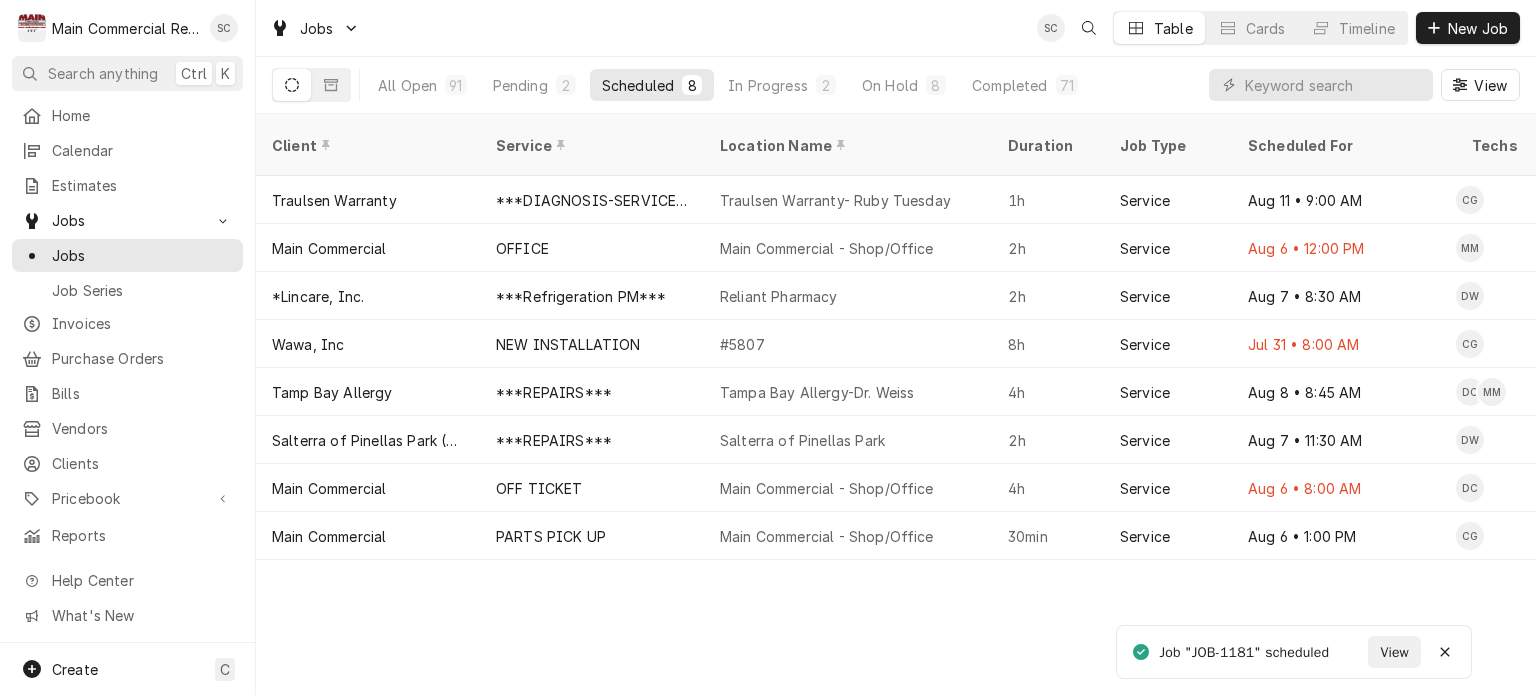 click on "Client Service Location Name Duration Job Type Scheduled For Techs Status Labels ID Priority Date Received Location Address Scheduled Last Modified Traulsen Warranty ***DIAGNOSIS-SERVICE CALL*** Traulsen Warranty- Ruby Tuesday 1h Service Aug 11   • 9:00 AM CG Upcoming Warranty JOB-1087 High Jul 22   [NUMBER] [STREET], [CITY], [STATE] Aug 5   Aug 5   Main Commercial OFFICE Main Commercial - Shop/Office 2h Service Aug 6   • 12:00 PM MM Past Due SHOP JOB-1103 High Jul 24   [NUMBER] [STREET] [STREET_NAME], [CITY], [STATE] Aug 6   Aug 6   *Lincare, Inc. ***Refrigeration PM*** Reliant Pharmacy 2h Service Aug 7   • 8:30 AM DW Upcoming PM JOB-1075 No Priority Jul 21   [NUMBER] [STREET], [CITY], [STATE] Aug 1   Aug 1   Wawa, Inc NEW INSTALLATION #5807 8h Service Jul 31   • 8:00 AM CG Past Due No Charge JOB-1116 Urgent Jul 25   [NUMBER] [STREET] [STREET_NAME], [CITY], [STATE] Jul 25   Jul 25   Tamp Bay Allergy ***REPAIRS*** Tampa Bay Allergy-Dr. Weiss 4h Service Aug 8   • 8:45 AM DC MM Upcoming RIC JOB-1146" at bounding box center [896, 404] 